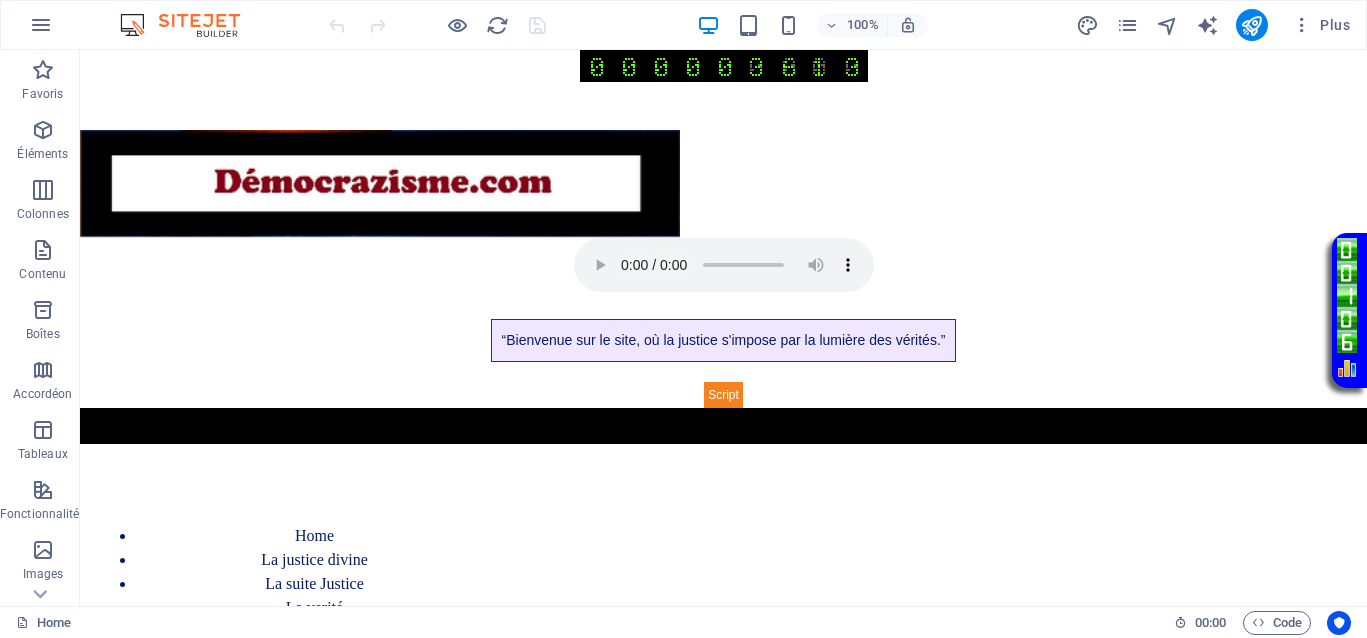 scroll, scrollTop: 0, scrollLeft: 0, axis: both 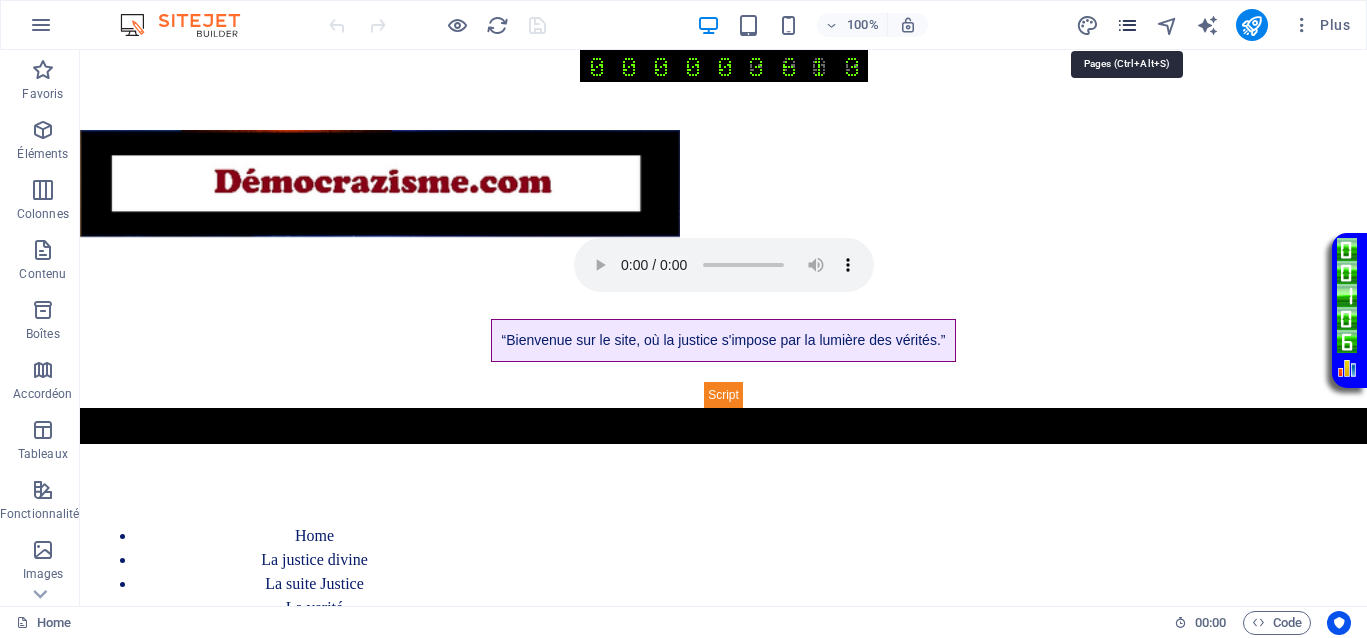 click at bounding box center [1127, 25] 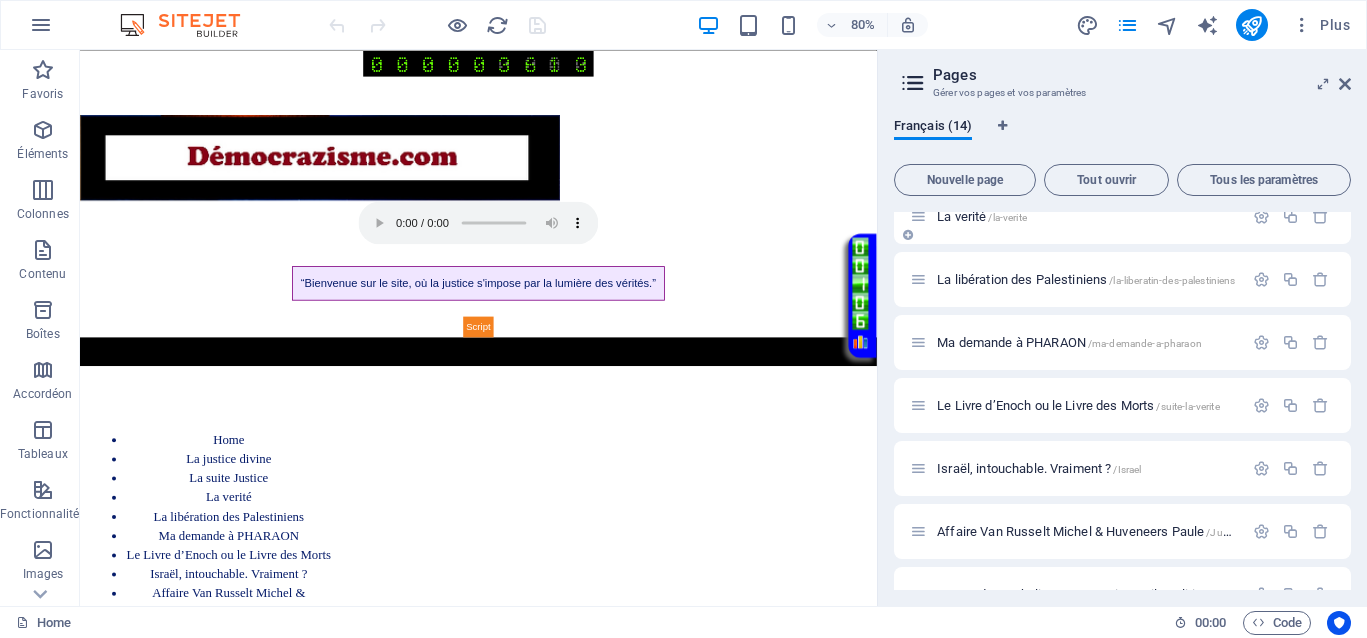 scroll, scrollTop: 250, scrollLeft: 0, axis: vertical 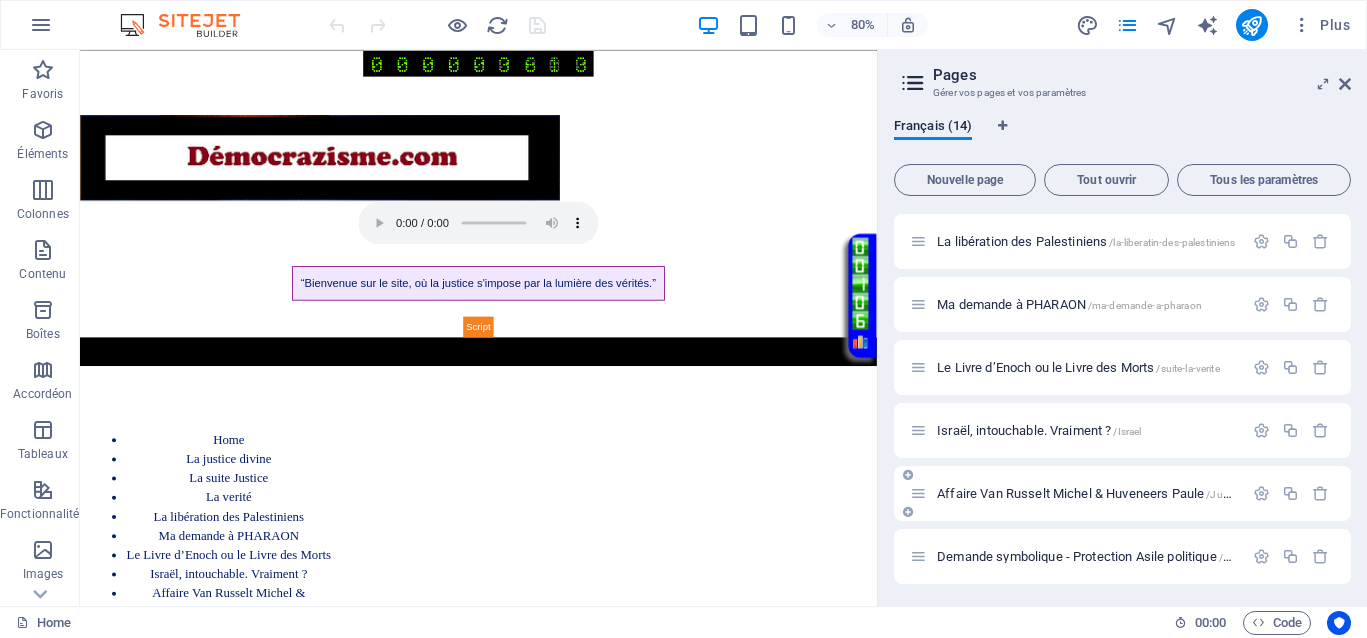 click on "Affaire Van Russelt Michel & Huveneers Paule /JusticeVanrusselthuveneers" at bounding box center (1137, 493) 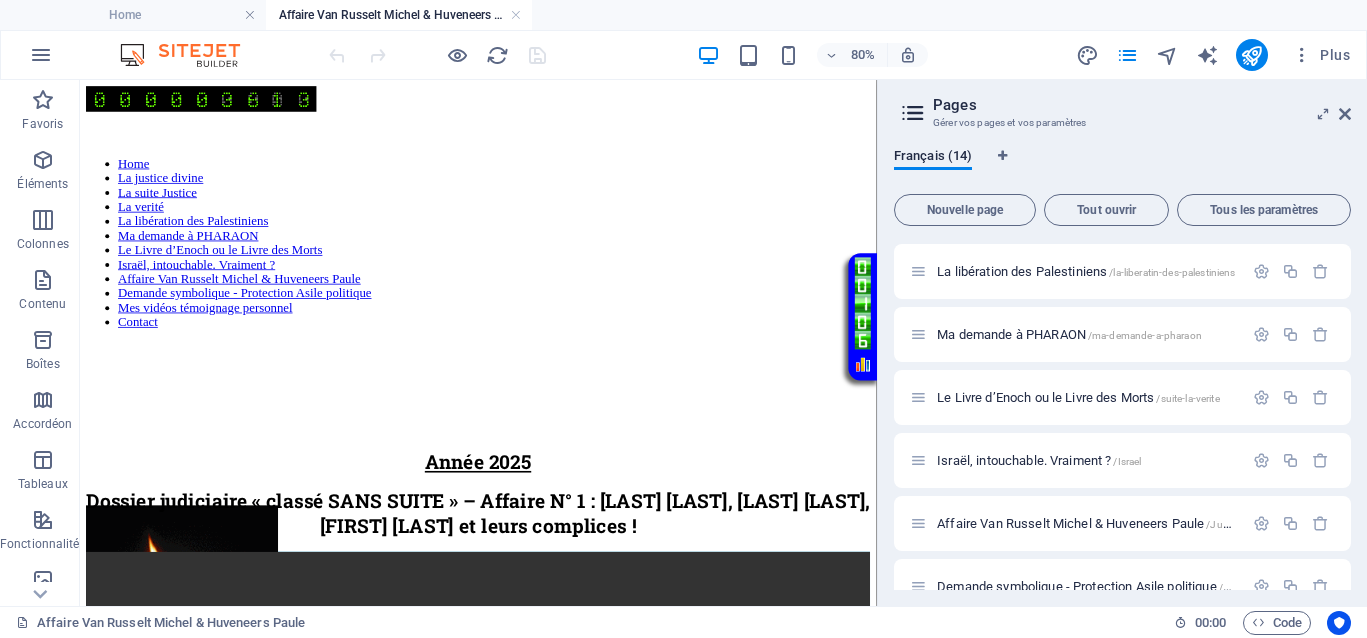 scroll, scrollTop: 0, scrollLeft: 0, axis: both 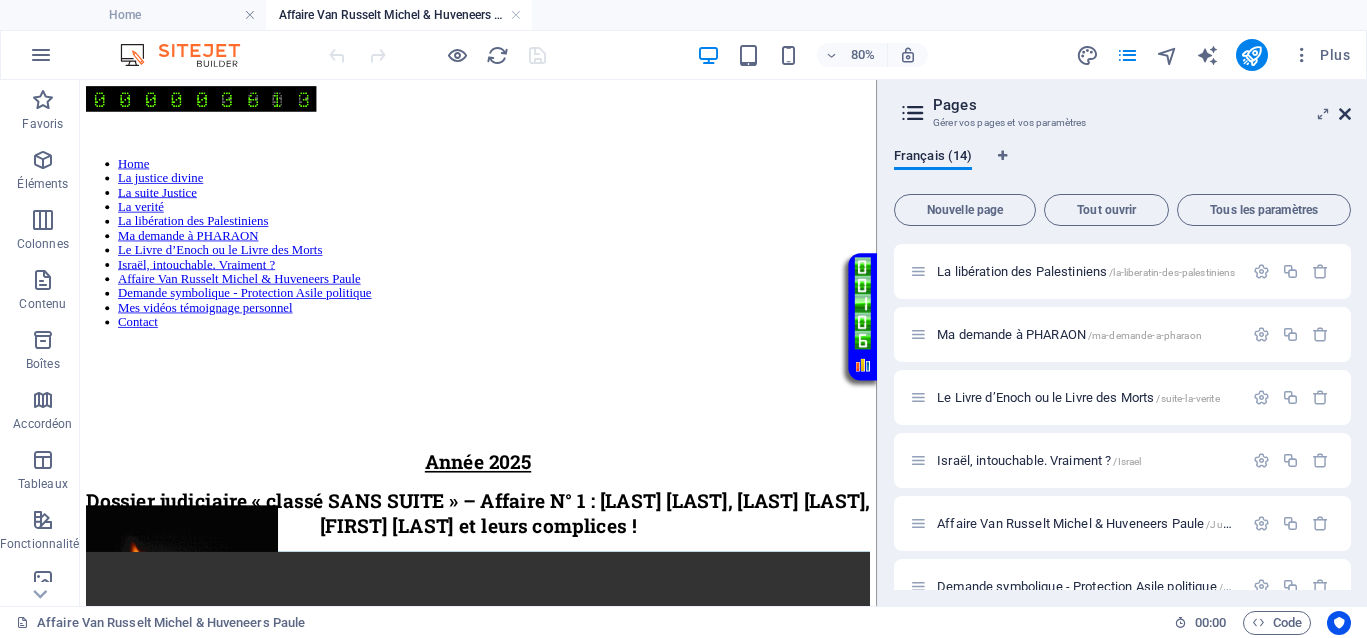 click at bounding box center [1345, 114] 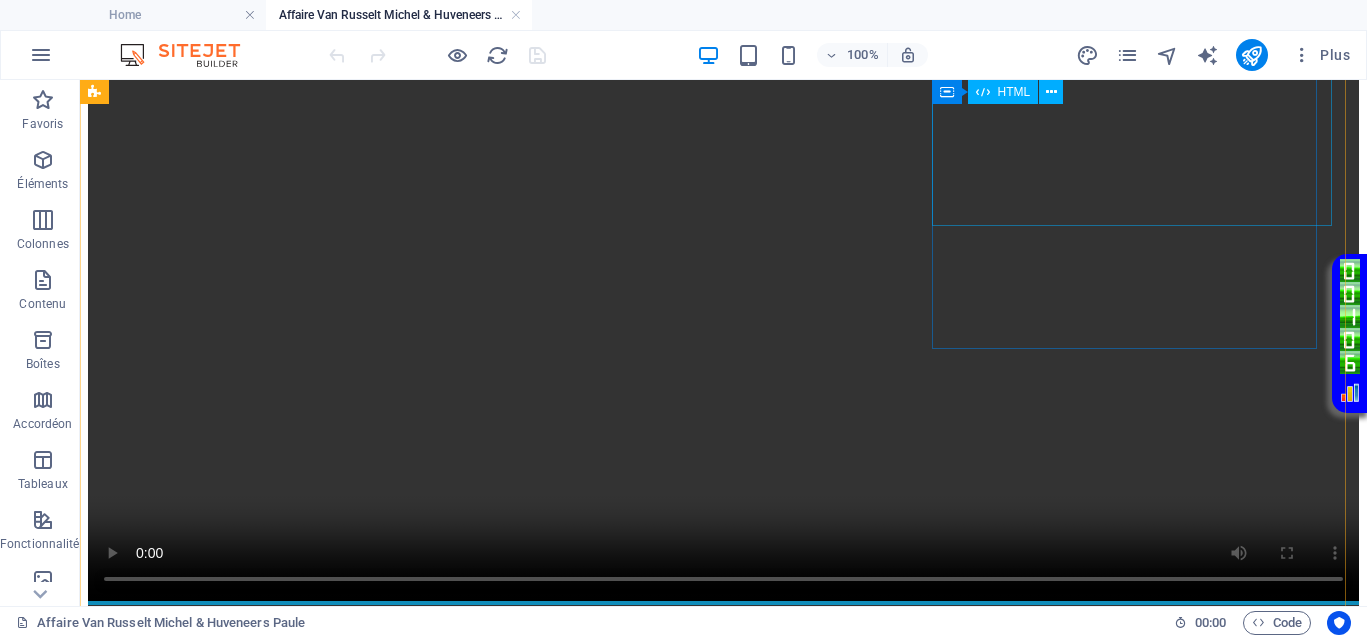 scroll, scrollTop: 625, scrollLeft: 0, axis: vertical 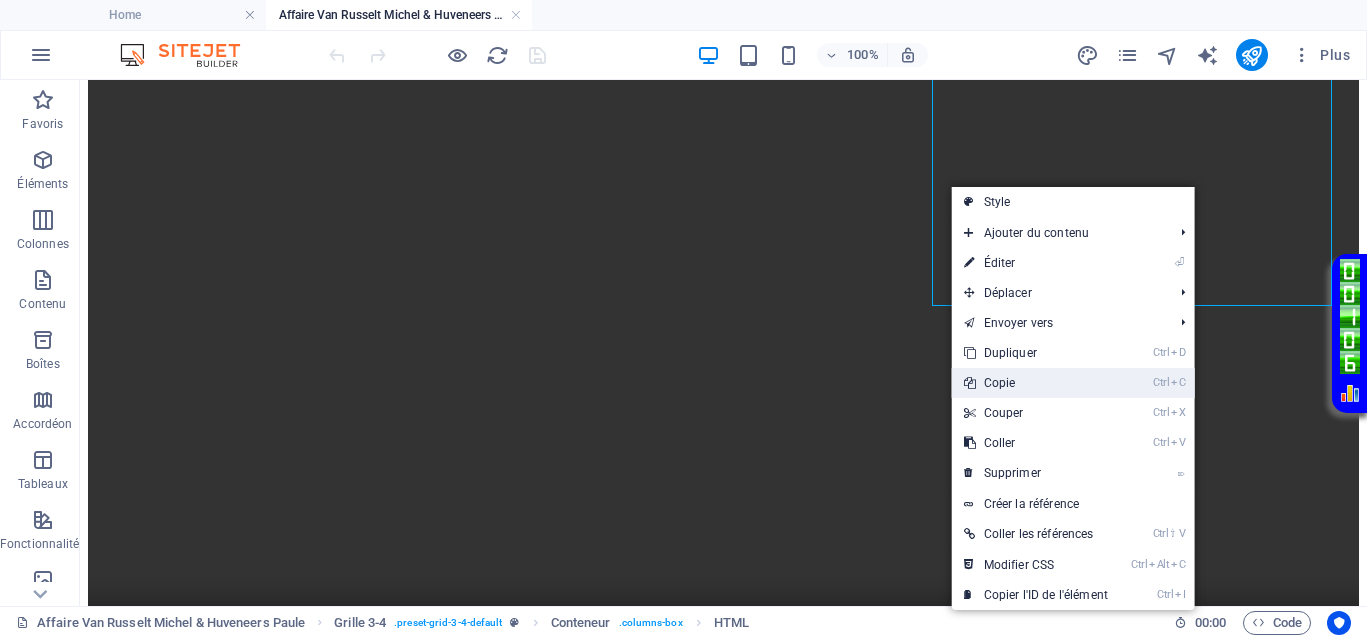 click on "Ctrl C  Copie" at bounding box center (1036, 383) 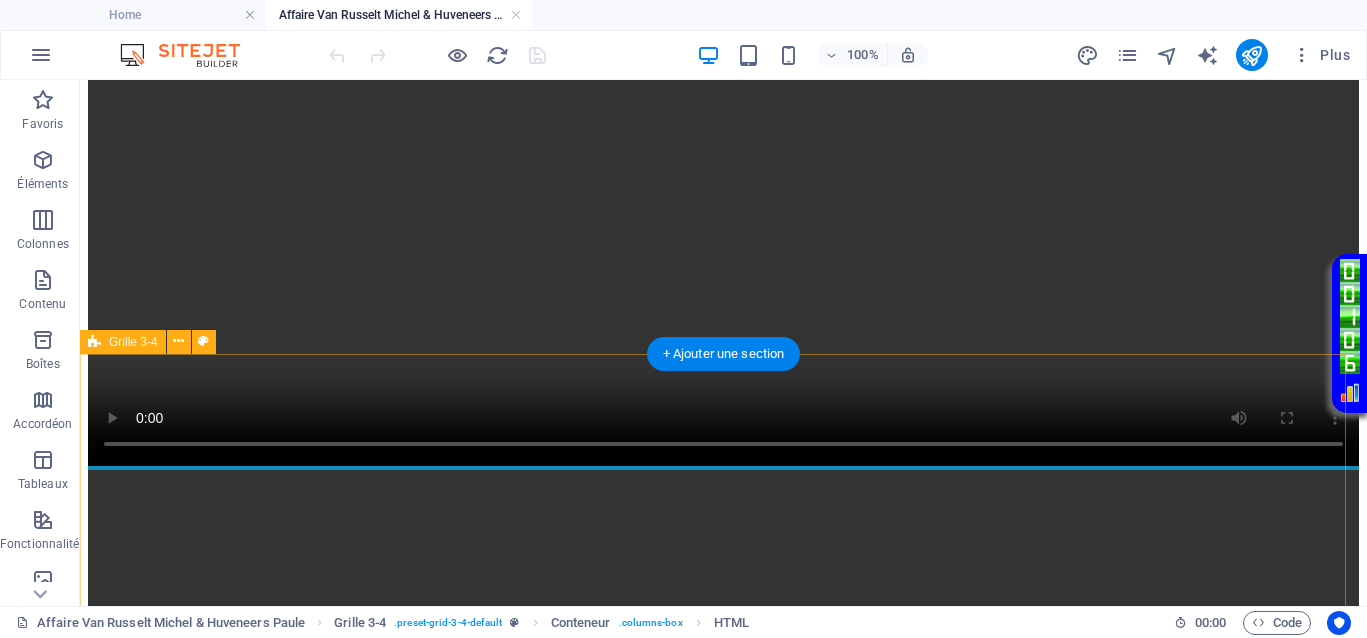 scroll, scrollTop: 1000, scrollLeft: 0, axis: vertical 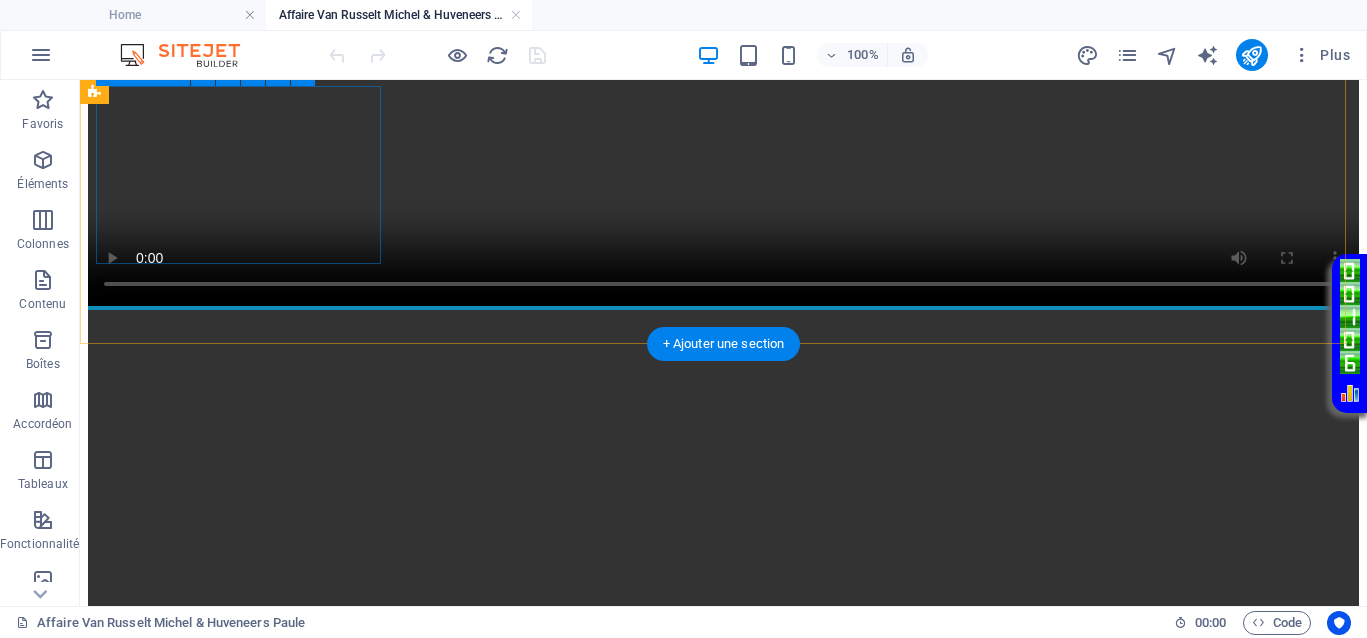 click on "Coller le presse-papiers" at bounding box center [797, 1254] 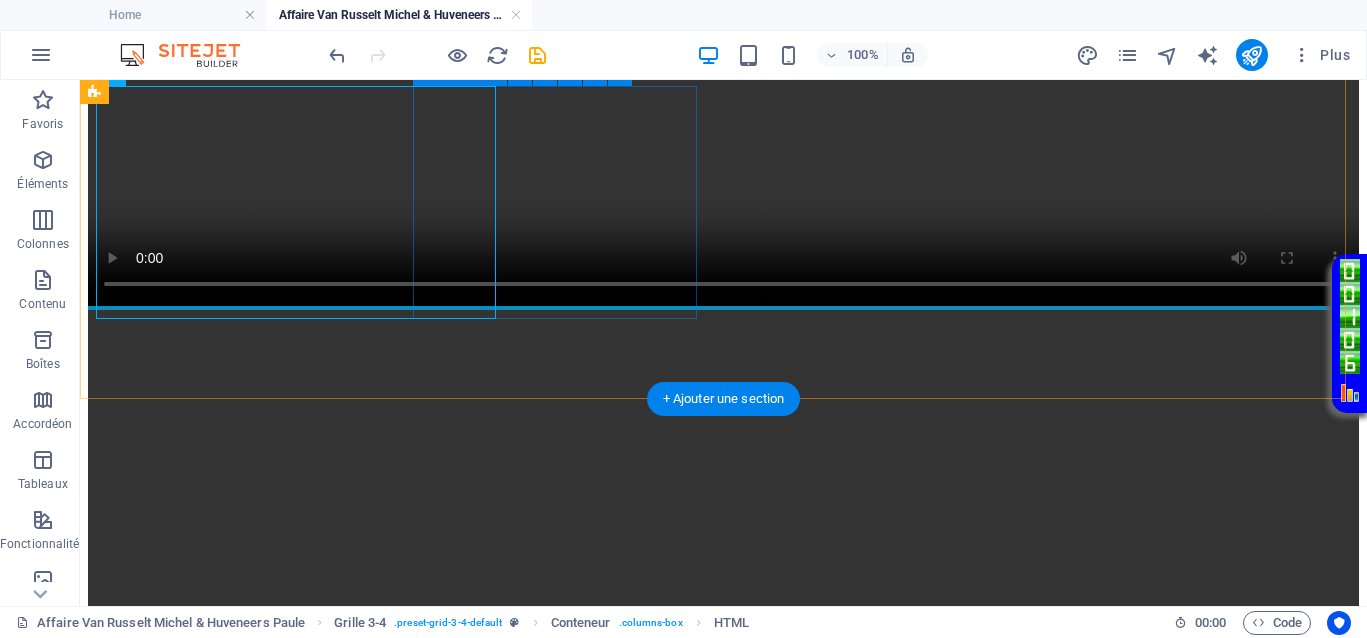 click on "Coller le presse-papiers" at bounding box center (797, 1458) 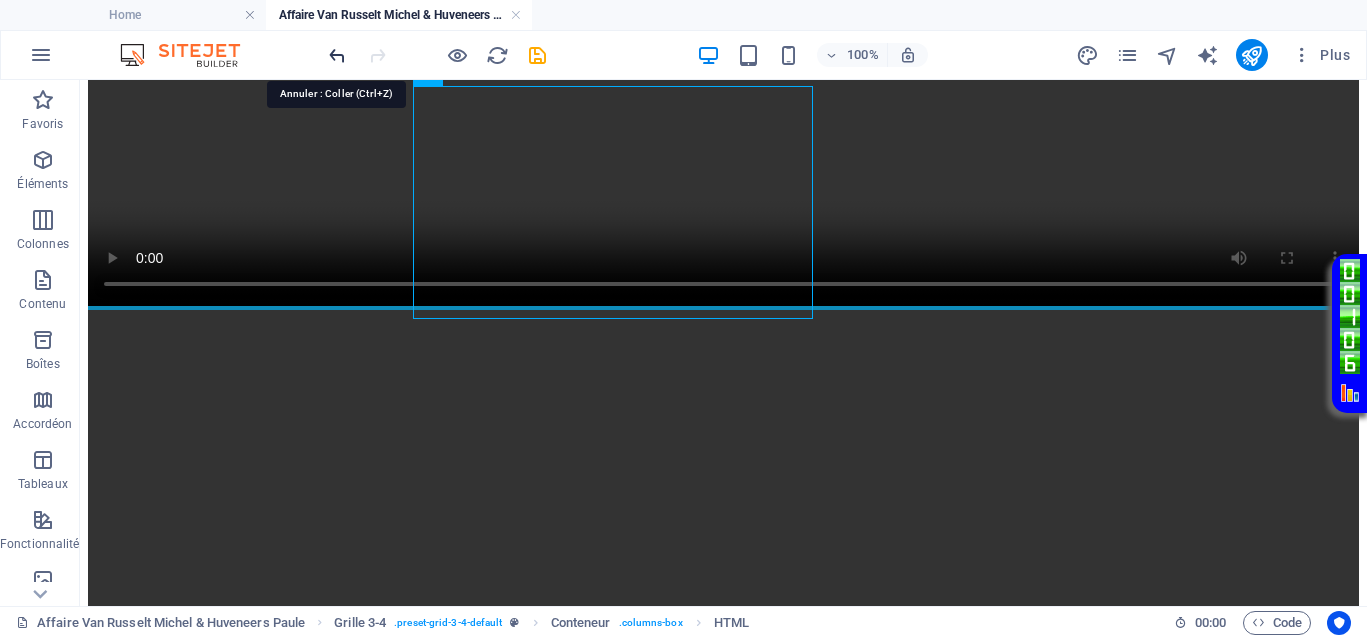 click at bounding box center [337, 55] 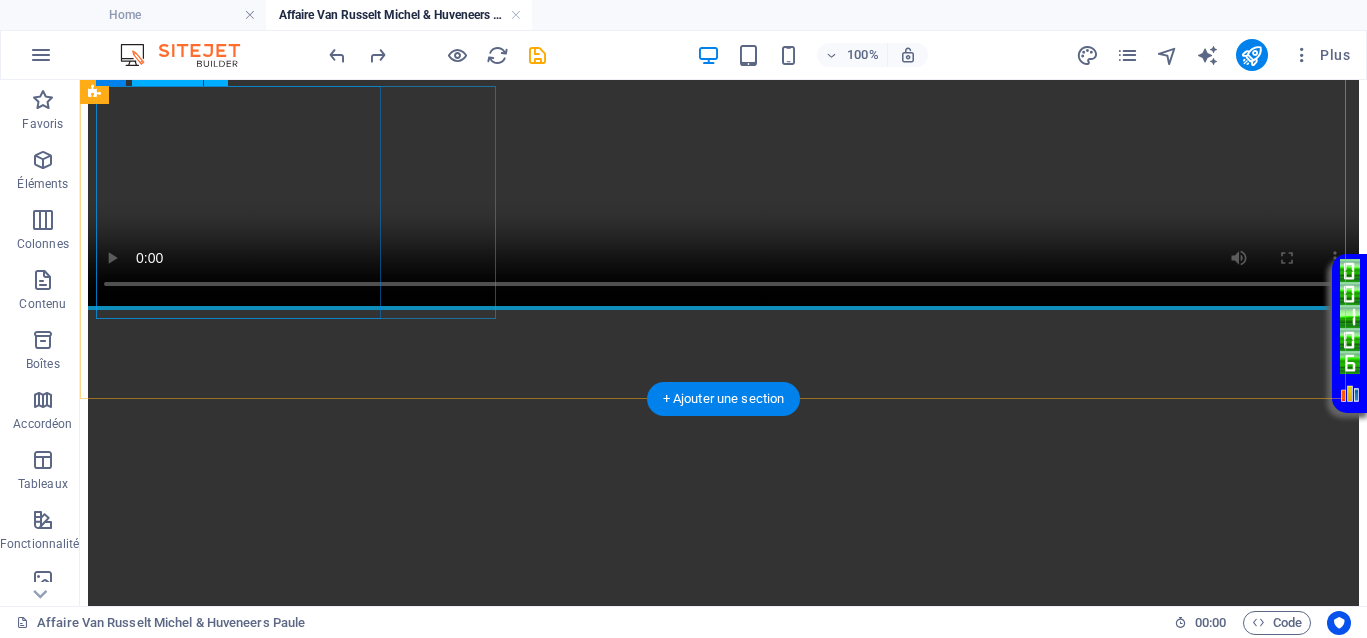 click on "Your browser does not support the video tag." at bounding box center (723, 1255) 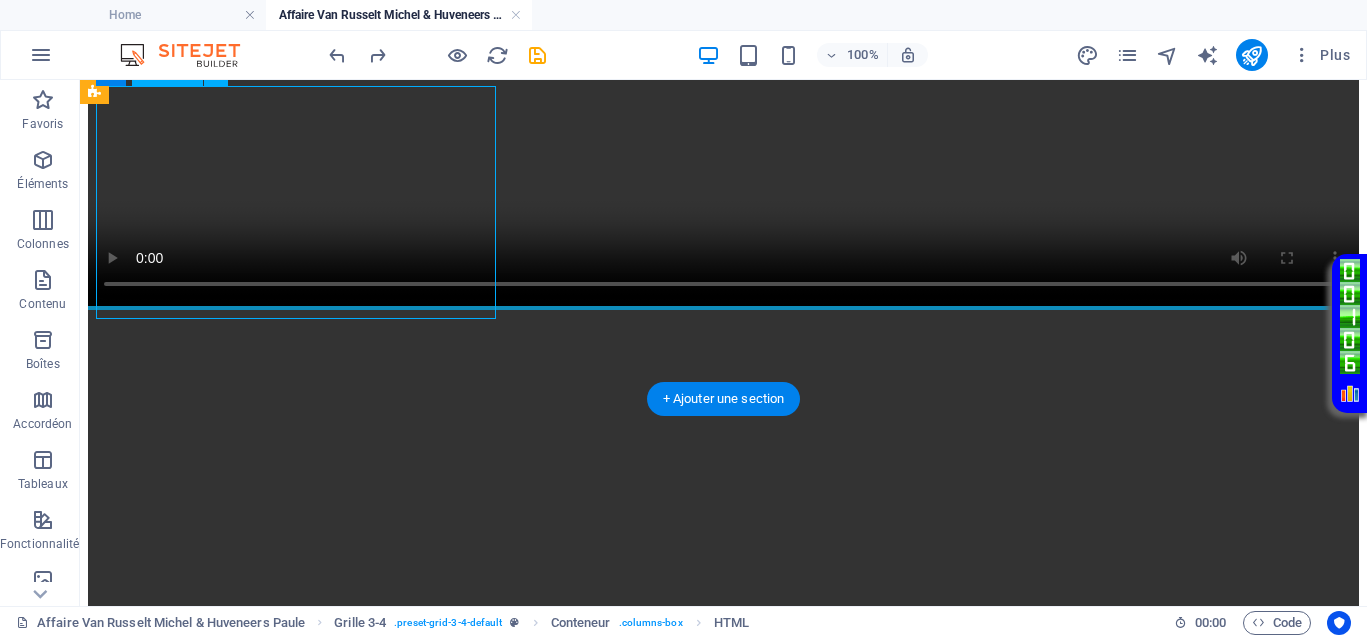 click on "Your browser does not support the video tag." at bounding box center [723, 1255] 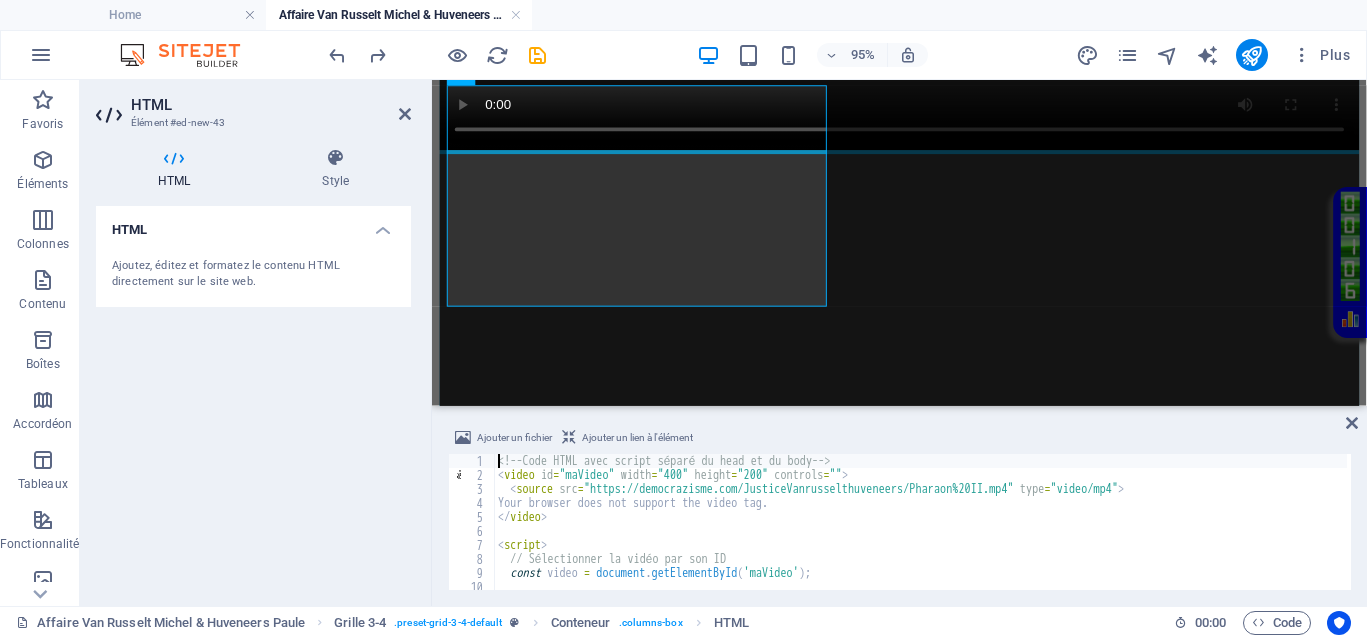 click on "<!--  Code HTML avec script séparé du head et du body  --> < video   id = "maVideo"   width = "400"   height = "200"   controls = "" >    < source   src = "https://democrazisme.com/JusticeVanrusselthuveneers/Pharaon%20II.mp4"   type = "video/mp4" >   Your browser does not support the video tag. </ video > < script >    // Sélectionner la vidéo par son ID    const   video   =   document . getElementById ( 'maVideo' ) ;    // S'assurer que la vidéo ne démarre pas automatiquement" at bounding box center [920, 536] 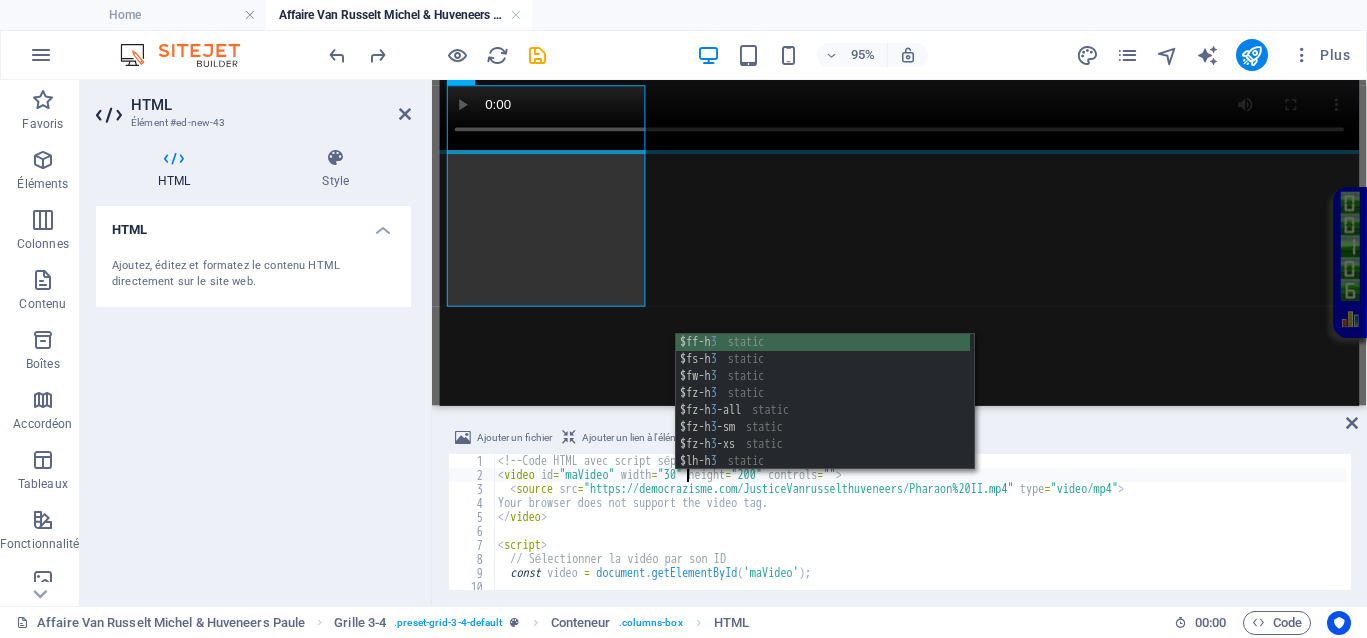 scroll, scrollTop: 0, scrollLeft: 16, axis: horizontal 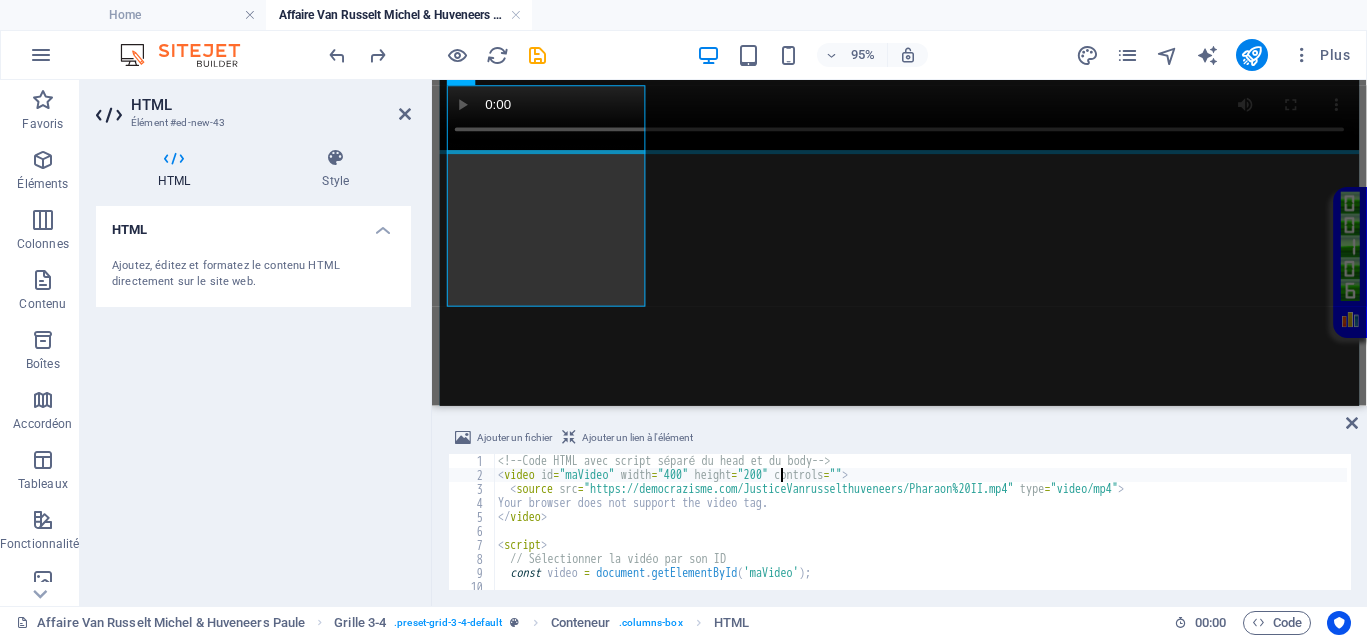 click on "<!--  Code HTML avec script séparé du head et du body  --> < video   id = "maVideo"   width = "400"   height = "200"   controls = "" >    < source   src = "https://democrazisme.com/JusticeVanrusselthuveneers/Pharaon%20II.mp4"   type = "video/mp4" >   Your browser does not support the video tag. </ video > < script >    // Sélectionner la vidéo par son ID    const   video   =   document . getElementById ( 'maVideo' ) ;    // S'assurer que la vidéo ne démarre pas automatiquement" at bounding box center (920, 536) 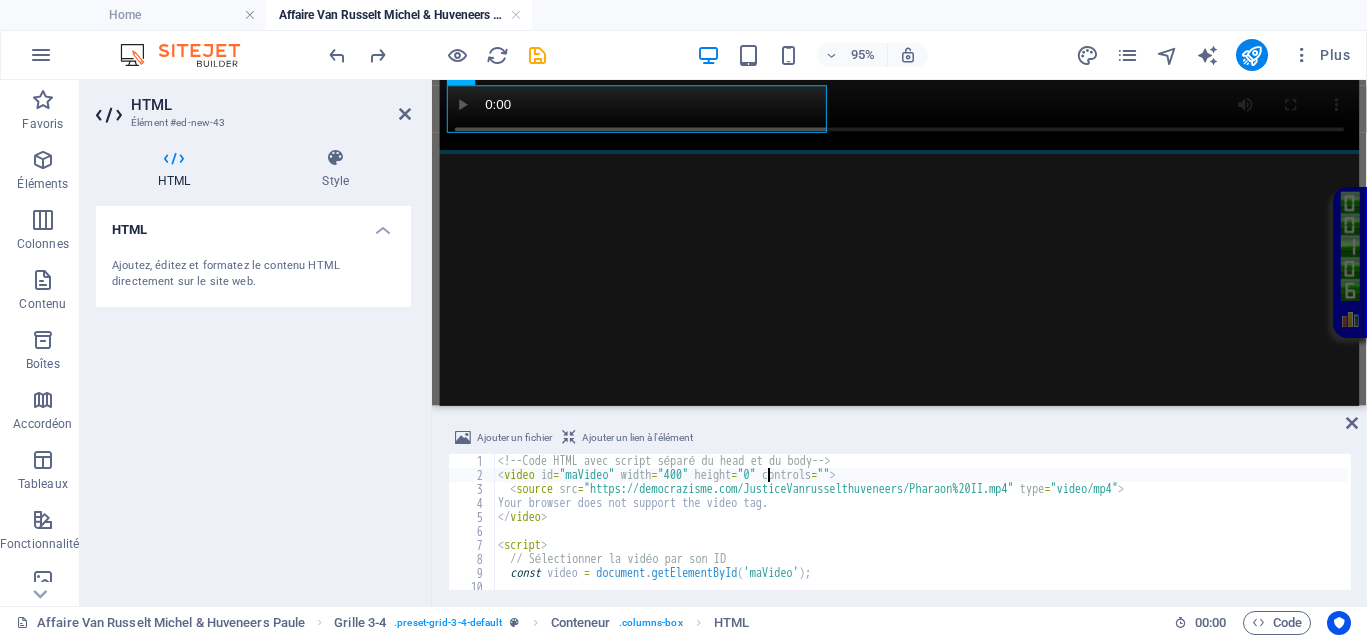 scroll, scrollTop: 0, scrollLeft: 23, axis: horizontal 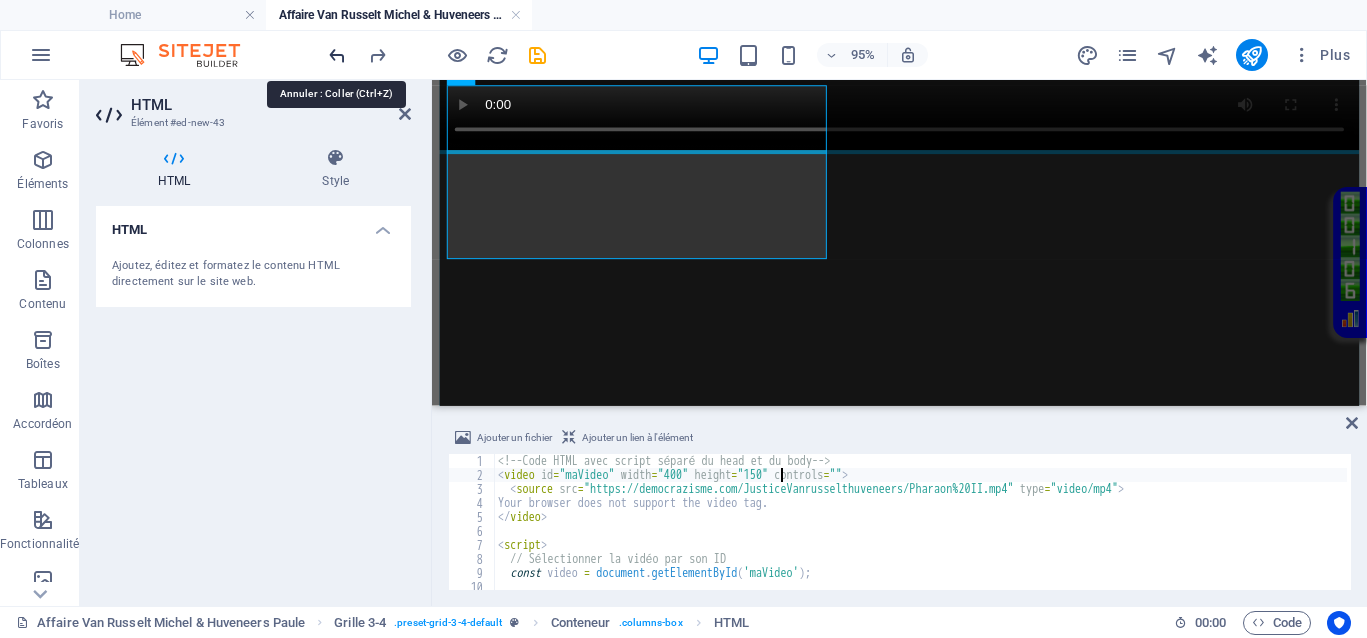 type on "<video id="maVideo" width="400" height="150" controls="">" 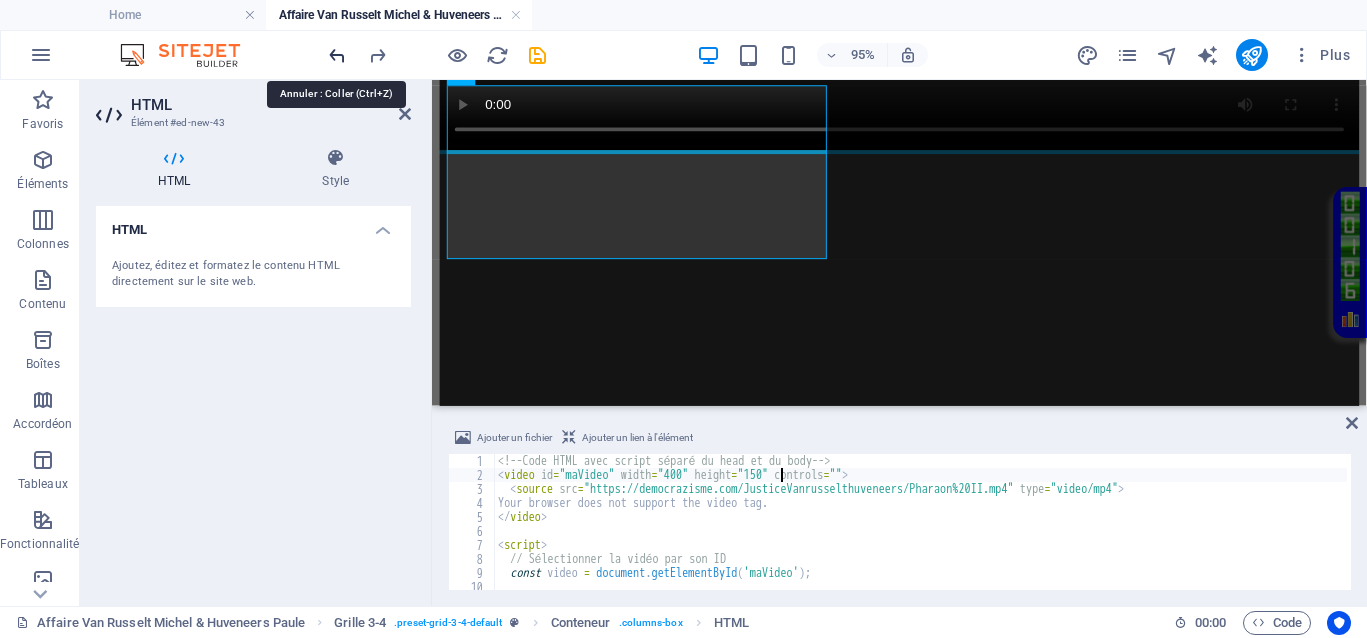 click at bounding box center (337, 55) 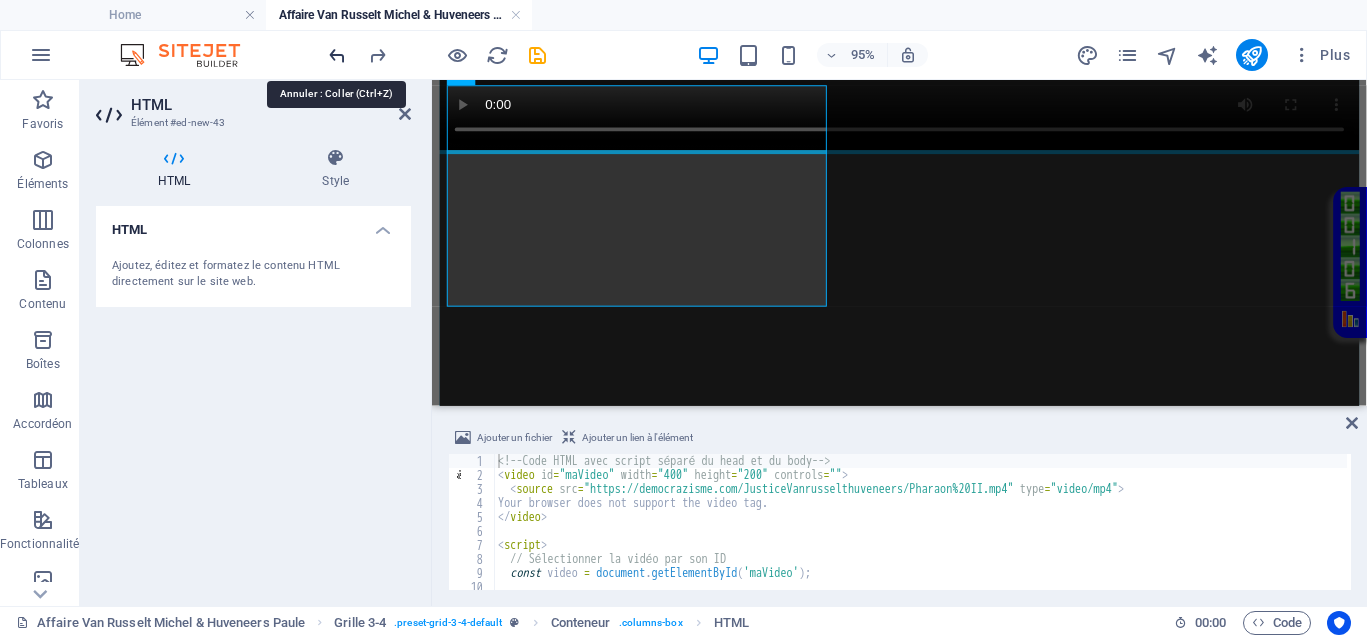 click at bounding box center [337, 55] 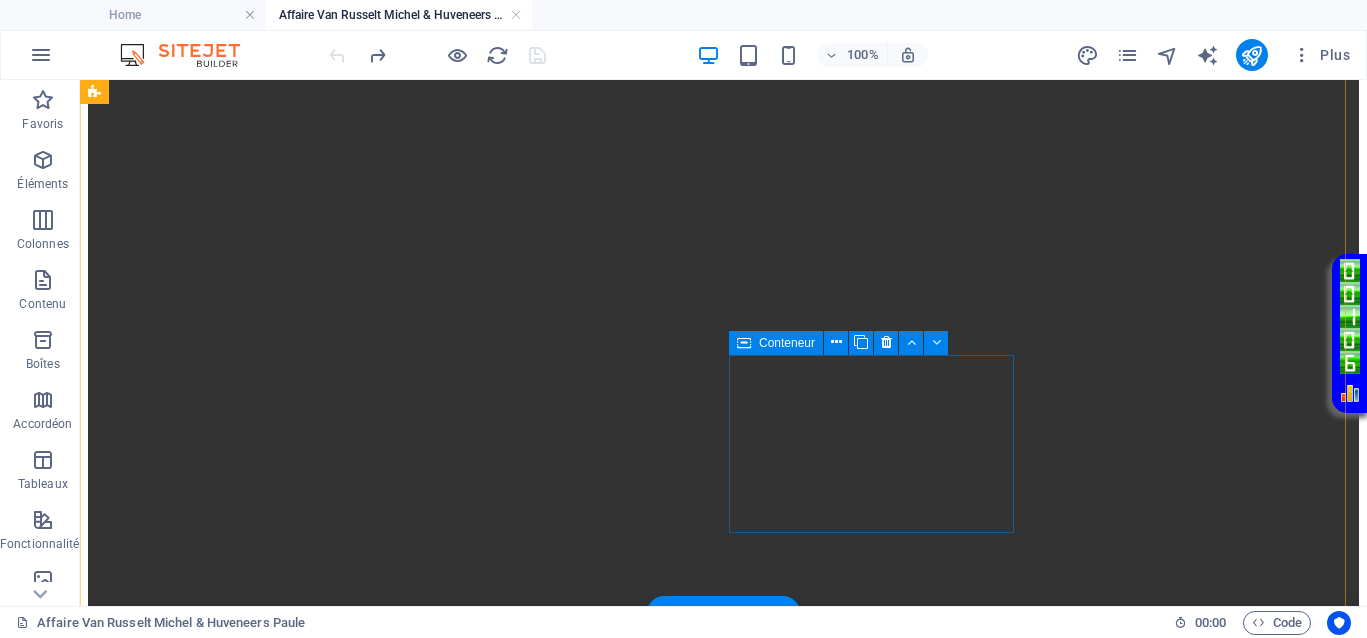 scroll, scrollTop: 500, scrollLeft: 0, axis: vertical 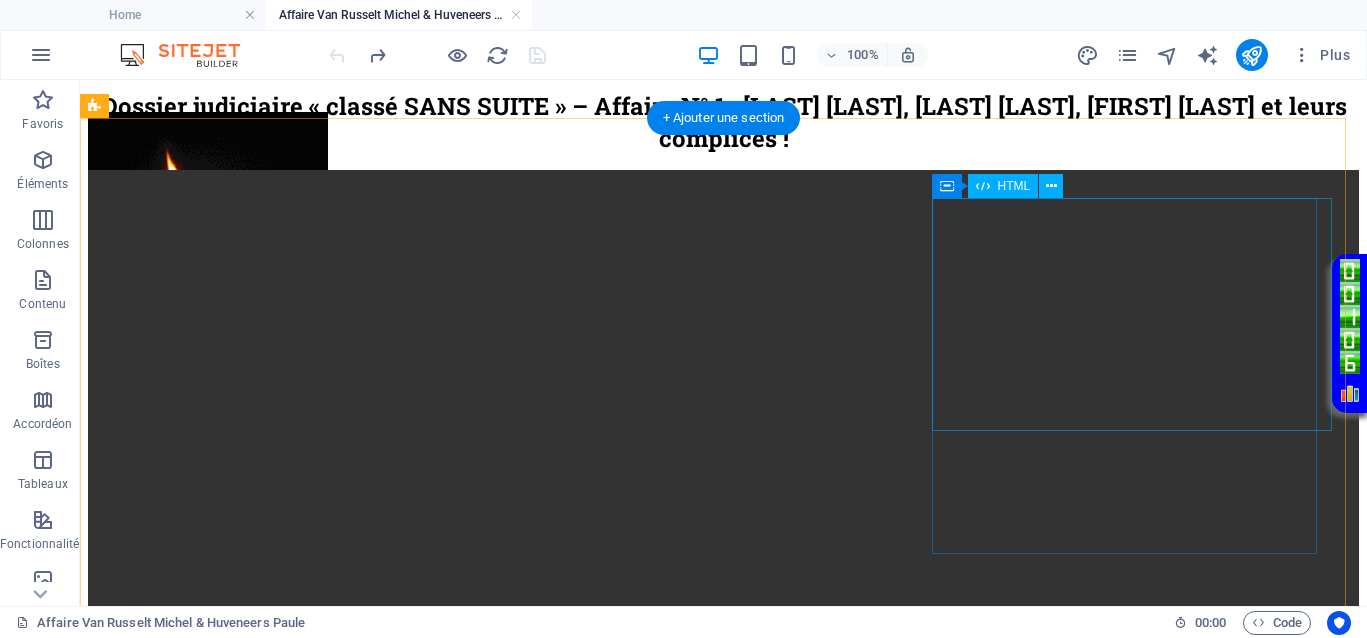 click on "Your browser does not support the video tag." at bounding box center (723, 1551) 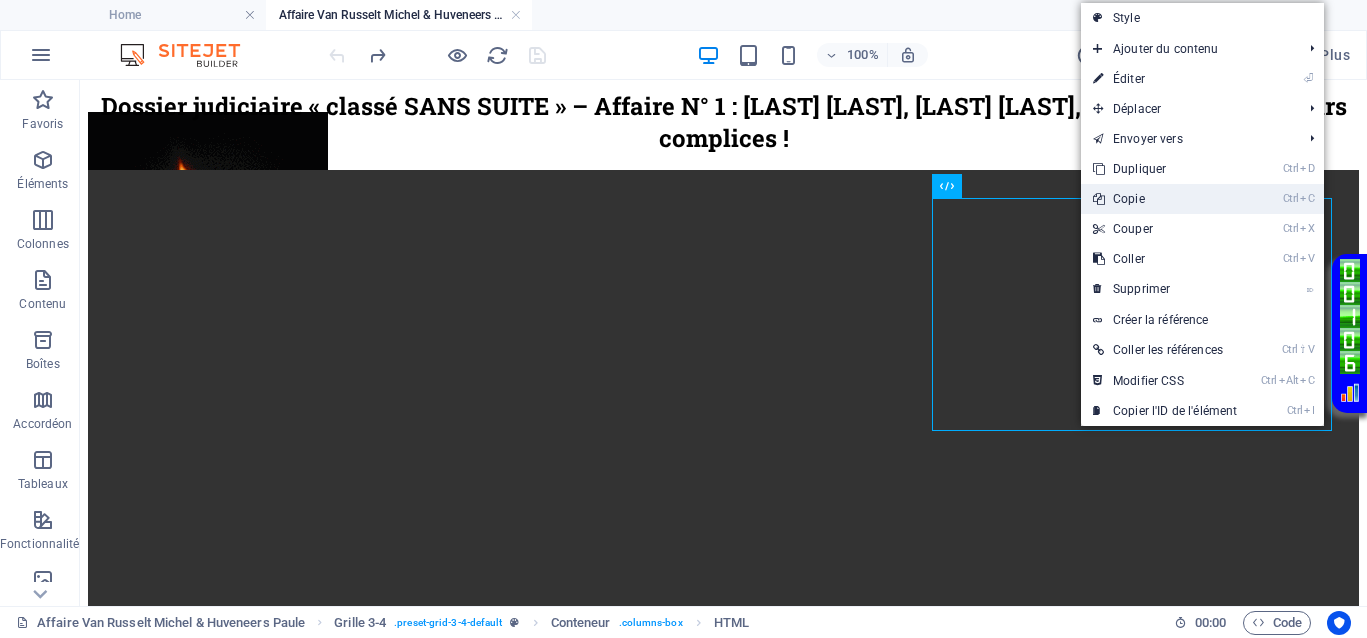 drag, startPoint x: 995, startPoint y: 164, endPoint x: 1109, endPoint y: 192, distance: 117.388245 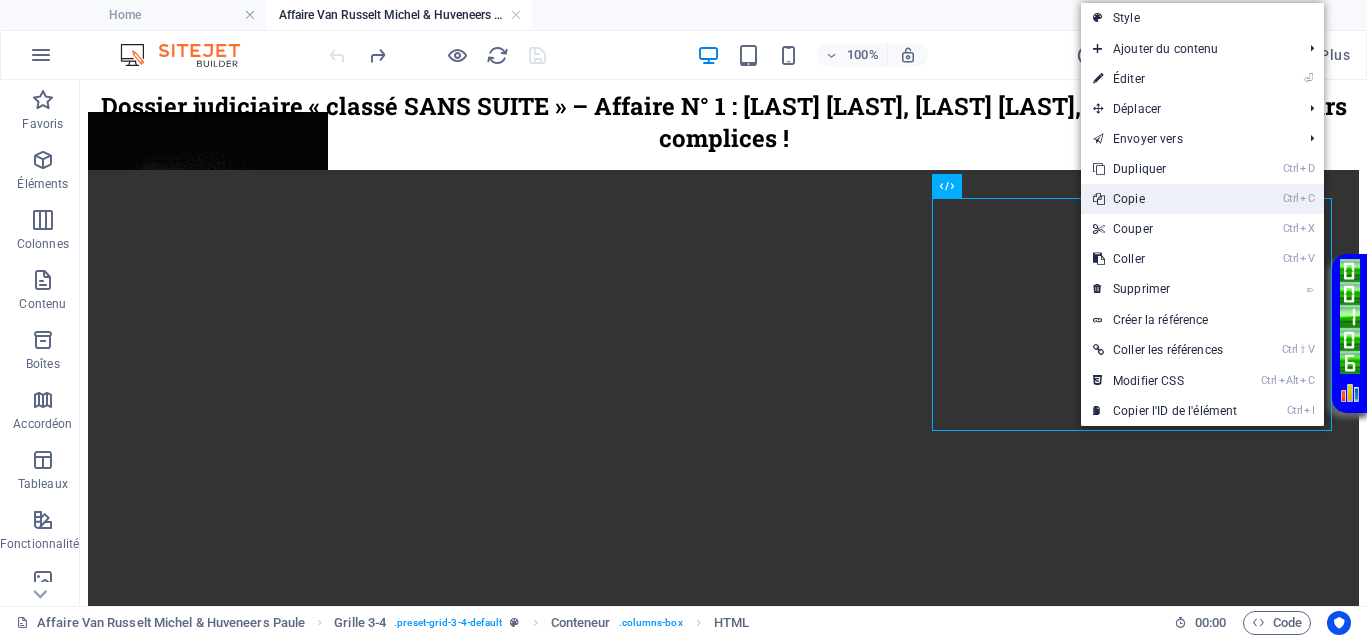 click on "Ctrl C  Copie" at bounding box center (1165, 199) 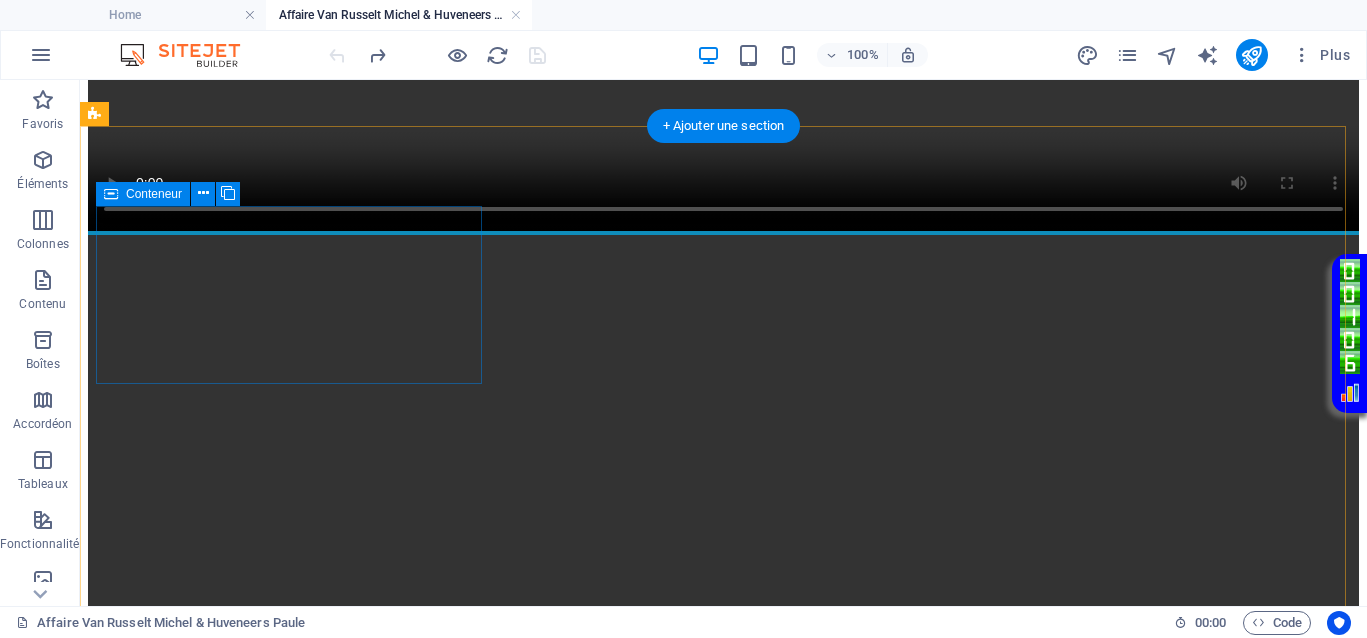 scroll, scrollTop: 1250, scrollLeft: 0, axis: vertical 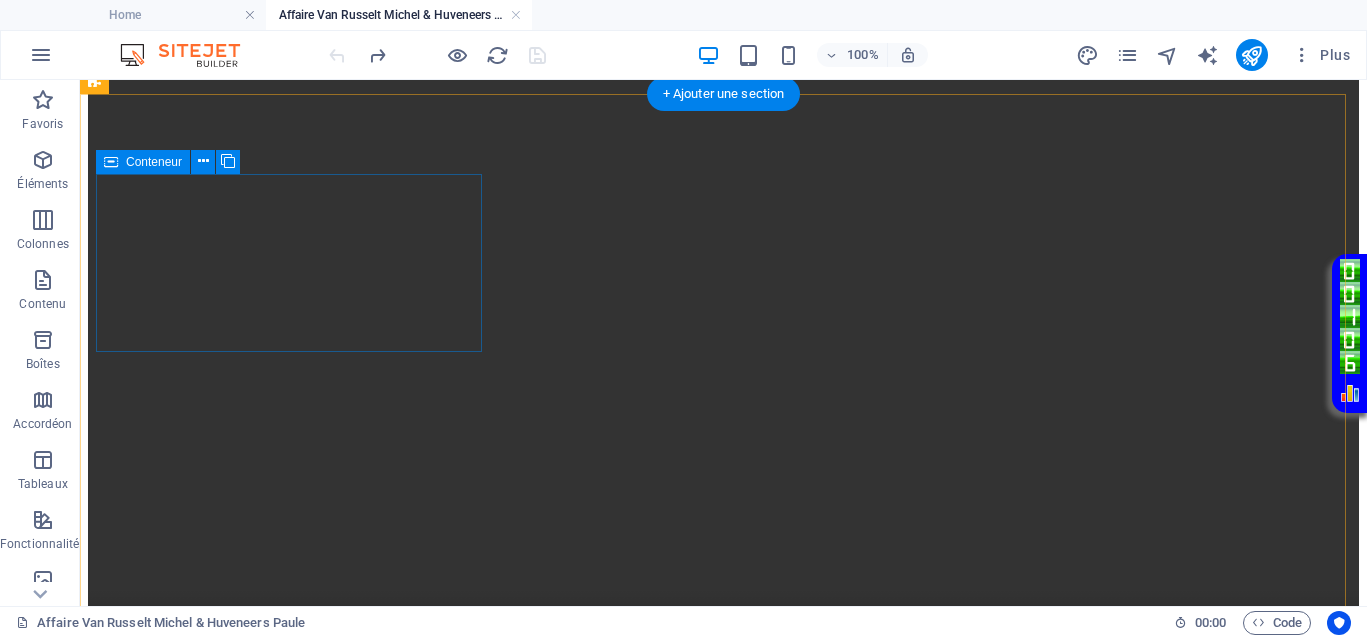 click on "Coller le presse-papiers" at bounding box center (797, 2070) 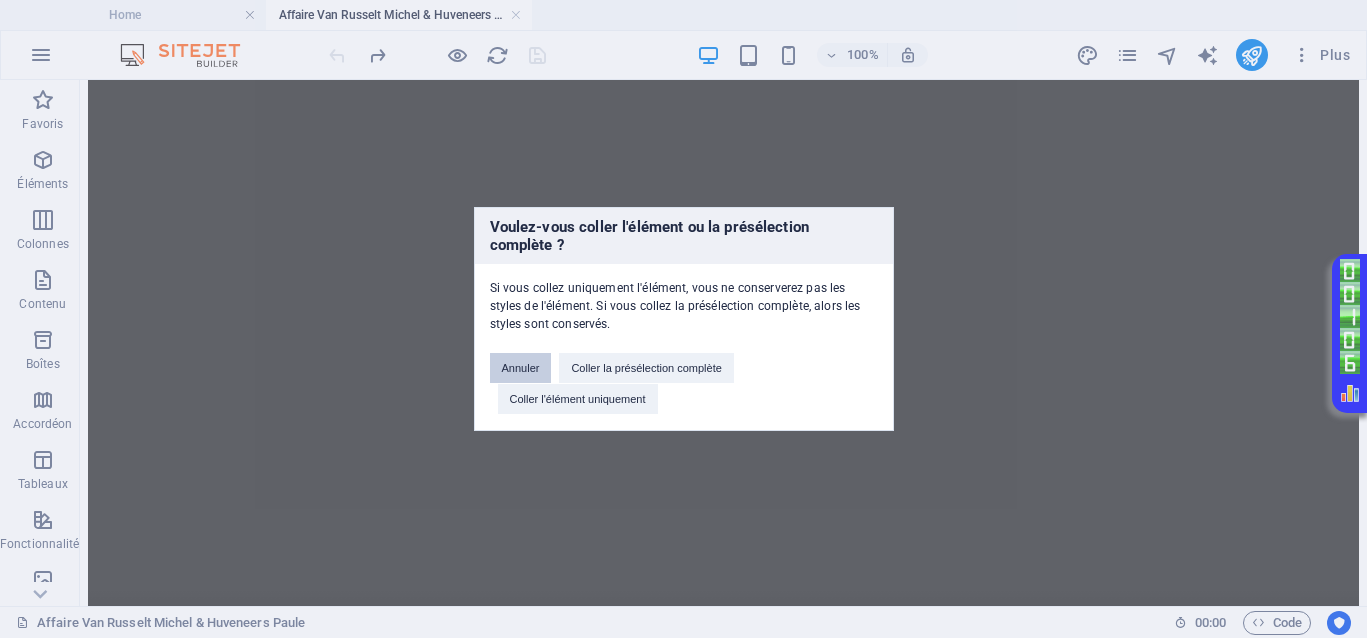 click on "Annuler" at bounding box center [521, 368] 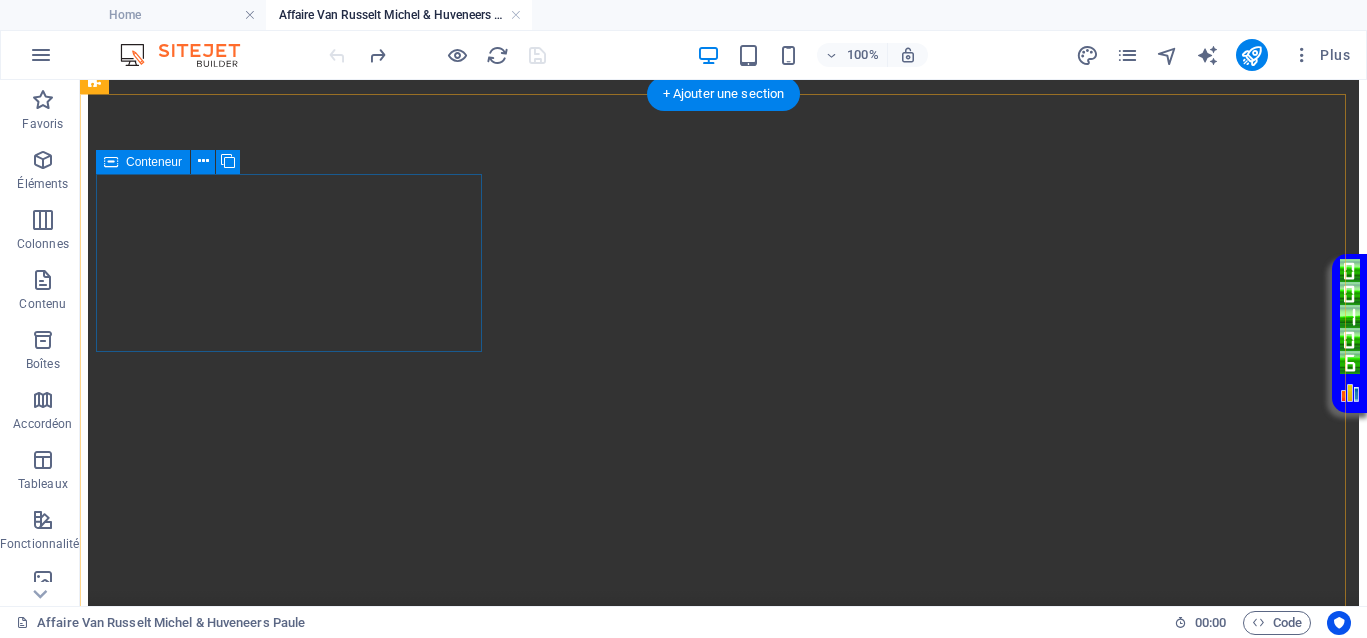 click on "Coller le presse-papiers" at bounding box center [797, 2070] 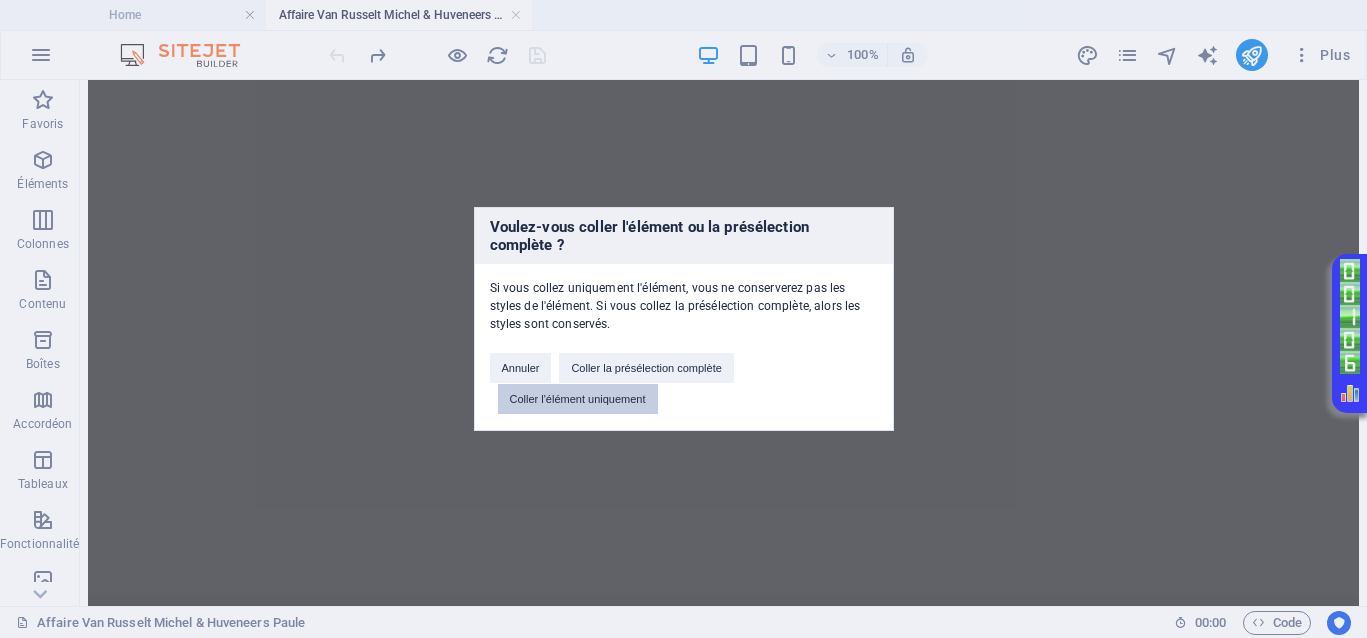 click on "Coller l'élément uniquement" at bounding box center [578, 399] 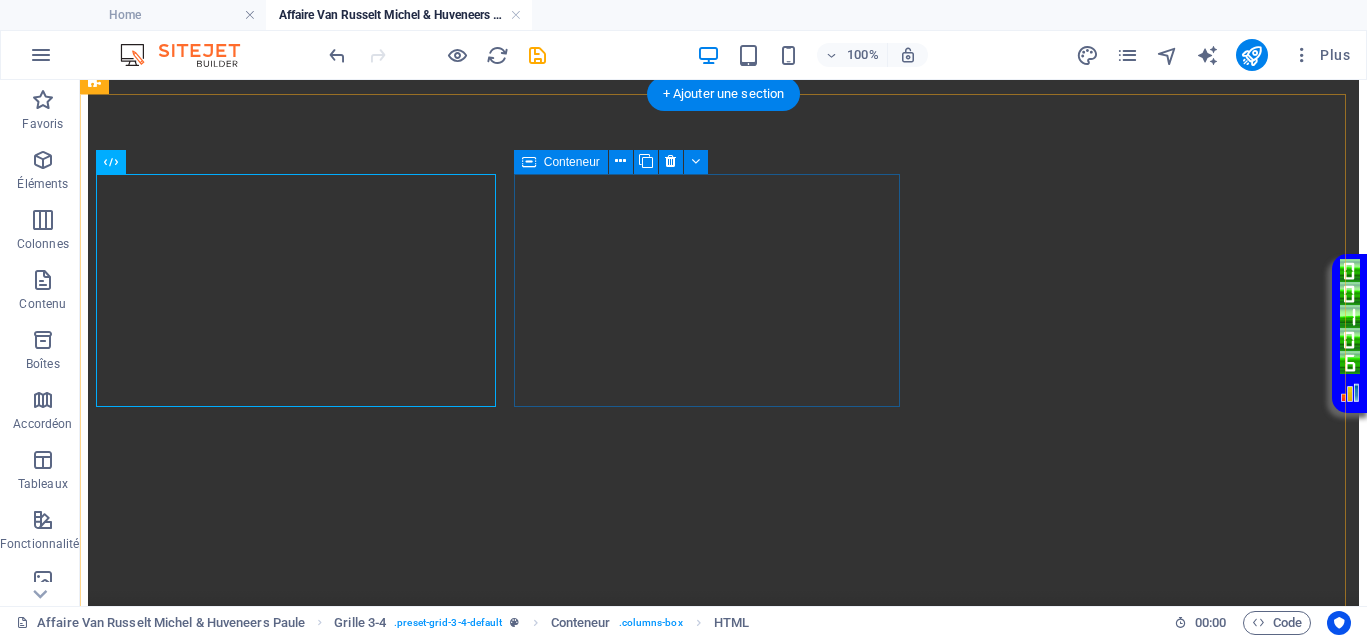 click on "Coller le presse-papiers" at bounding box center (797, 2274) 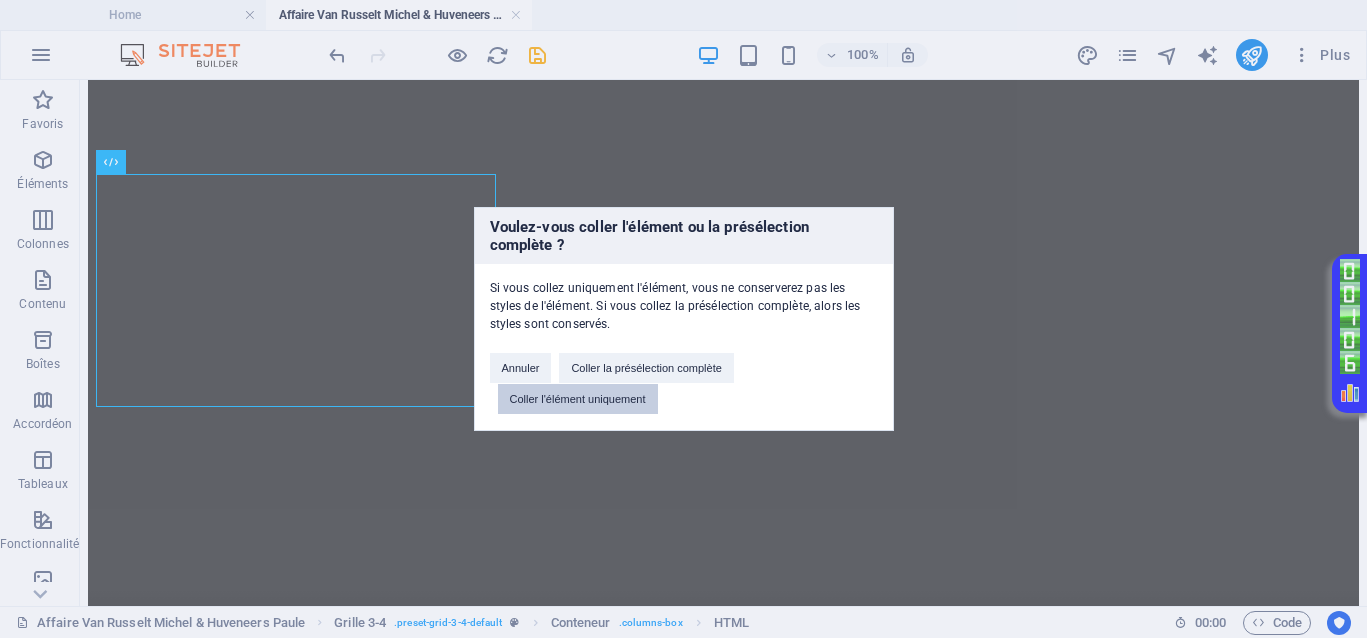 click on "Coller l'élément uniquement" at bounding box center [578, 399] 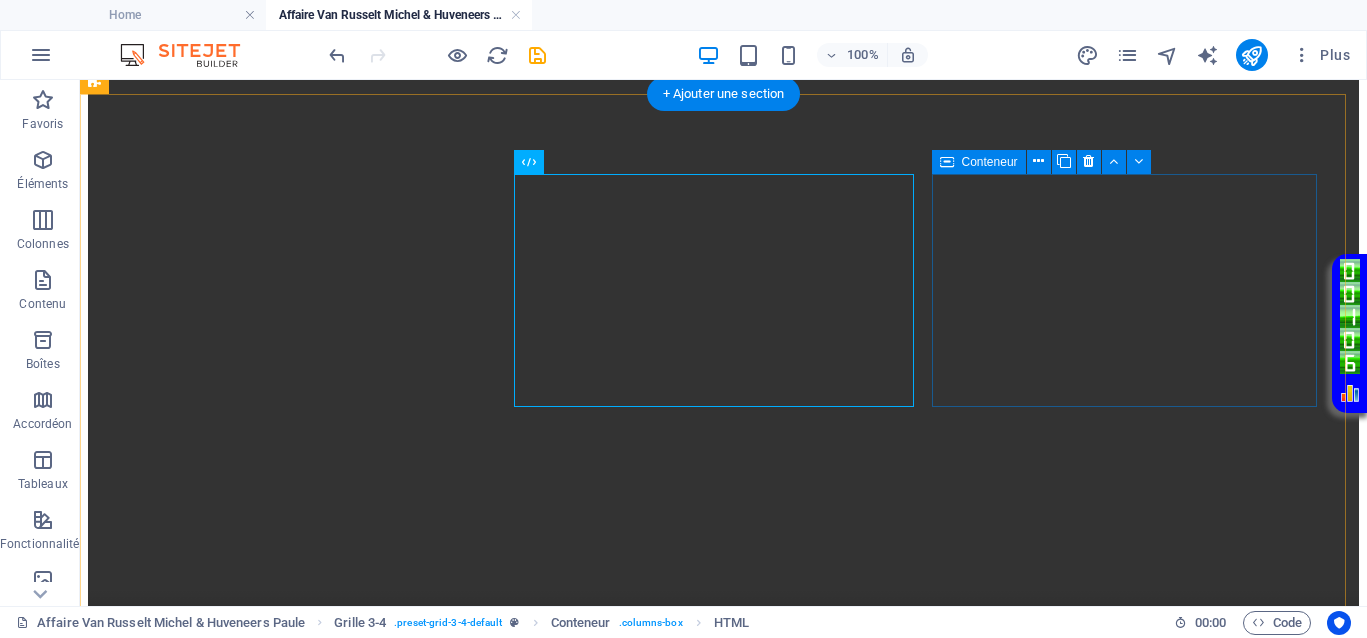 click on "Coller le presse-papiers" at bounding box center [797, 2478] 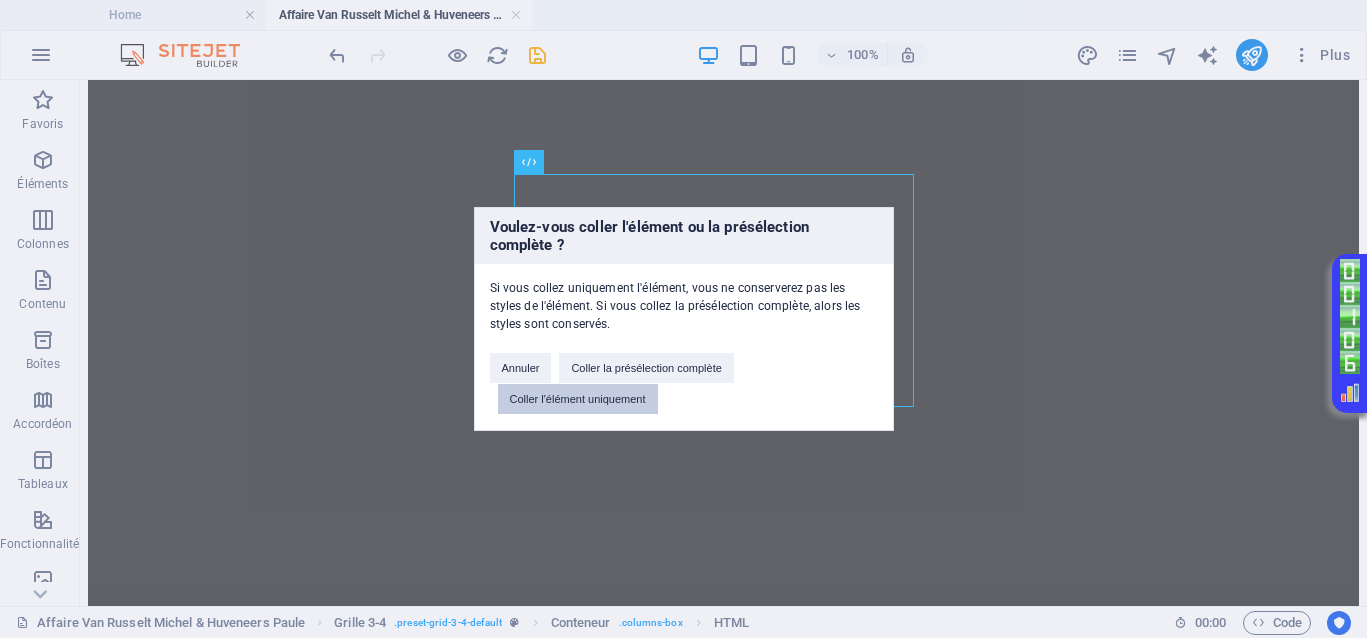 drag, startPoint x: 611, startPoint y: 408, endPoint x: 513, endPoint y: 319, distance: 132.38202 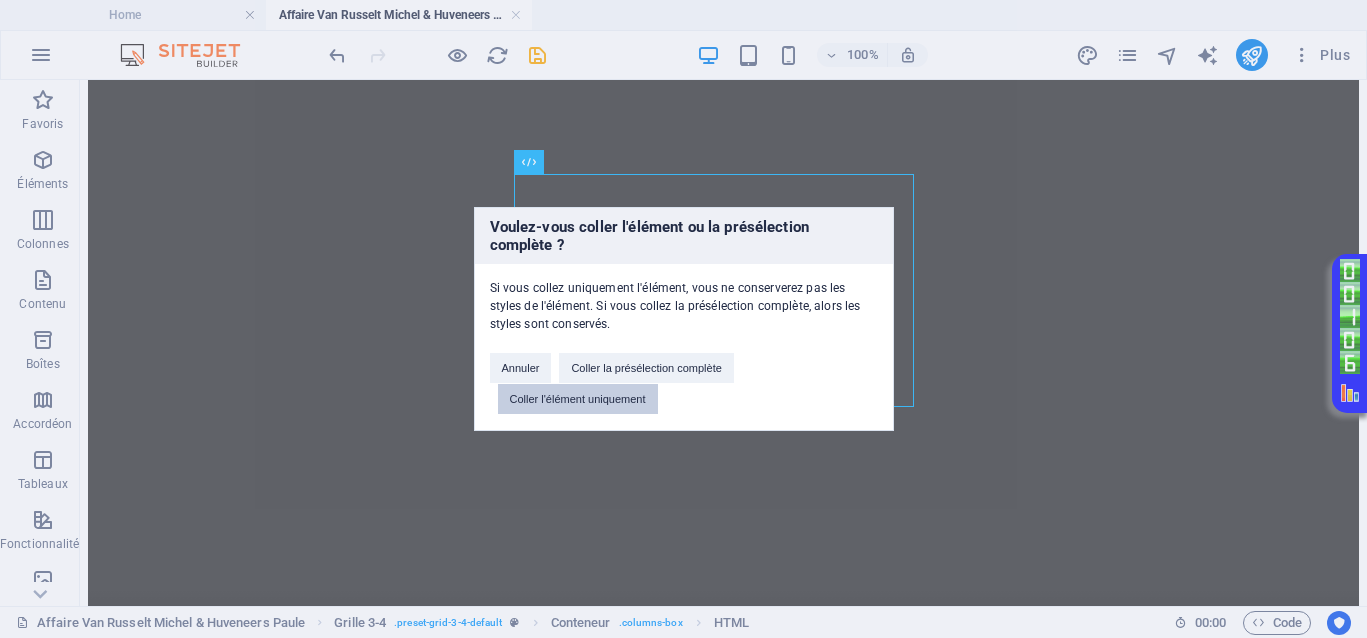 click on "Coller l'élément uniquement" at bounding box center (578, 399) 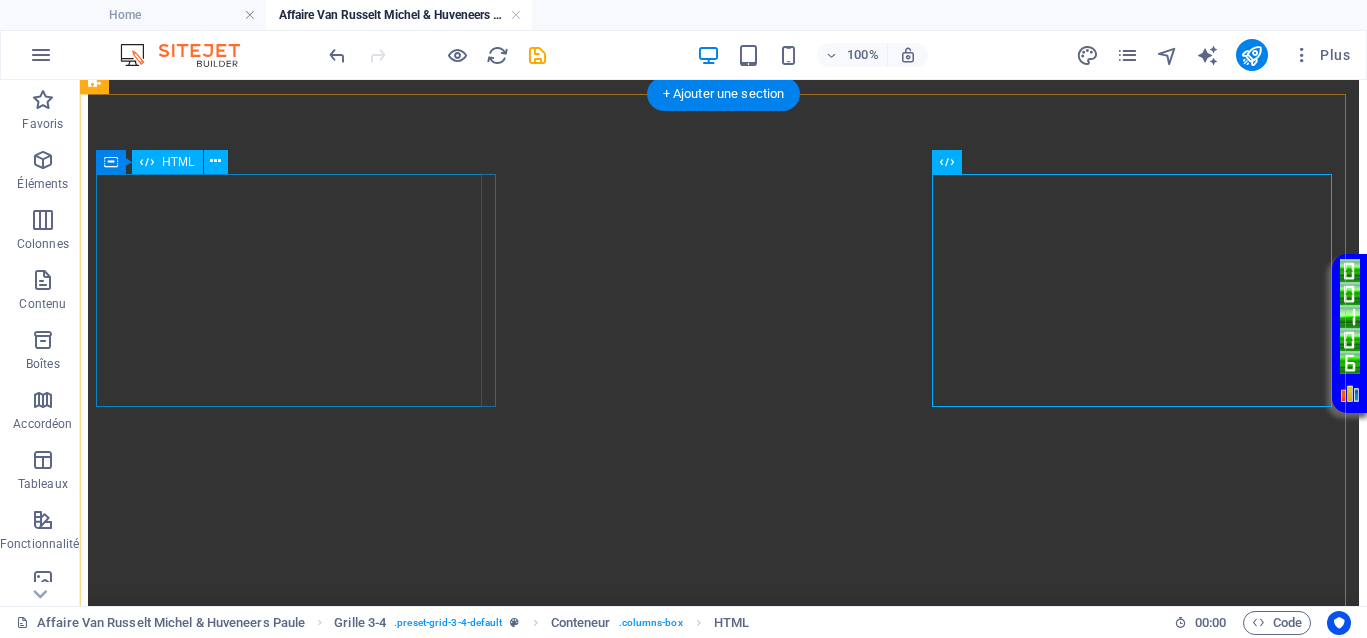 click on "Your browser does not support the video tag." at bounding box center (723, 2071) 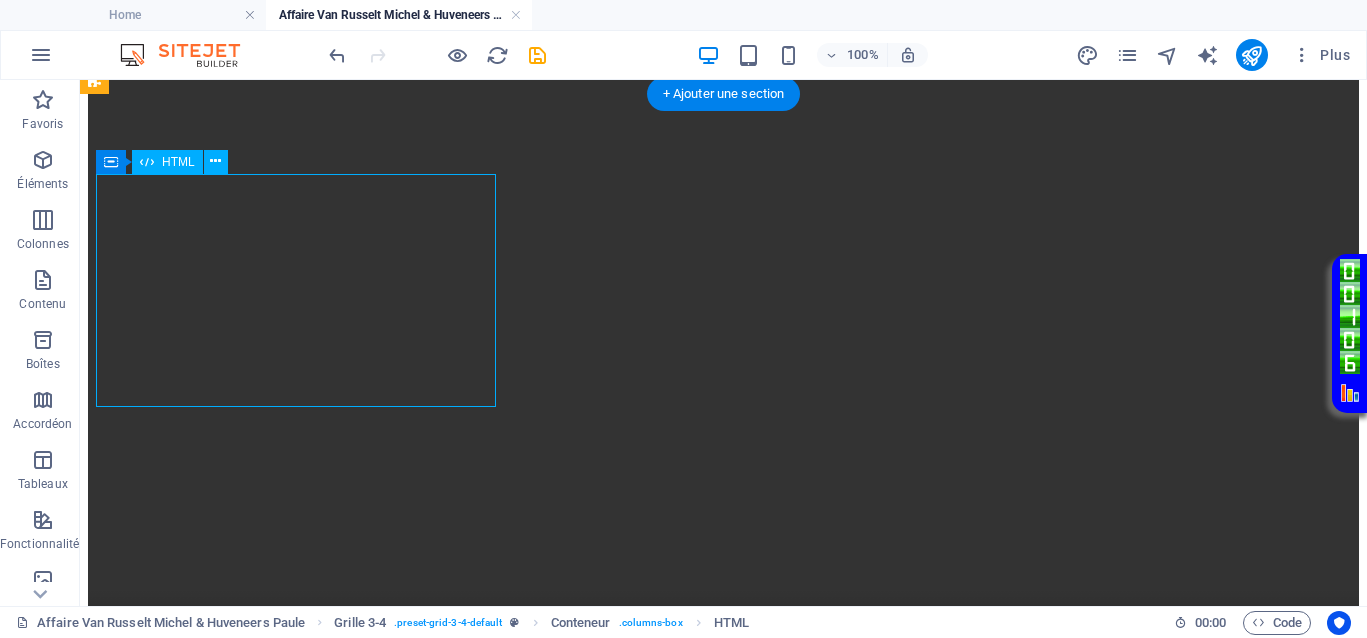 click on "Your browser does not support the video tag." at bounding box center (723, 2071) 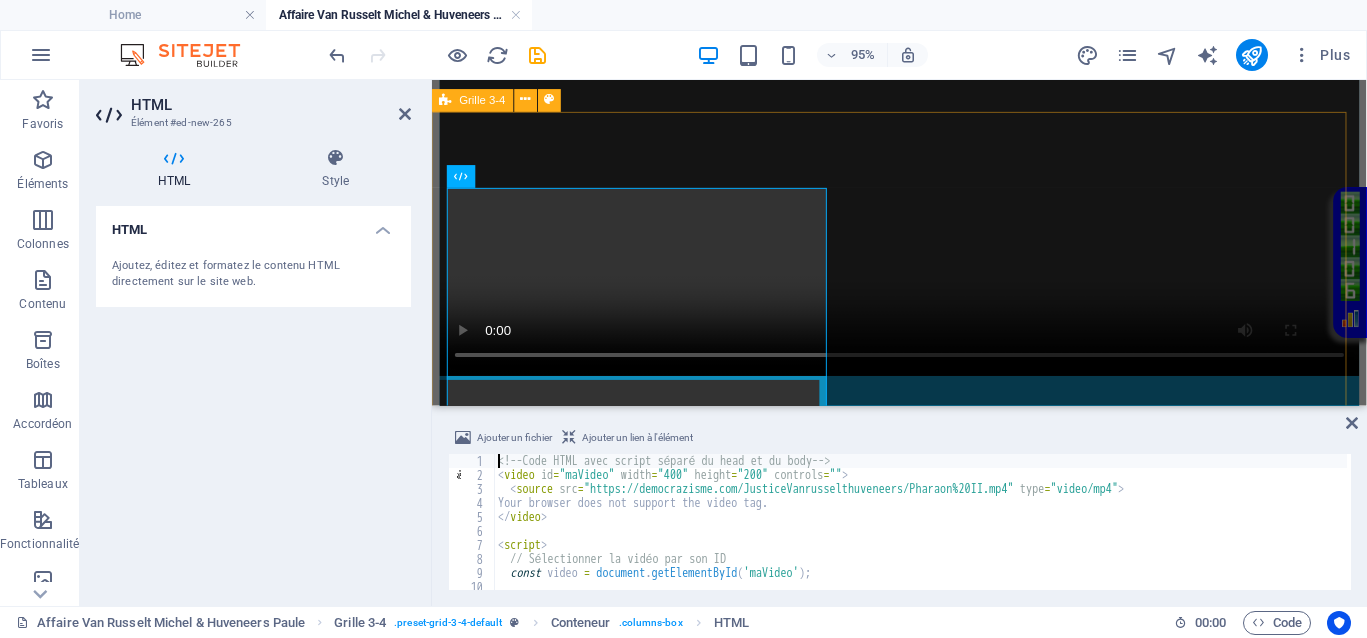 click on "Your browser does not support the video tag.
Your browser does not support the video tag.
Your browser does not support the video tag.
Déposer le contenu ici ou  Ajouter les éléments  Coller le presse-papiers Déposer le contenu ici ou  Ajouter les éléments  Coller le presse-papiers Déposer le contenu ici ou  Ajouter les éléments  Coller le presse-papiers Déposer le contenu ici ou  Ajouter les éléments  Coller le presse-papiers" at bounding box center (924, 2104) 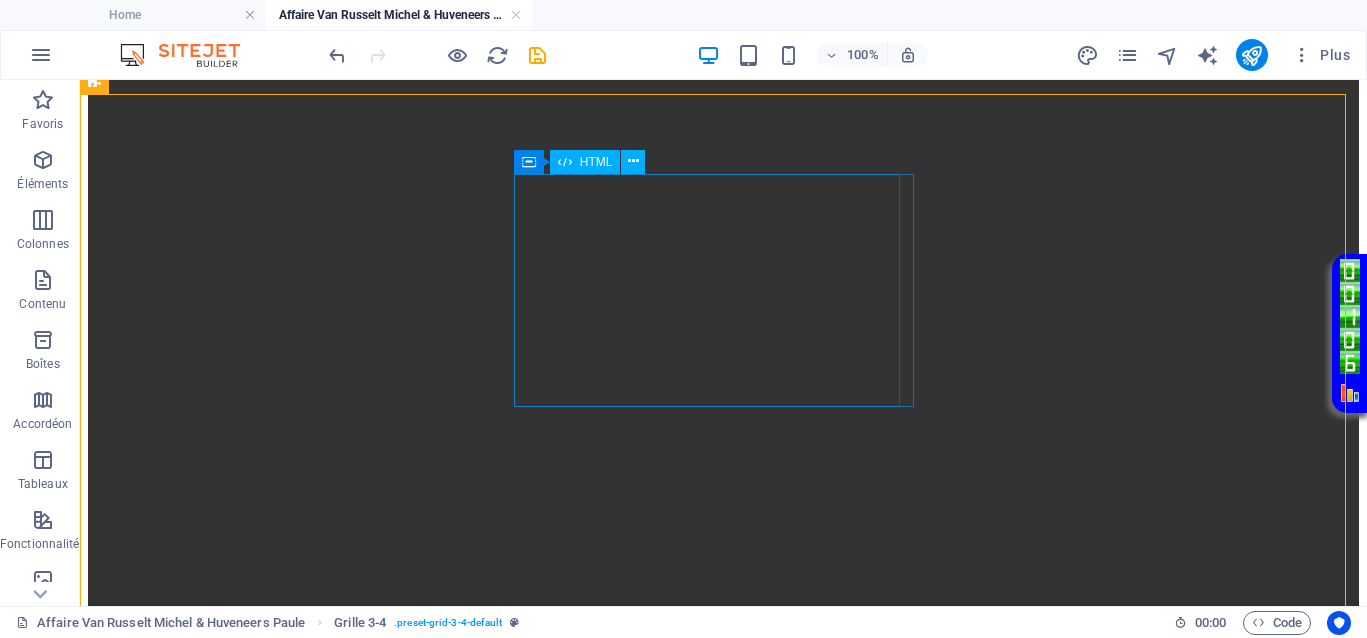 click on "Your browser does not support the video tag." at bounding box center (723, 2275) 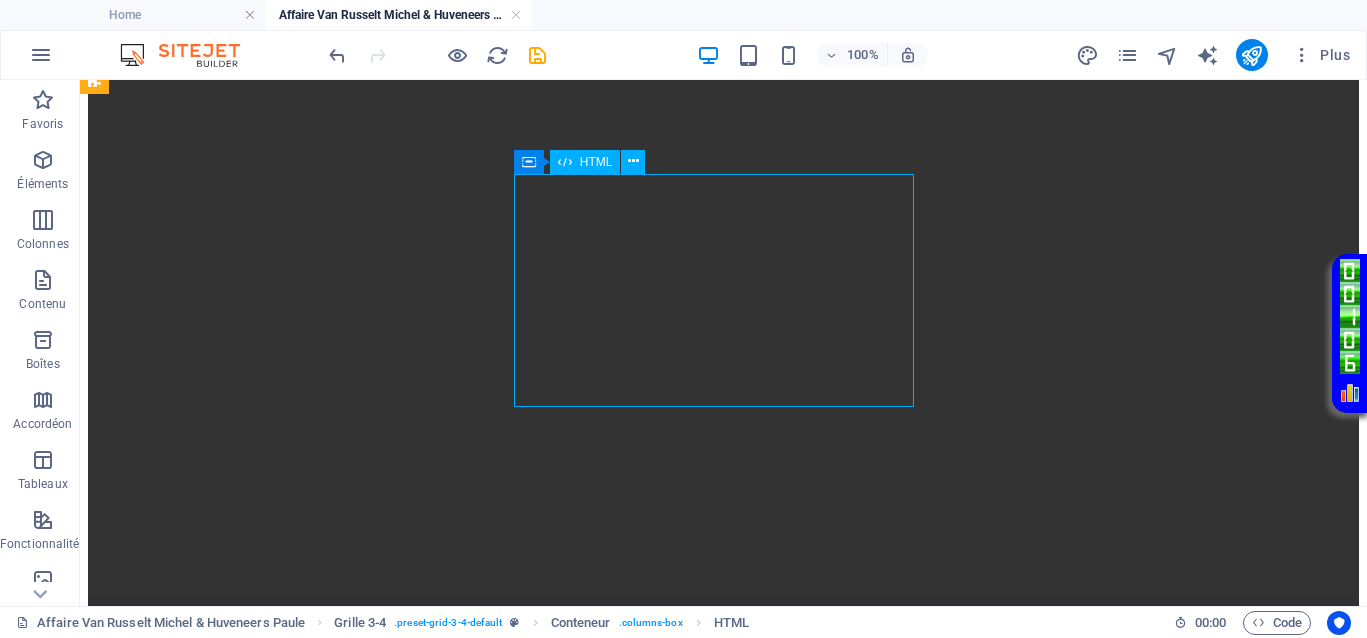 click on "Your browser does not support the video tag." at bounding box center [723, 2275] 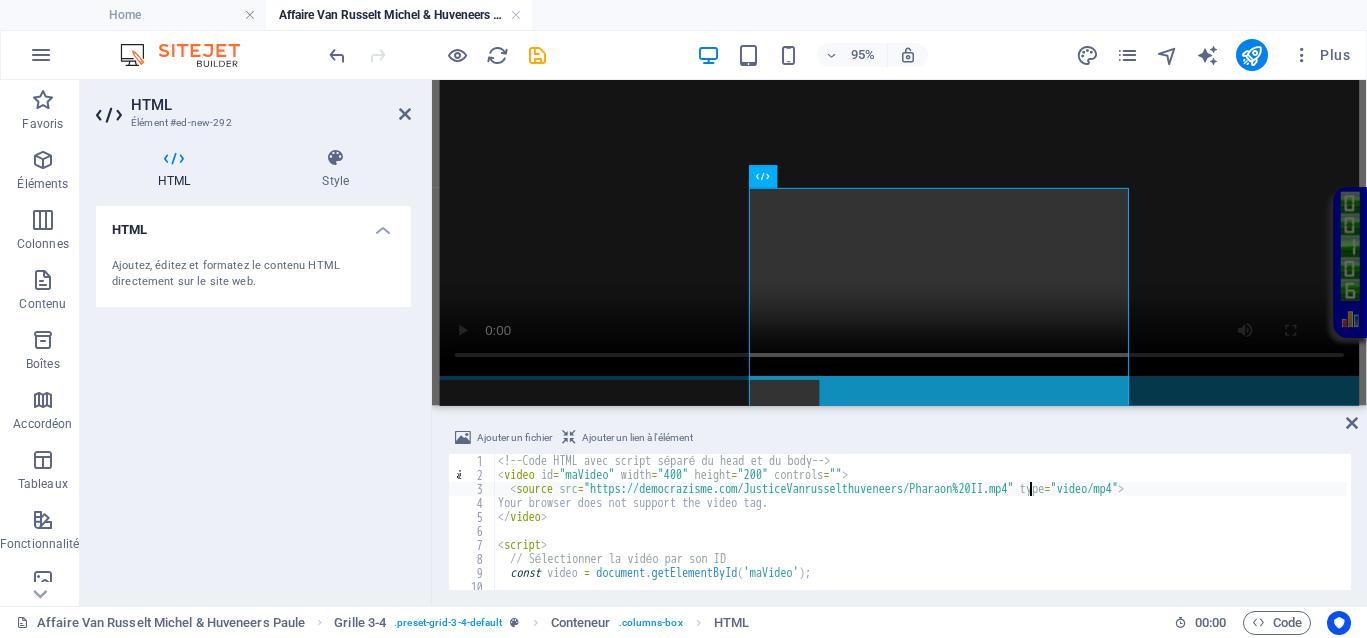 click on "<!--  Code HTML avec script séparé du head et du body  --> < video   id = "maVideo"   width = "400"   height = "200"   controls = "" >    < source   src = "https://democrazisme.com/JusticeVanrusselthuveneers/Pharaon%20II.mp4"   type = "video/mp4" >   Your browser does not support the video tag. </ video > < script >    // Sélectionner la vidéo par son ID    const   video   =   document . getElementById ( 'maVideo' ) ;    // S'assurer que la vidéo ne démarre pas automatiquement" at bounding box center [920, 536] 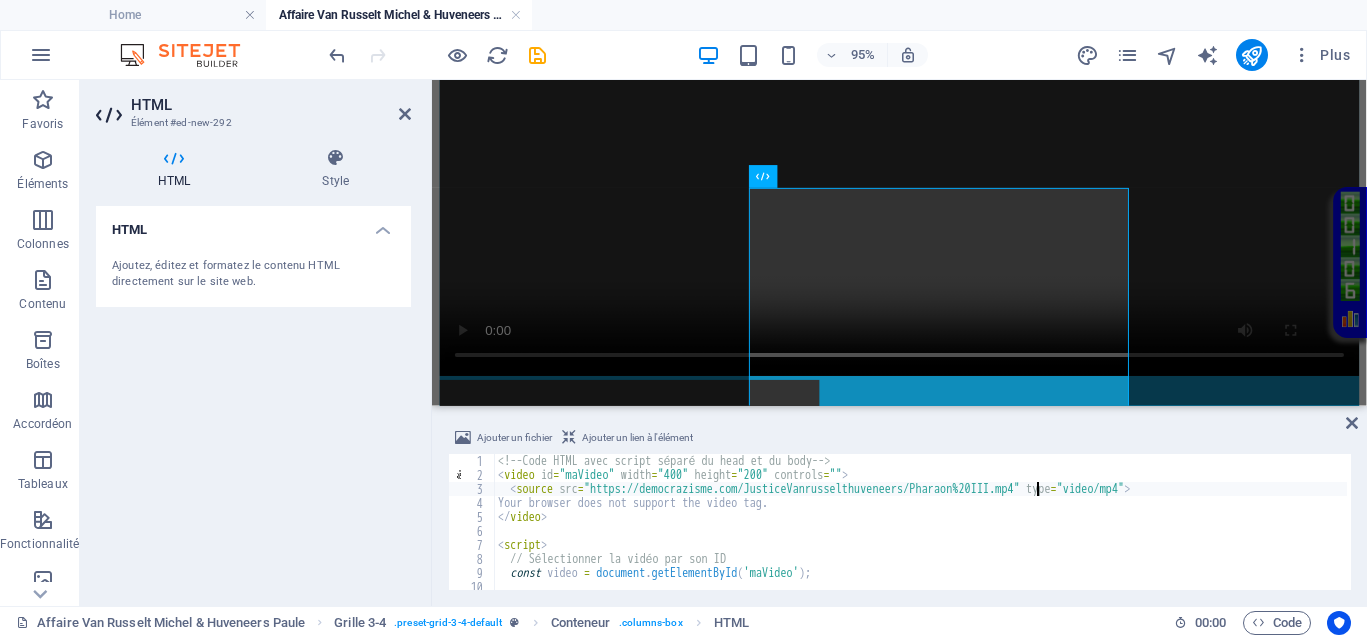 scroll, scrollTop: 0, scrollLeft: 44, axis: horizontal 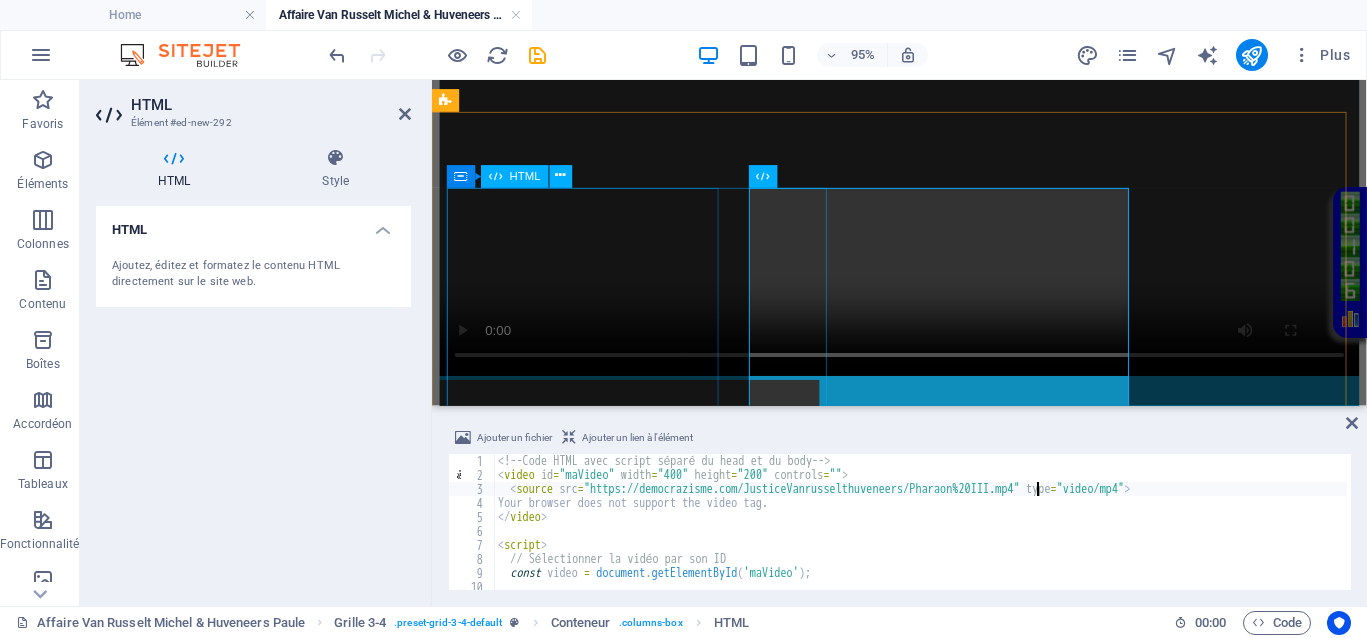 type on "<source src="https://democrazisme.com/JusticeVanrusselthuveneers/Pharaon%20III.mp4" type="video/mp4">" 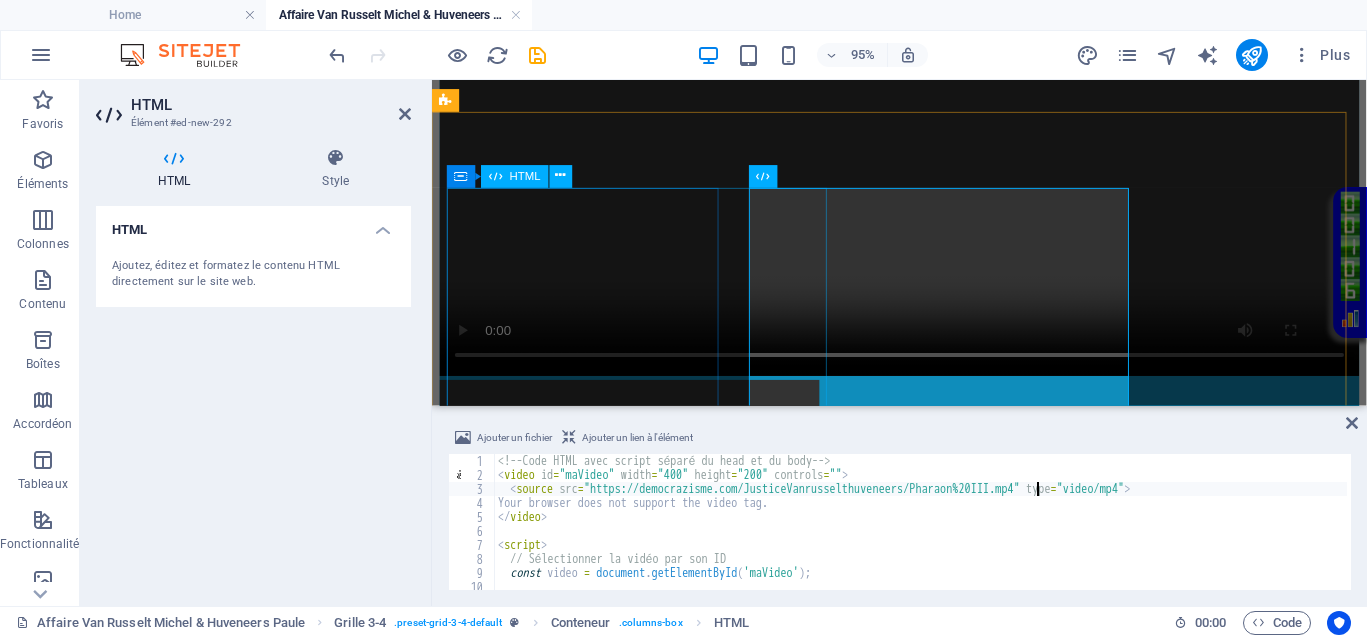 click on "Your browser does not support the video tag." at bounding box center [924, 1616] 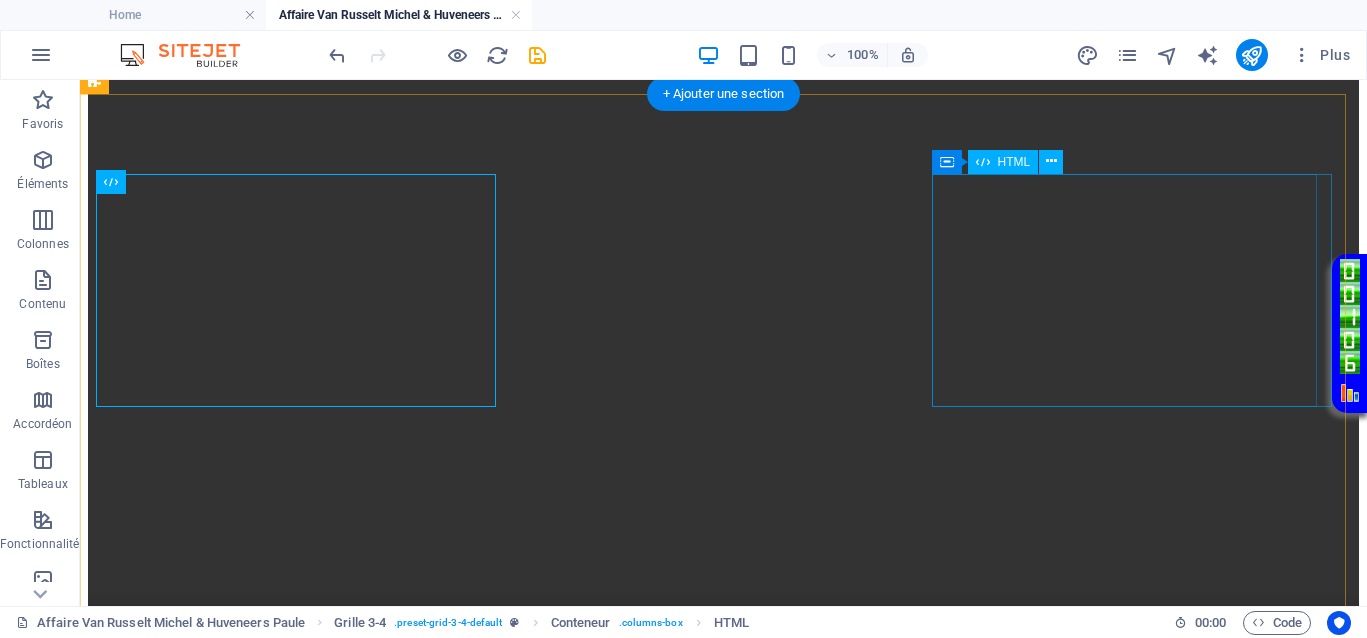 click on "Your browser does not support the video tag." at bounding box center (723, 2479) 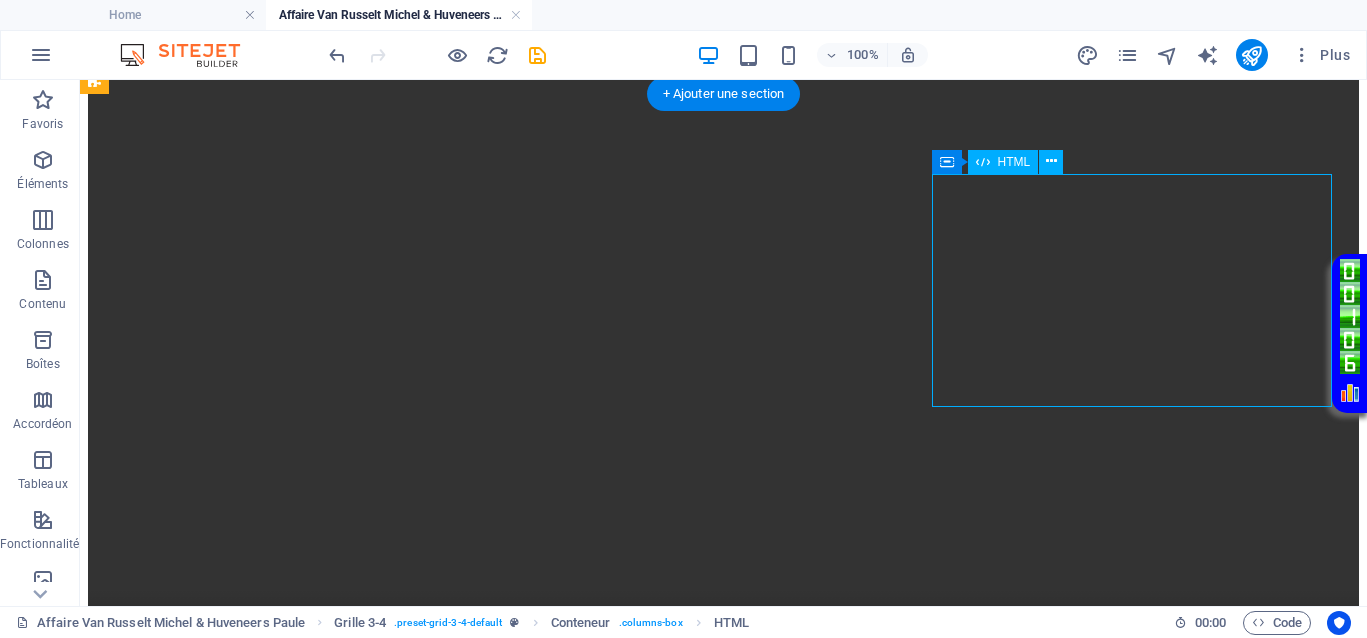 click on "Your browser does not support the video tag." at bounding box center [723, 2479] 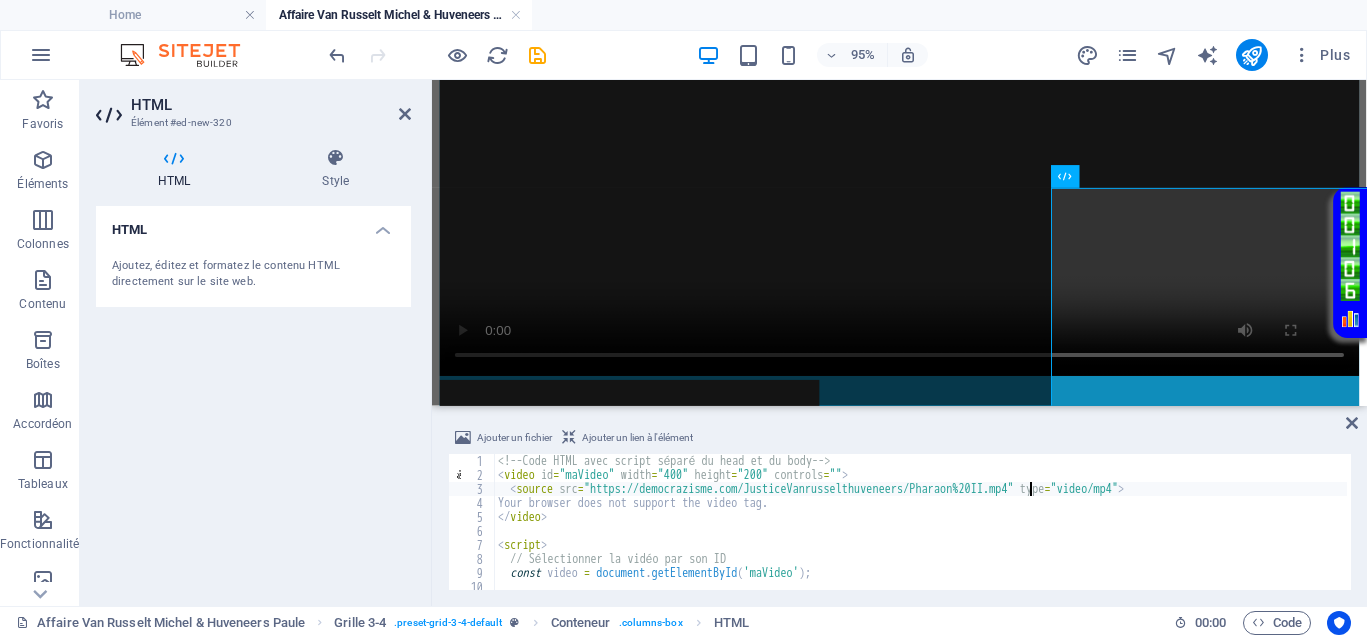 click on "<!--  Code HTML avec script séparé du head et du body  --> < video   id = "maVideo"   width = "400"   height = "200"   controls = "" >    < source   src = "https://democrazisme.com/JusticeVanrusselthuveneers/Pharaon%20II.mp4"   type = "video/mp4" >   Your browser does not support the video tag. </ video > < script >    // Sélectionner la vidéo par son ID    const   video   =   document . getElementById ( 'maVideo' ) ;    // S'assurer que la vidéo ne démarre pas automatiquement" at bounding box center [920, 536] 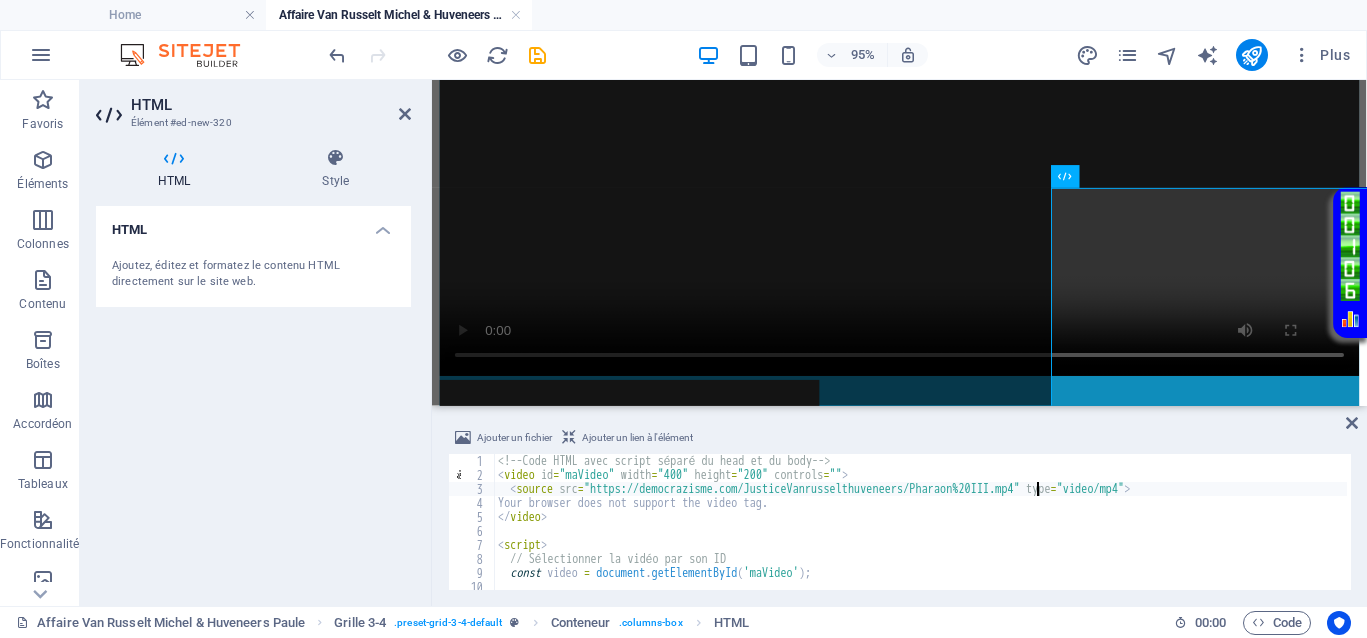 type on "<source src="https://democrazisme.com/JusticeVanrusselthuveneers/Pharaon%20IIII.mp4" type="video/mp4">" 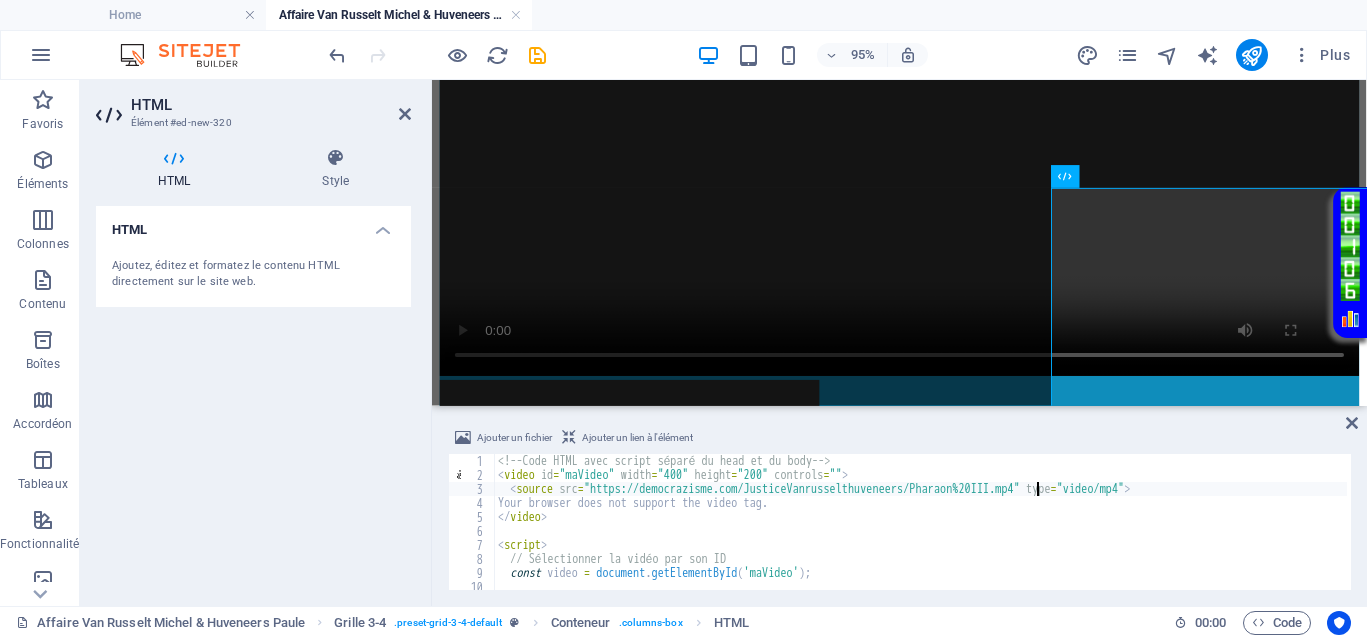 scroll, scrollTop: 0, scrollLeft: 45, axis: horizontal 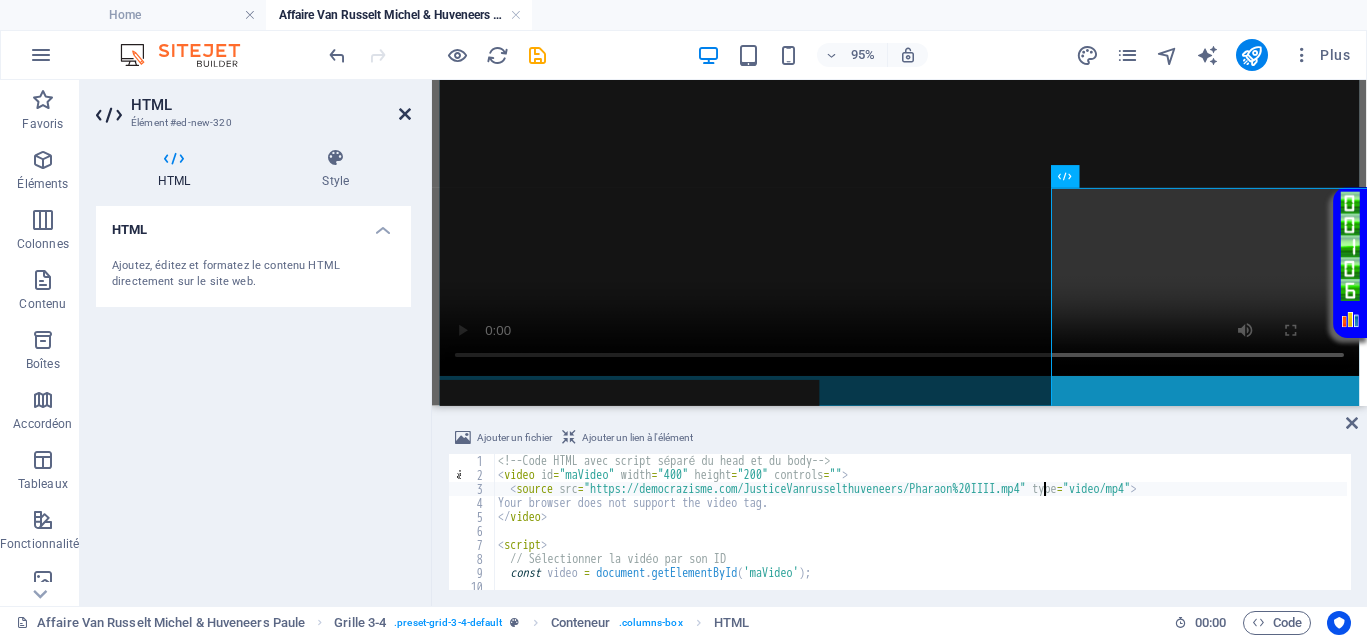 click at bounding box center (405, 114) 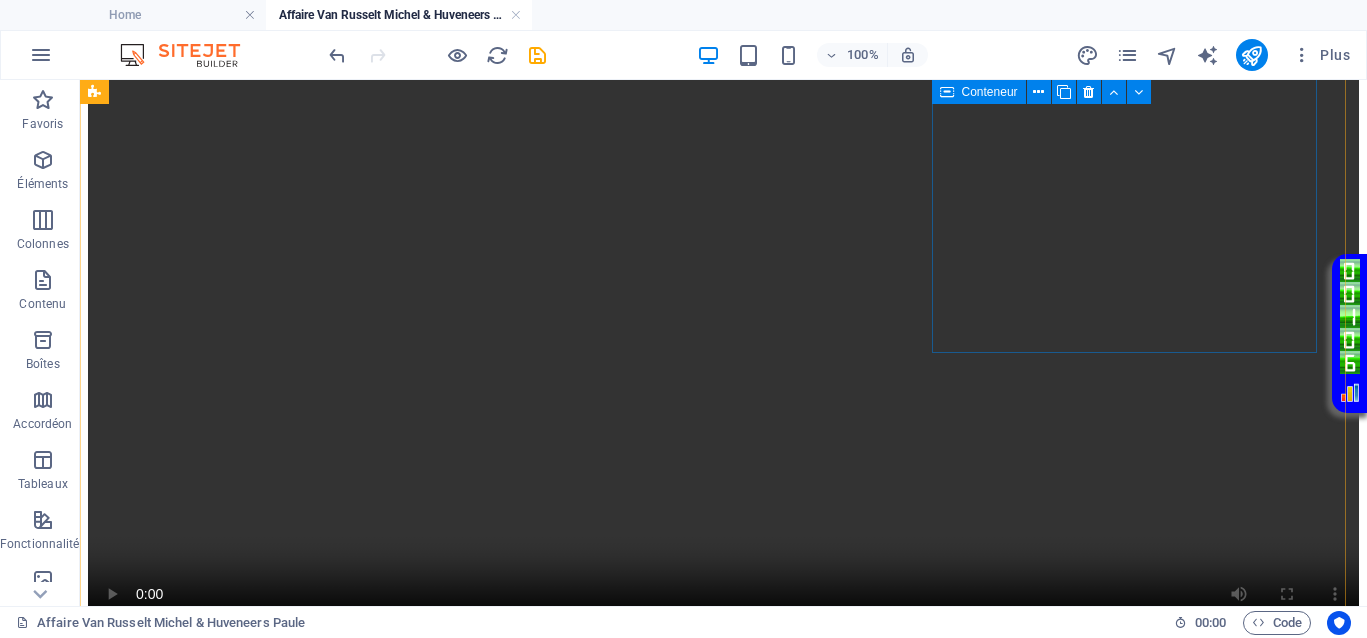 scroll, scrollTop: 625, scrollLeft: 0, axis: vertical 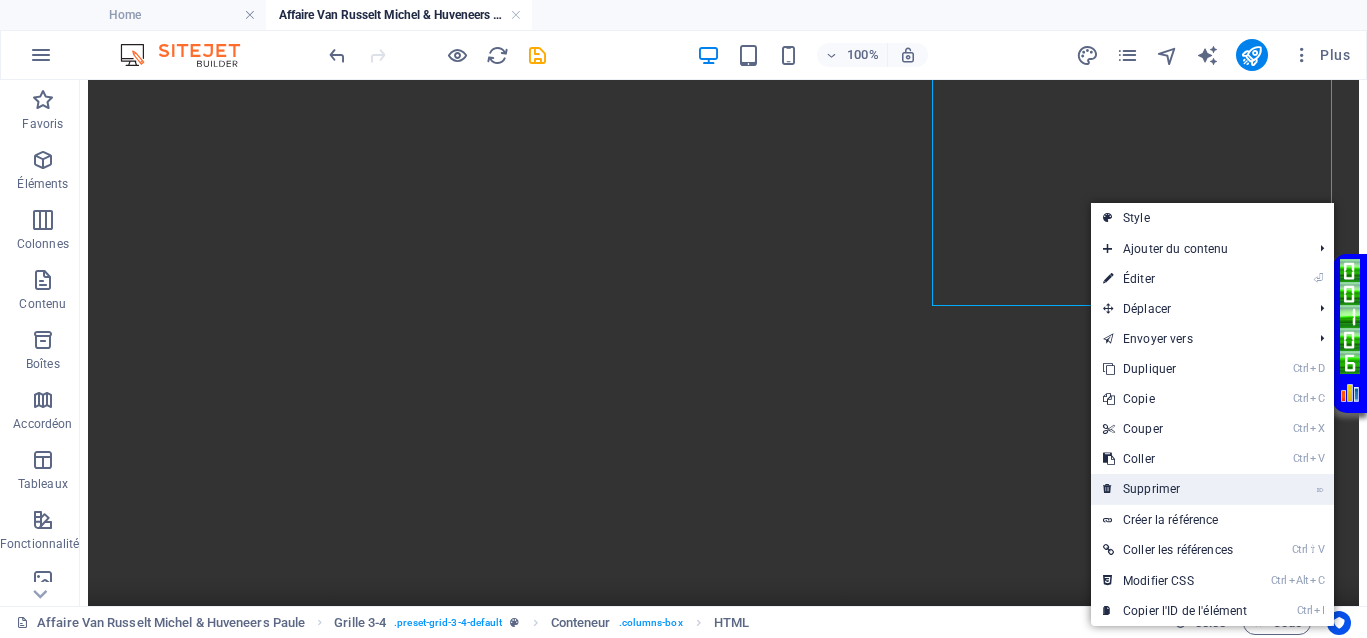 click on "⌦  Supprimer" at bounding box center [1175, 489] 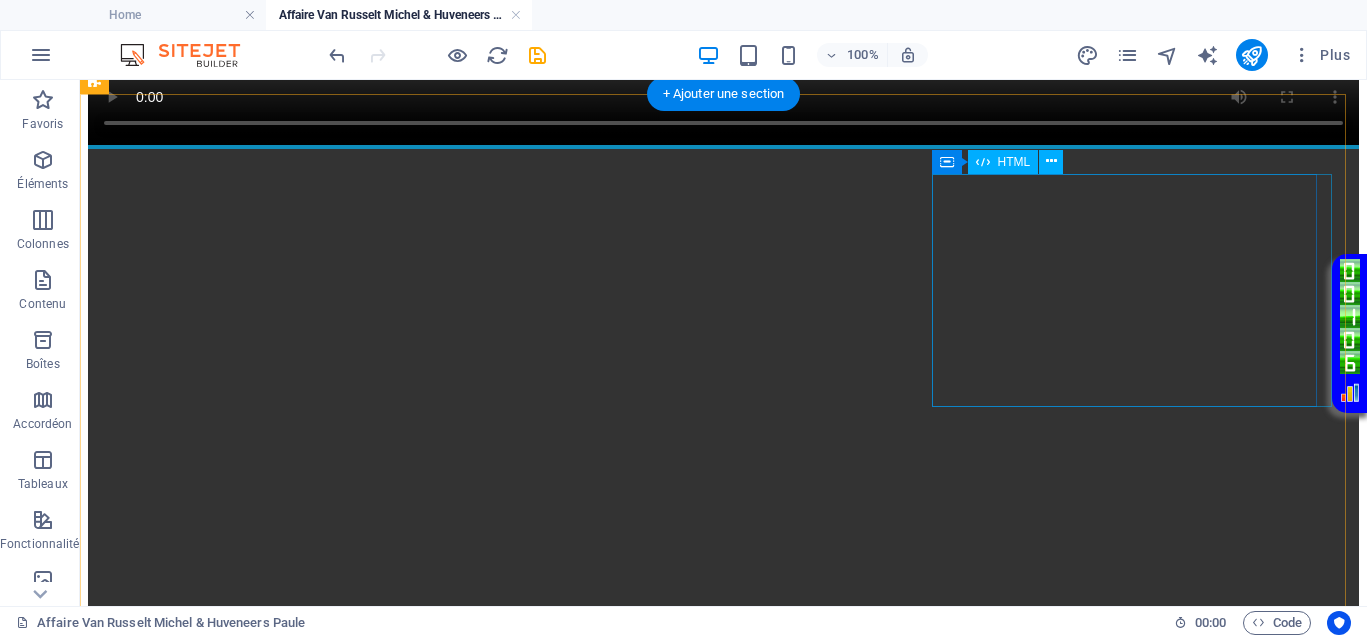 scroll, scrollTop: 1250, scrollLeft: 0, axis: vertical 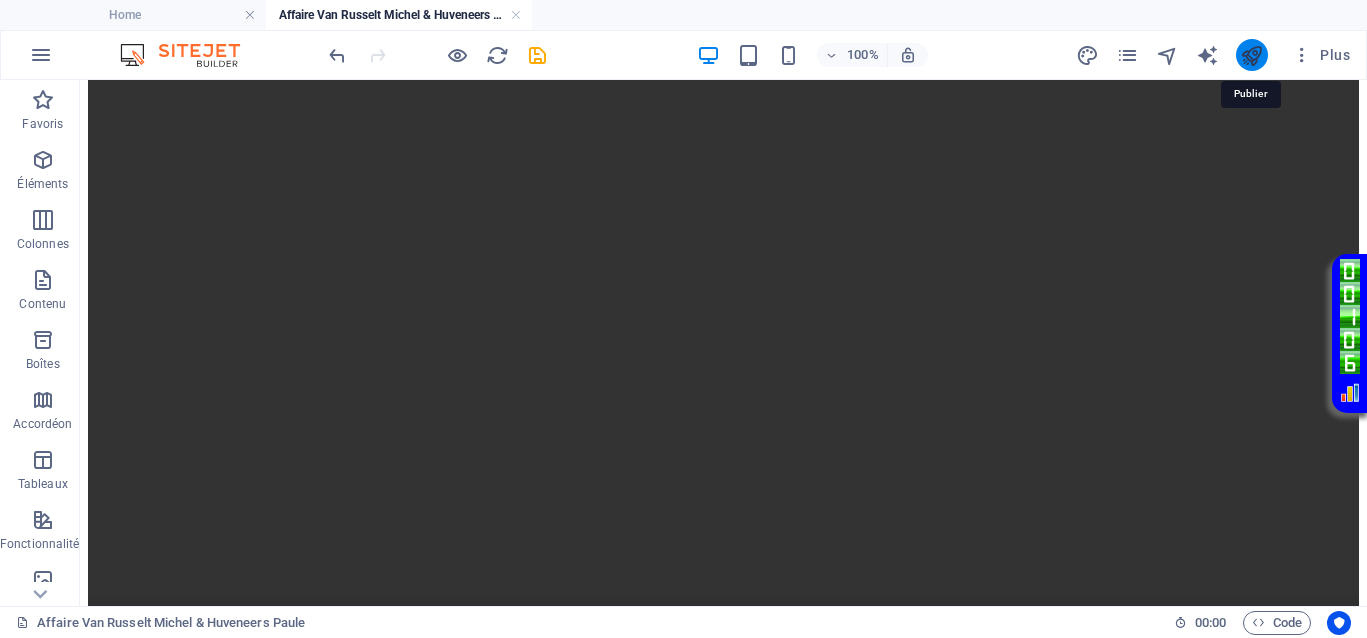 click at bounding box center (1251, 55) 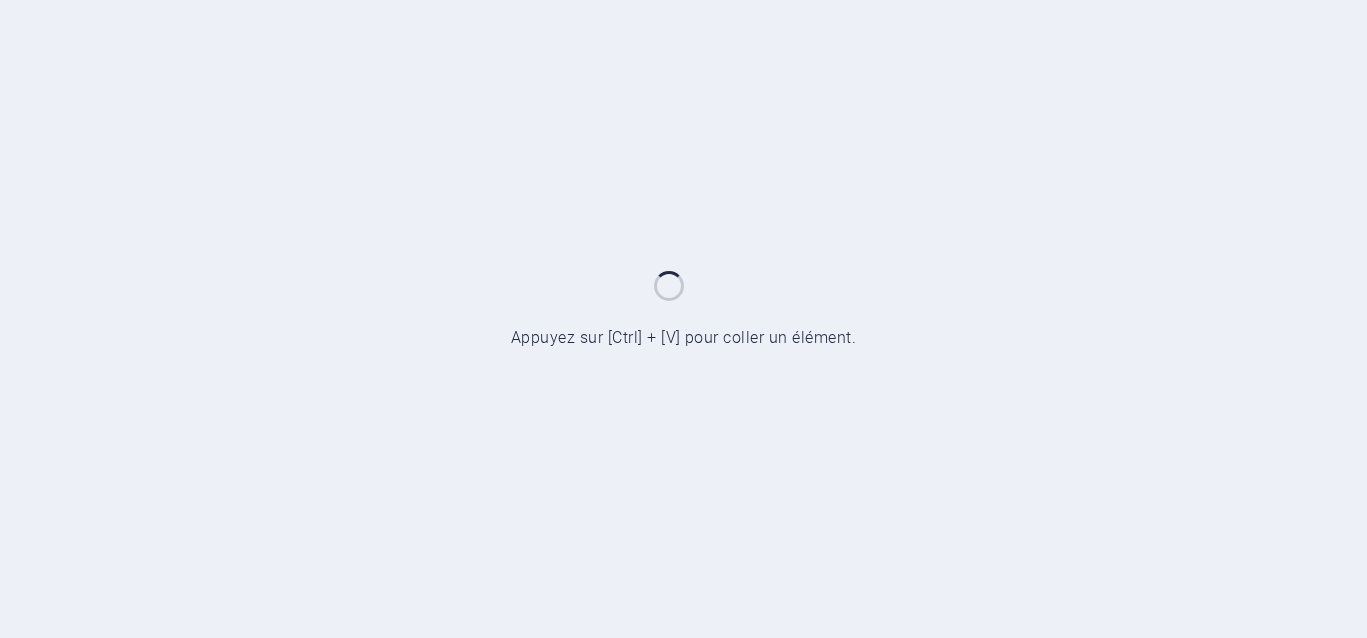 scroll, scrollTop: 0, scrollLeft: 0, axis: both 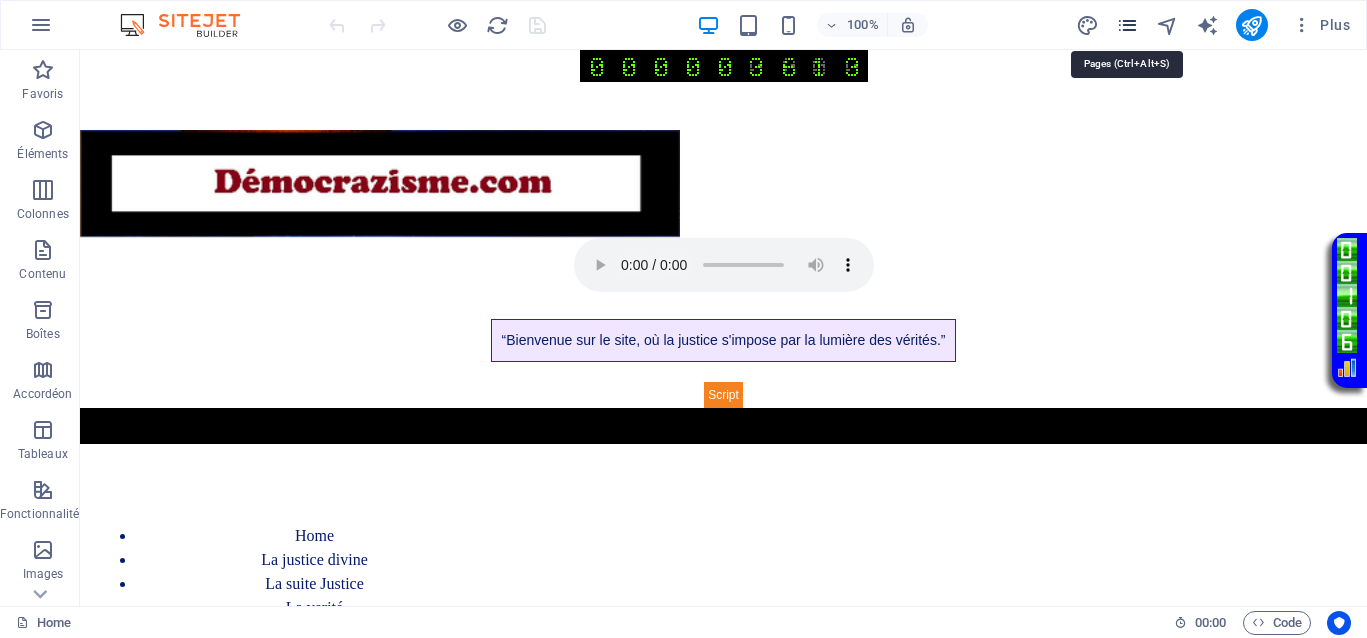 click at bounding box center [1127, 25] 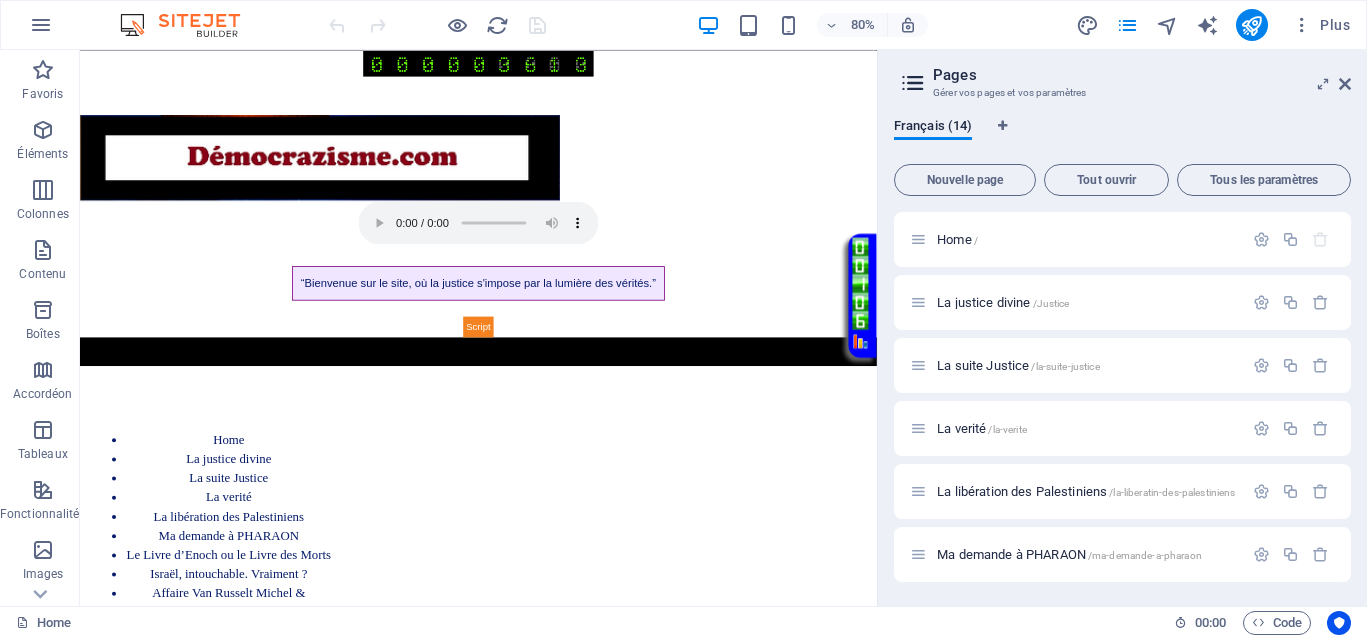 scroll, scrollTop: 250, scrollLeft: 0, axis: vertical 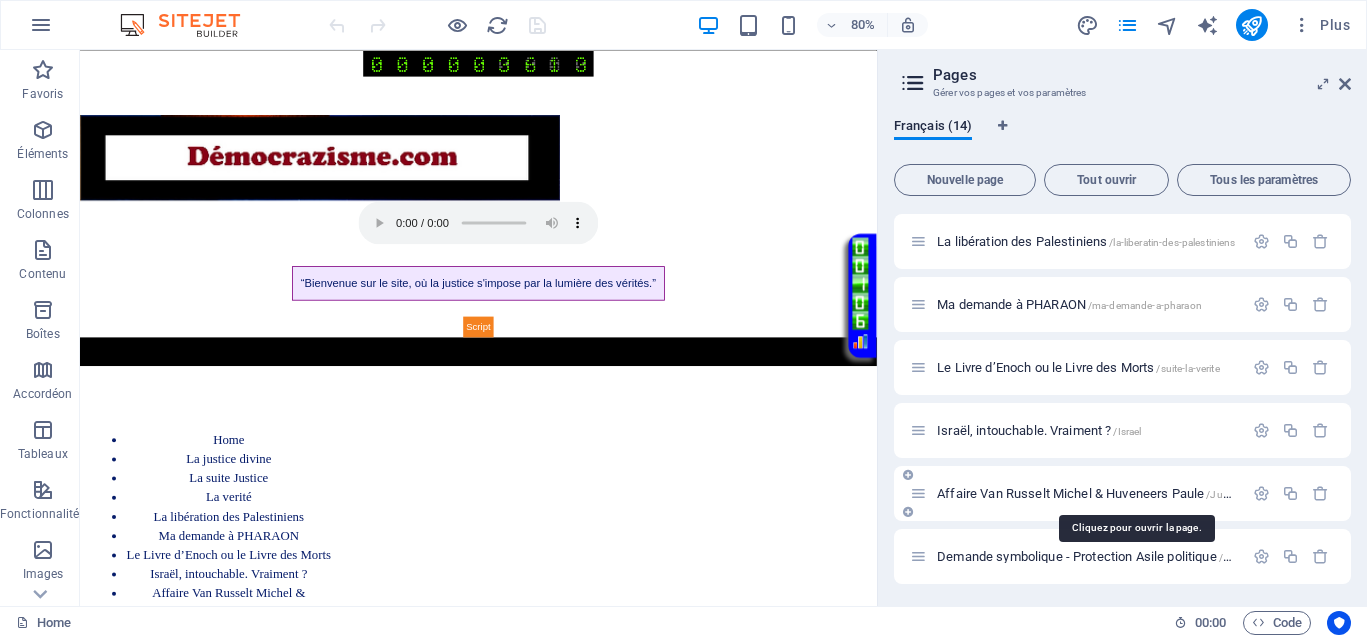 click on "Affaire Van Russelt Michel & Huveneers Paule /JusticeVanrusselthuveneers" at bounding box center [1137, 493] 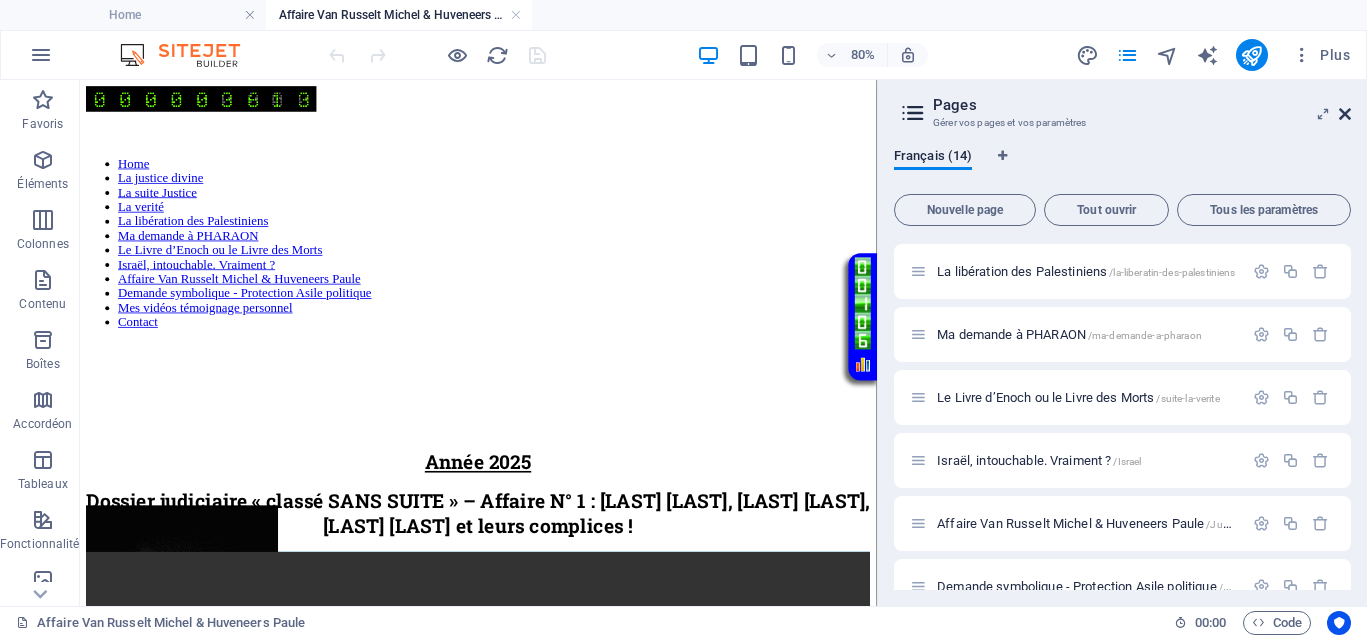 scroll, scrollTop: 0, scrollLeft: 0, axis: both 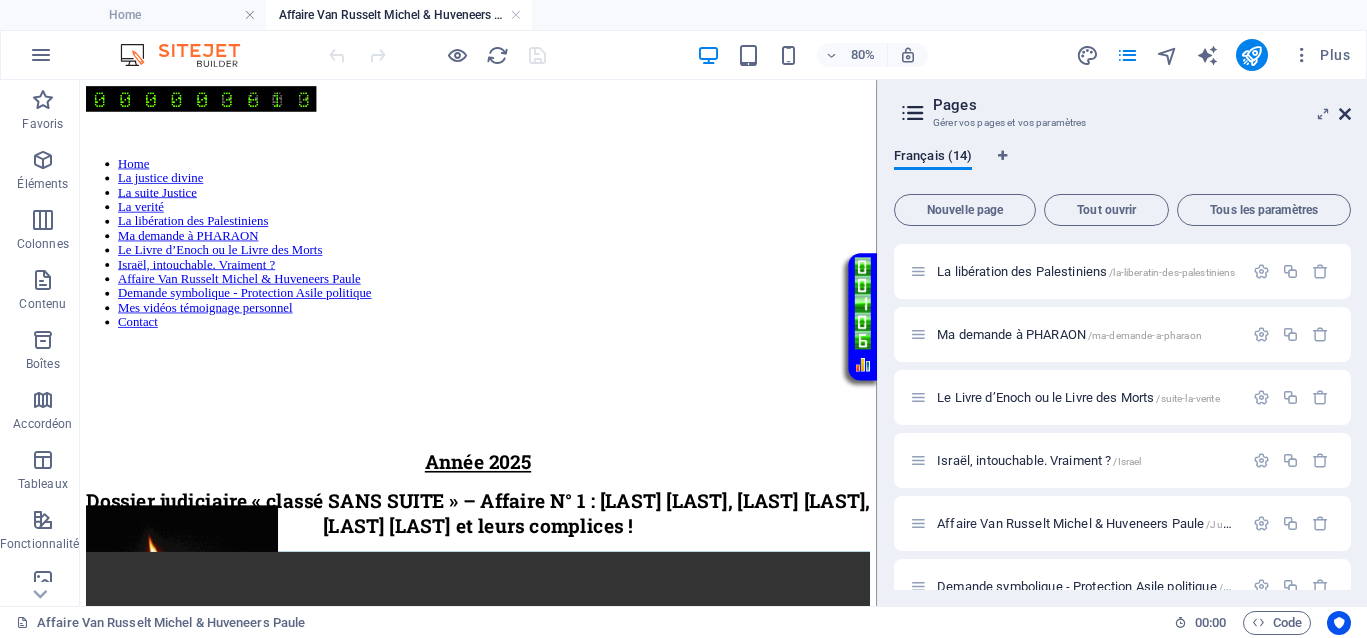 drag, startPoint x: 1347, startPoint y: 112, endPoint x: 793, endPoint y: 233, distance: 567.05994 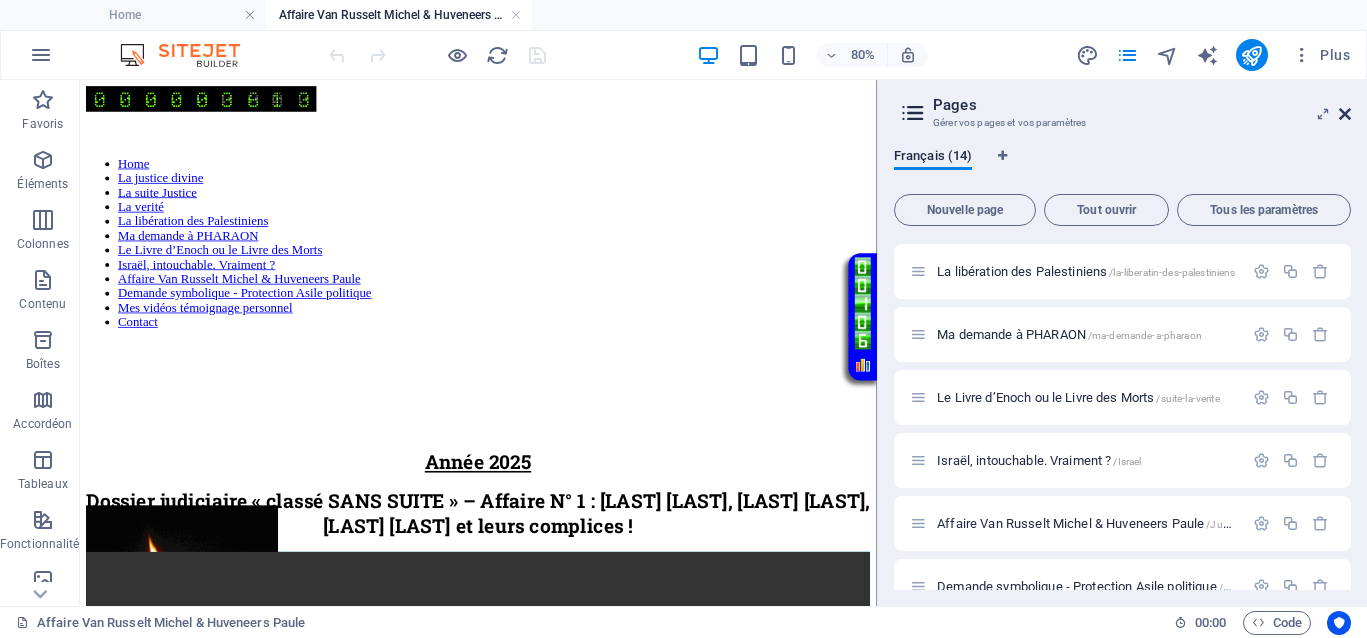 click at bounding box center [1345, 114] 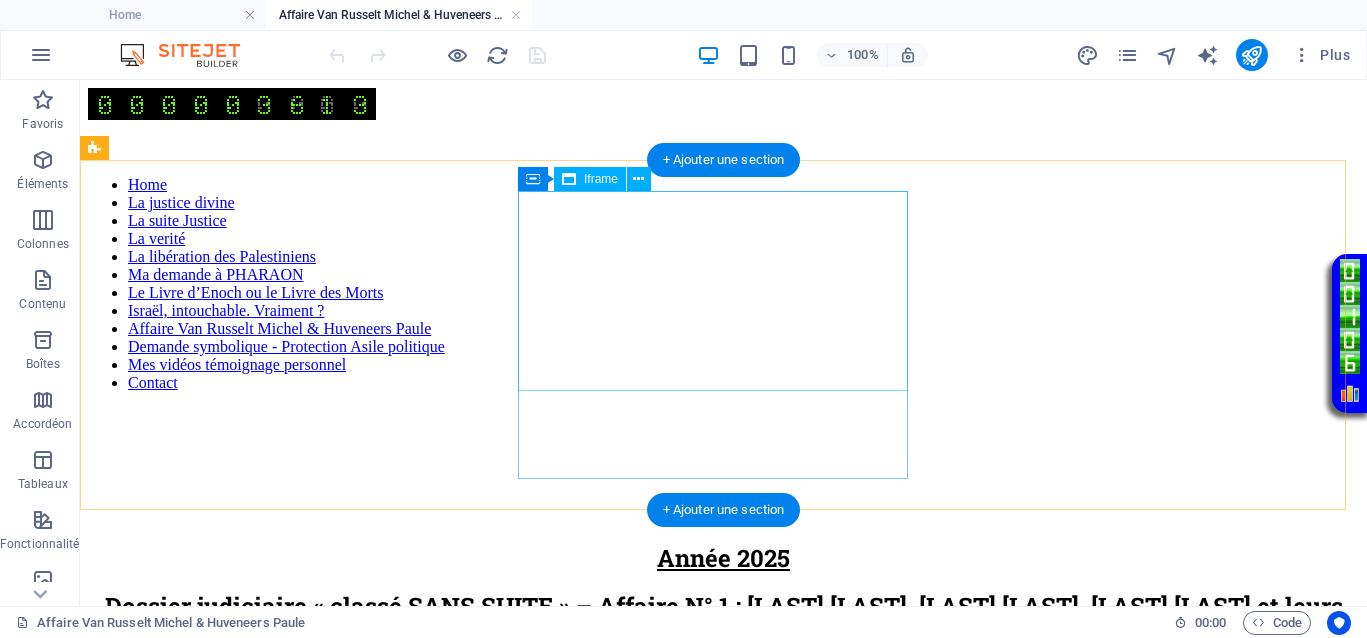 click on "</div>" at bounding box center (723, 510) 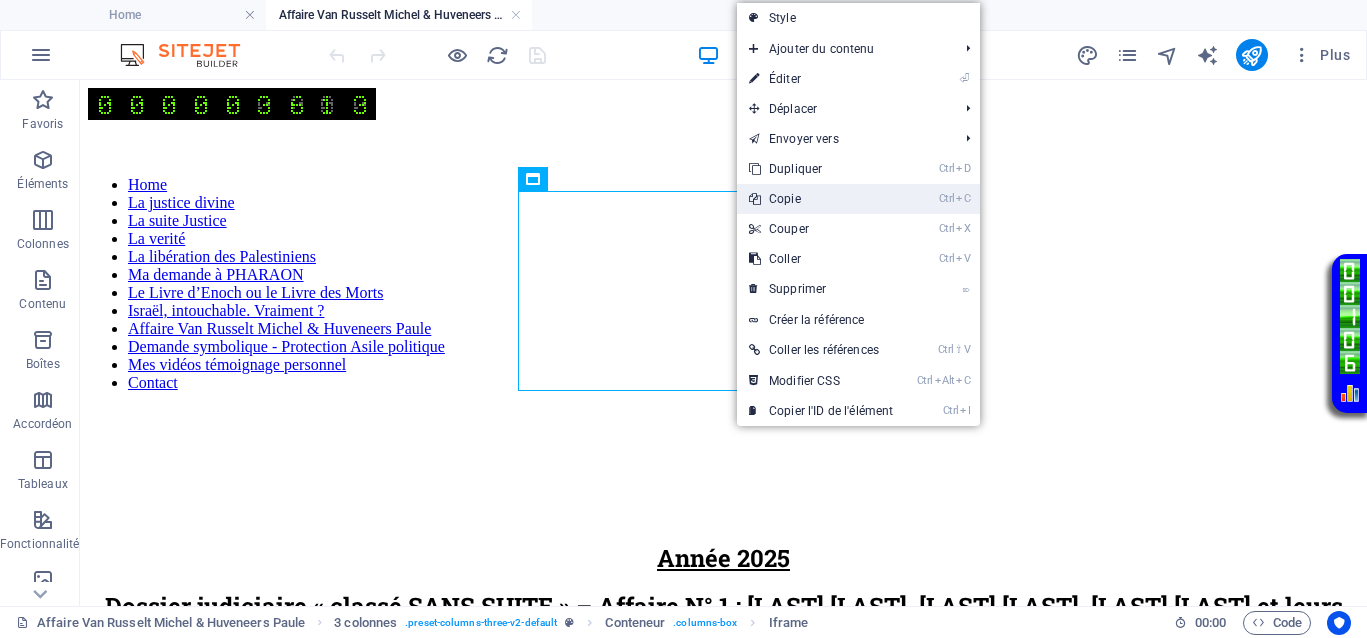 click on "Ctrl C  Copie" at bounding box center (821, 199) 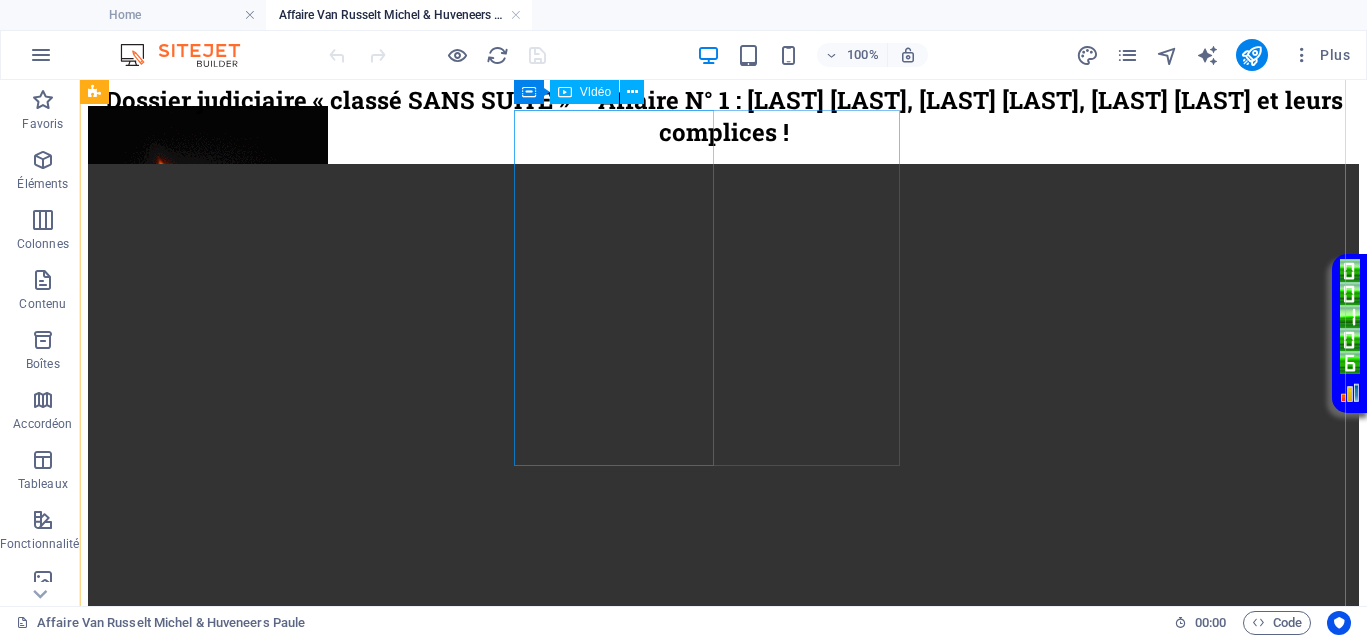 scroll, scrollTop: 375, scrollLeft: 0, axis: vertical 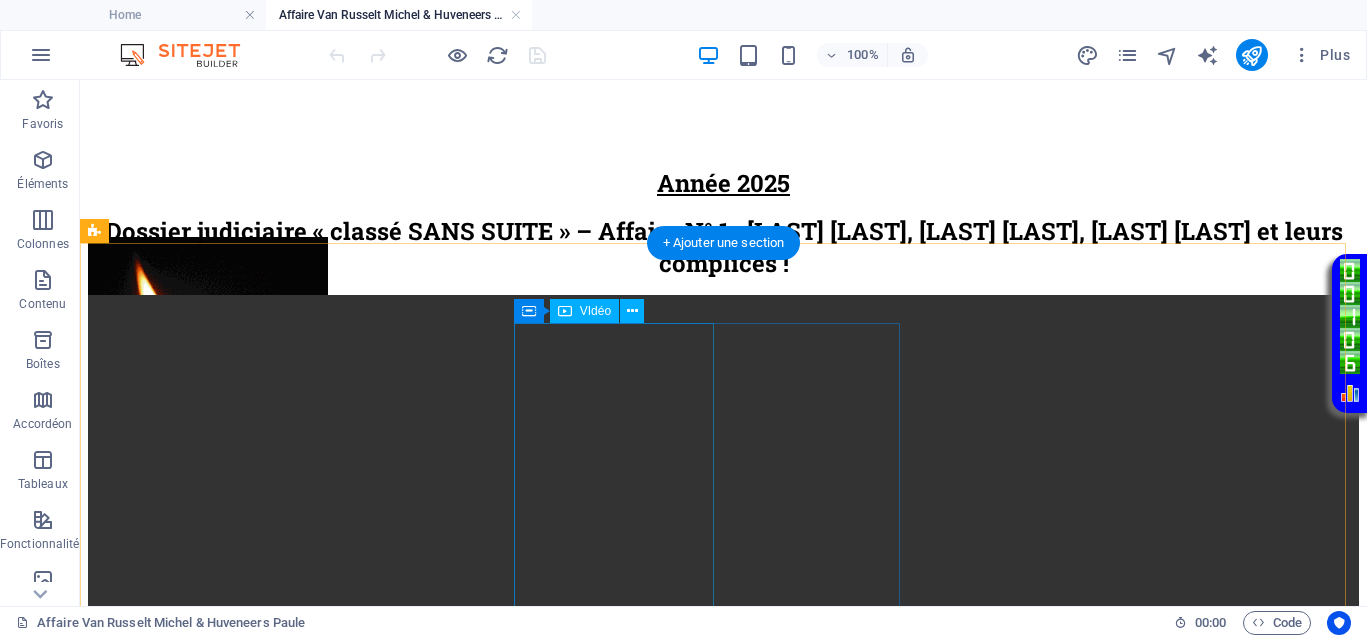 click at bounding box center (723, 1255) 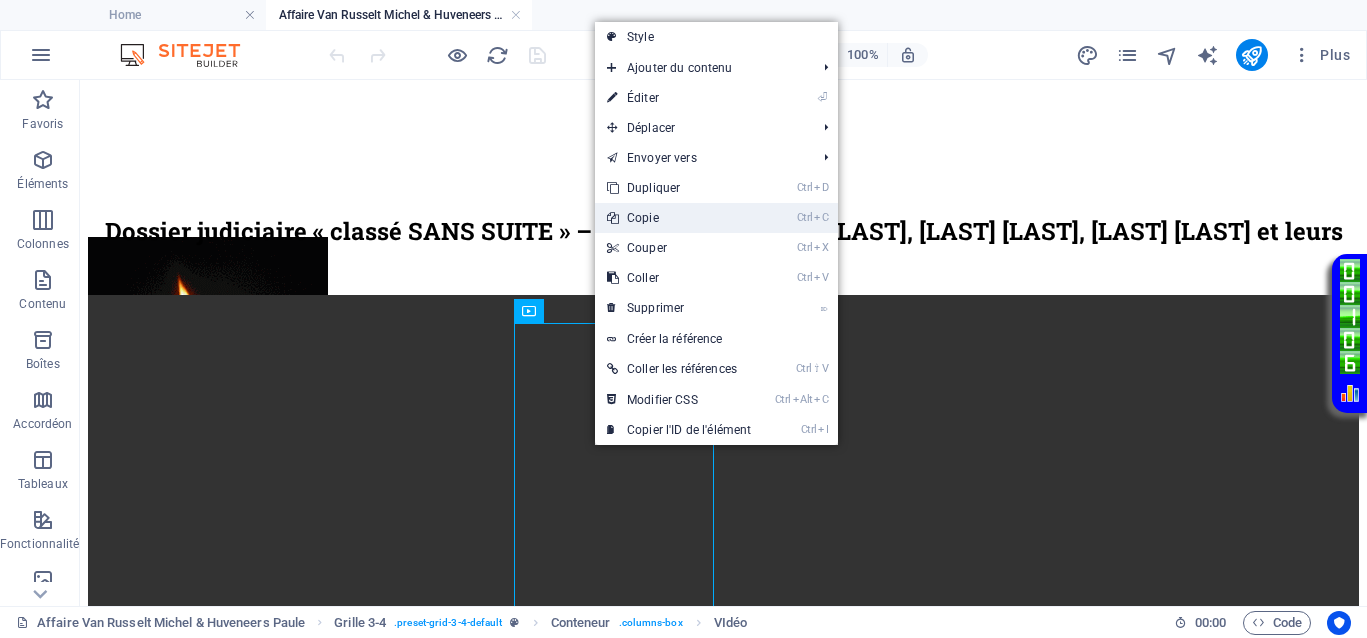 click on "Ctrl C  Copie" at bounding box center (679, 218) 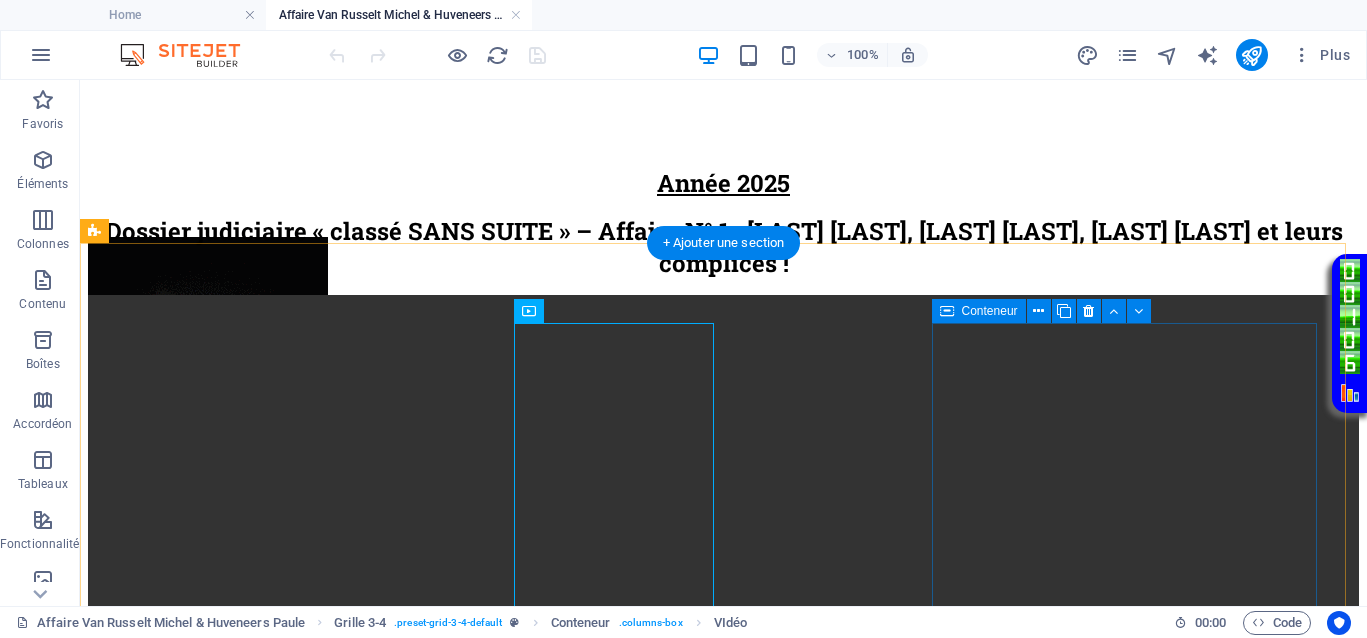 click on "Coller le presse-papiers" at bounding box center [797, 1675] 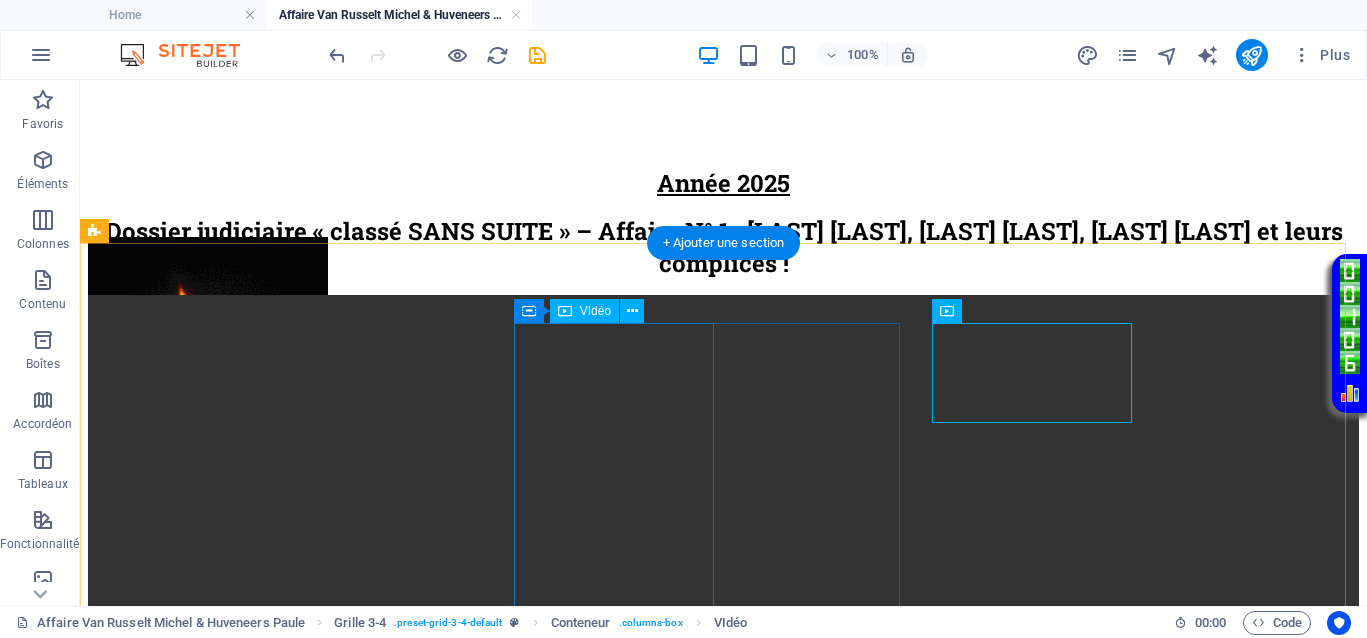 click at bounding box center (723, 1255) 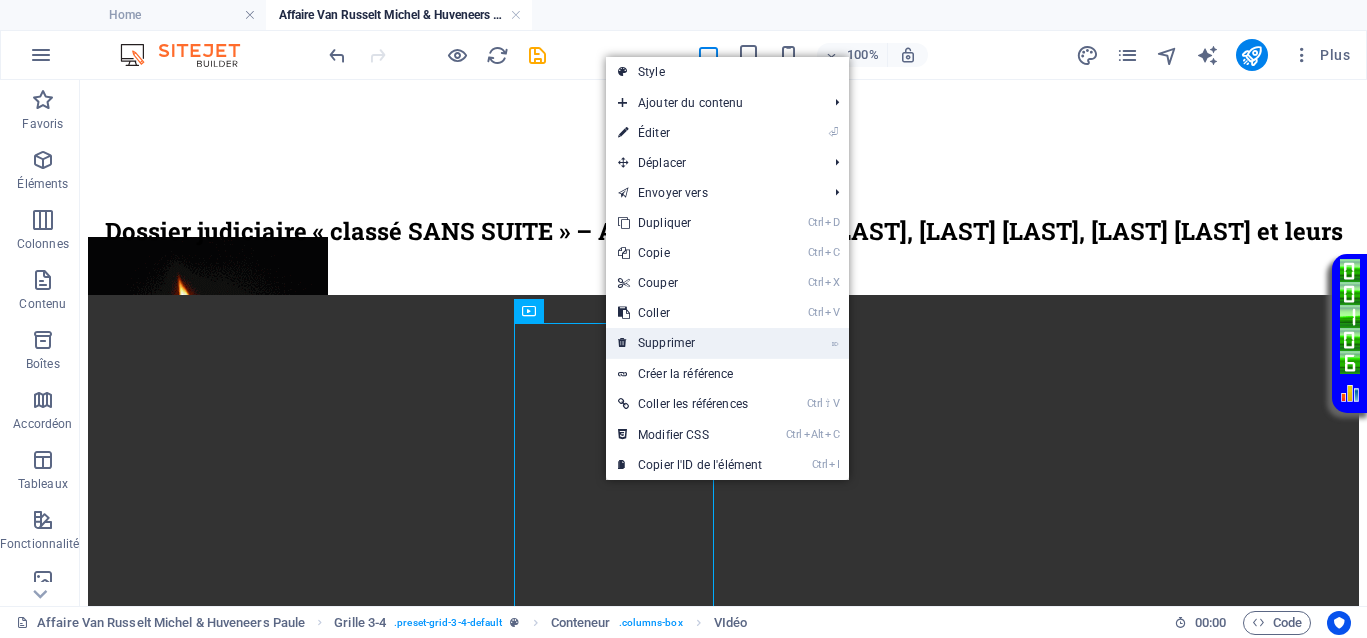 drag, startPoint x: 660, startPoint y: 338, endPoint x: 349, endPoint y: 357, distance: 311.57983 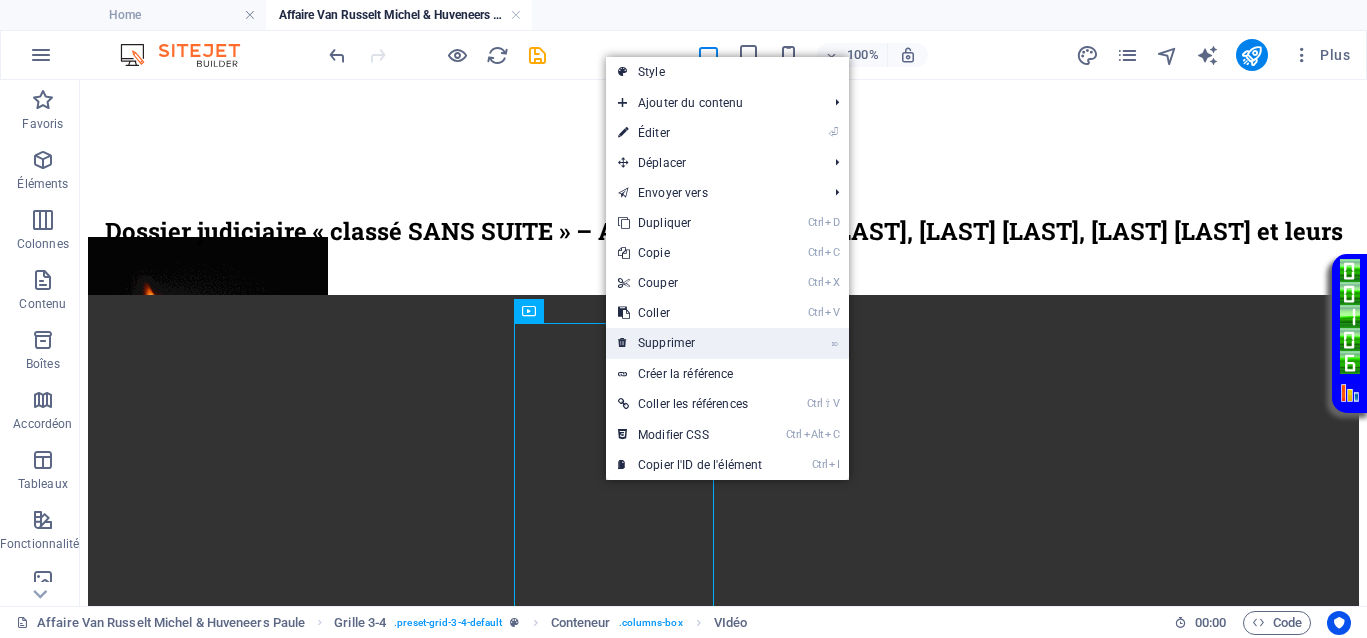 click on "⌦  Supprimer" at bounding box center (690, 343) 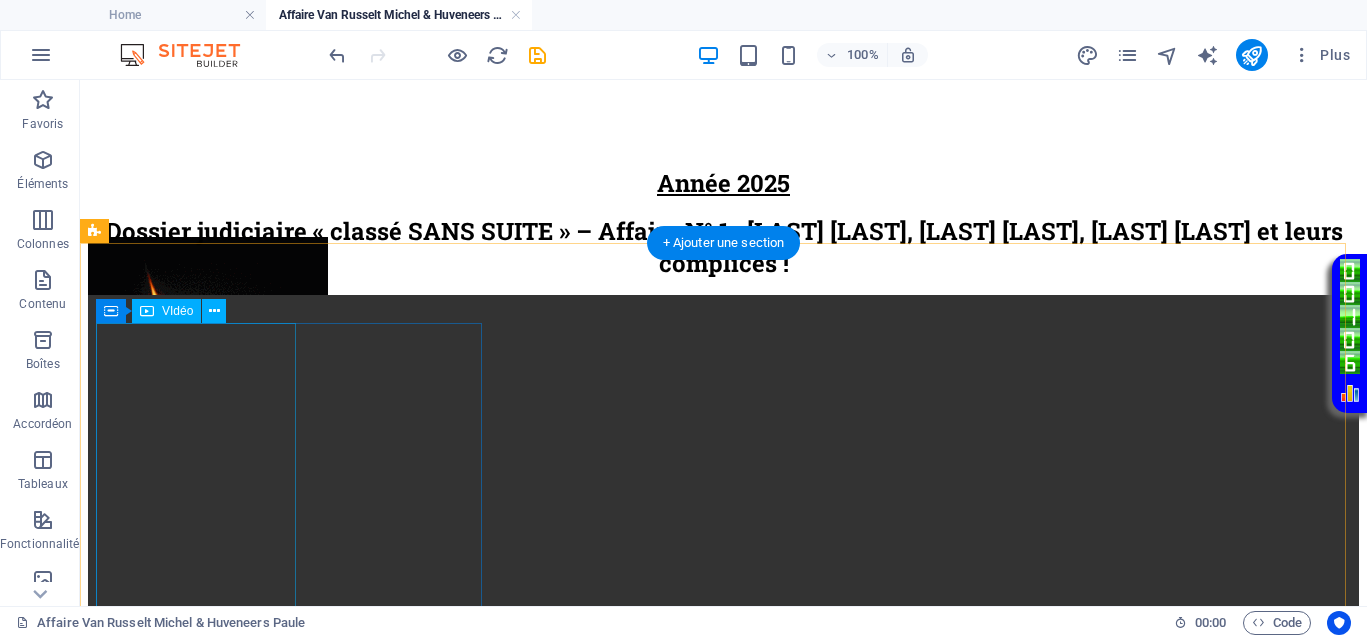 click at bounding box center (723, 615) 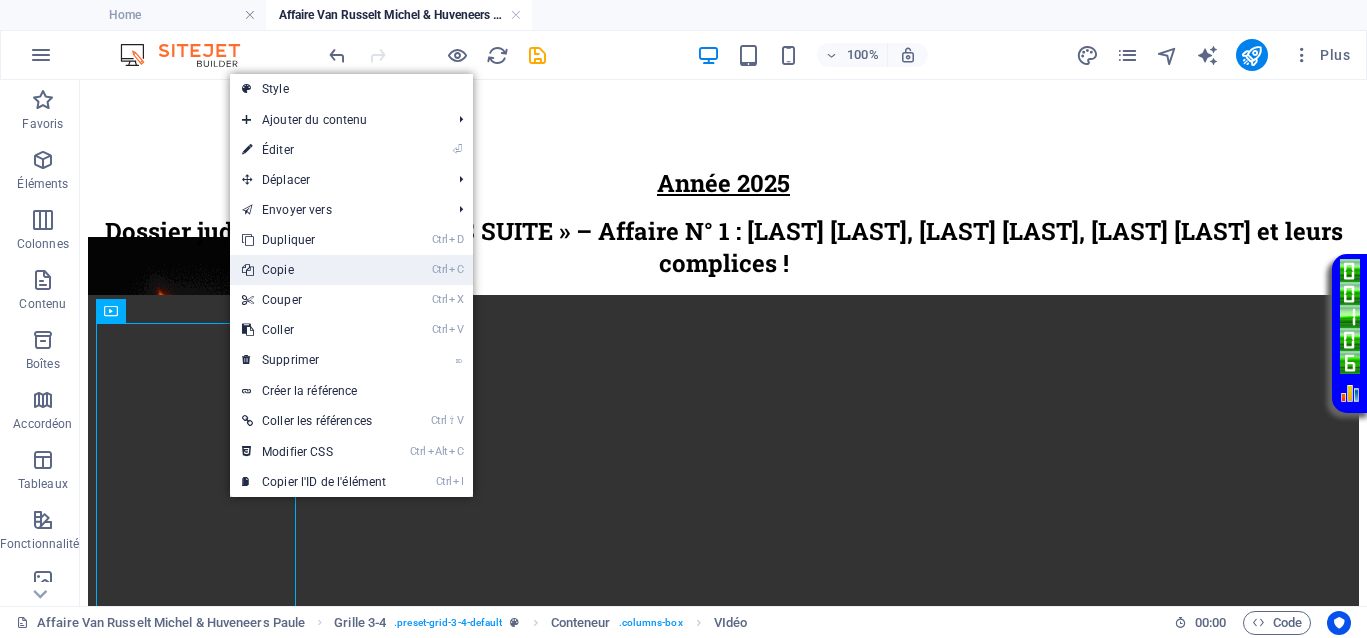 drag, startPoint x: 229, startPoint y: 205, endPoint x: 291, endPoint y: 264, distance: 85.58621 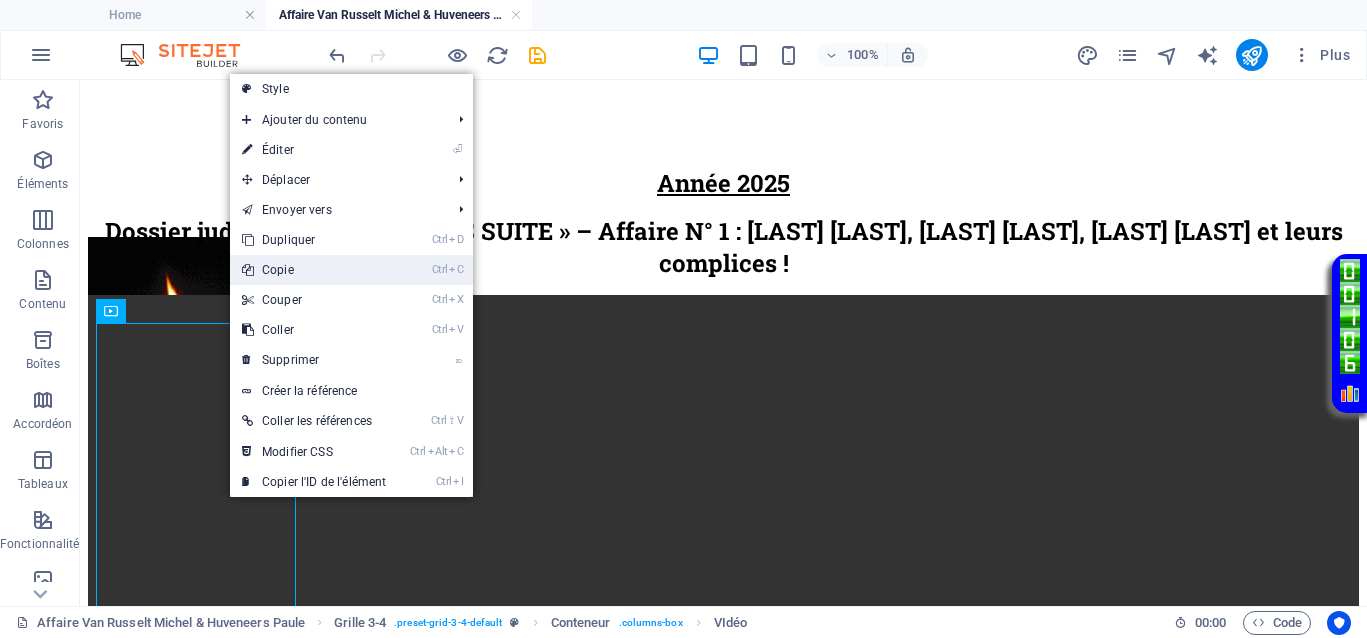click on "Ctrl C  Copie" at bounding box center (314, 270) 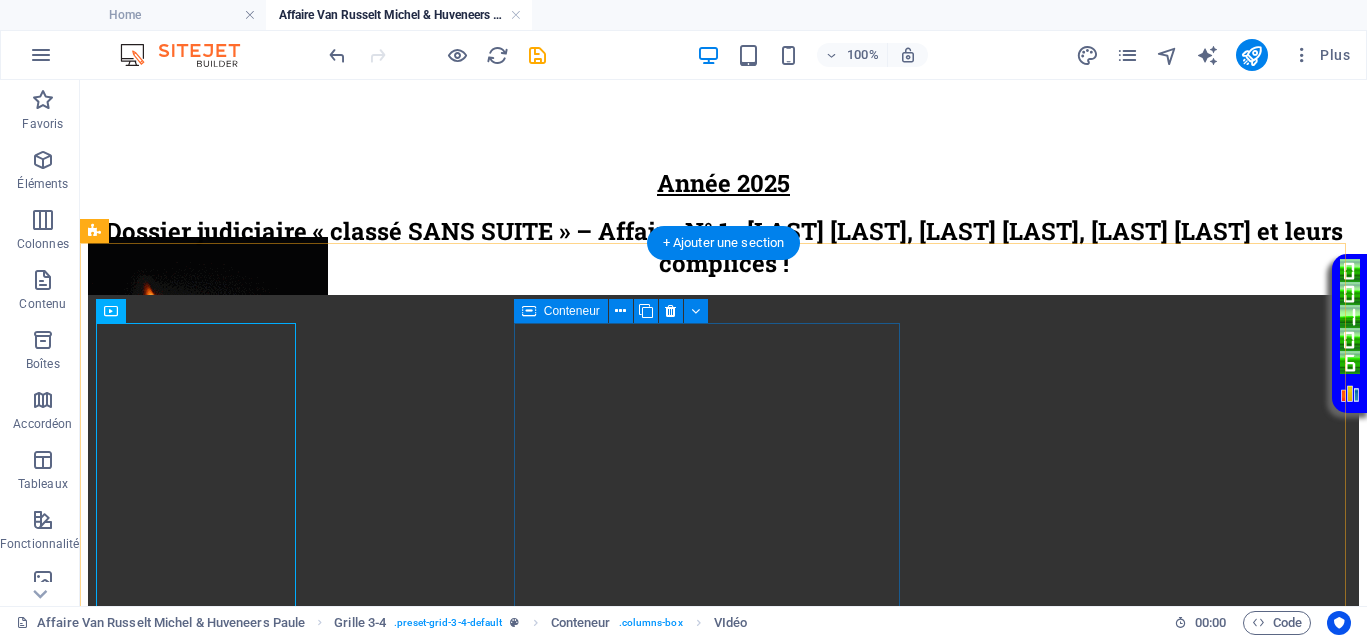 click on "Coller le presse-papiers" at bounding box center (797, 1036) 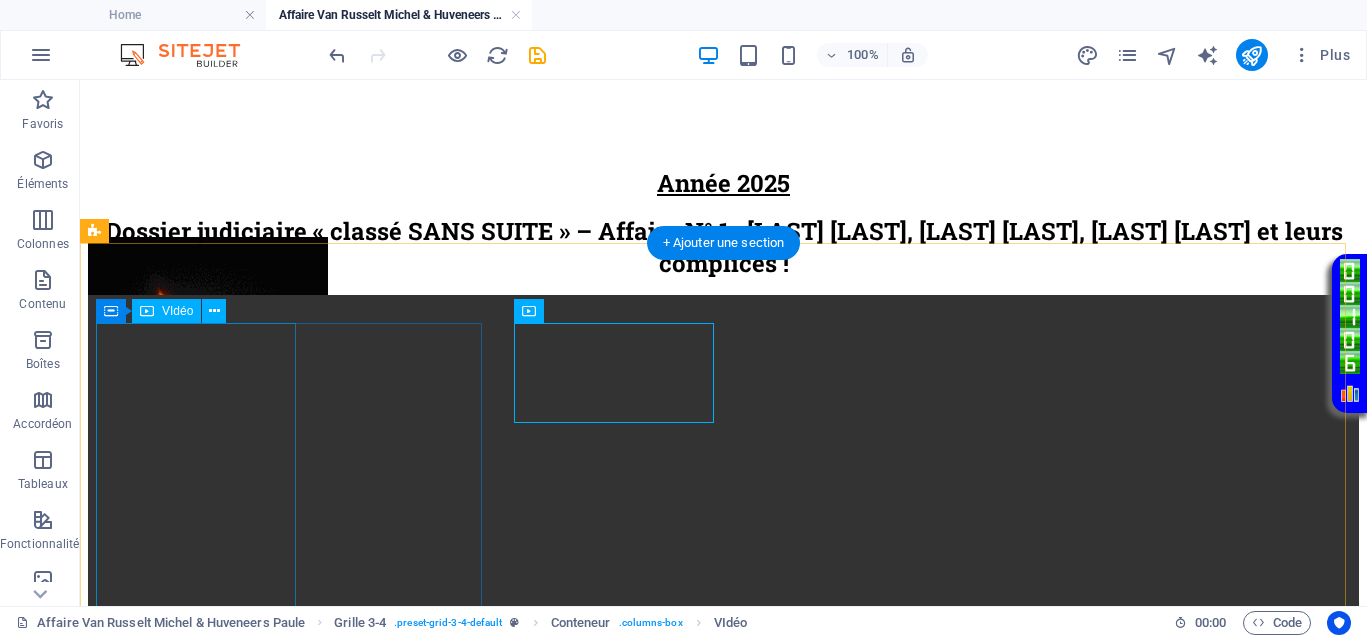 click at bounding box center [723, 615] 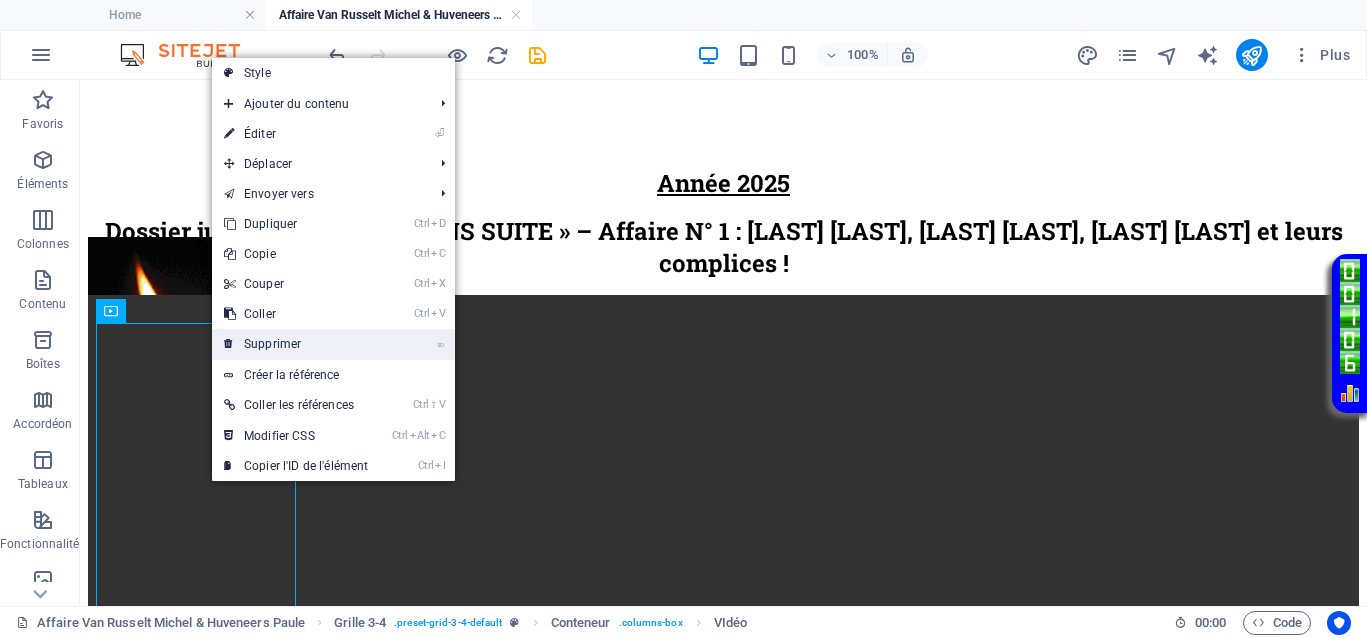 click on "⌦  Supprimer" at bounding box center (296, 344) 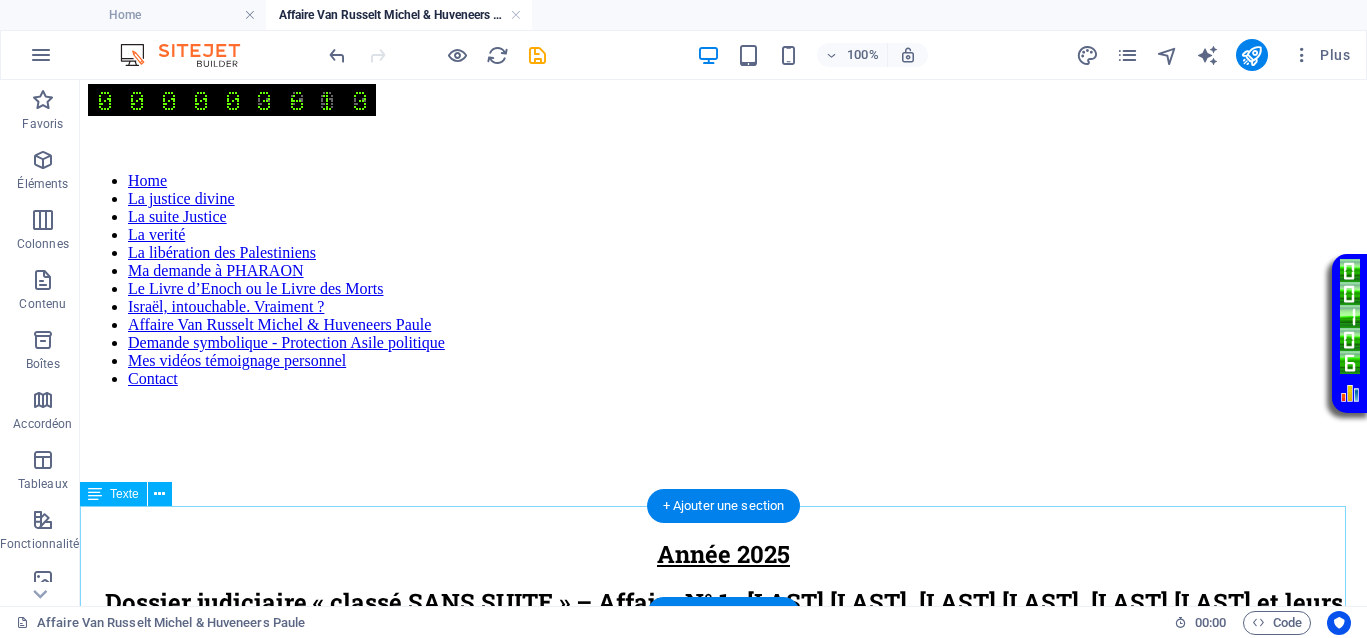scroll, scrollTop: 0, scrollLeft: 0, axis: both 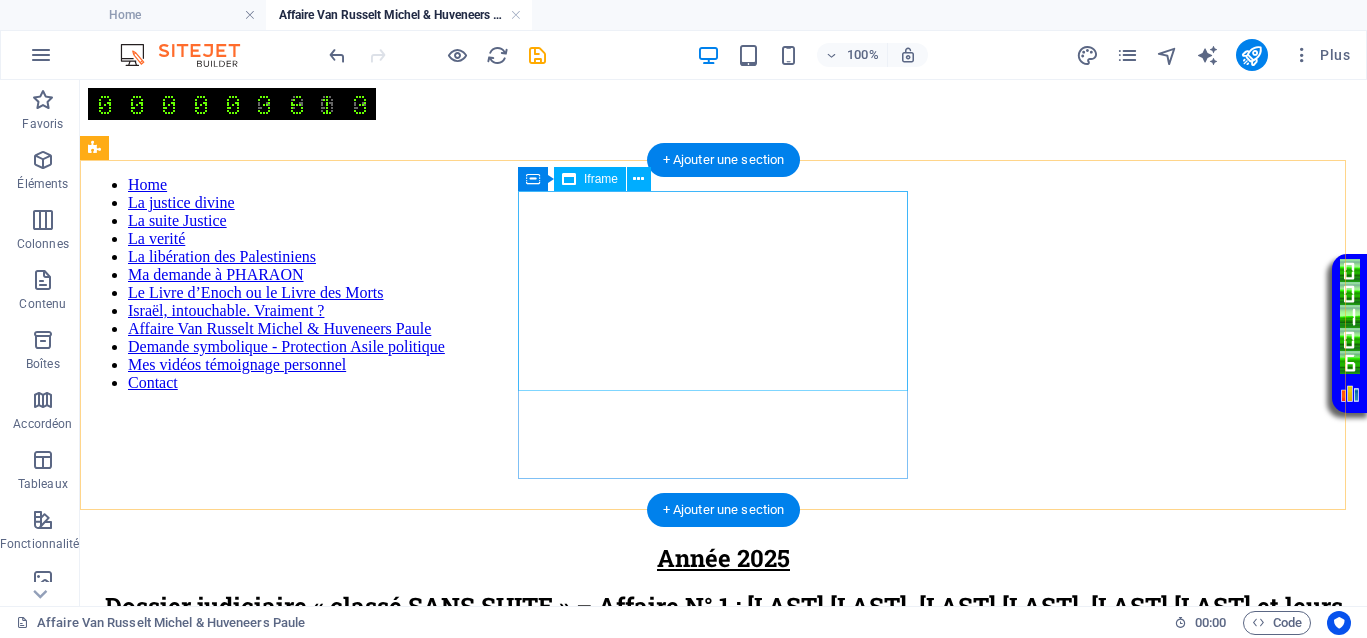 click on "</div>" at bounding box center (723, 510) 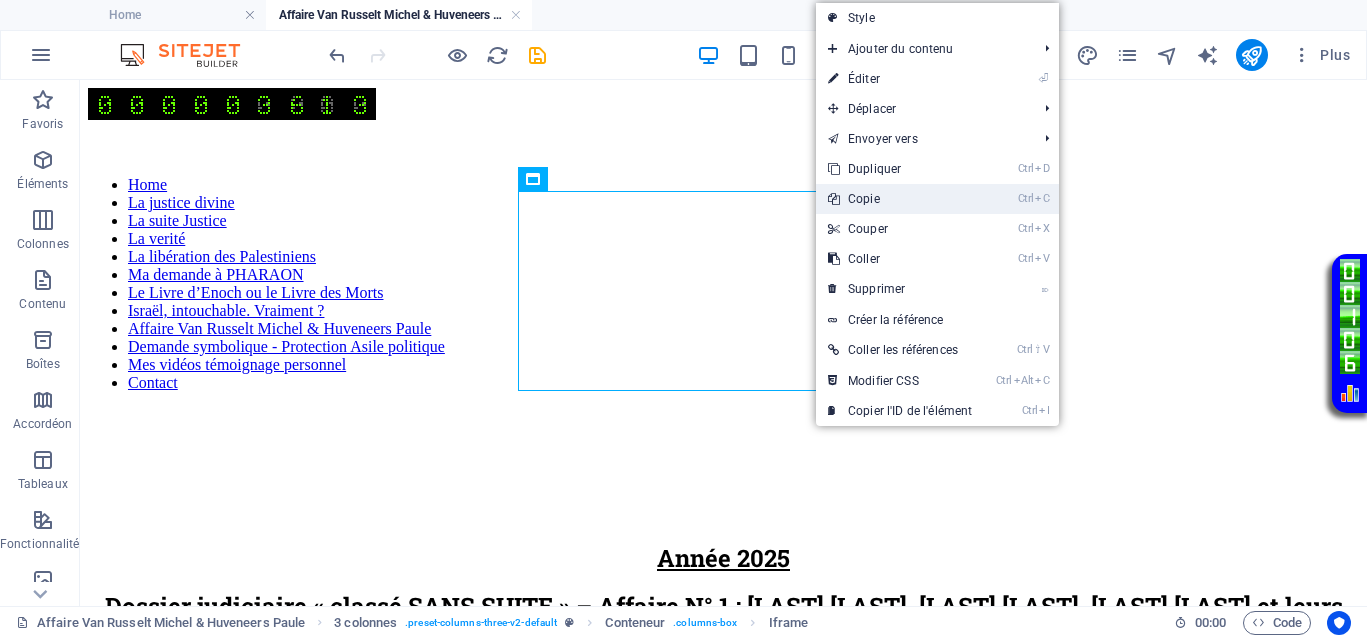 click on "Ctrl C  Copie" at bounding box center (900, 199) 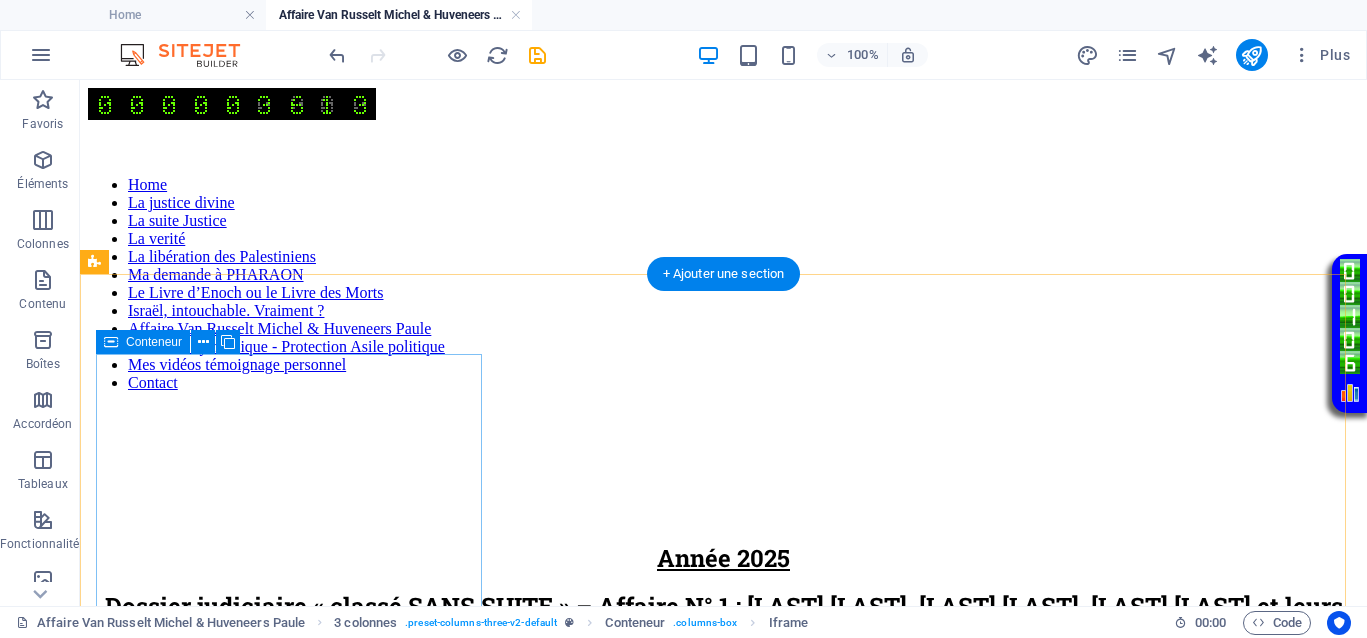 scroll, scrollTop: 375, scrollLeft: 0, axis: vertical 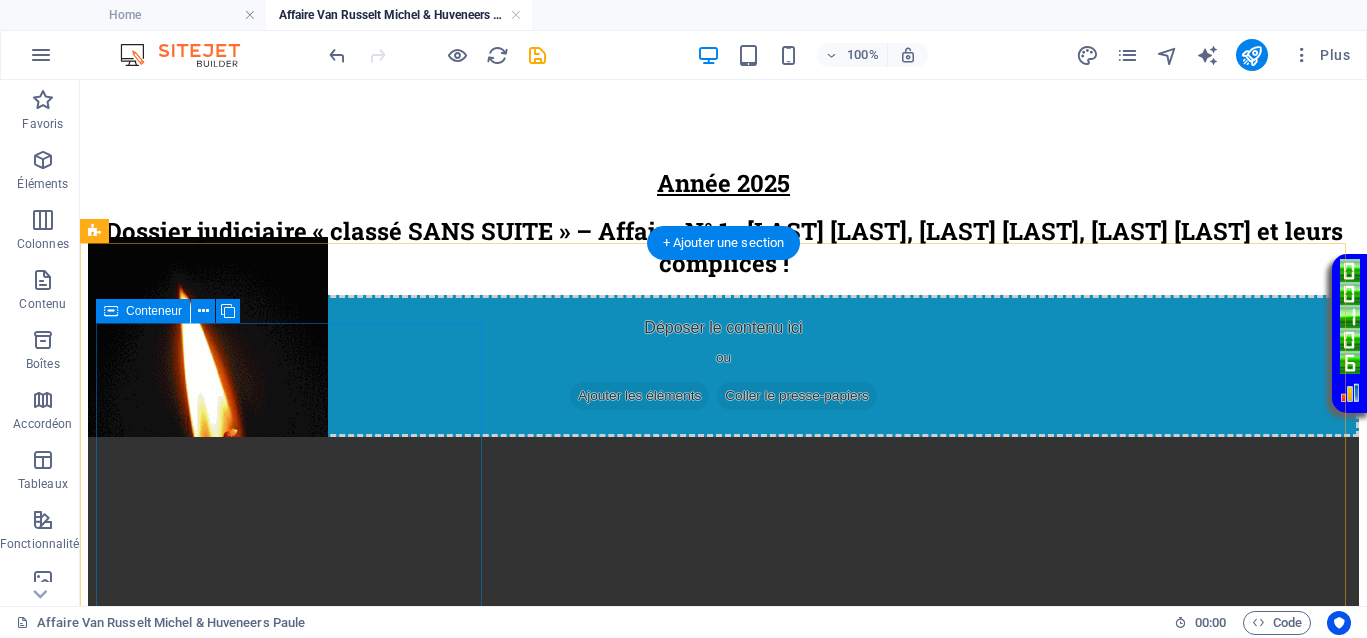click on "Coller le presse-papiers" at bounding box center [797, 396] 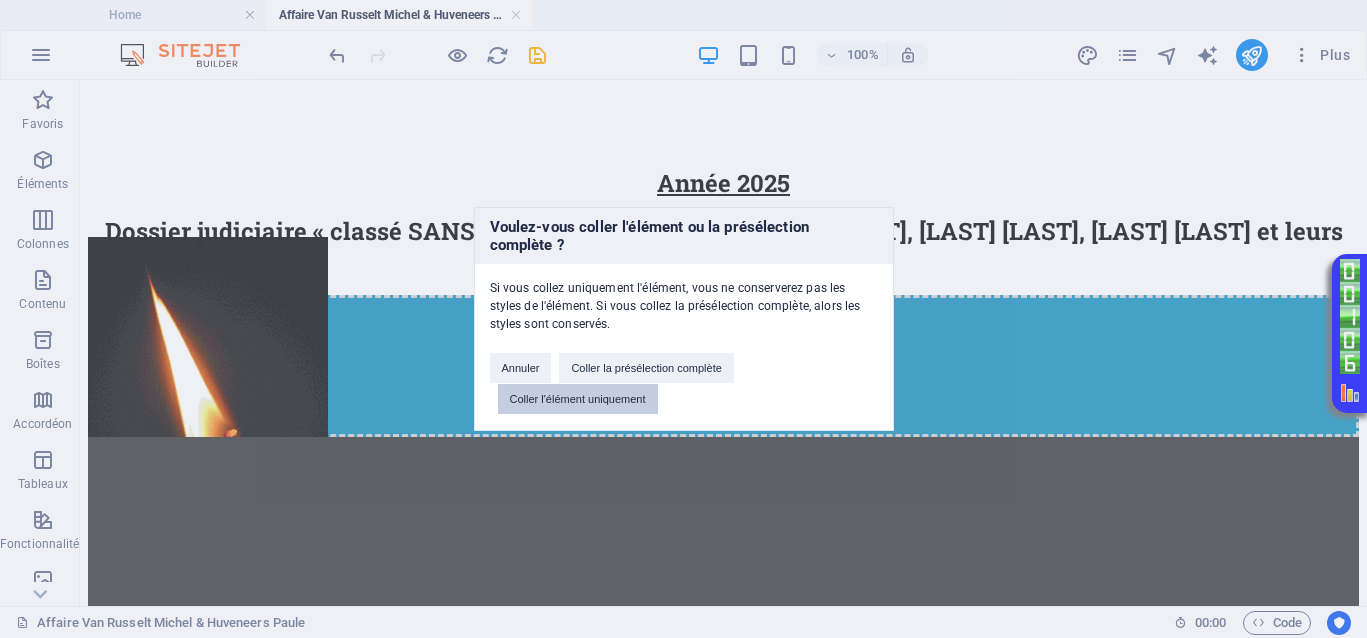 drag, startPoint x: 546, startPoint y: 390, endPoint x: 472, endPoint y: 319, distance: 102.55243 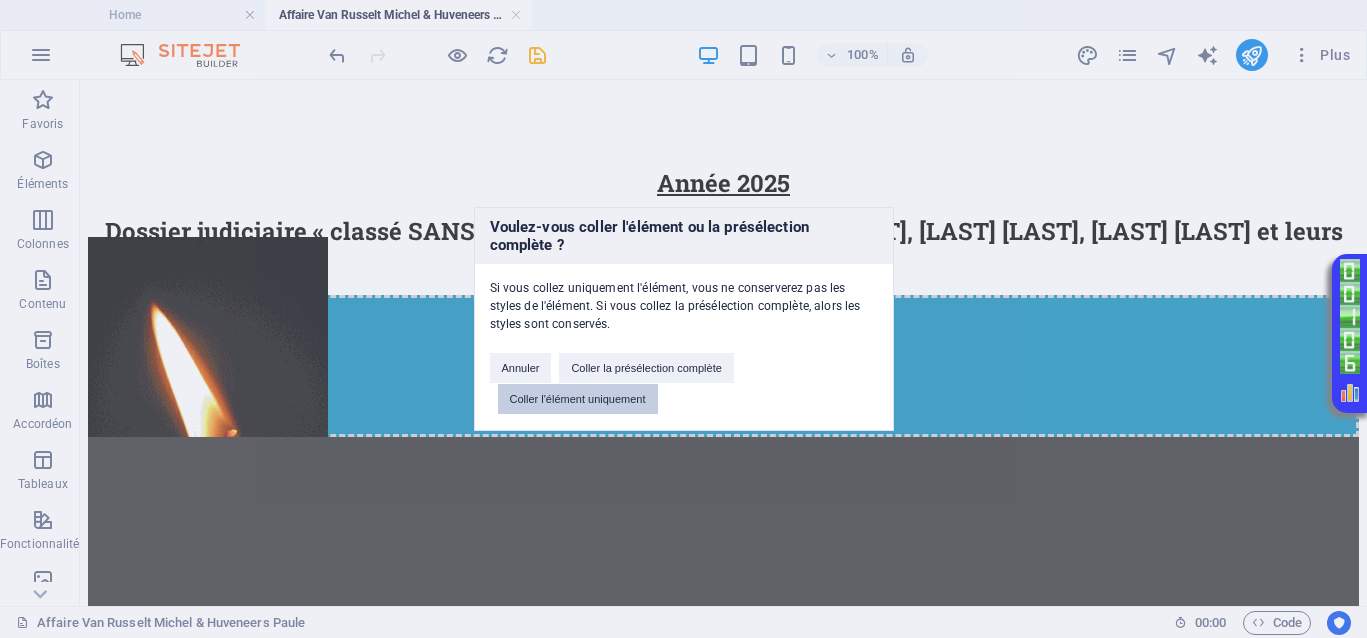 click on "Coller l'élément uniquement" at bounding box center [578, 399] 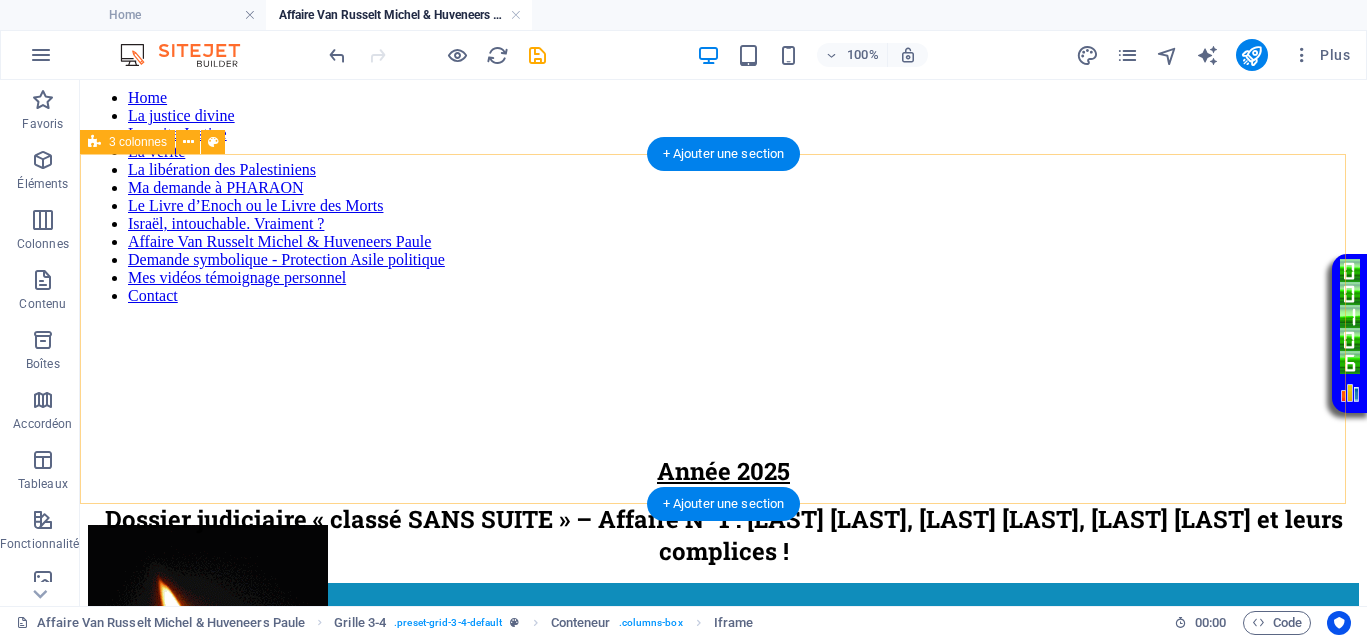 scroll, scrollTop: 0, scrollLeft: 0, axis: both 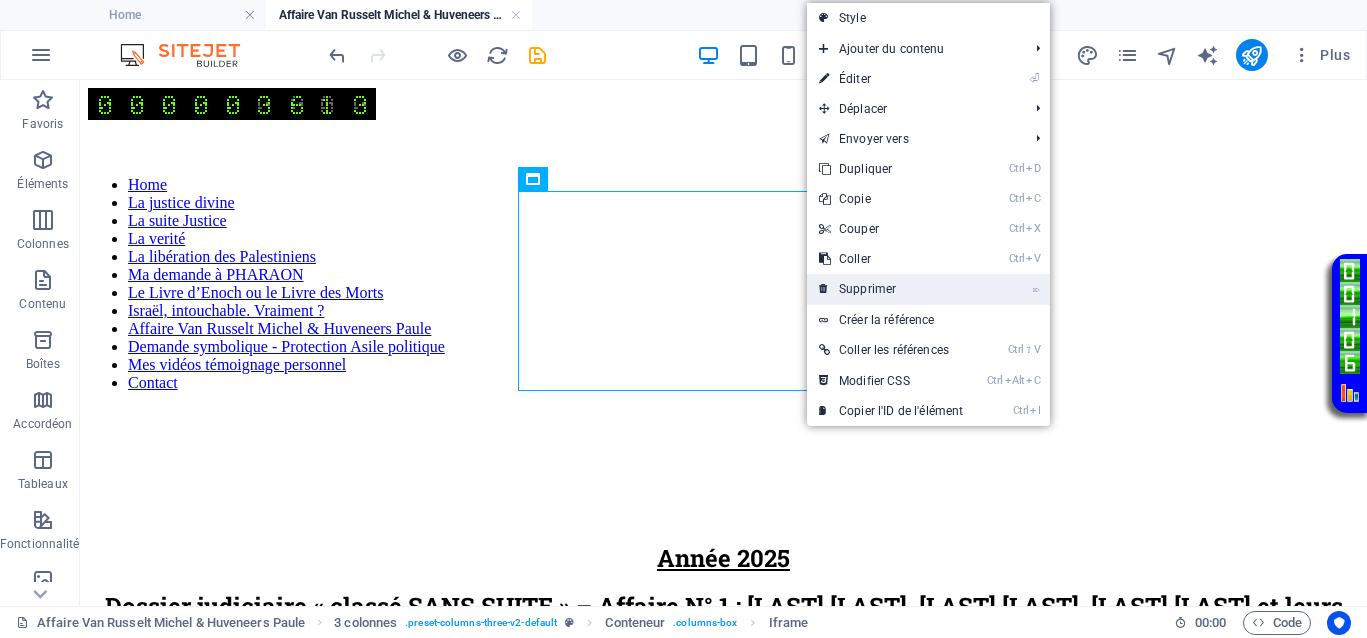 click on "⌦  Supprimer" at bounding box center (891, 289) 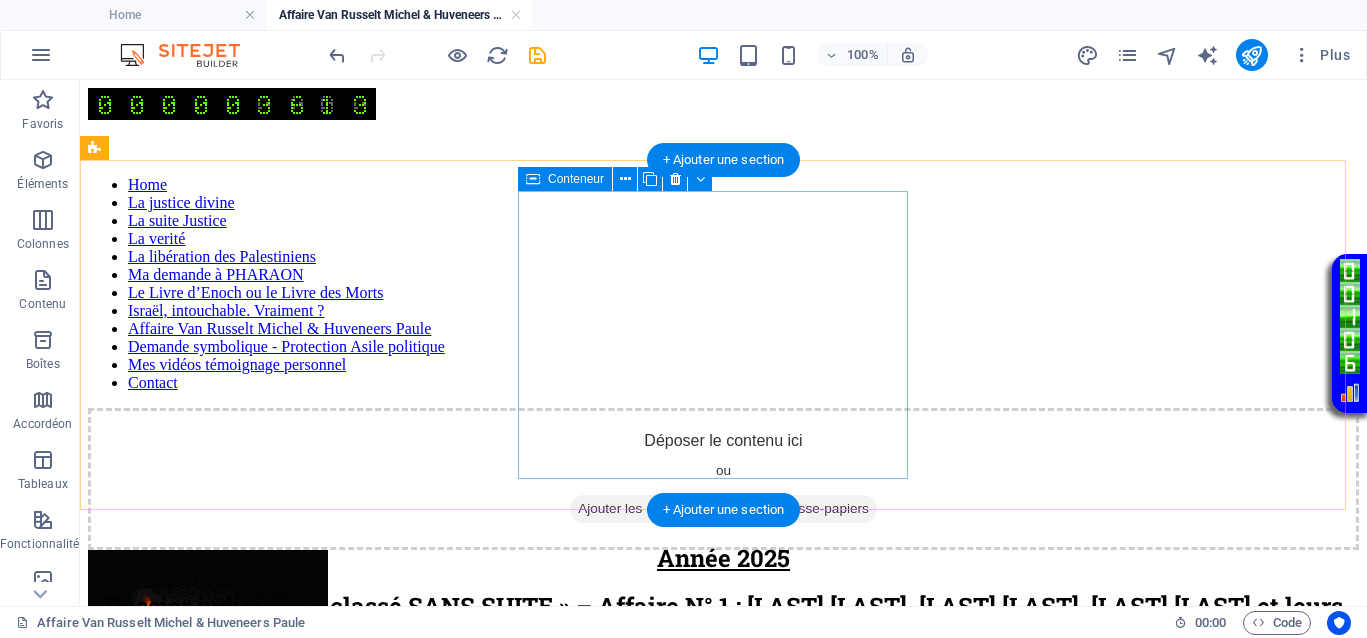 click on "Ajouter les éléments" at bounding box center (639, 509) 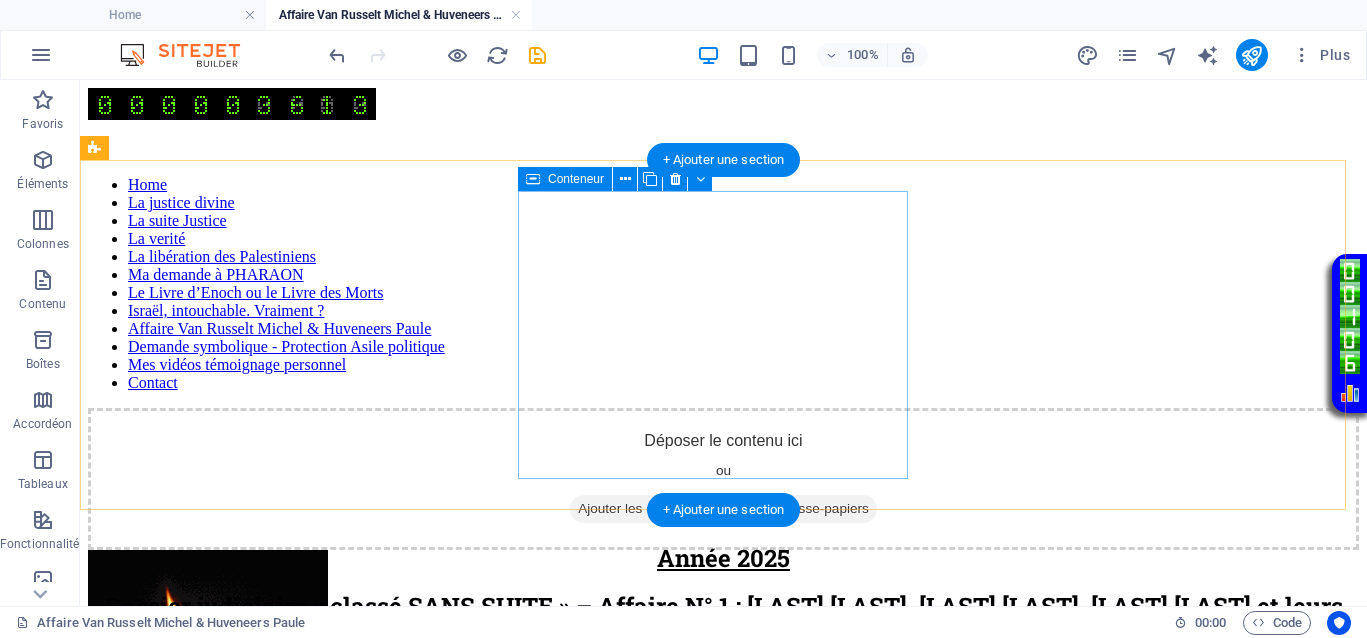 click on "Ajouter les éléments" at bounding box center [639, 509] 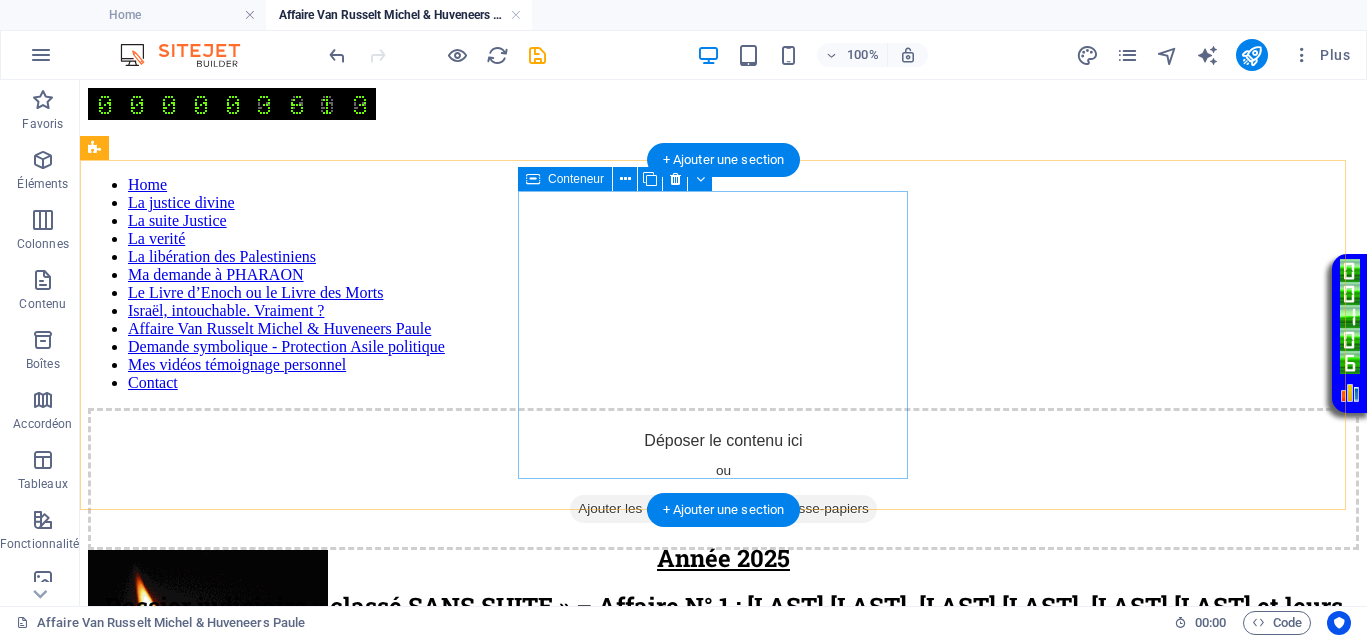 click on "Ajouter les éléments" at bounding box center [639, 509] 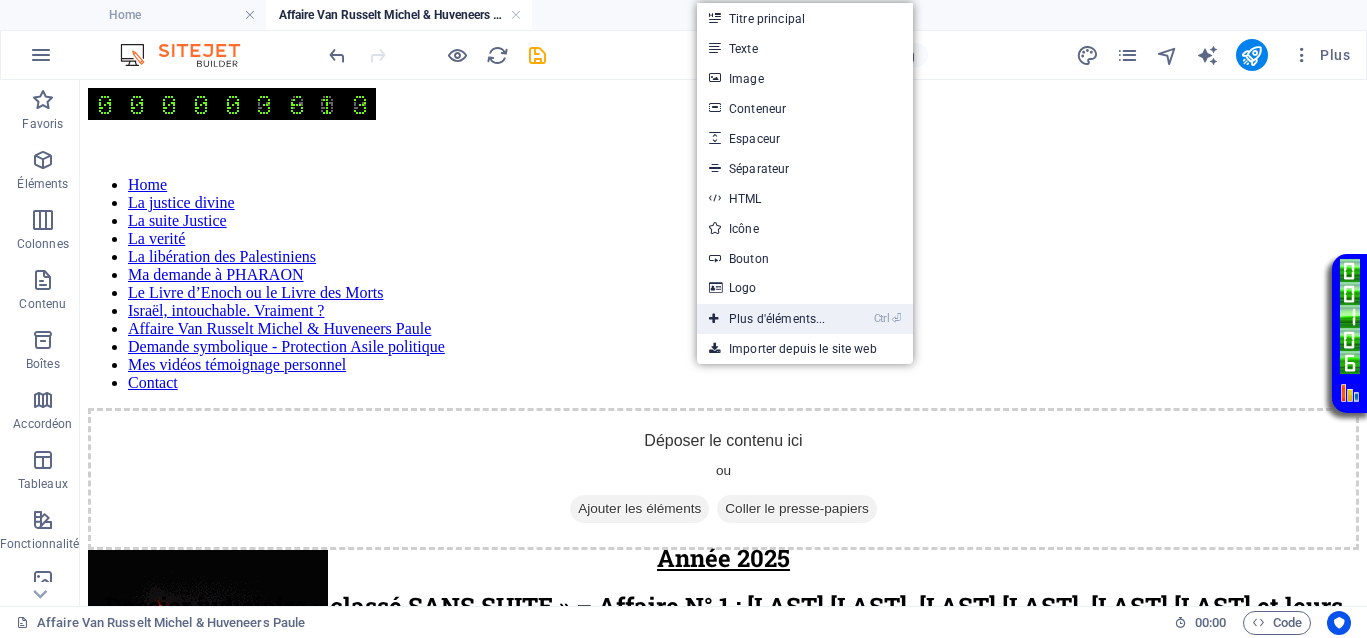 click on "Ctrl ⏎  Plus d'éléments..." at bounding box center [767, 319] 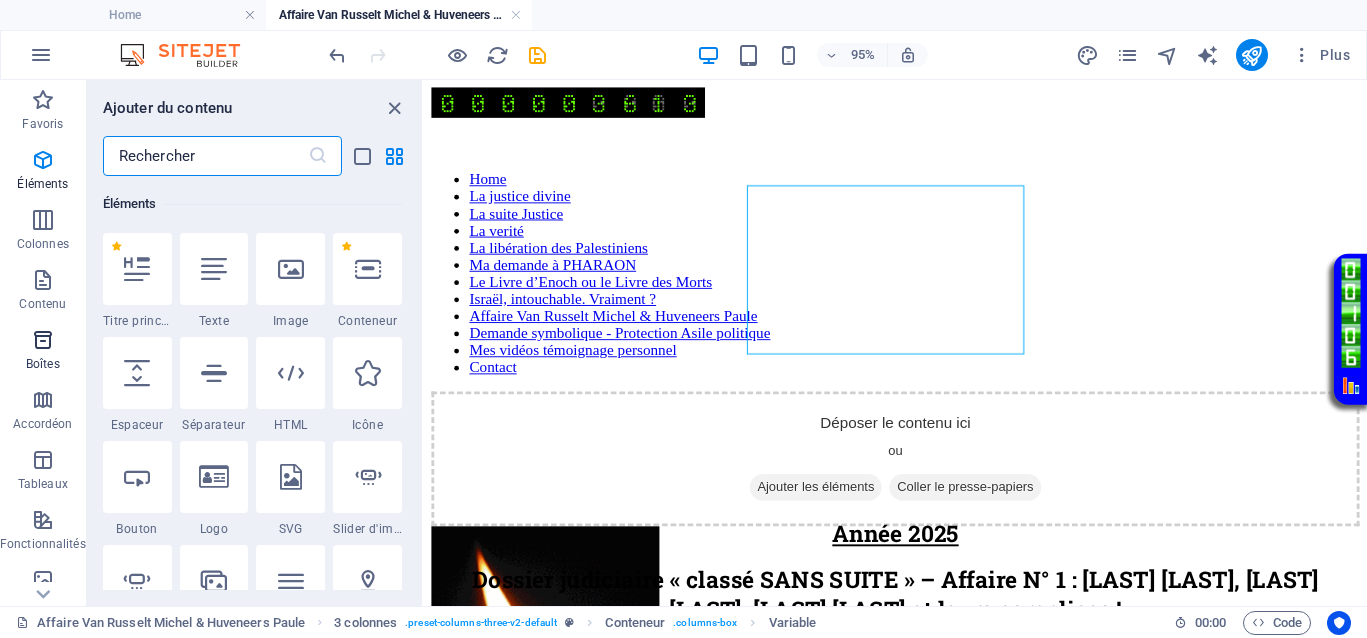 scroll, scrollTop: 213, scrollLeft: 0, axis: vertical 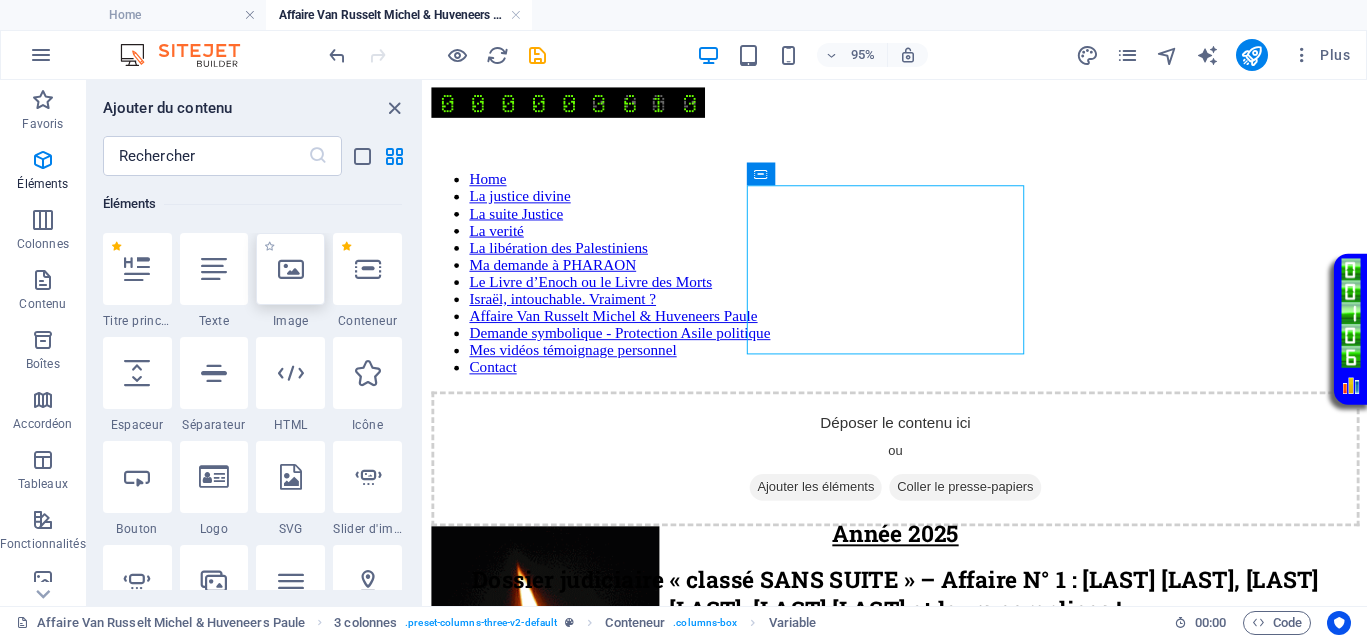 click at bounding box center (291, 269) 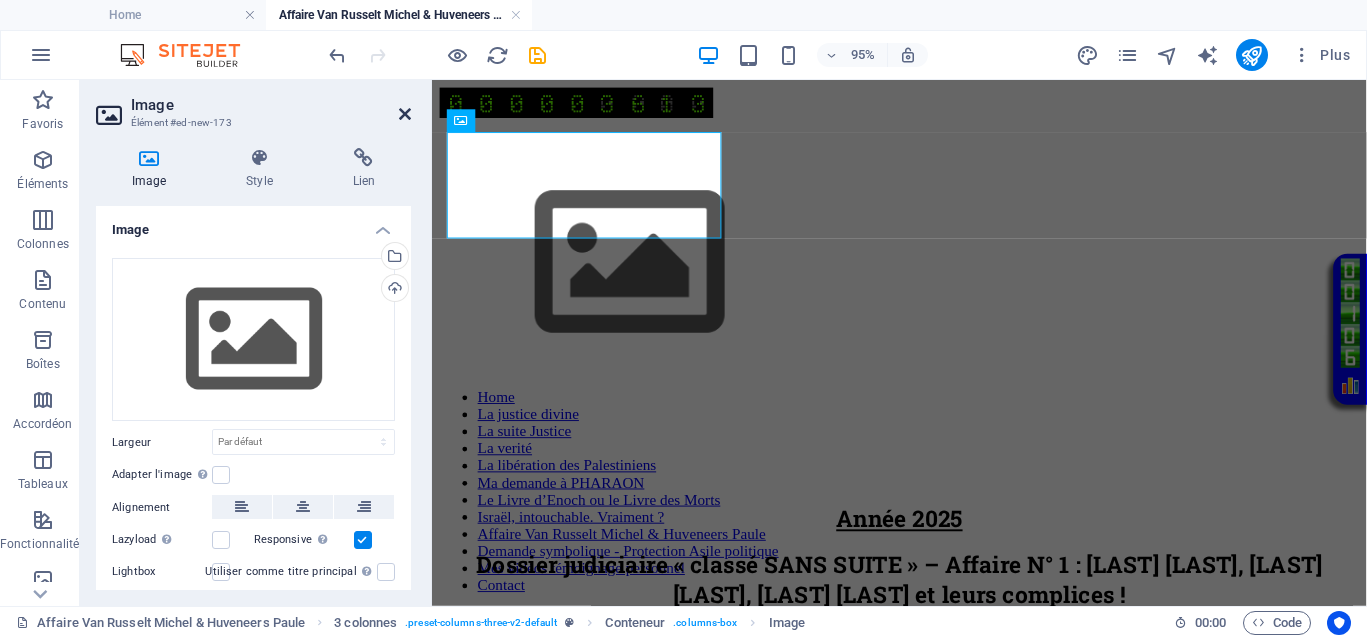 click at bounding box center [405, 114] 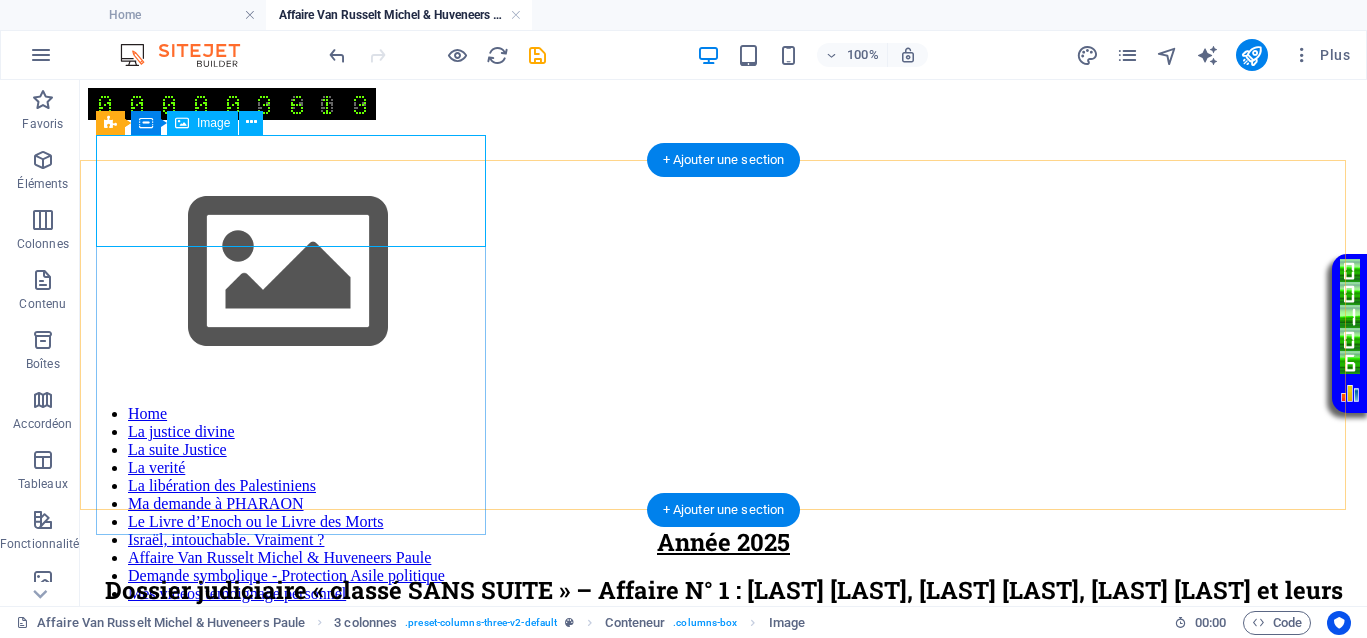 click at bounding box center (723, 274) 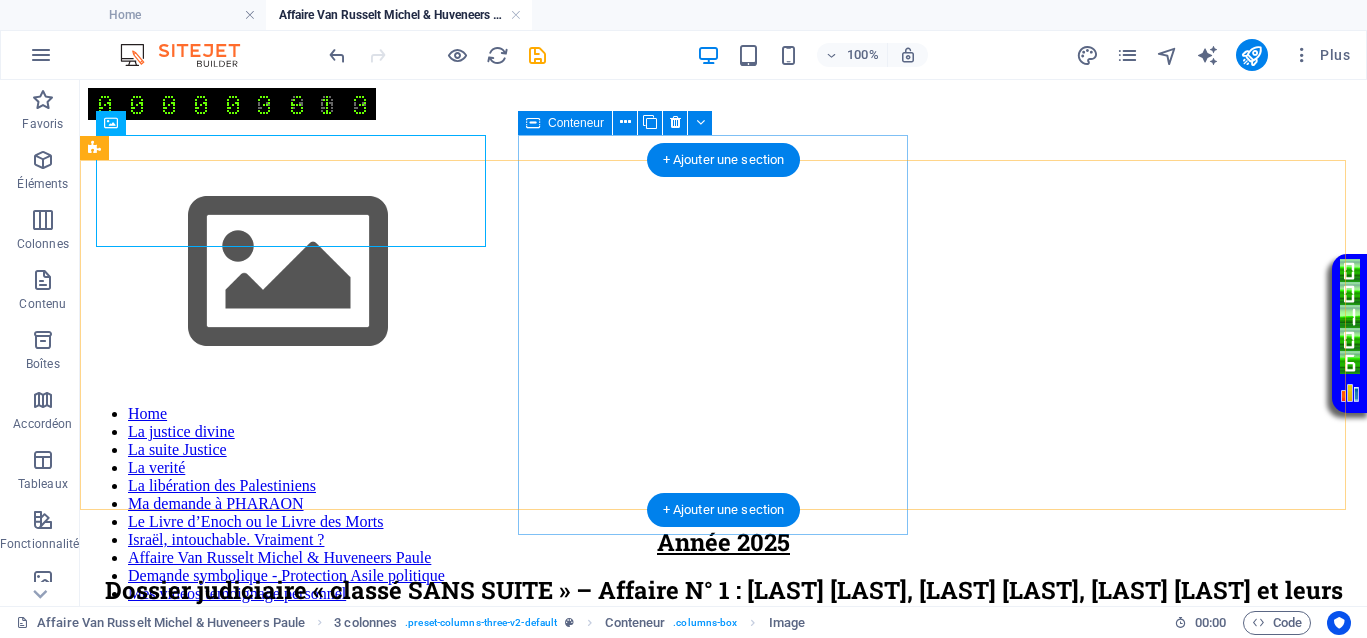 drag, startPoint x: 361, startPoint y: 141, endPoint x: 630, endPoint y: 249, distance: 289.87067 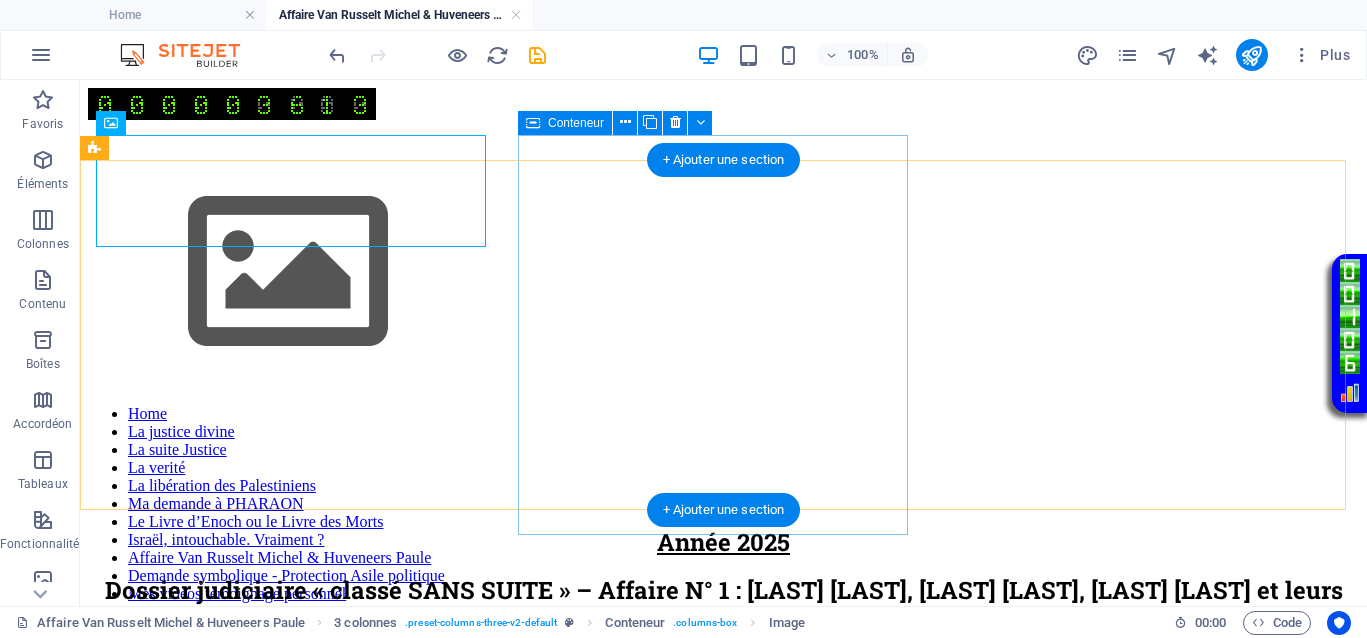 click on "Loupe
⇧
Home La justice divine La suite Justice La verité La libération des Palestiniens Ma demande à PHARAON Le Livre d’Enoch ou le Livre des Morts Israël, intouchable. Vraiment ? Affaire Van Russelt Michel & Huveneers Paule Demande symbolique  - Protection Asile politique Mes vidéos témoignage personnel Contact Déposer le contenu ici ou  Ajouter les éléments  Coller le presse-papiers Année 2025   Dossier judiciaire « classé SANS SUITE » – Affaire N° 1 : Van Russelt Michel, Huveneers Paule, Christian Huveneers, Serge Crutzen et leurs complices ! </div> Déposer le contenu ici ou  Ajouter les éléments  Coller le presse-papiers Déposer le contenu ici ou  Ajouter les éléments  Coller le presse-papiers Déposer le contenu ici ou  Ajouter les éléments  Coller le presse-papiers
Your browser does not support the video tag.
Your browser does not support the video tag.
Your browser does not support the video tag." at bounding box center (723, 5738) 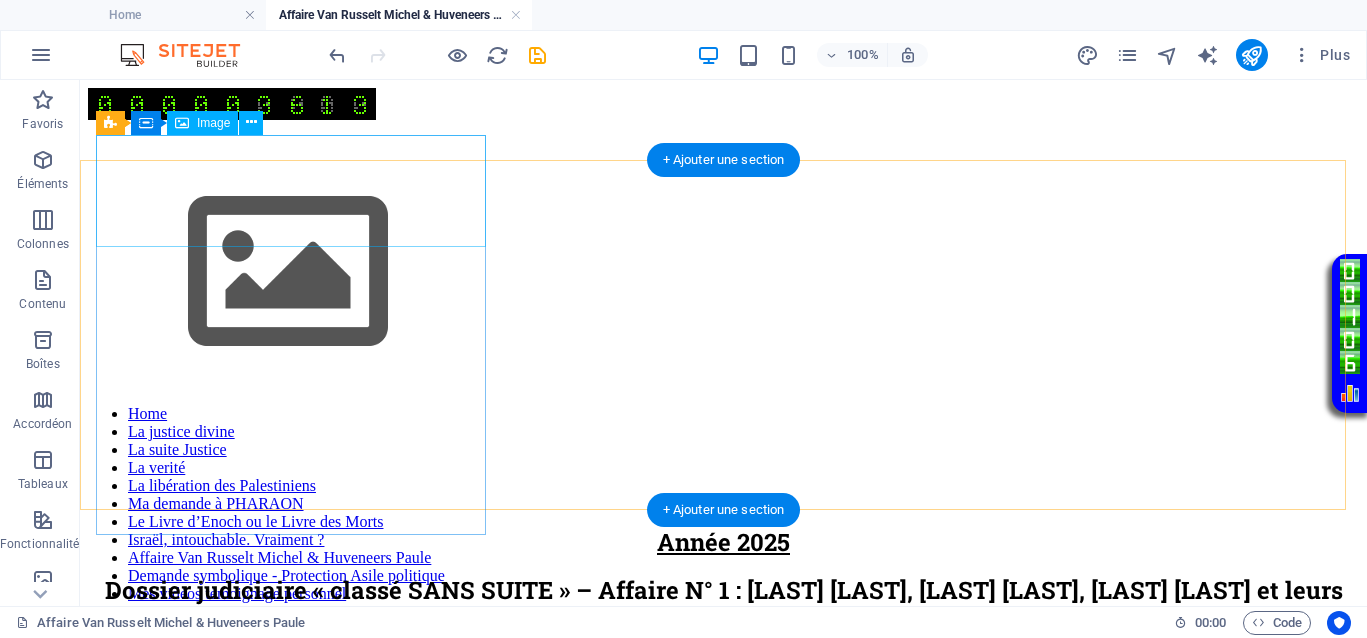 click at bounding box center (723, 274) 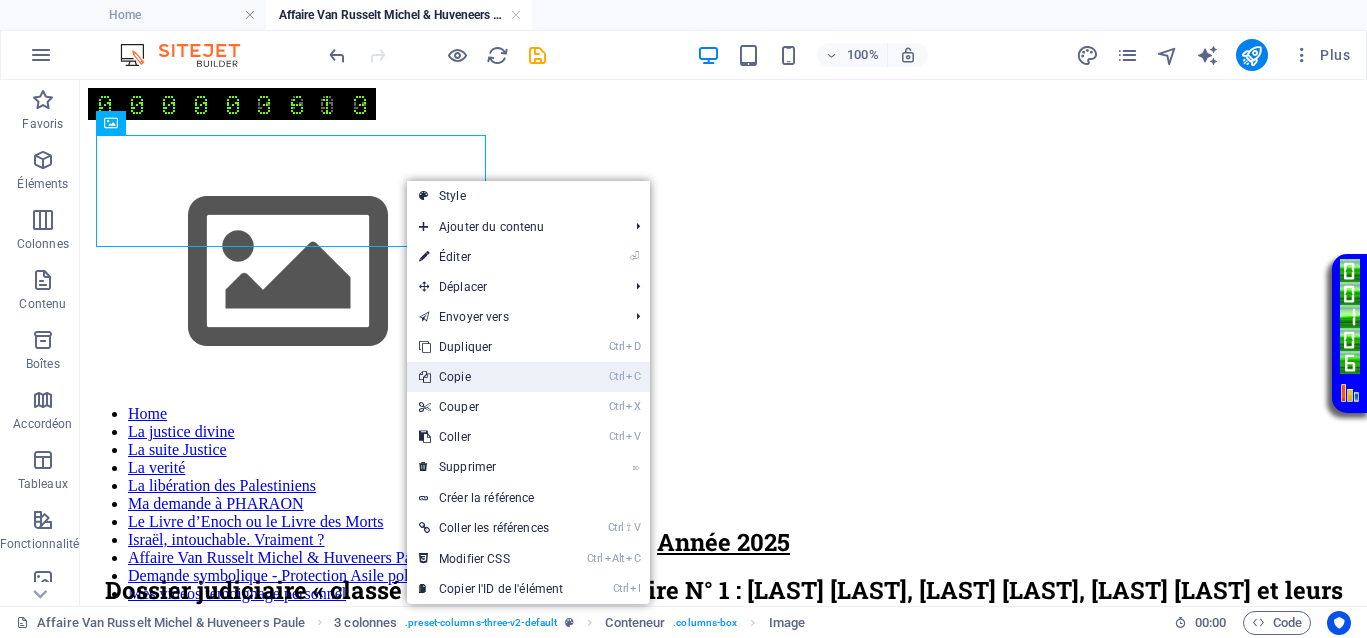 click on "Ctrl C  Copie" at bounding box center (491, 377) 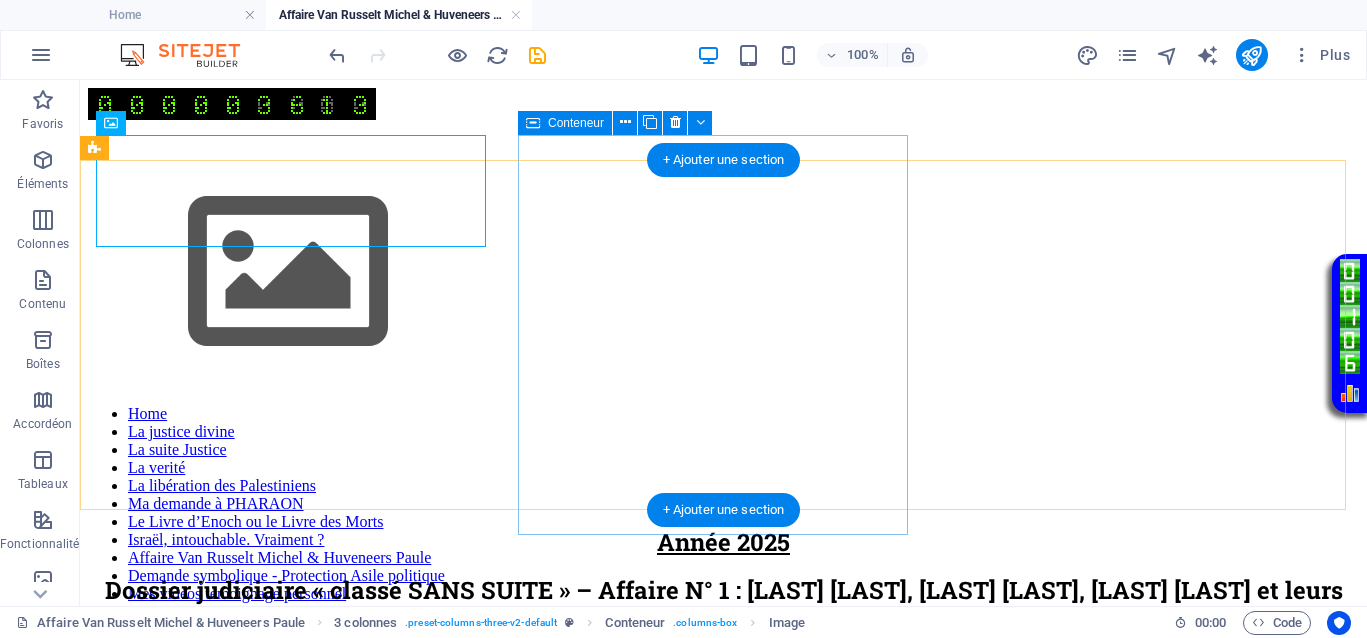 click on "Coller le presse-papiers" at bounding box center (797, 738) 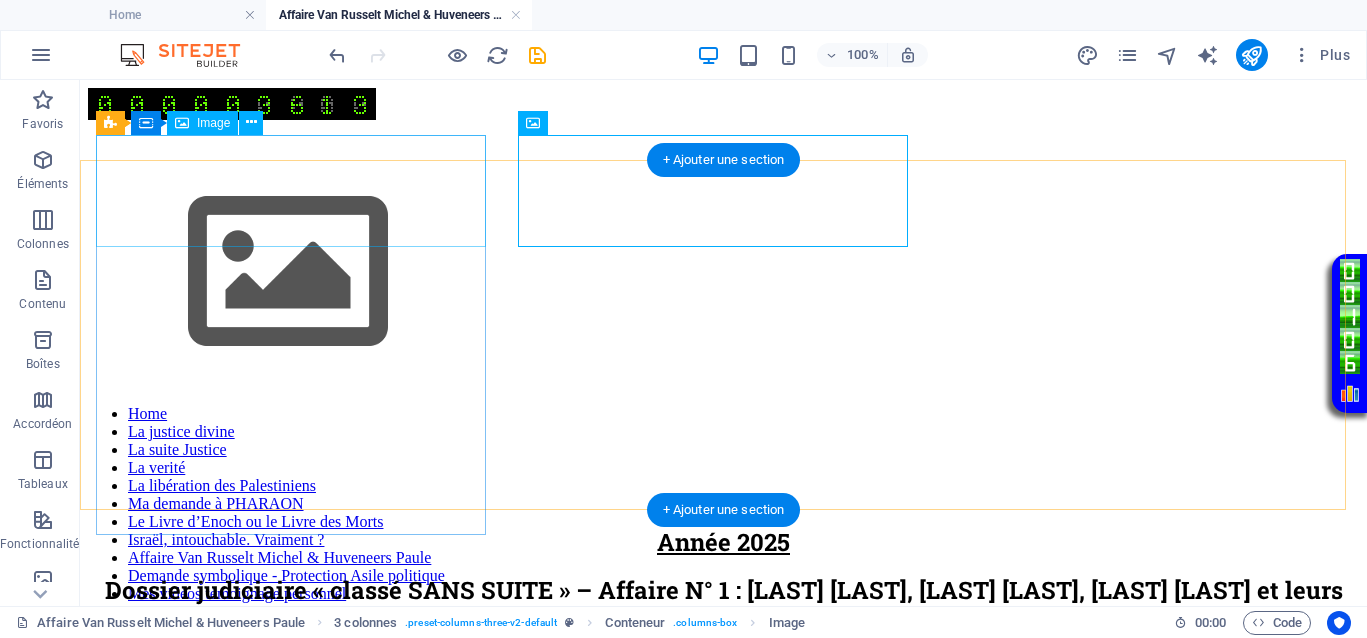 click at bounding box center (723, 274) 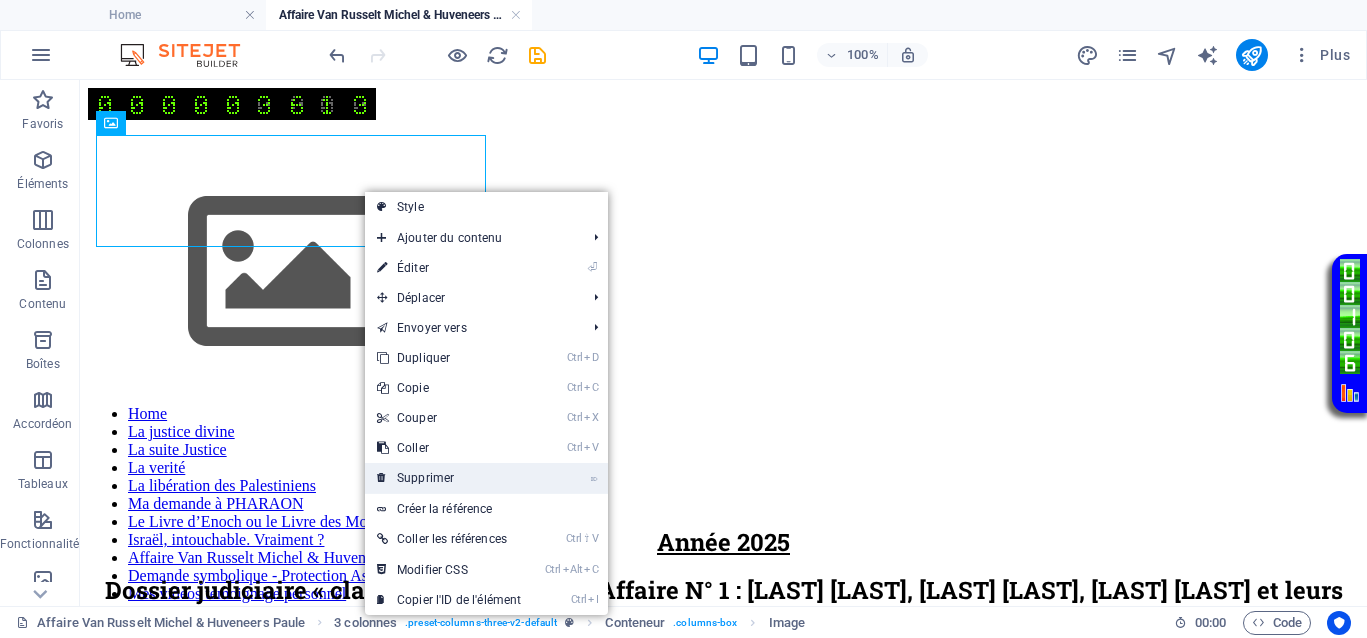 click on "⌦  Supprimer" at bounding box center [449, 478] 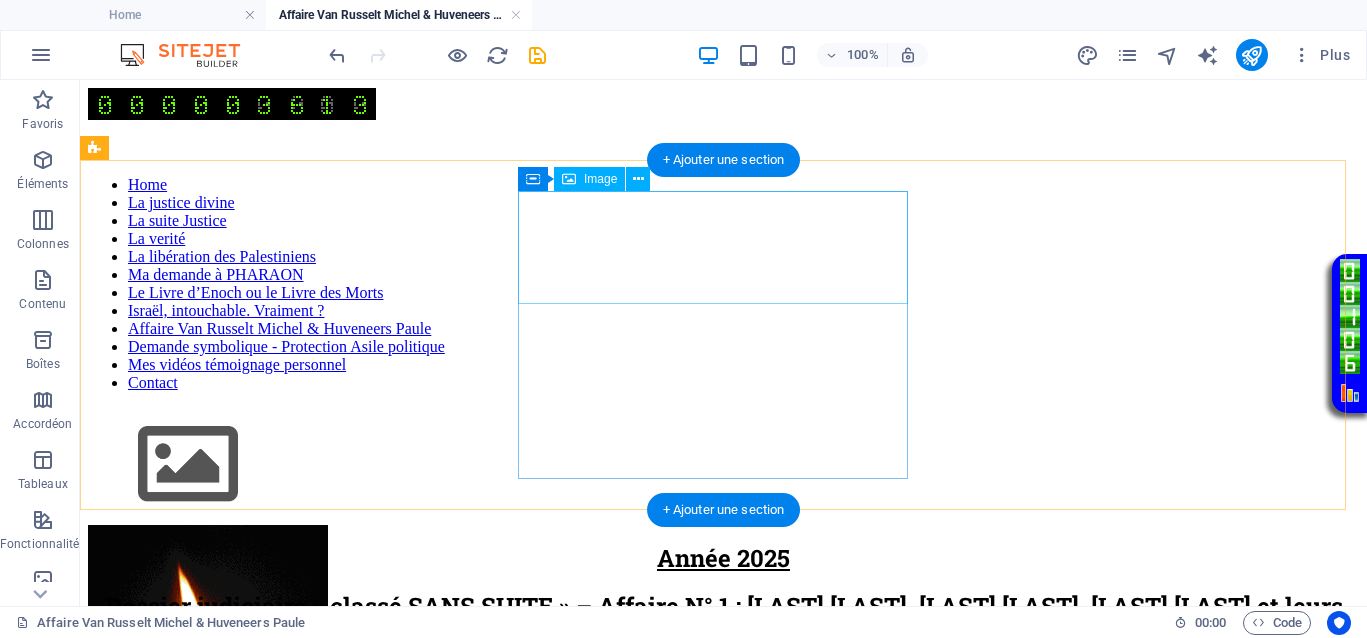 click at bounding box center (723, 466) 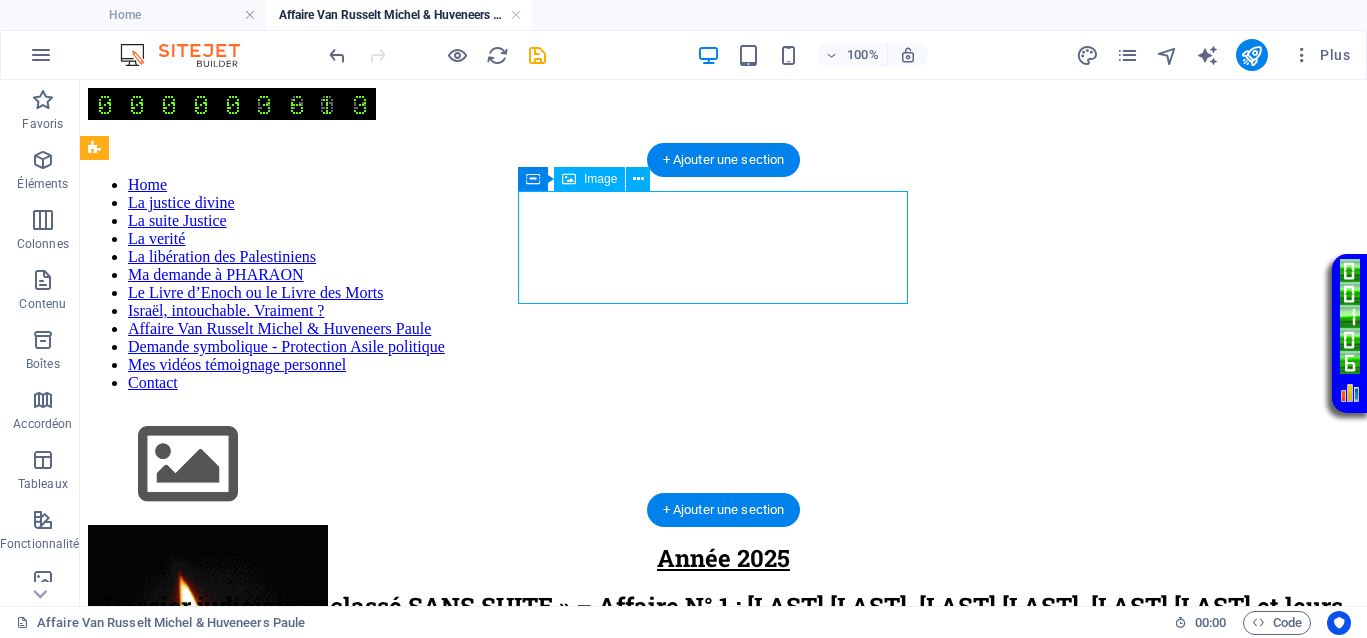 click at bounding box center (723, 466) 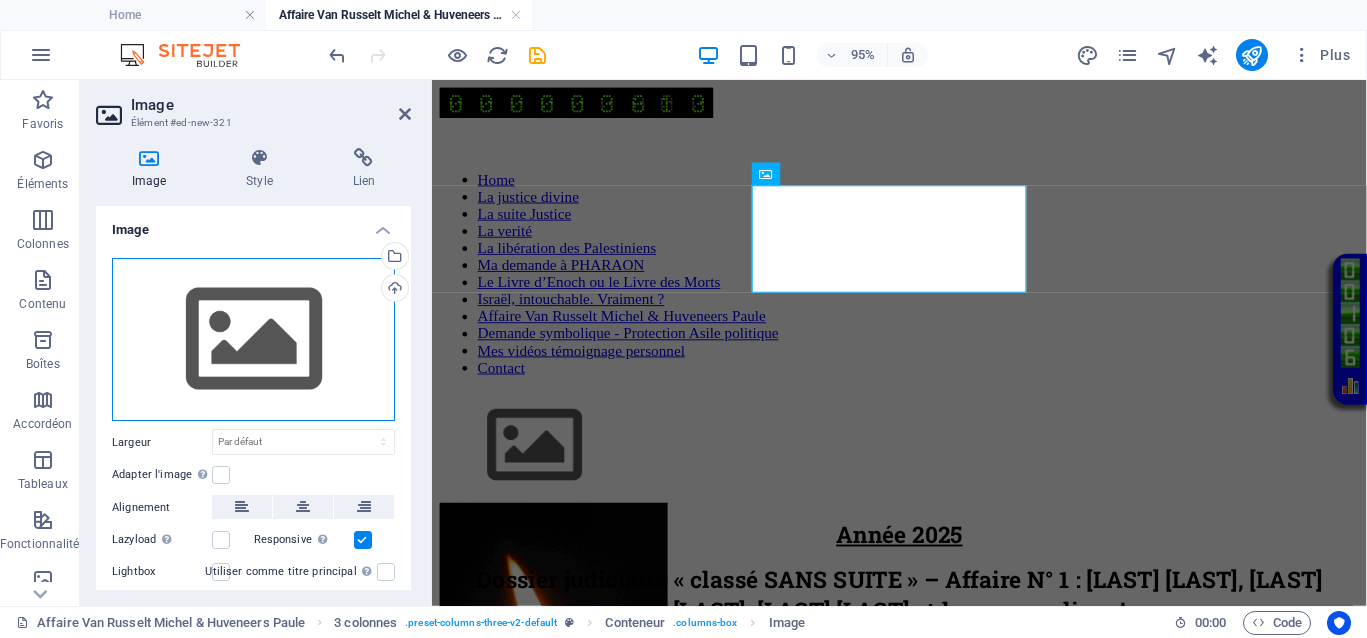 drag, startPoint x: 214, startPoint y: 350, endPoint x: 219, endPoint y: 341, distance: 10.29563 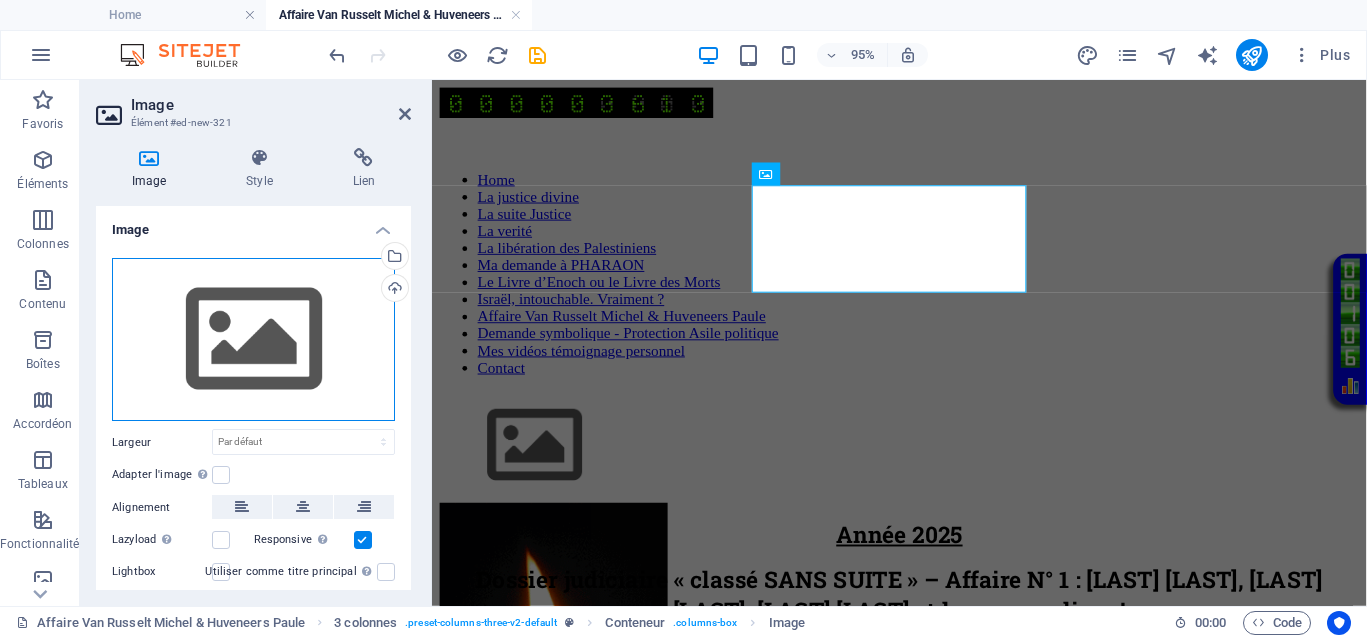 click on "Glissez les fichiers ici, cliquez pour choisir les fichiers ou  sélectionnez les fichiers depuis Fichiers ou depuis notre stock gratuit de photos et de vidéos" at bounding box center (253, 340) 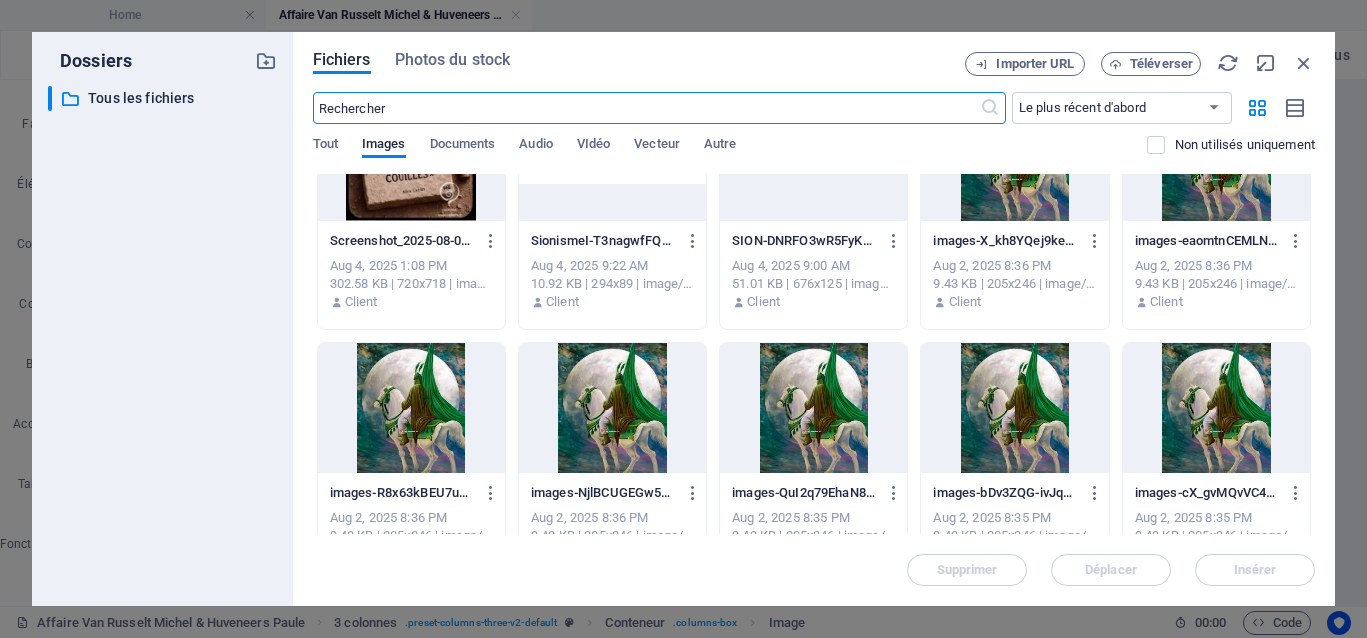 scroll, scrollTop: 0, scrollLeft: 0, axis: both 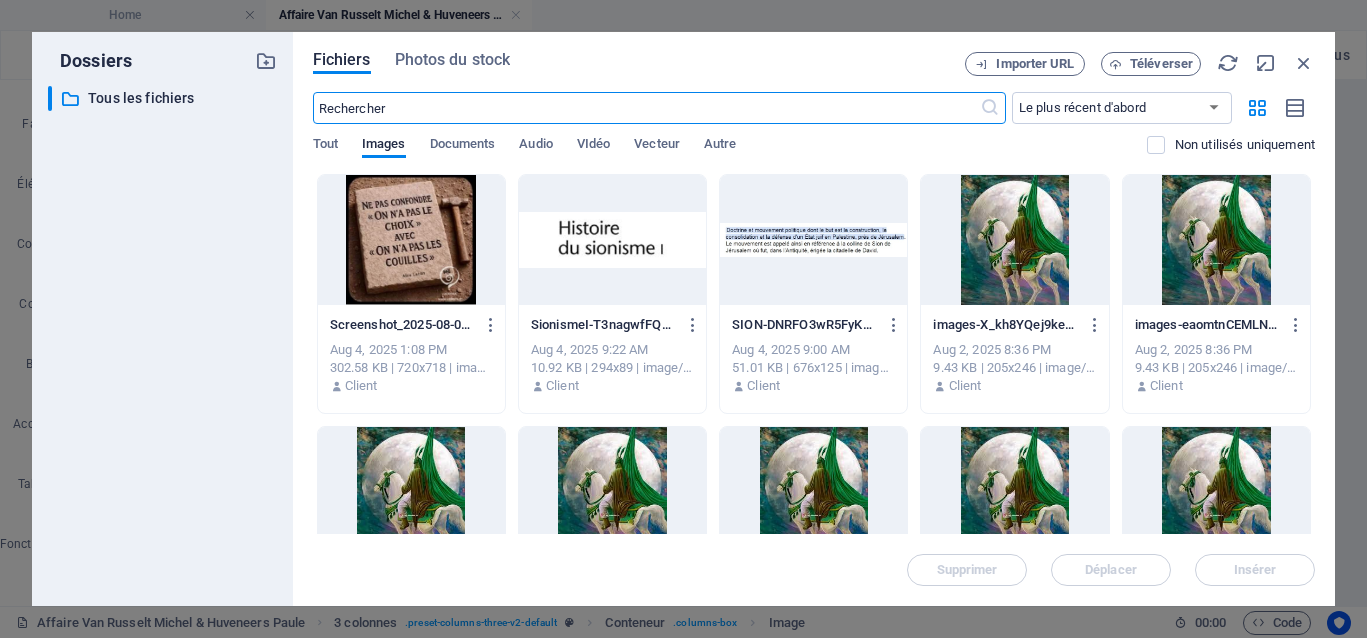 click at bounding box center (411, 240) 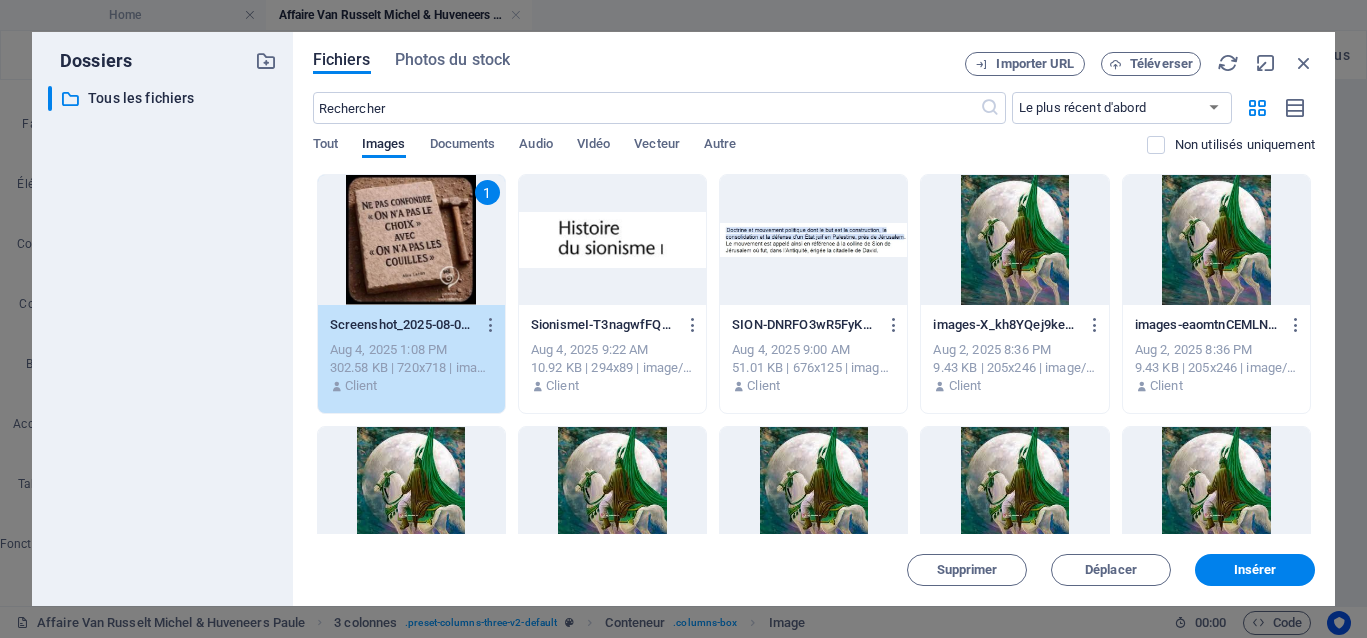 click on "1" at bounding box center [411, 240] 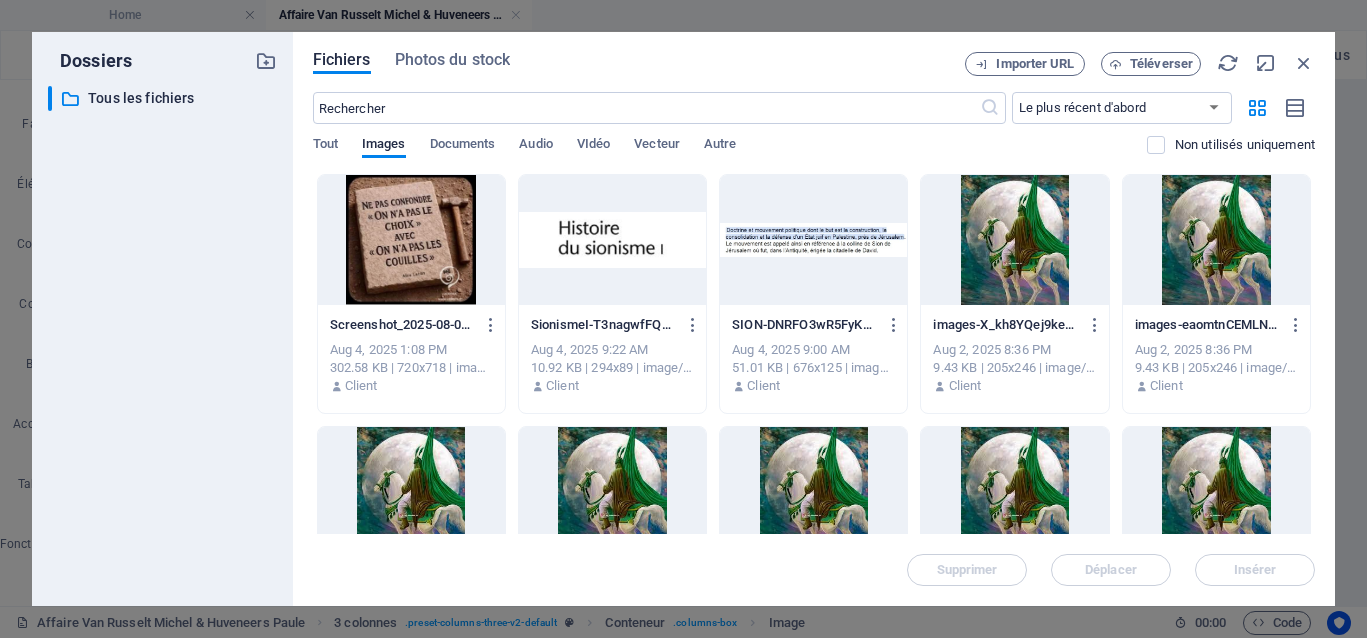 click at bounding box center [411, 240] 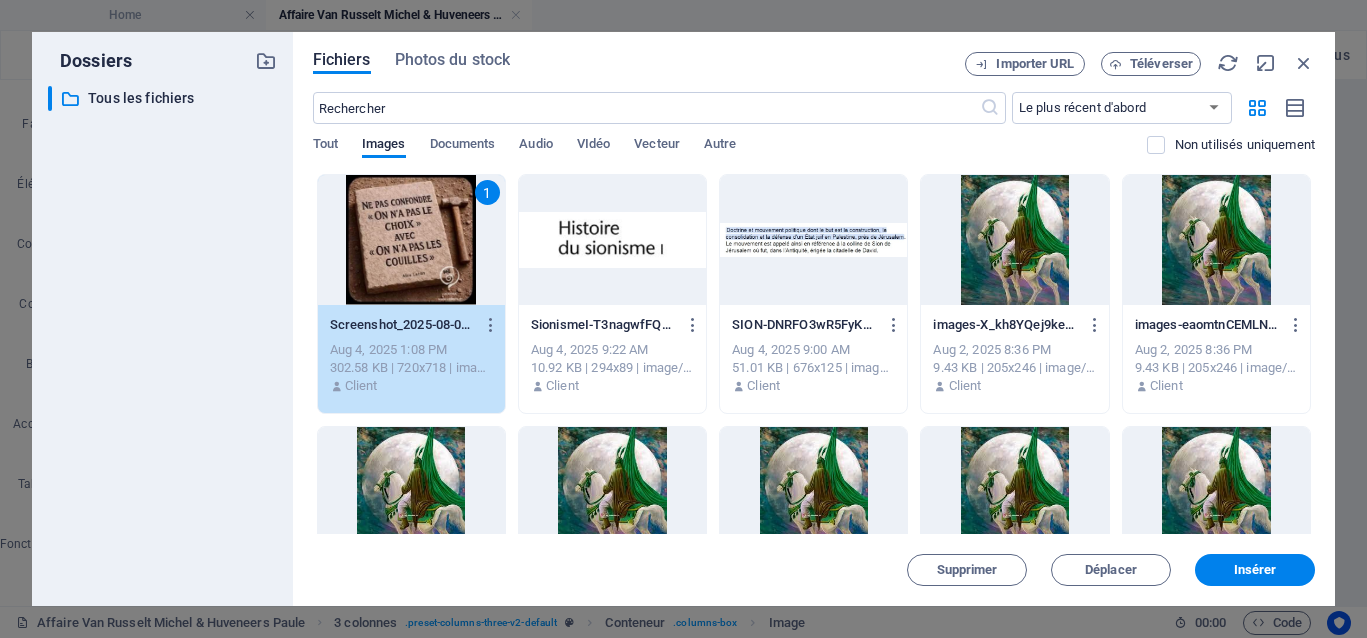 click on "1" at bounding box center (411, 240) 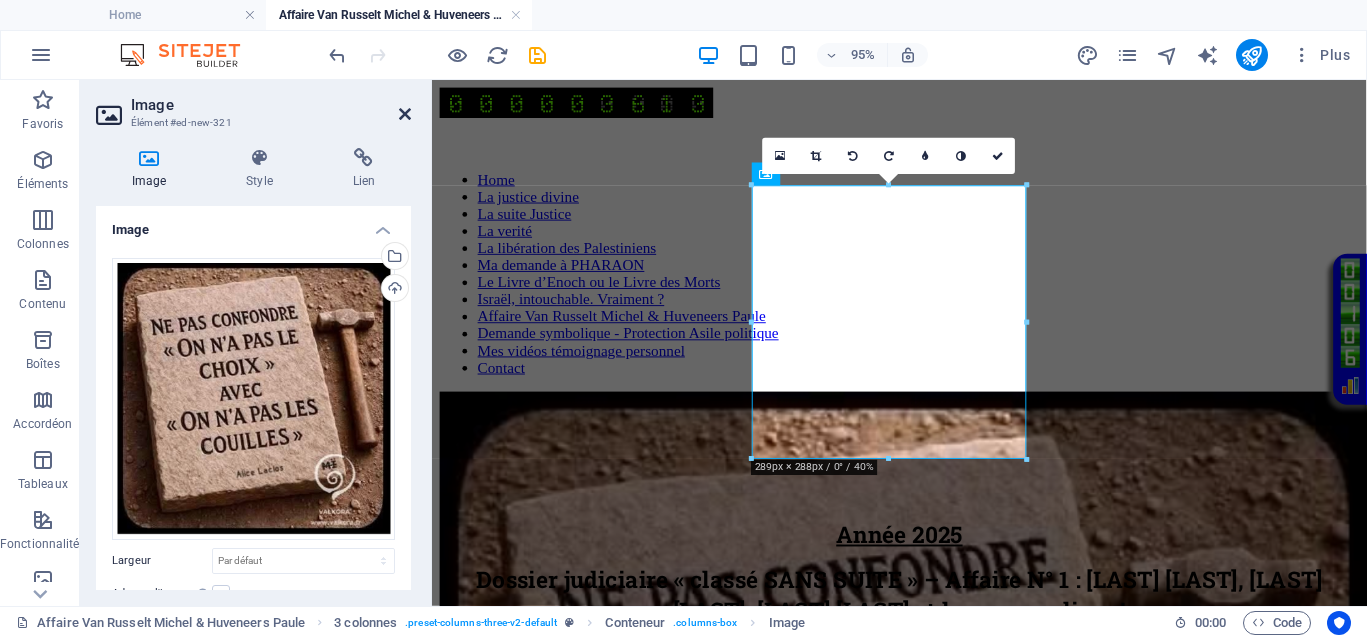 drag, startPoint x: 401, startPoint y: 115, endPoint x: 477, endPoint y: 127, distance: 76.941536 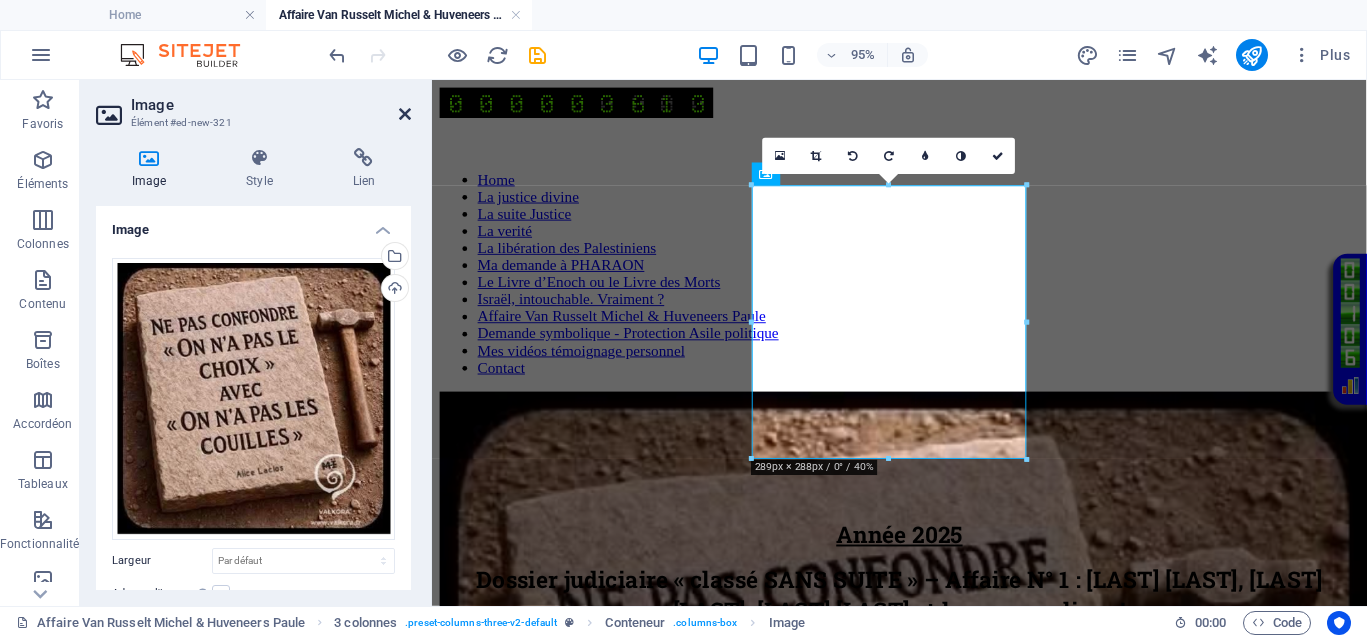 click at bounding box center (405, 114) 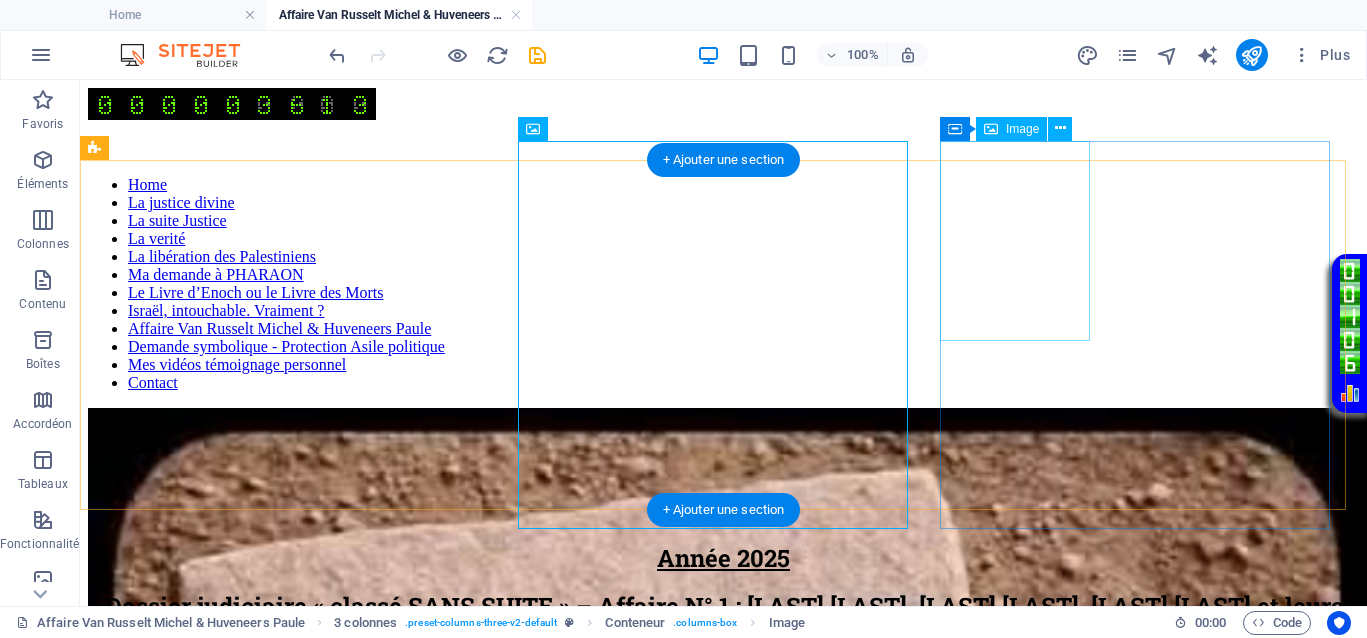 click at bounding box center (723, 1857) 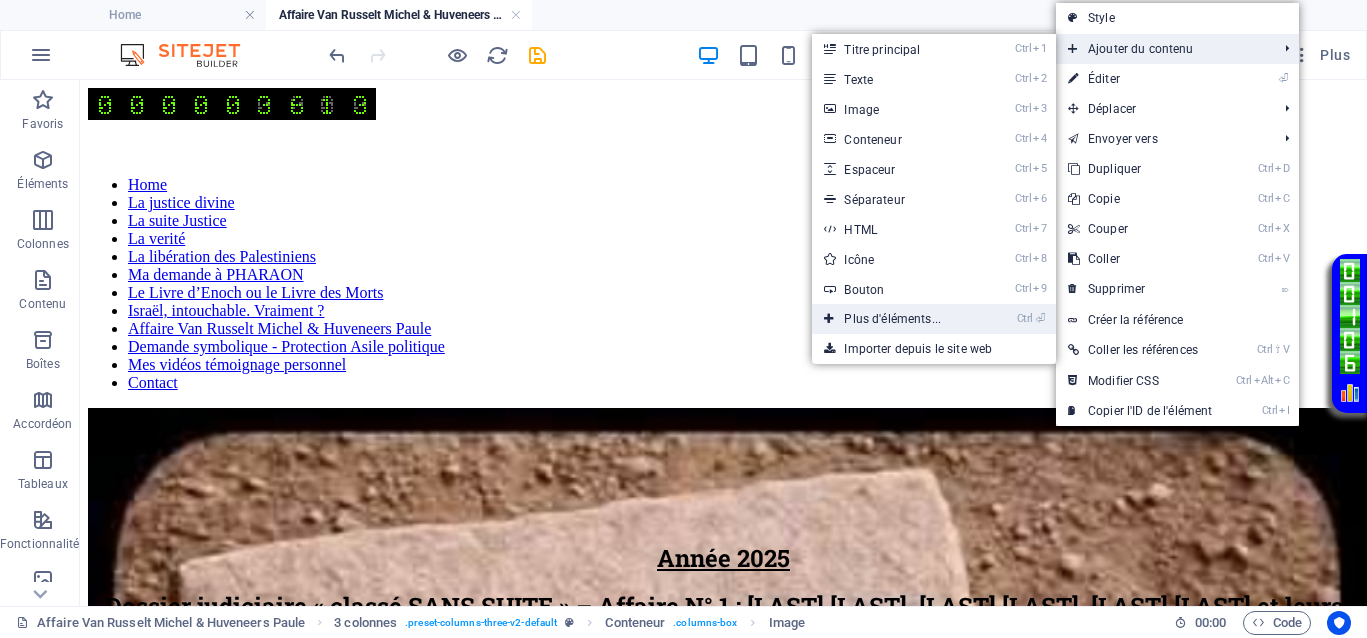 drag, startPoint x: 879, startPoint y: 311, endPoint x: 455, endPoint y: 236, distance: 430.58215 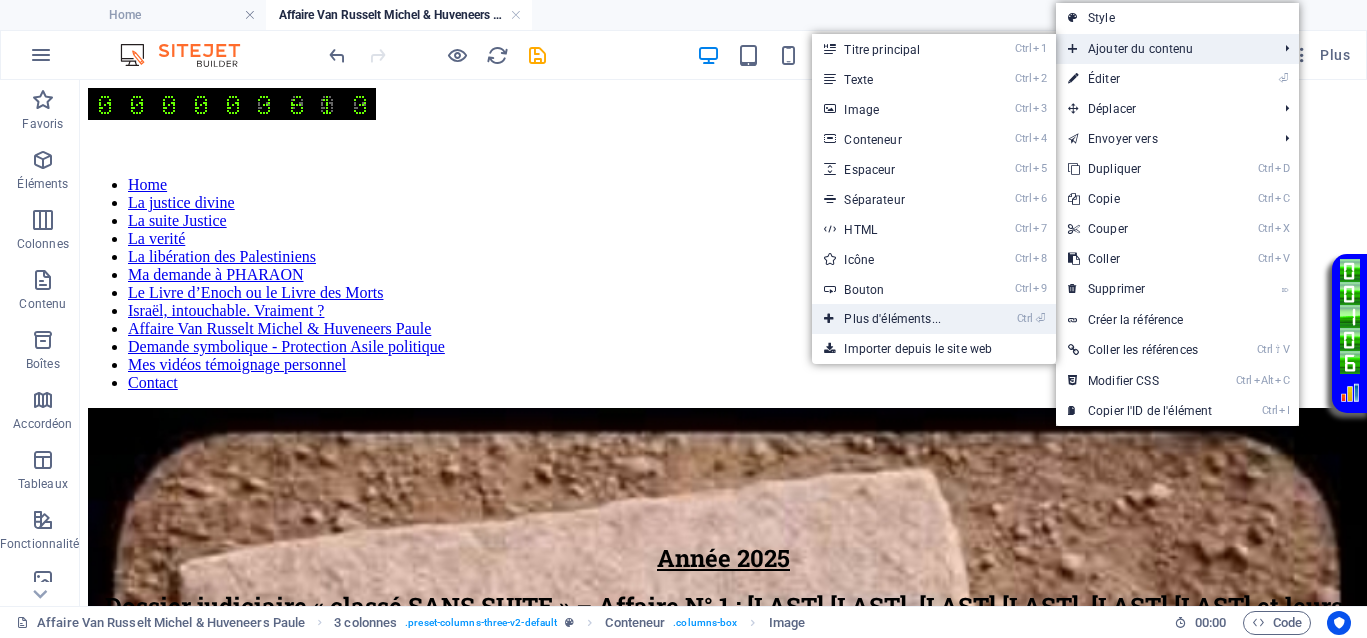 click on "Ctrl ⏎  Plus d'éléments..." at bounding box center [896, 319] 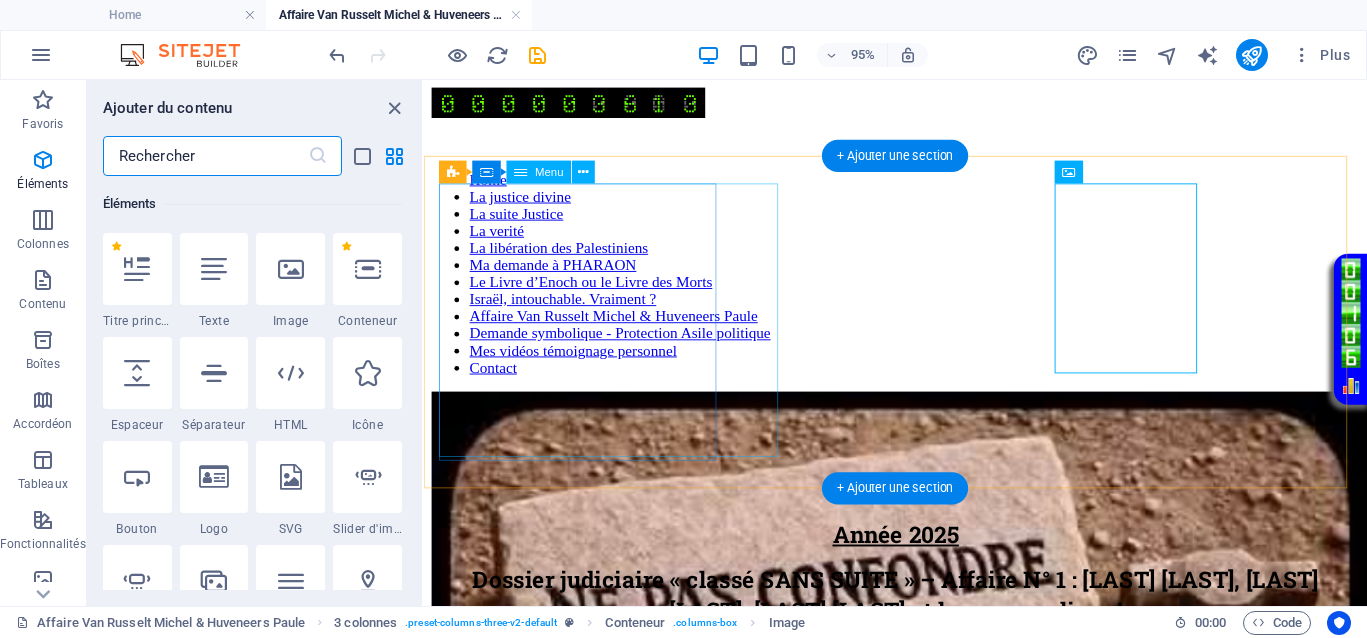 scroll, scrollTop: 213, scrollLeft: 0, axis: vertical 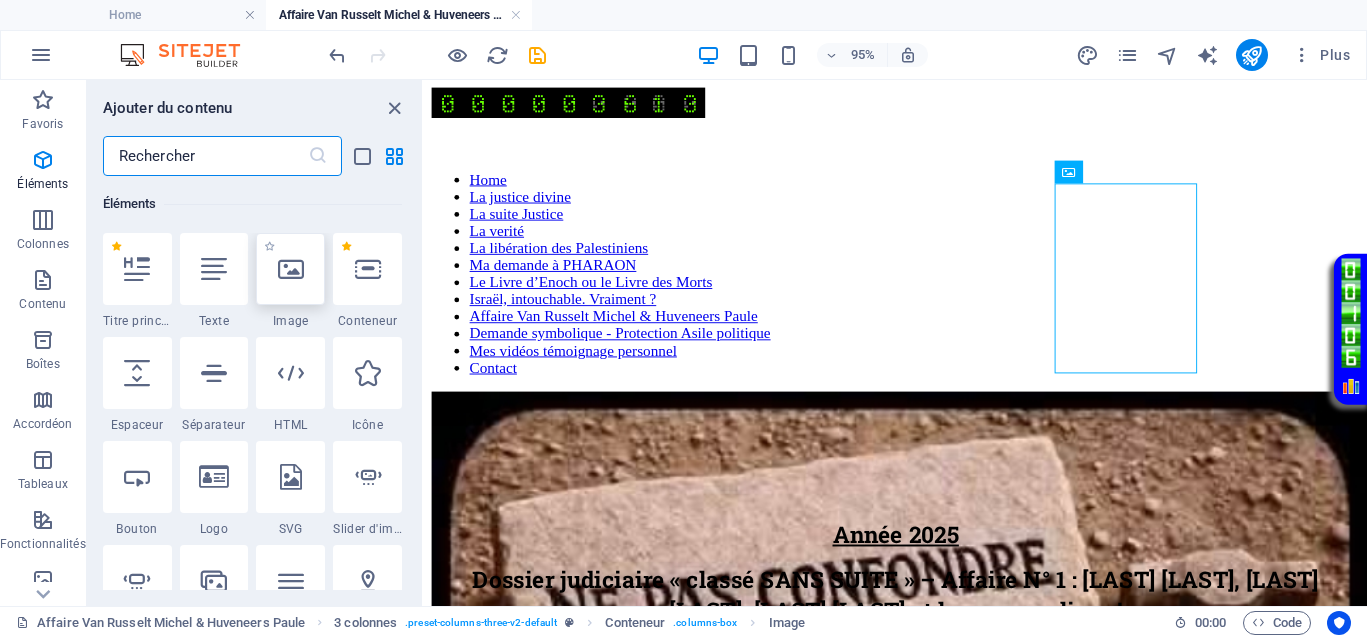 drag, startPoint x: 300, startPoint y: 287, endPoint x: 28, endPoint y: 274, distance: 272.3105 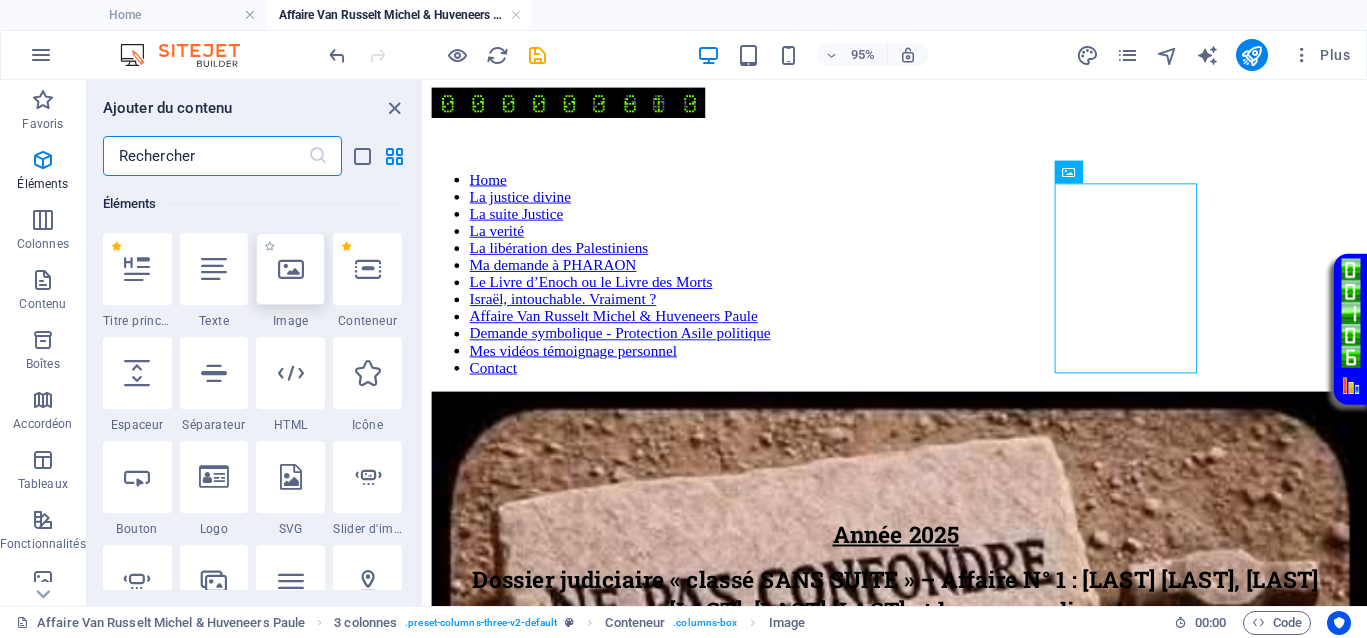 click at bounding box center (290, 269) 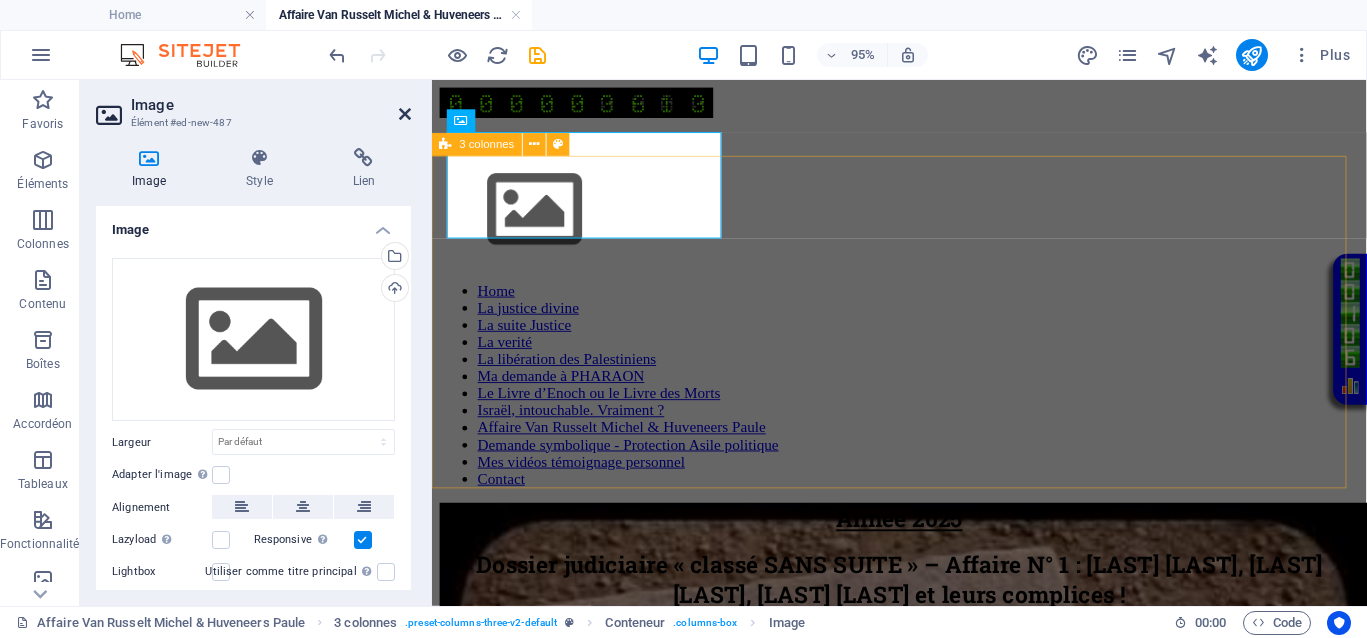drag, startPoint x: 403, startPoint y: 114, endPoint x: 356, endPoint y: 56, distance: 74.65253 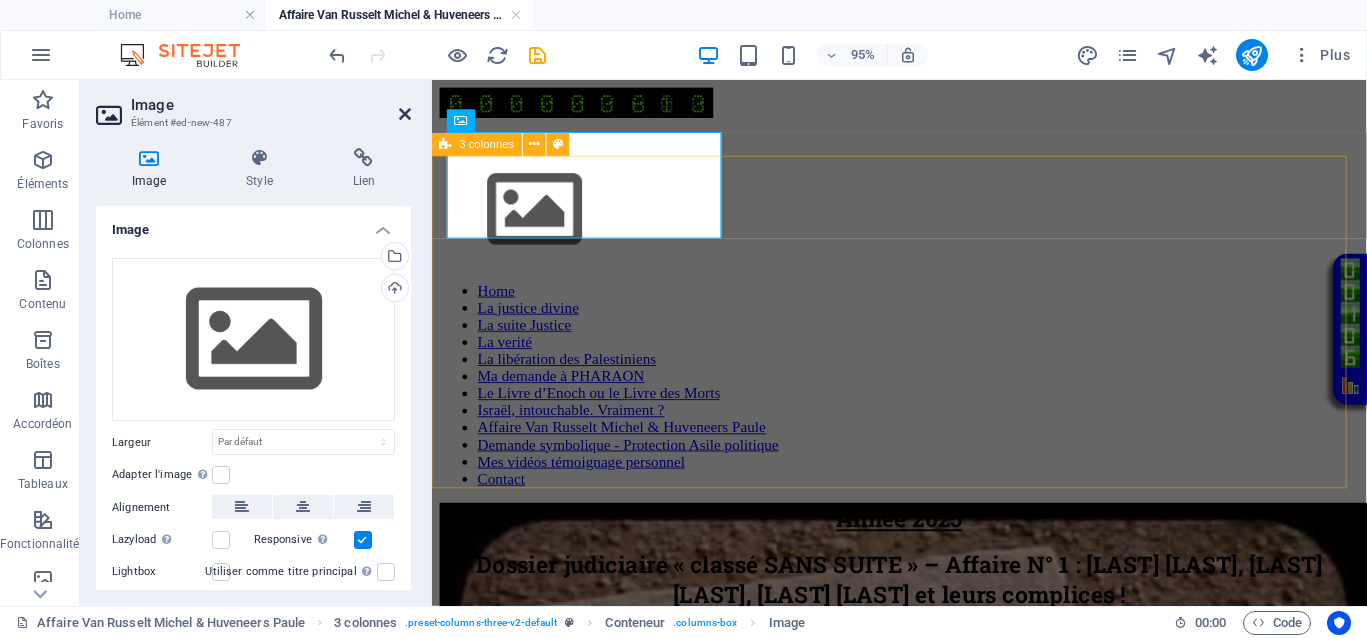 click at bounding box center [405, 114] 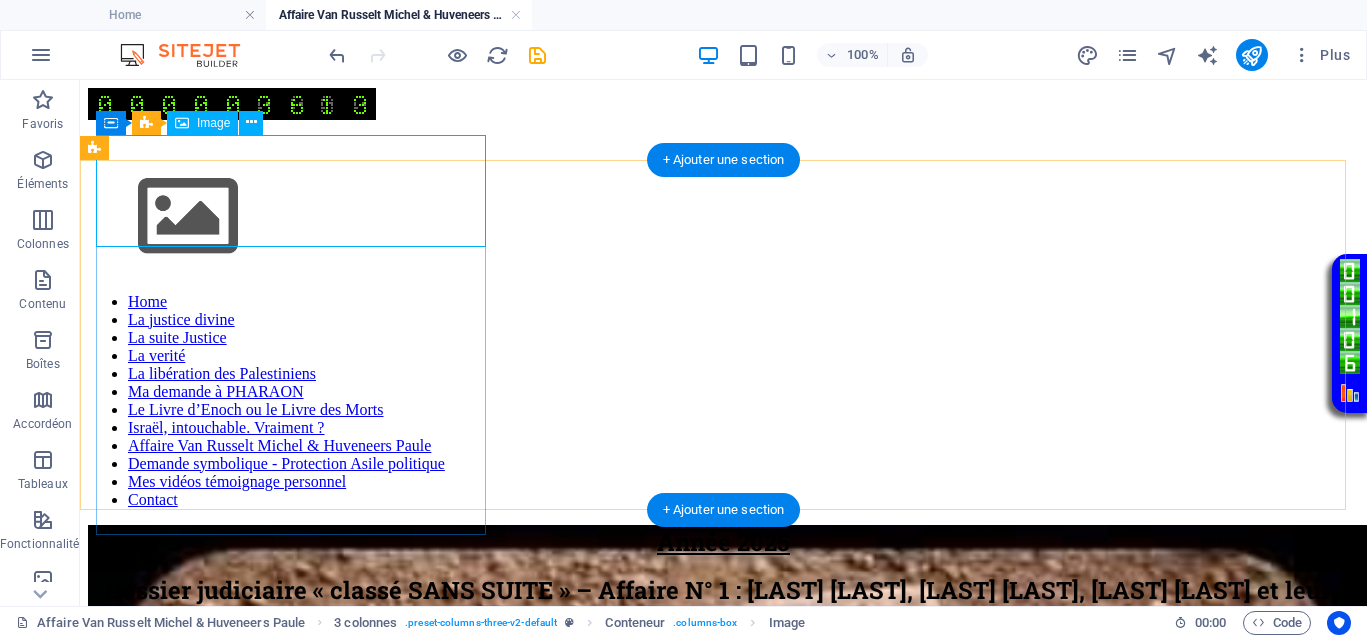 drag, startPoint x: 339, startPoint y: 153, endPoint x: 390, endPoint y: 153, distance: 51 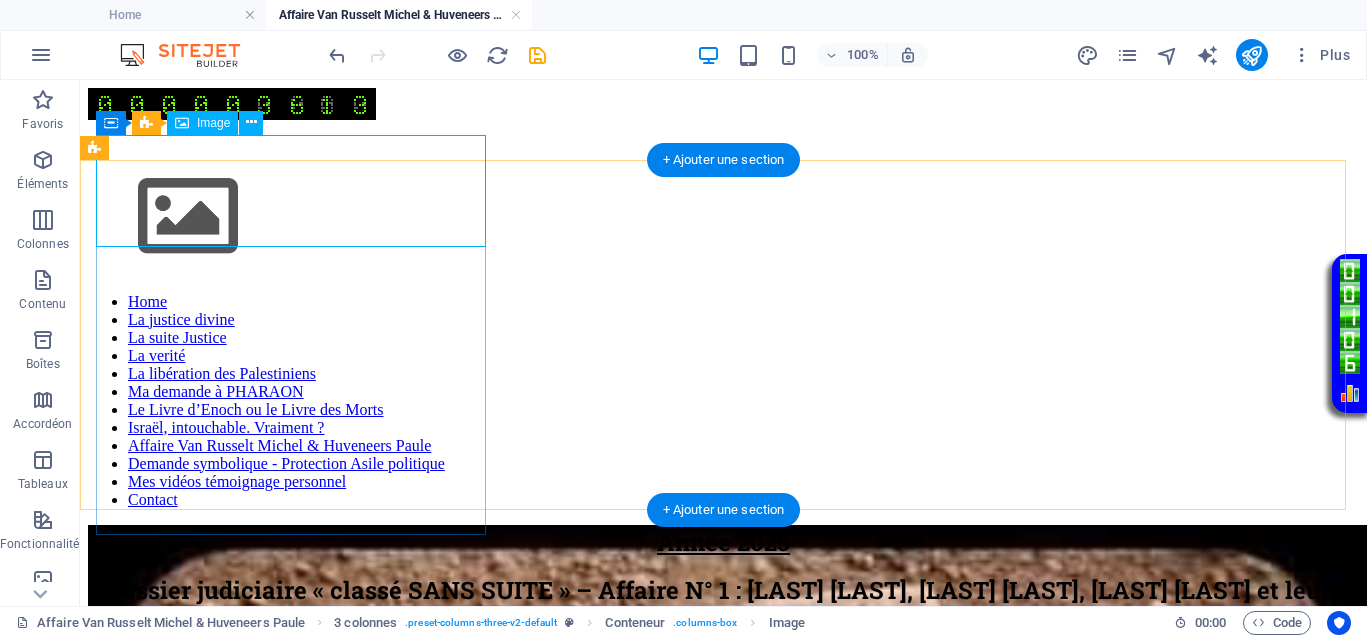 click on "Loupe
⇧
Home La justice divine La suite Justice La verité La libération des Palestiniens Ma demande à PHARAON Le Livre d’Enoch ou le Livre des Morts Israël, intouchable. Vraiment ? Affaire Van Russelt Michel & Huveneers Paule Demande symbolique  - Protection Asile politique Mes vidéos témoignage personnel Contact Année 2025   Dossier judiciaire « classé SANS SUITE » – Affaire N° 1 : Van Russelt Michel, Huveneers Paule, Christian Huveneers, Serge Crutzen et leurs complices ! </div> Déposer le contenu ici ou  Ajouter les éléments  Coller le presse-papiers Déposer le contenu ici ou  Ajouter les éléments  Coller le presse-papiers Déposer le contenu ici ou  Ajouter les éléments  Coller le presse-papiers
Your browser does not support the video tag.
Your browser does not support the video tag.
Your browser does not support the video tag.
Déposer le contenu ici ou  Ajouter les éléments  Coller le presse-papiers" at bounding box center (723, 5738) 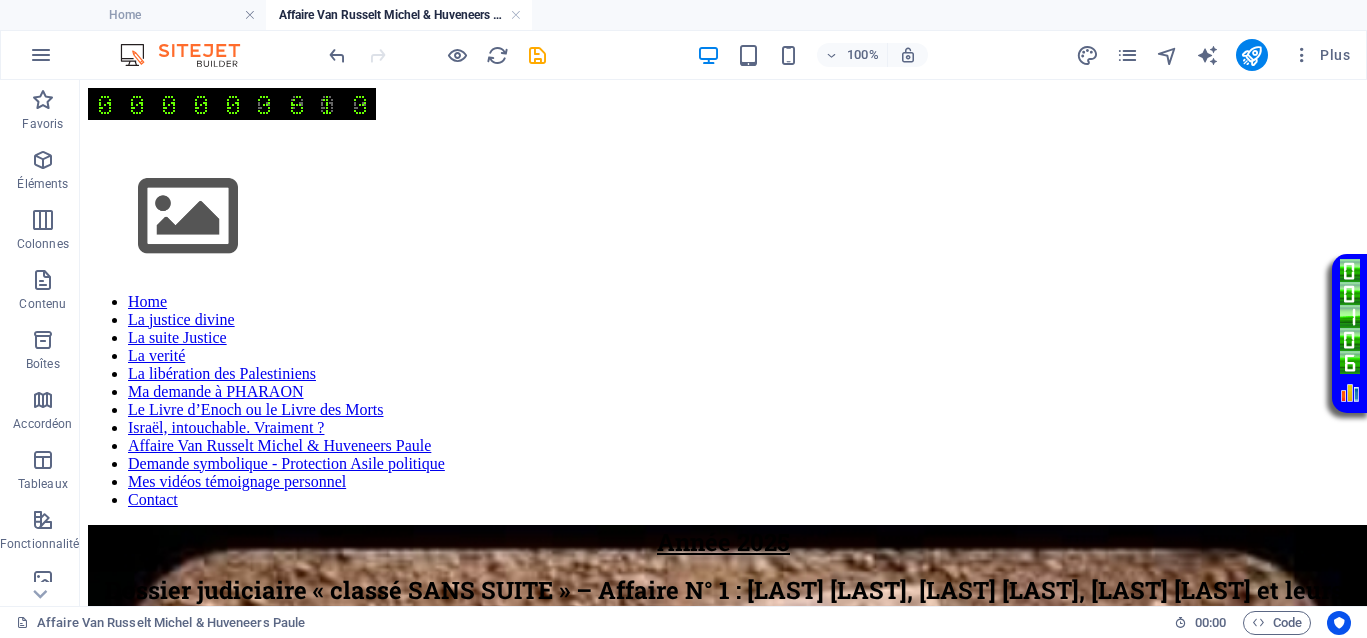 click on "Loupe
⇧
Home La justice divine La suite Justice La verité La libération des Palestiniens Ma demande à PHARAON Le Livre d’Enoch ou le Livre des Morts Israël, intouchable. Vraiment ? Affaire Van Russelt Michel & Huveneers Paule Demande symbolique  - Protection Asile politique Mes vidéos témoignage personnel Contact Année 2025   Dossier judiciaire « classé SANS SUITE » – Affaire N° 1 : Van Russelt Michel, Huveneers Paule, Christian Huveneers, Serge Crutzen et leurs complices ! </div> Déposer le contenu ici ou  Ajouter les éléments  Coller le presse-papiers Déposer le contenu ici ou  Ajouter les éléments  Coller le presse-papiers Déposer le contenu ici ou  Ajouter les éléments  Coller le presse-papiers
Your browser does not support the video tag.
Your browser does not support the video tag.
Your browser does not support the video tag.
Déposer le contenu ici ou  Ajouter les éléments  Coller le presse-papiers" at bounding box center (723, 5738) 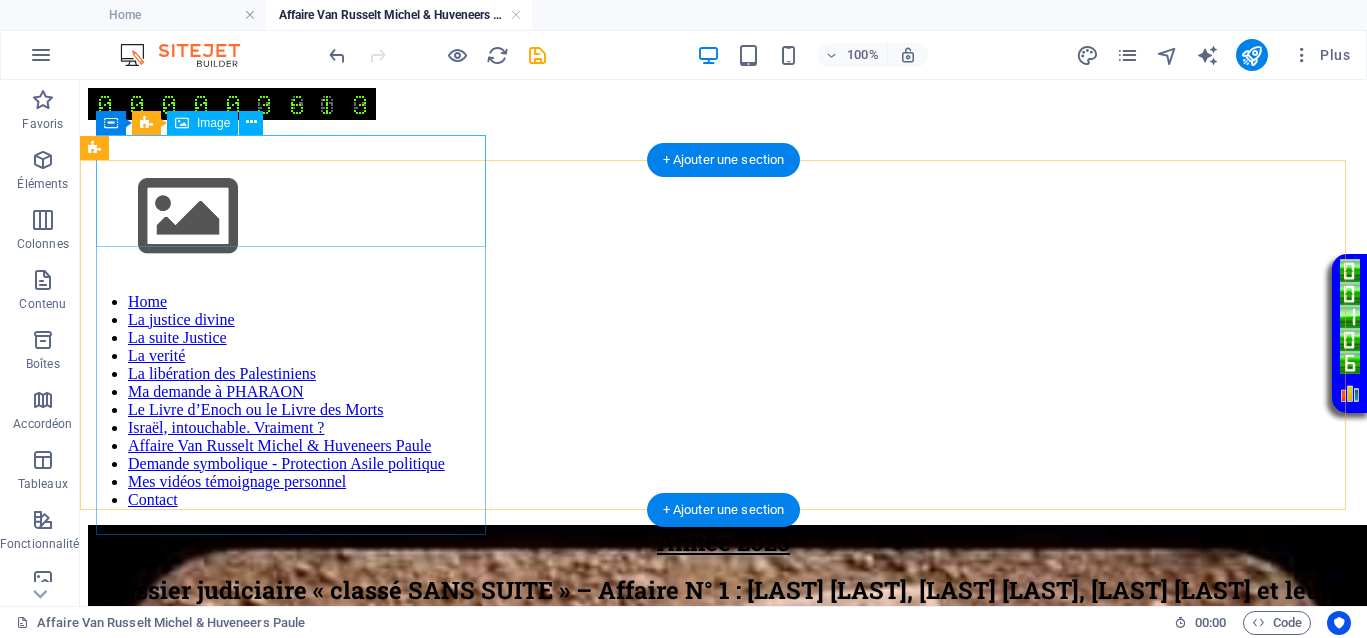 click at bounding box center (723, 218) 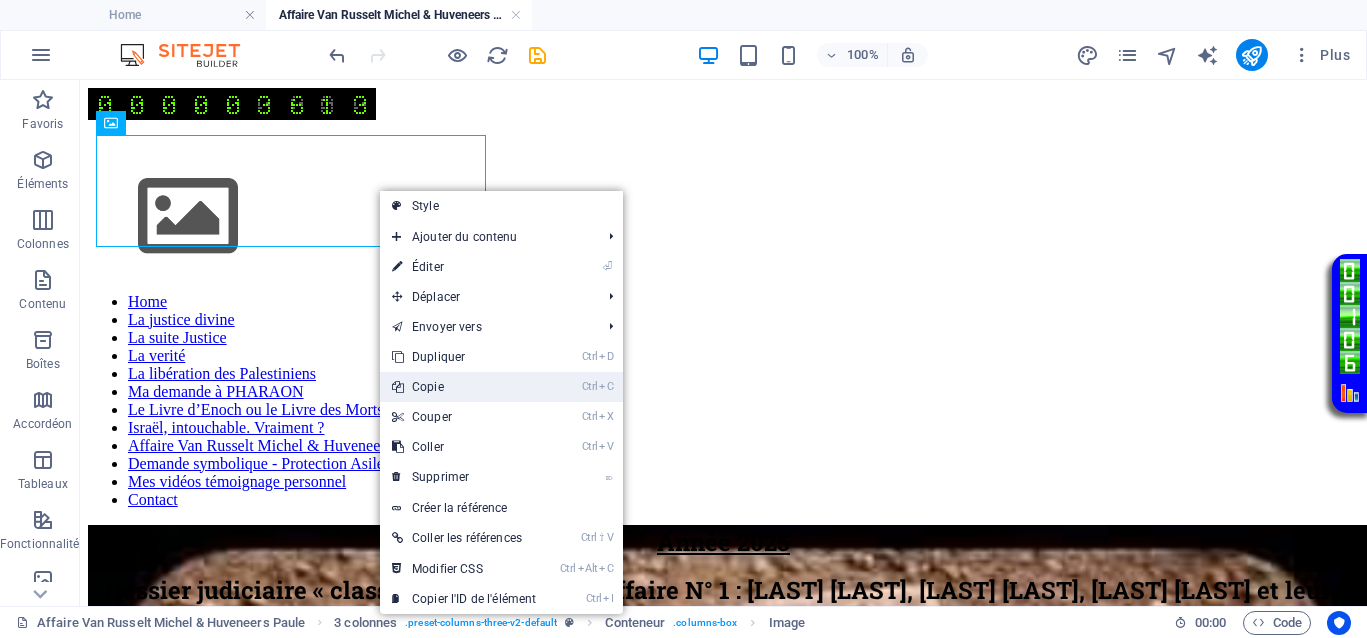 drag, startPoint x: 379, startPoint y: 296, endPoint x: 448, endPoint y: 384, distance: 111.82576 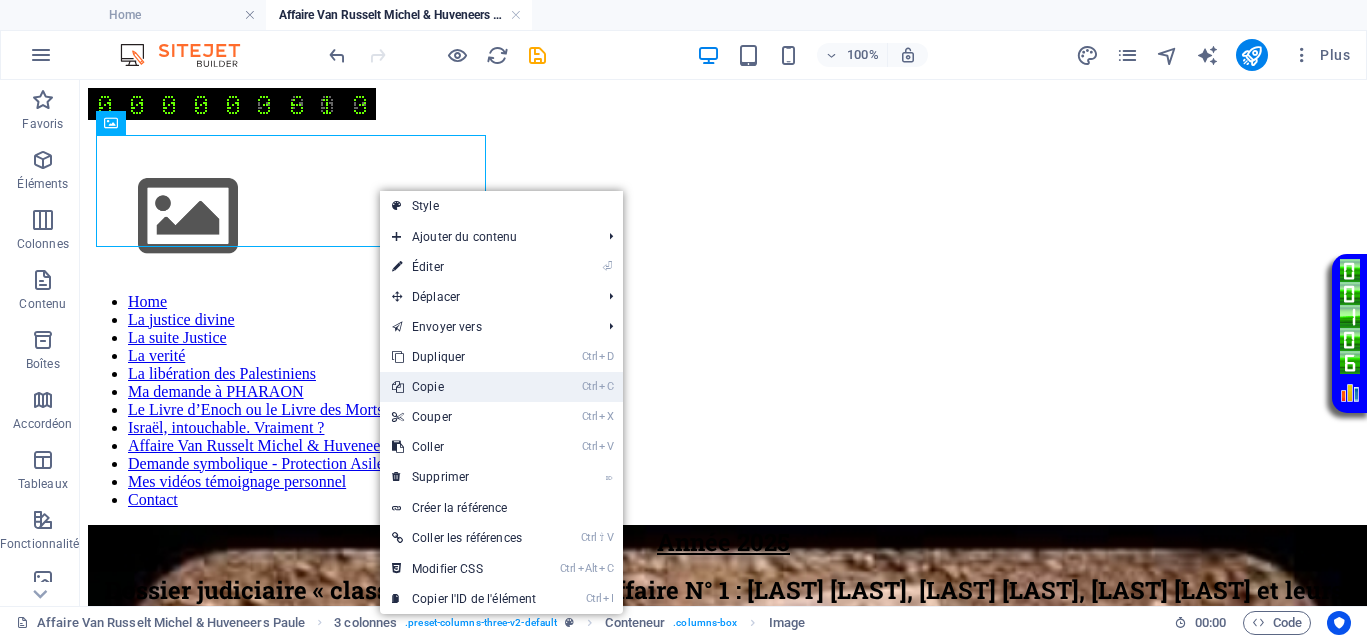 click on "Ctrl C  Copie" at bounding box center (464, 387) 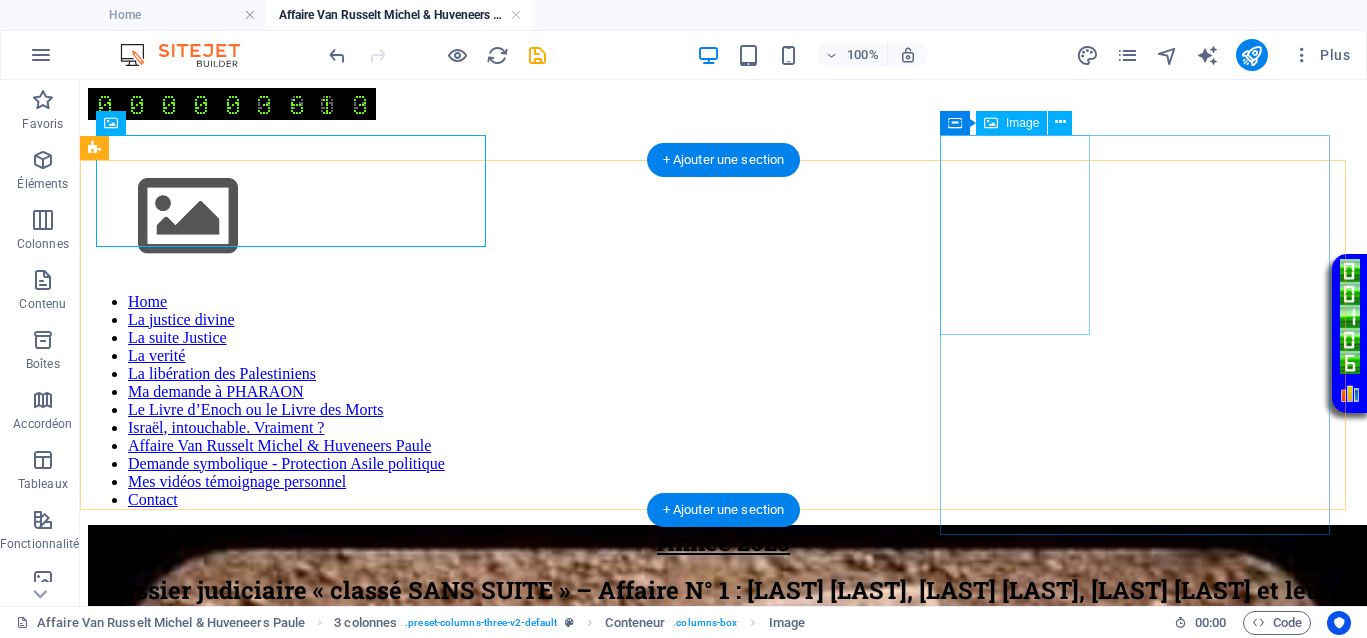 click at bounding box center [723, 1974] 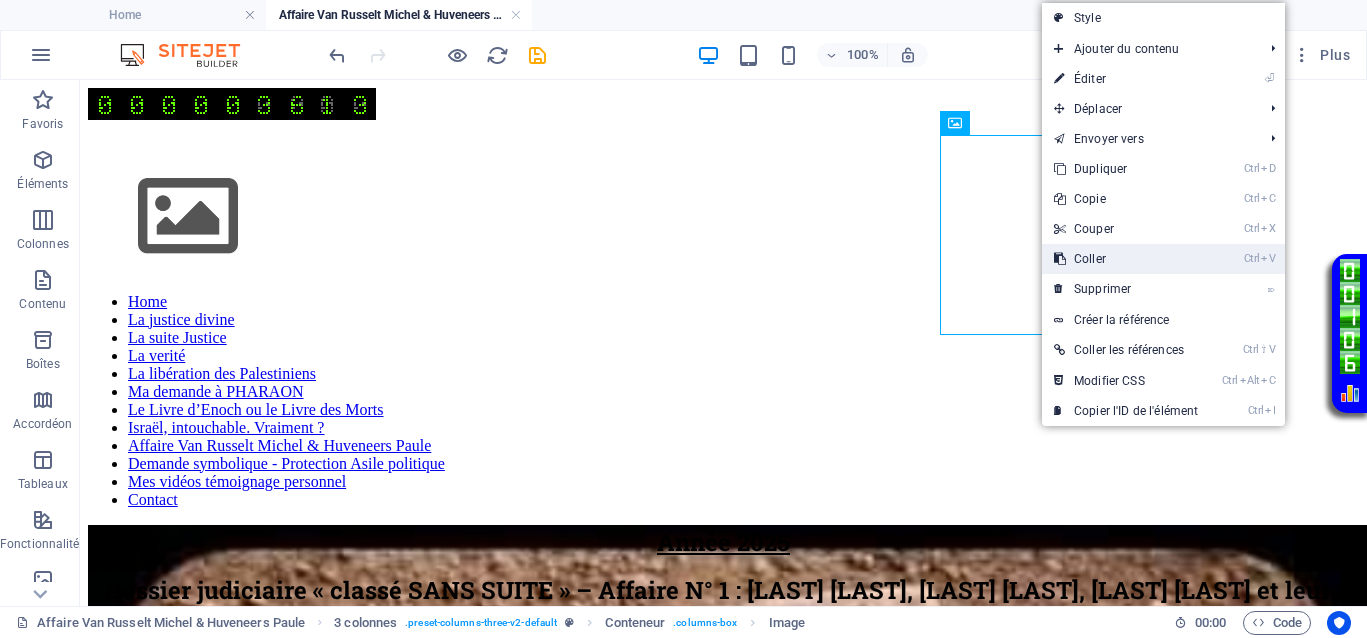 click on "Ctrl V  Coller" at bounding box center [1126, 259] 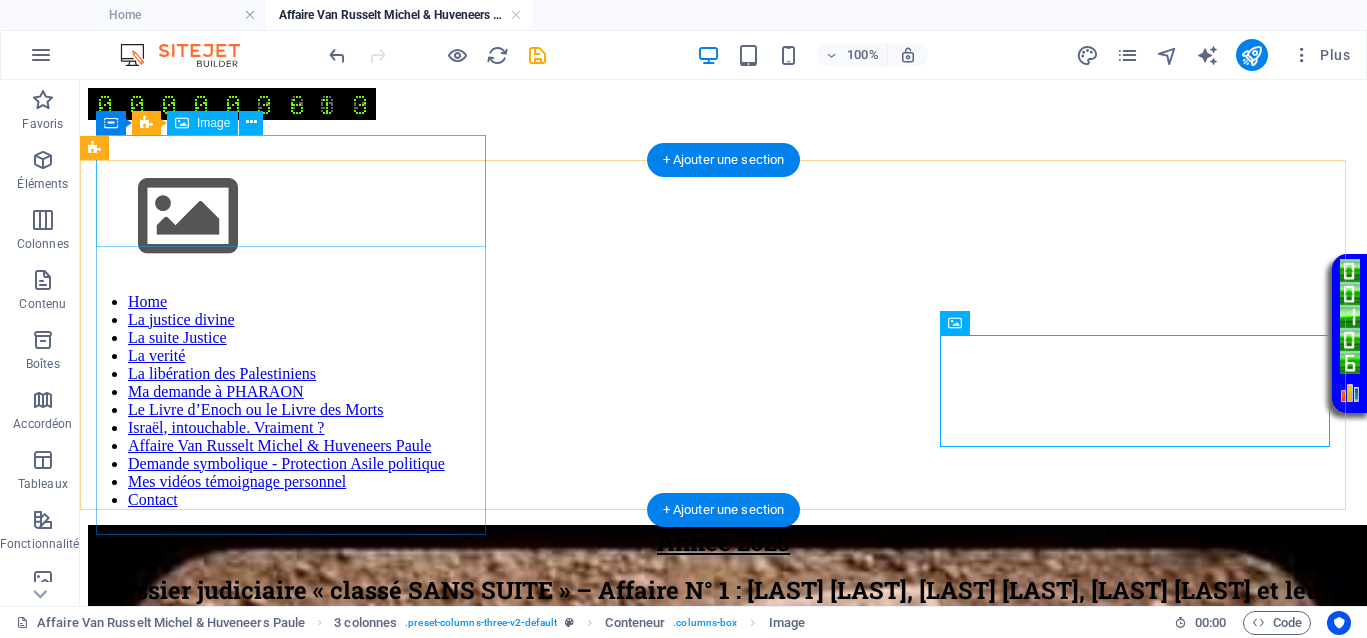 click at bounding box center (723, 218) 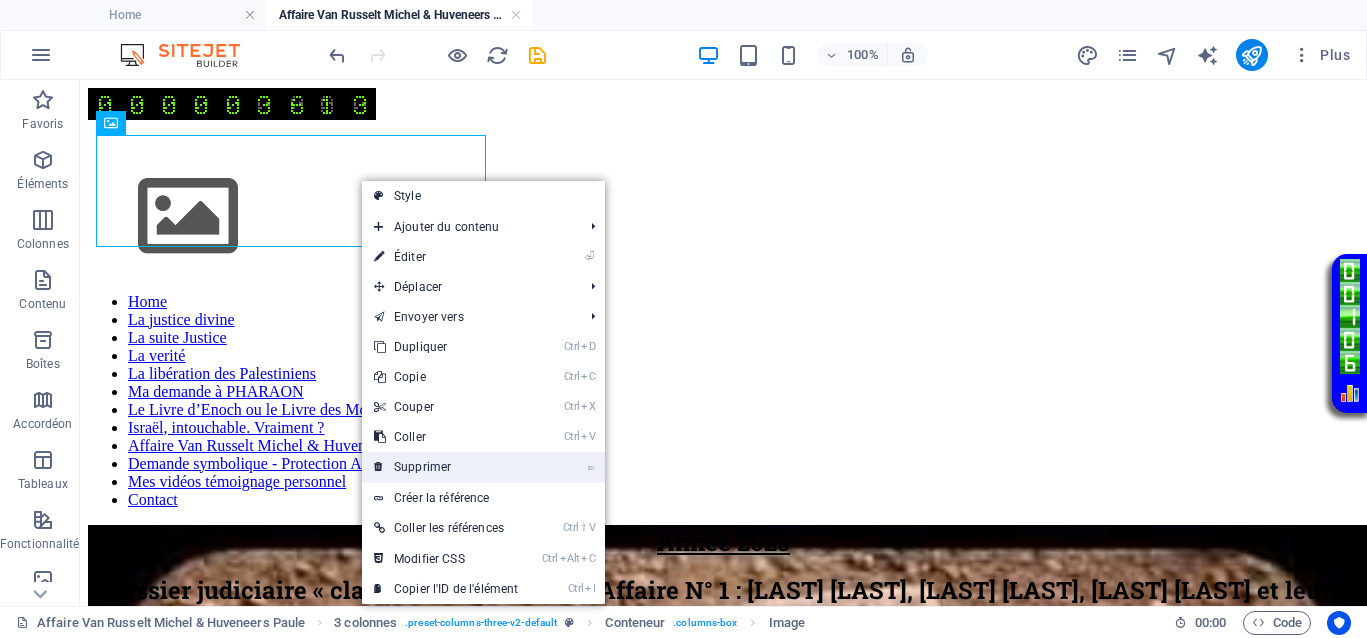click on "⌦  Supprimer" at bounding box center (446, 467) 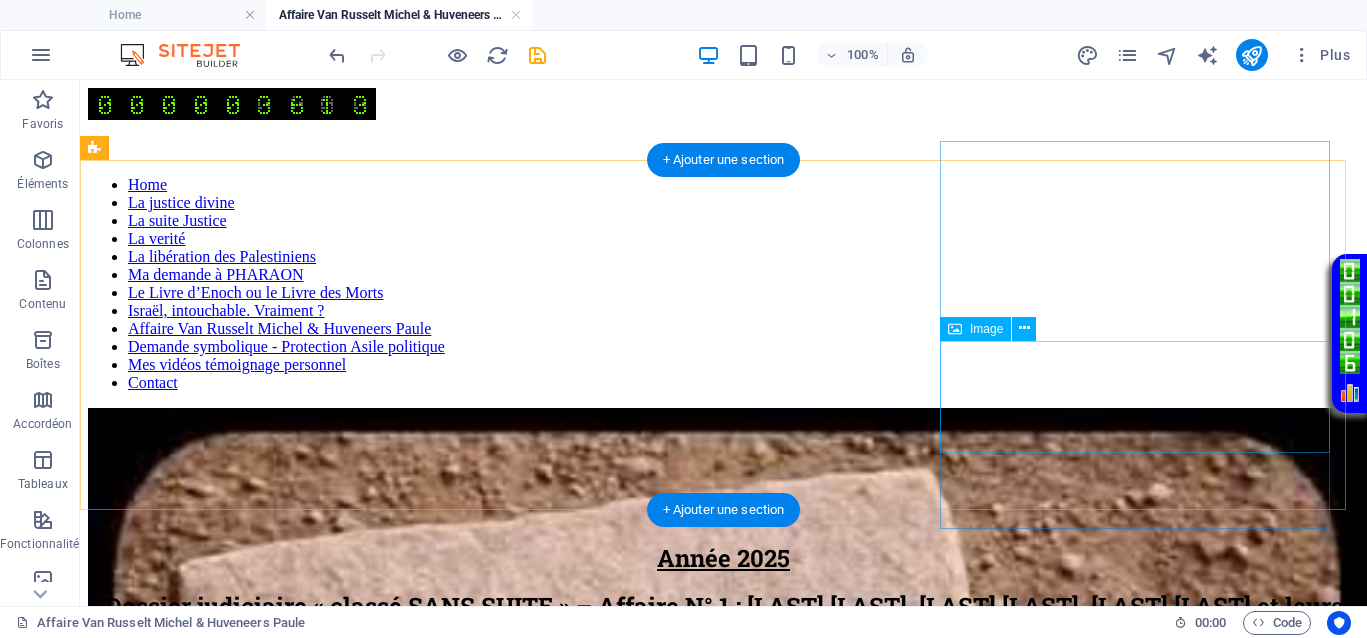 click at bounding box center (723, 2077) 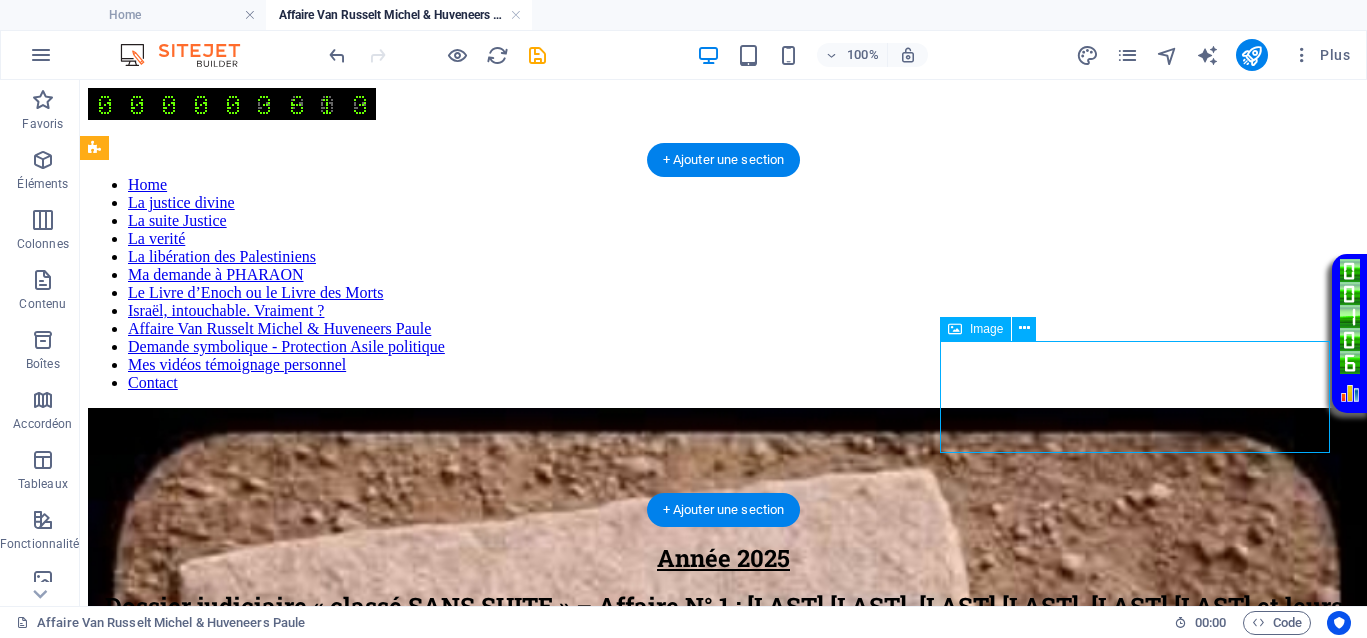 drag, startPoint x: 1132, startPoint y: 404, endPoint x: 777, endPoint y: 416, distance: 355.20276 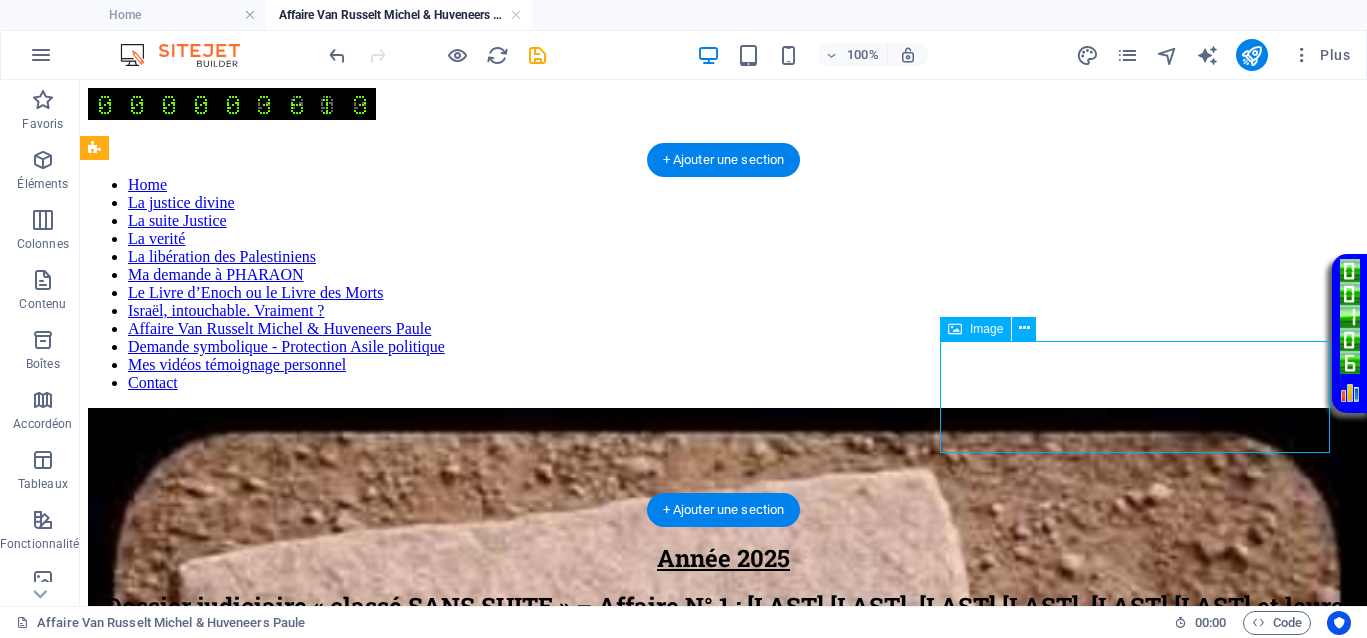 click at bounding box center (723, 2077) 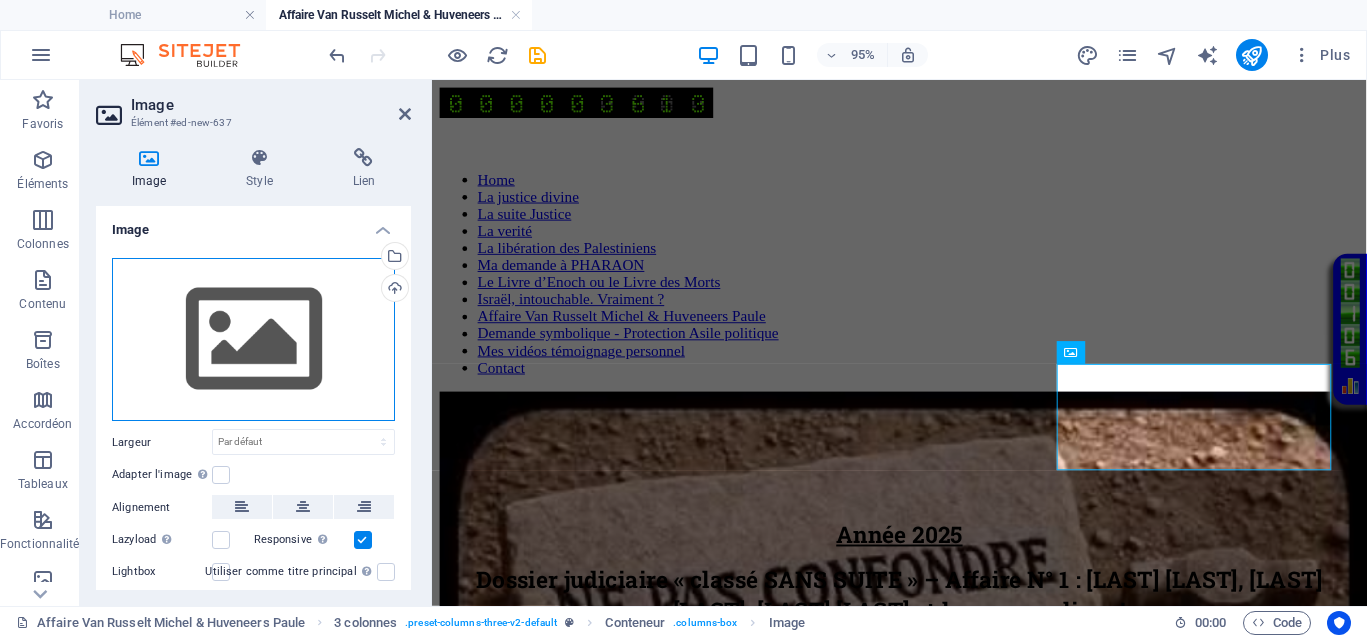 click on "Glissez les fichiers ici, cliquez pour choisir les fichiers ou  sélectionnez les fichiers depuis Fichiers ou depuis notre stock gratuit de photos et de vidéos" at bounding box center (253, 340) 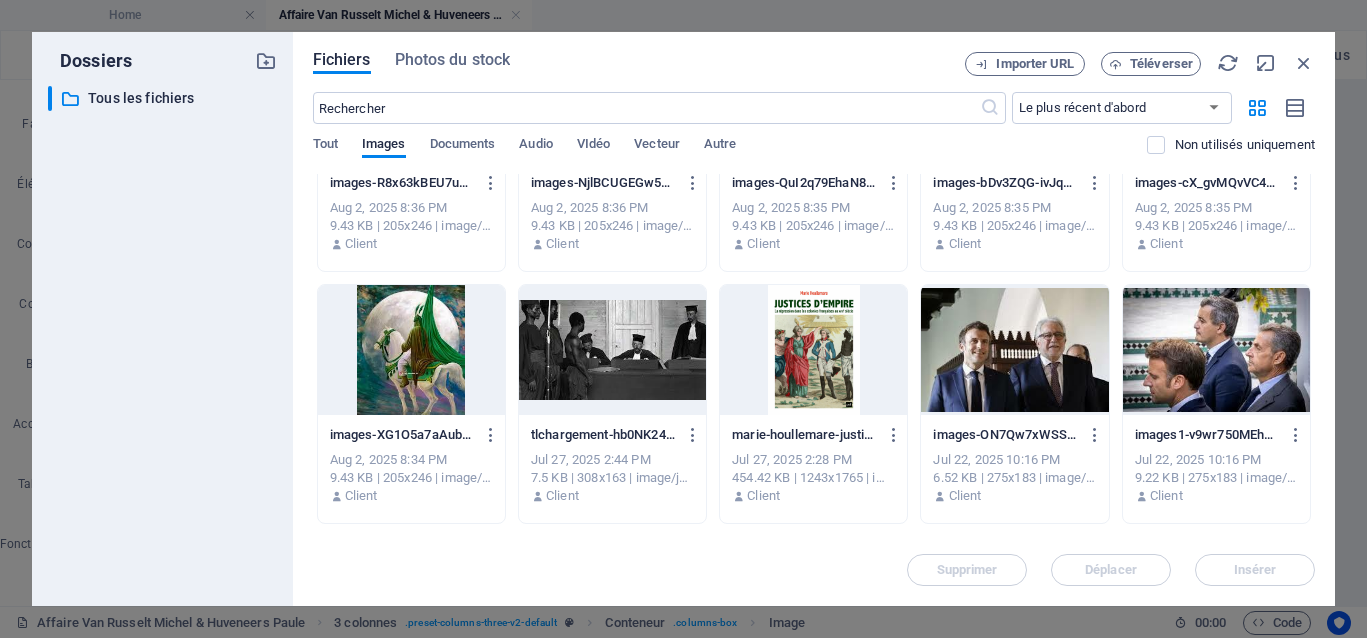 scroll, scrollTop: 500, scrollLeft: 0, axis: vertical 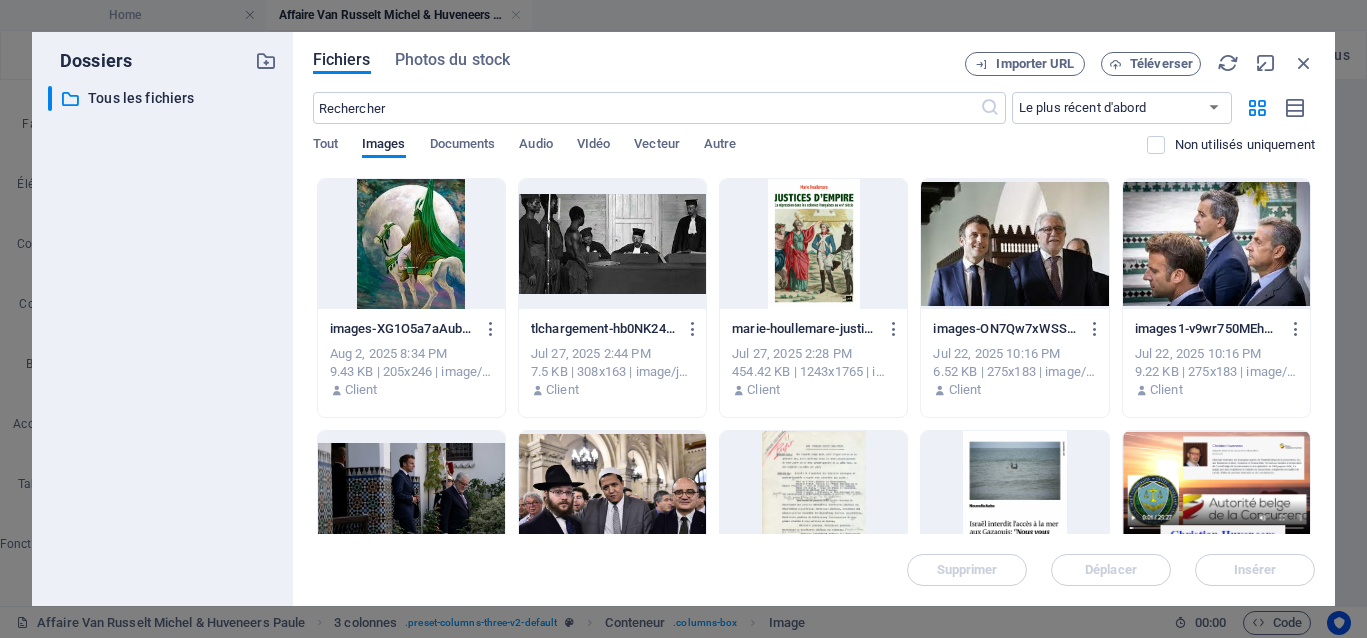 click at bounding box center (411, 244) 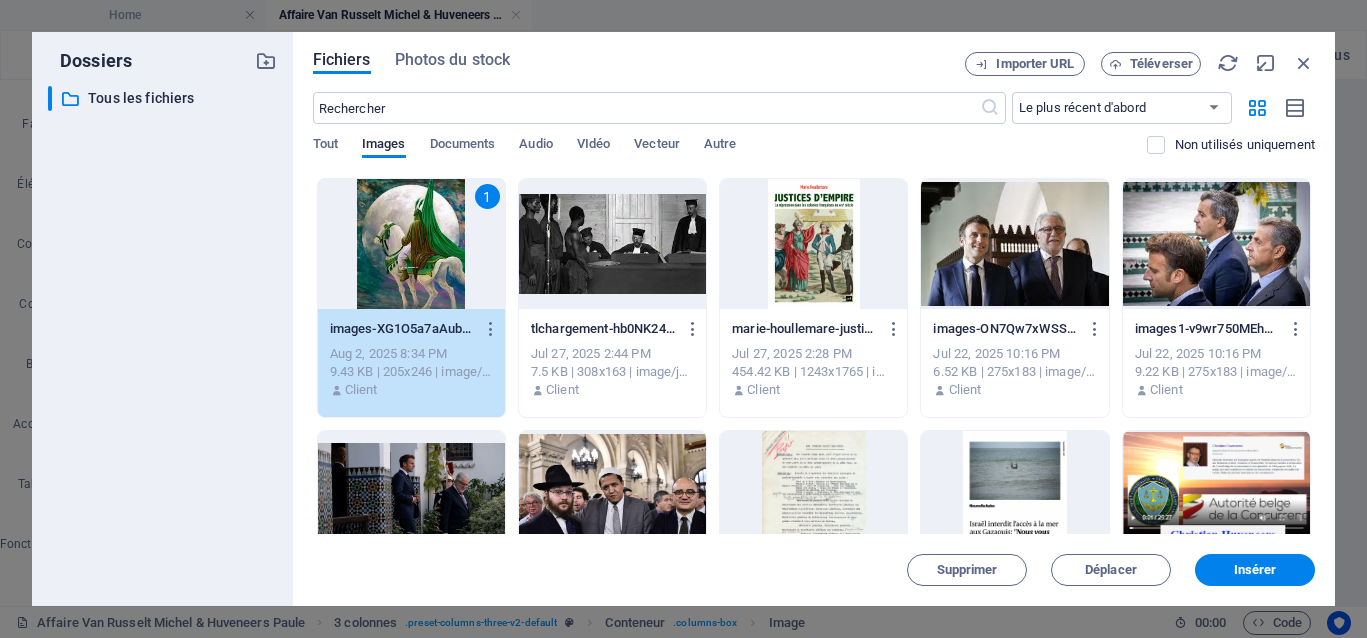 click on "1" at bounding box center [411, 244] 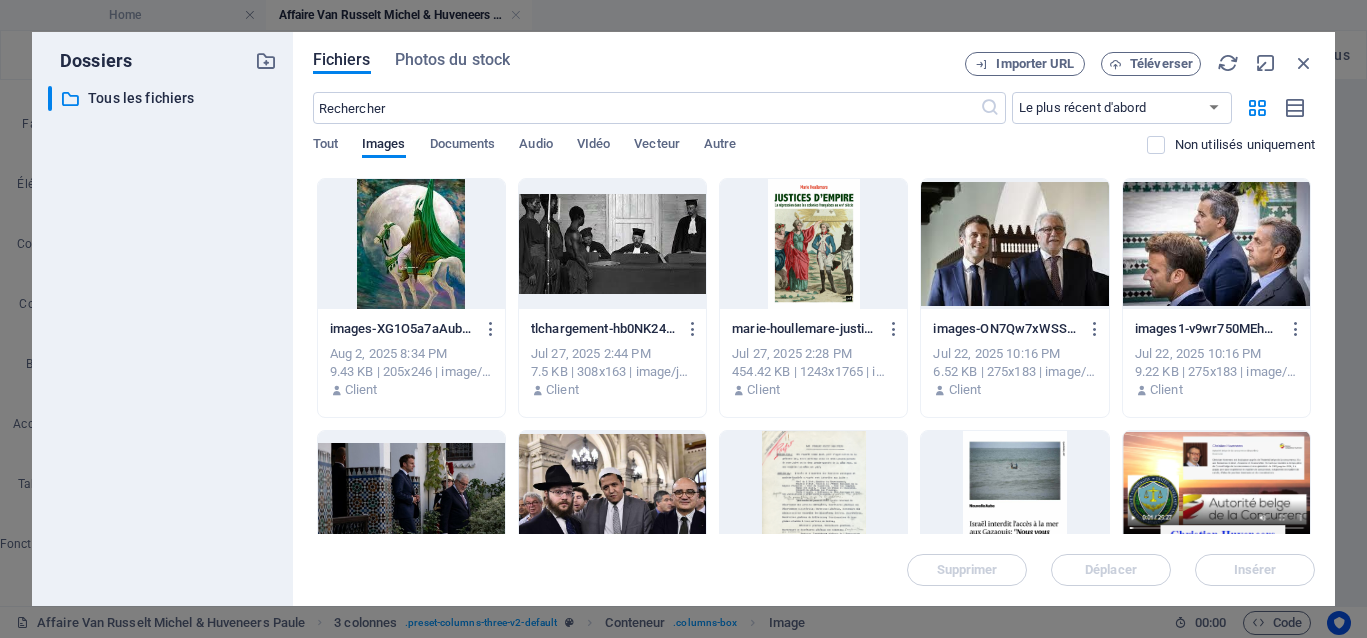click at bounding box center (411, 244) 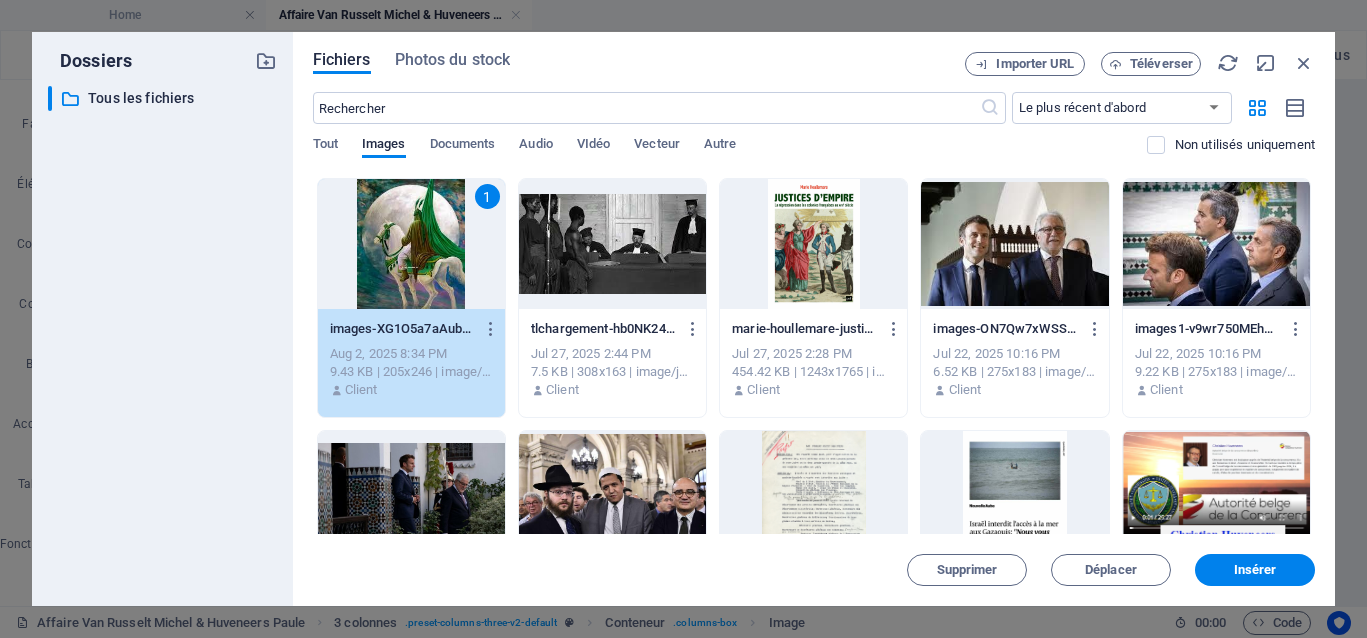 click on "1" at bounding box center [411, 244] 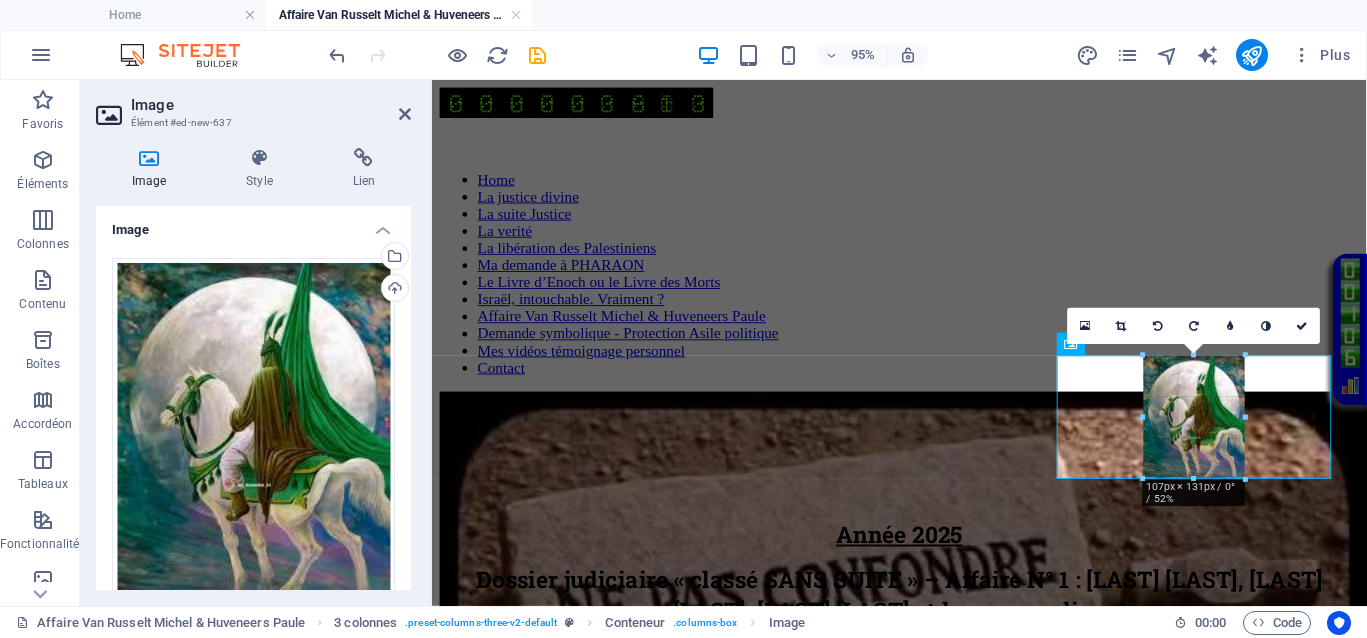 drag, startPoint x: 1144, startPoint y: 410, endPoint x: 728, endPoint y: 376, distance: 417.38712 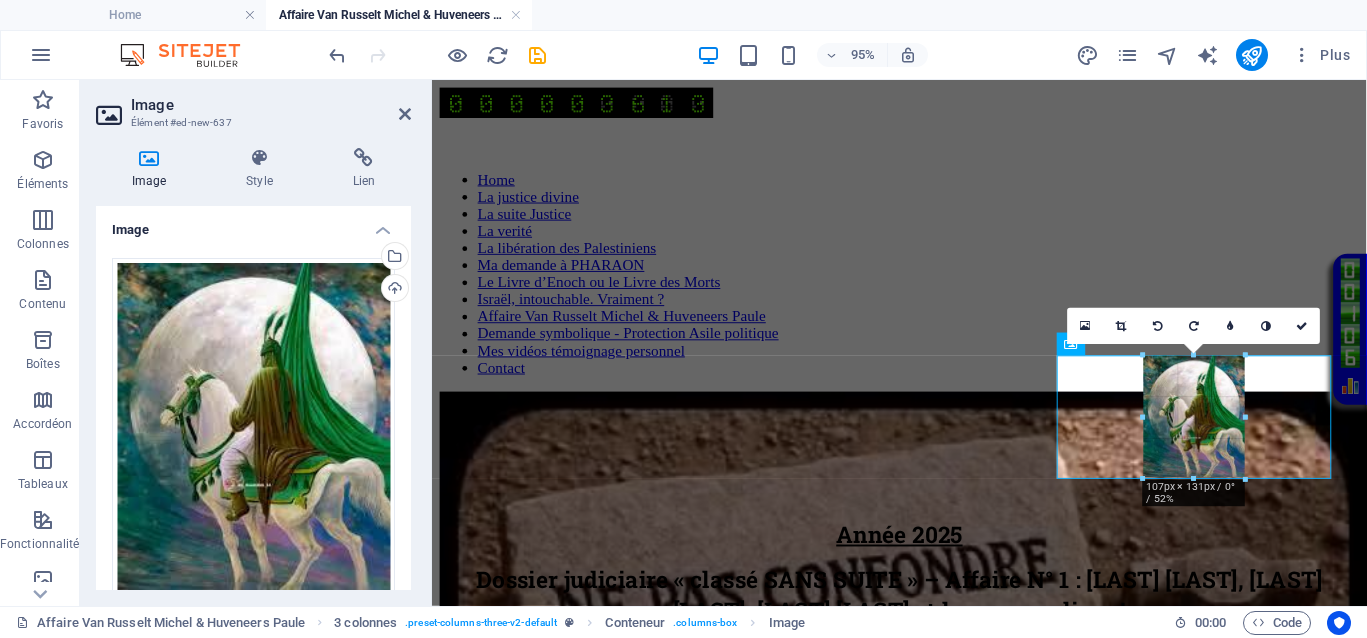 type on "107" 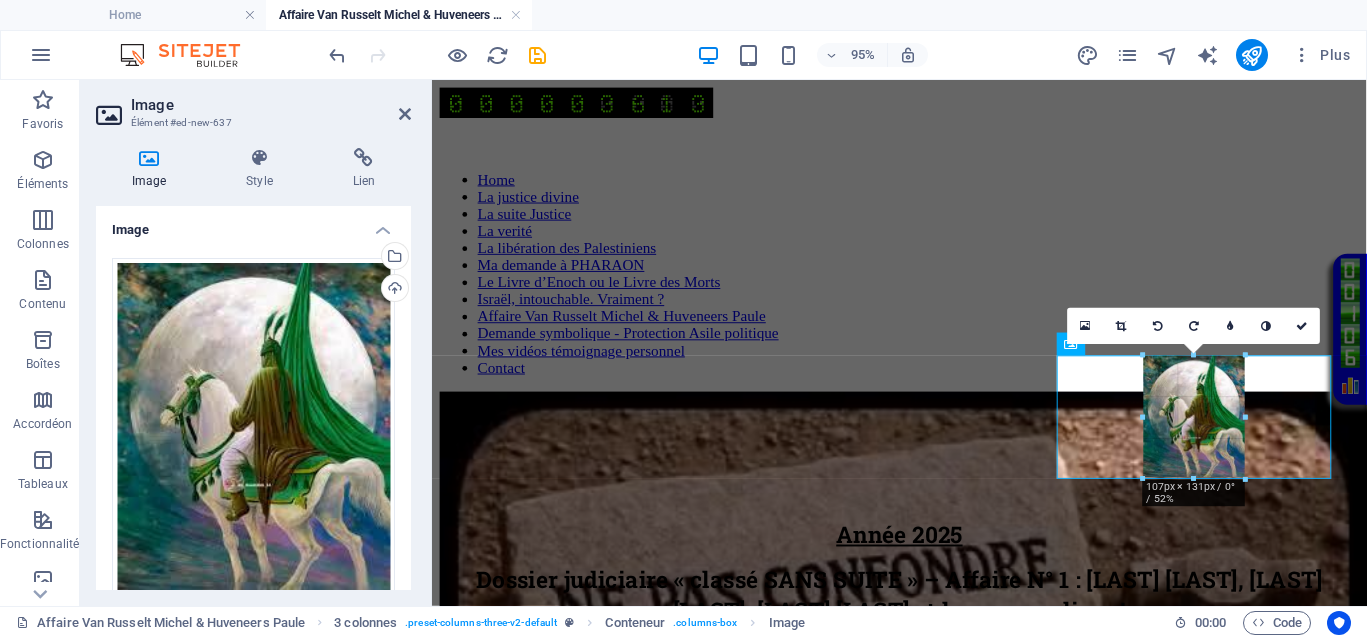 select on "px" 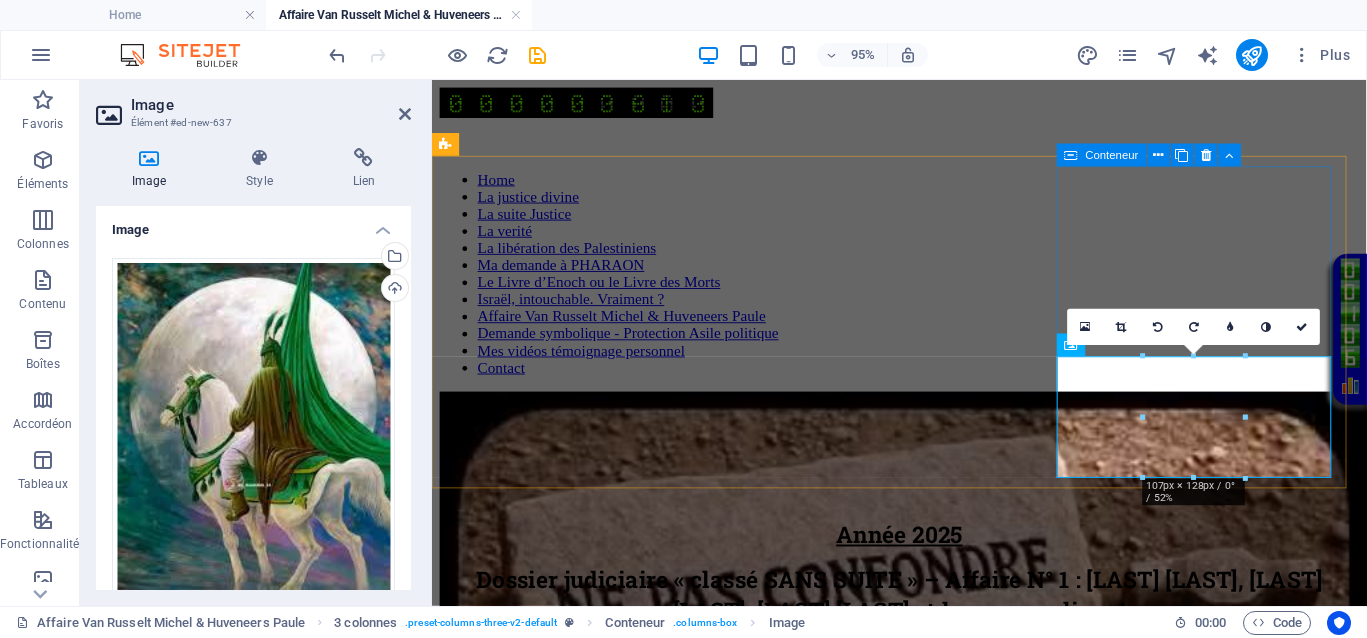 click at bounding box center [924, 1621] 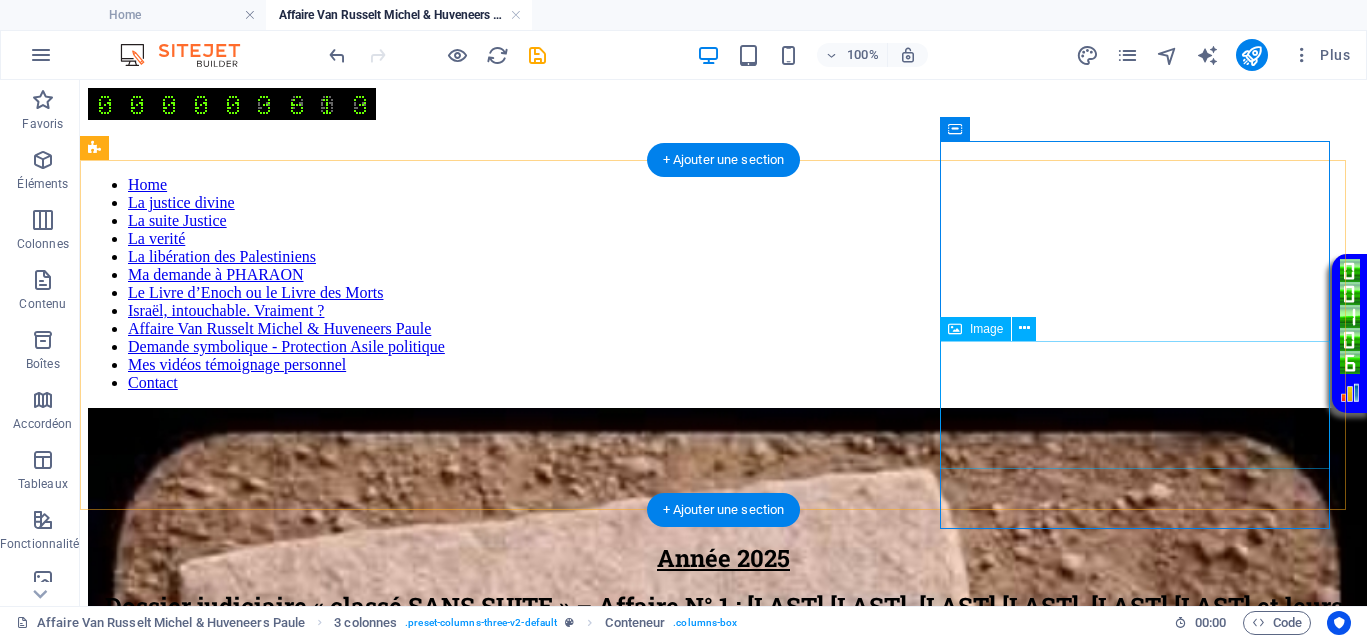 click at bounding box center (723, 2085) 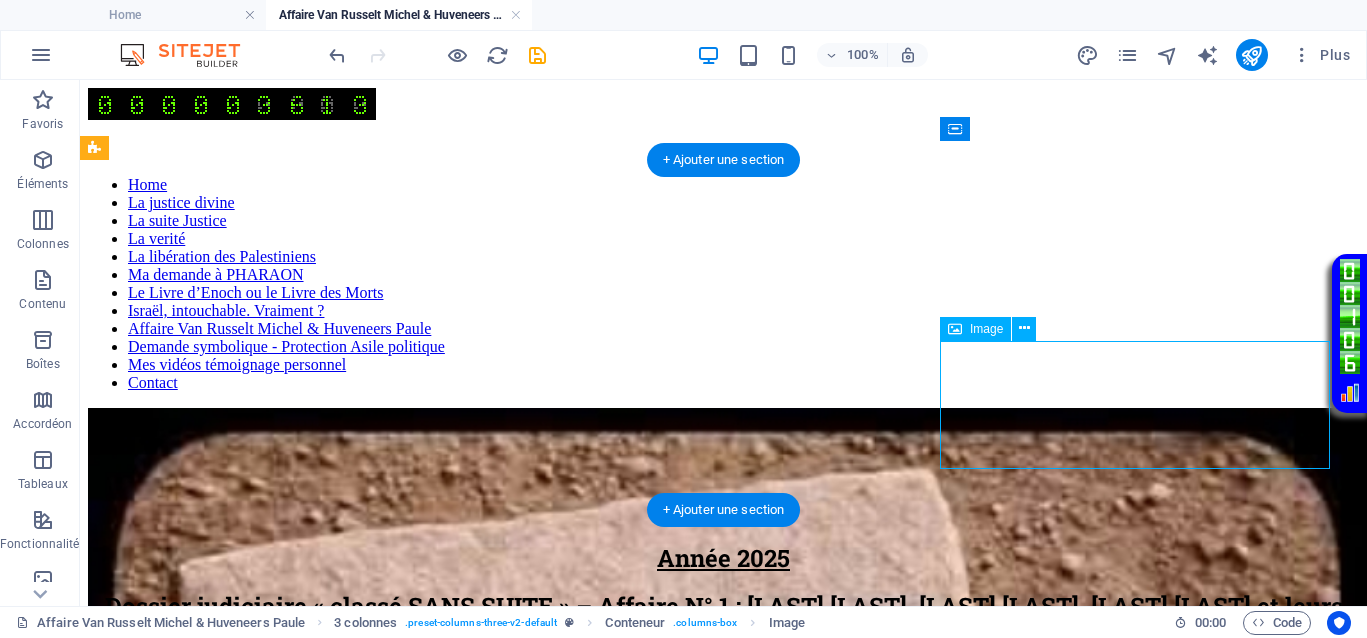 click at bounding box center (723, 2085) 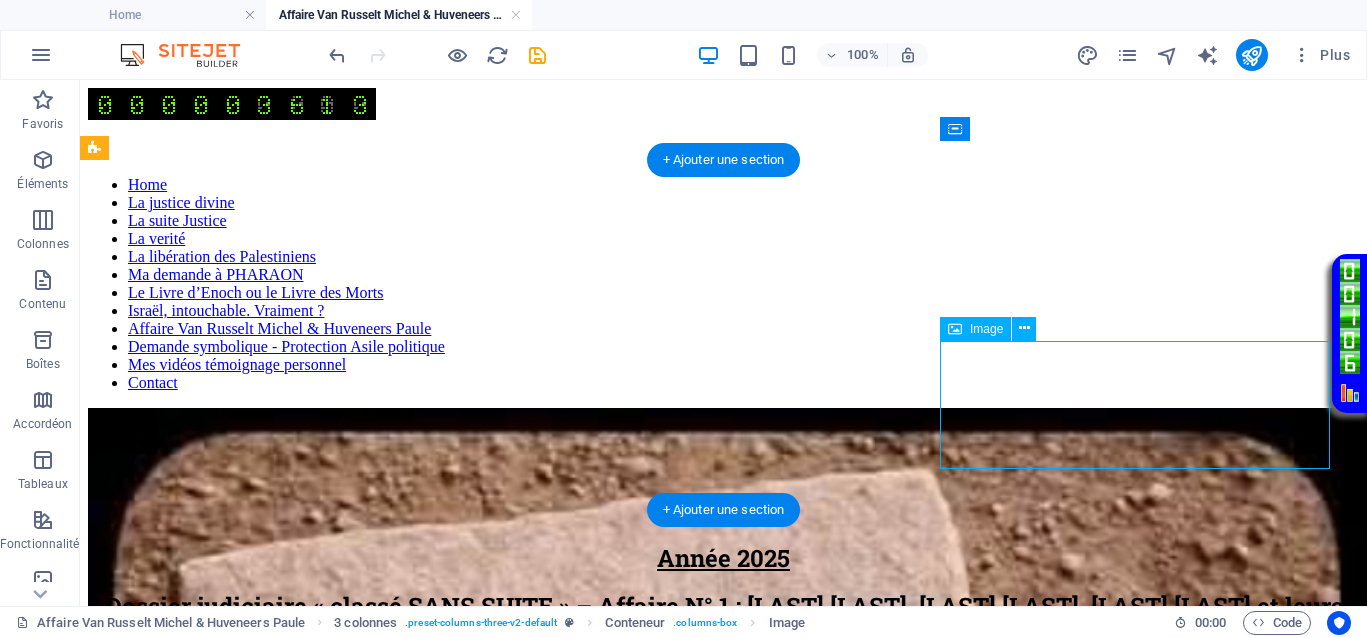 drag, startPoint x: 1134, startPoint y: 410, endPoint x: 818, endPoint y: 428, distance: 316.51224 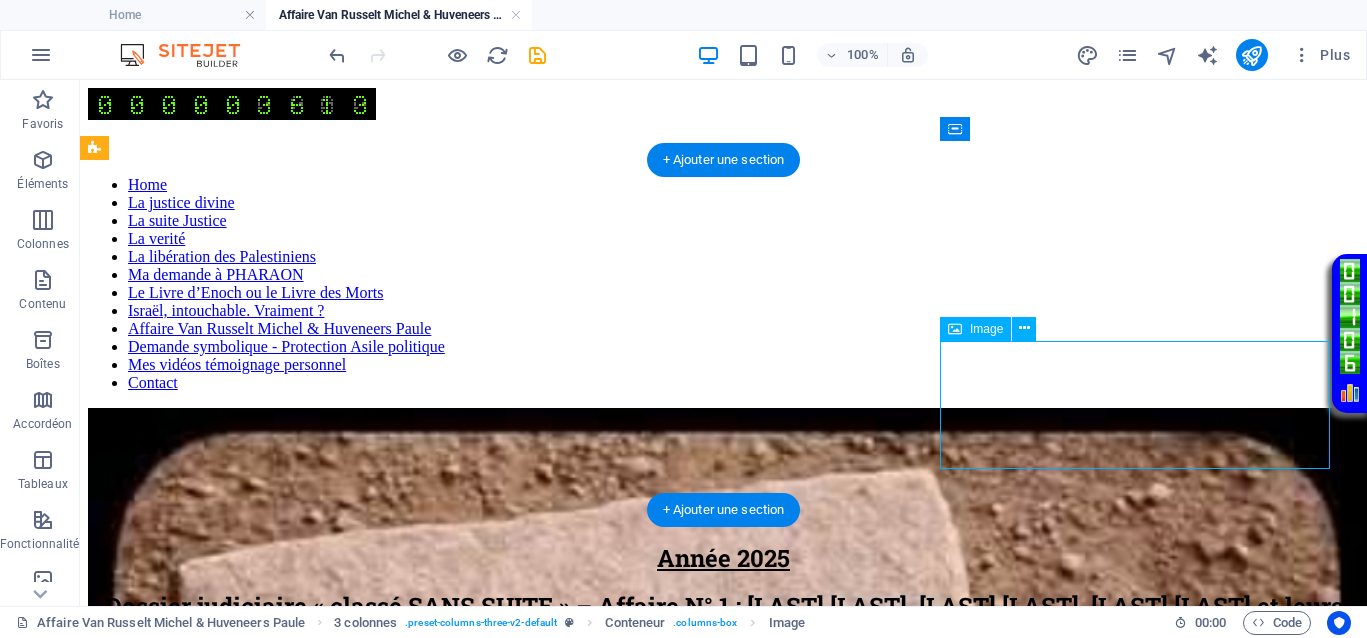 click at bounding box center [723, 2085] 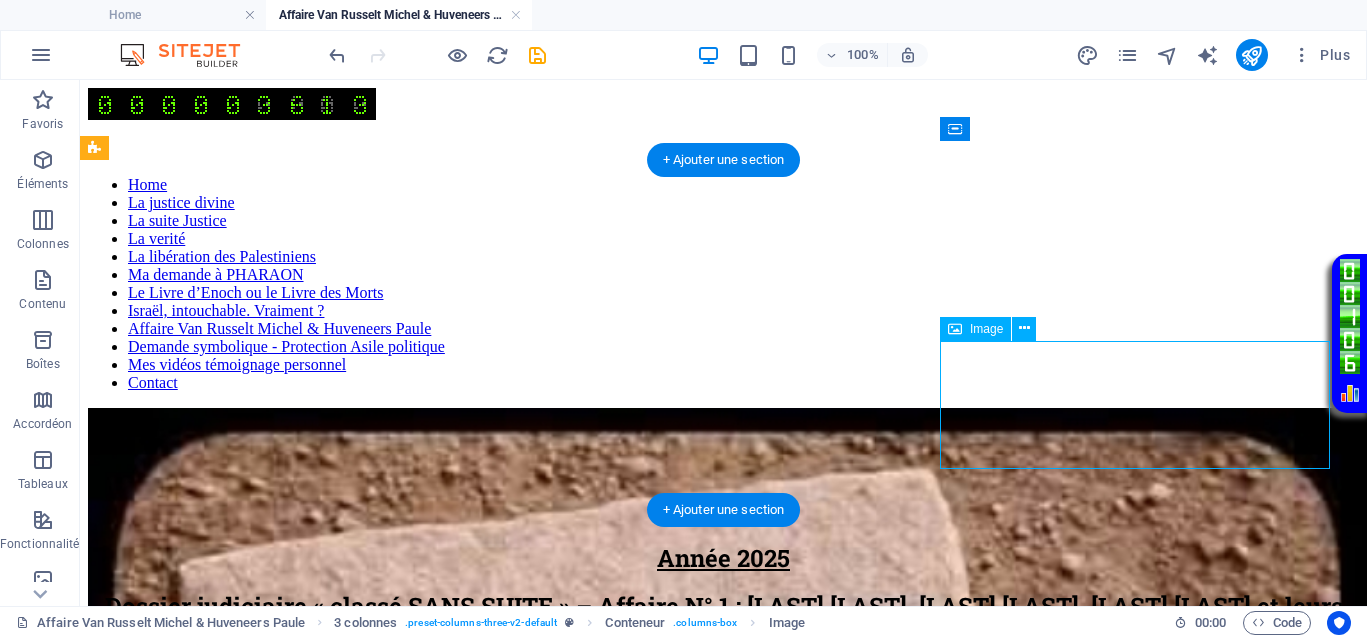 select on "px" 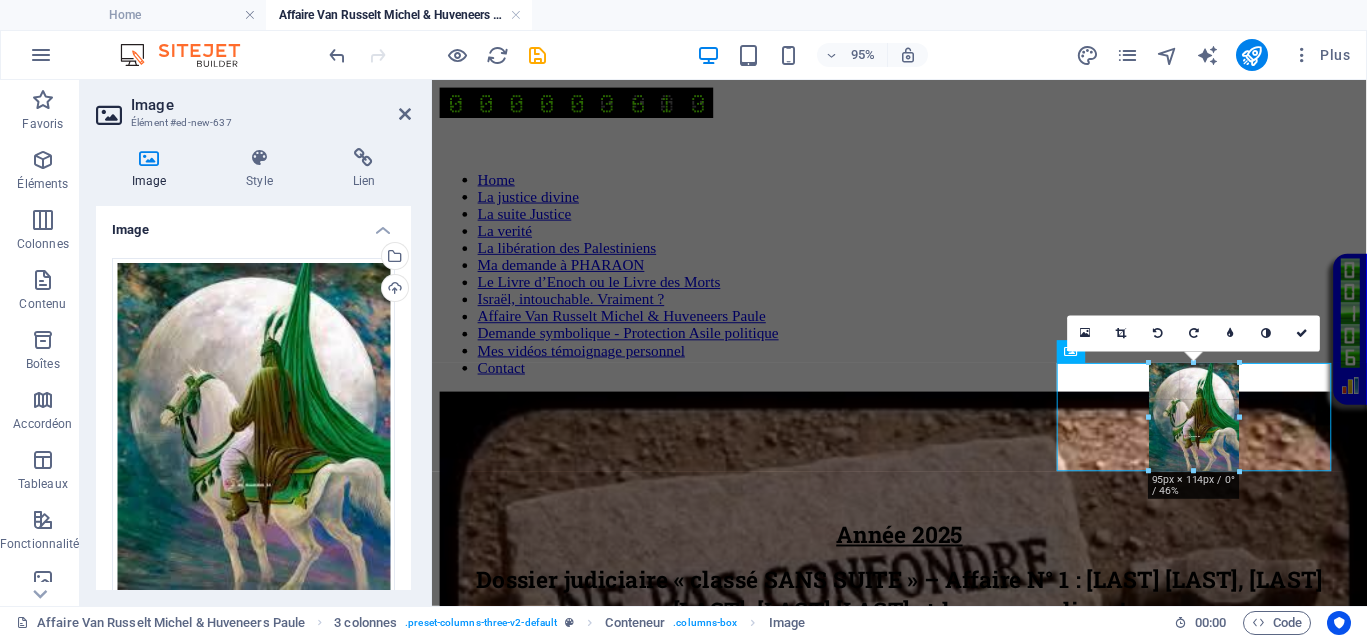 drag, startPoint x: 1144, startPoint y: 474, endPoint x: 1184, endPoint y: 457, distance: 43.462627 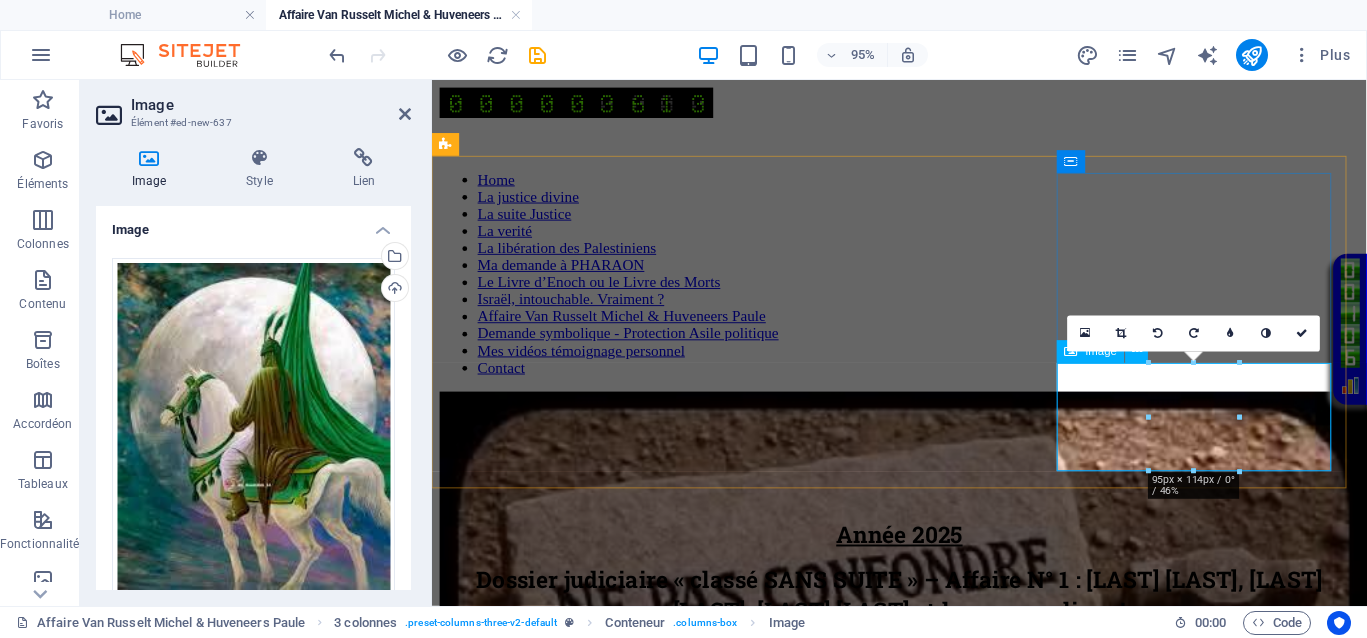click at bounding box center (924, 1776) 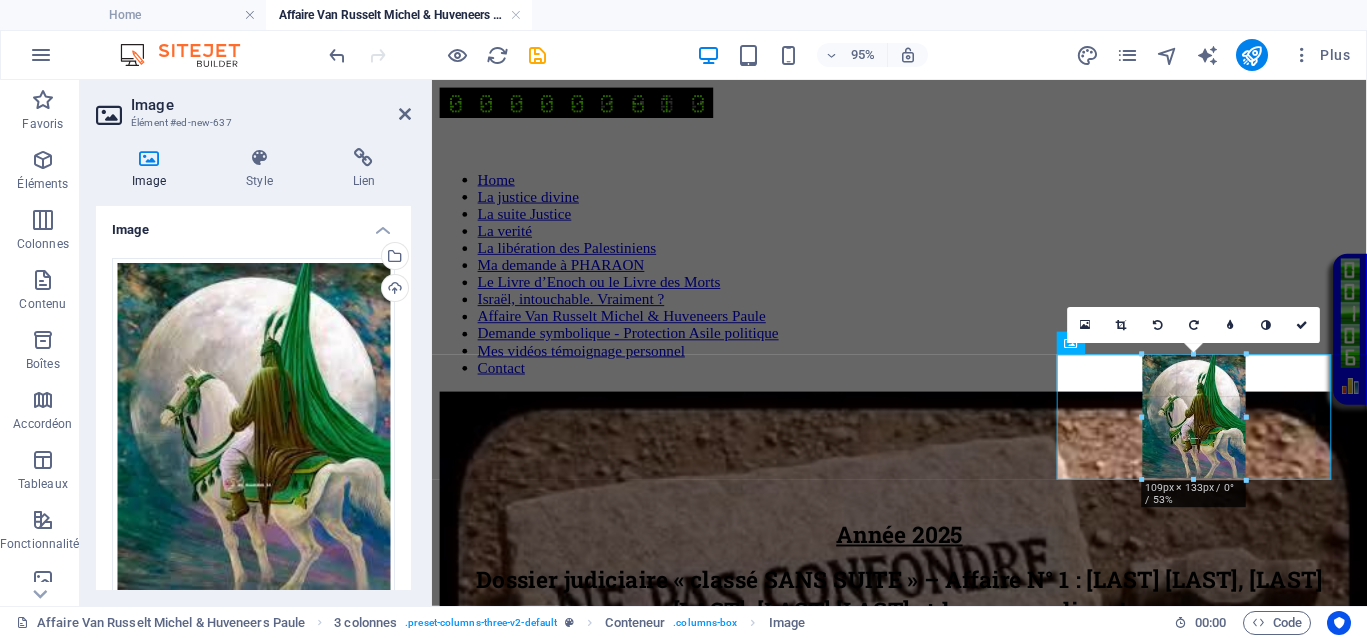 drag, startPoint x: 1146, startPoint y: 469, endPoint x: 813, endPoint y: 325, distance: 362.8016 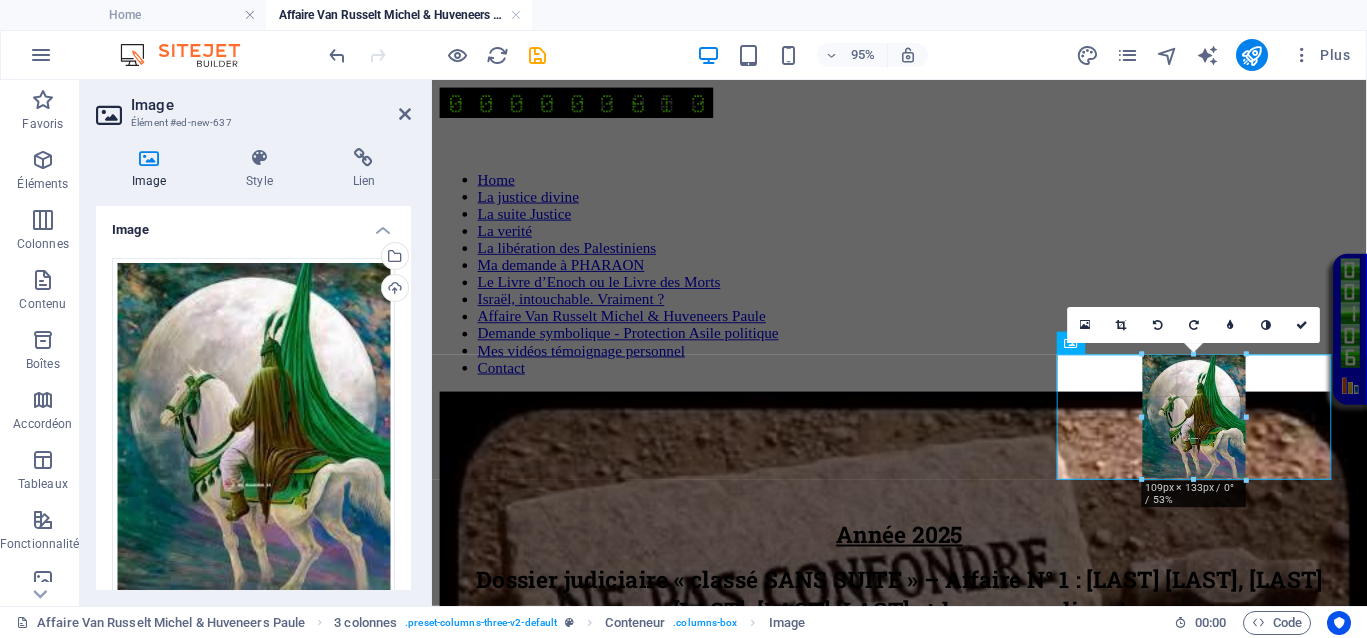 type on "108" 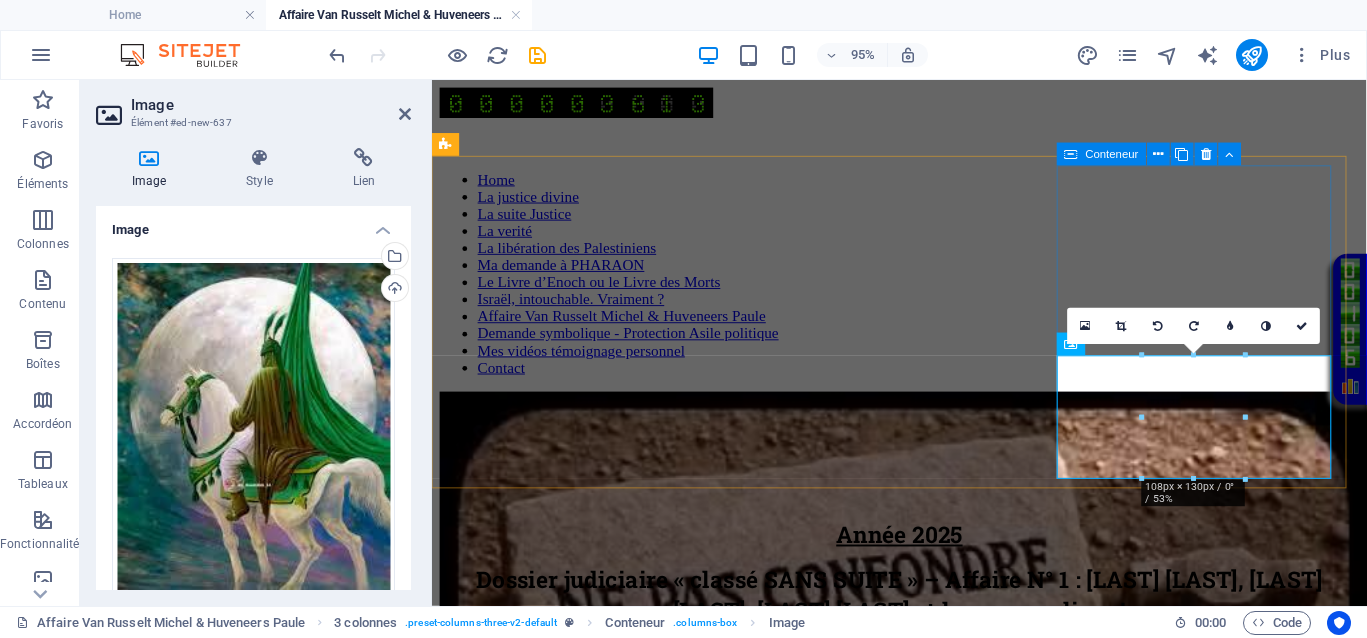 click at bounding box center (924, 1622) 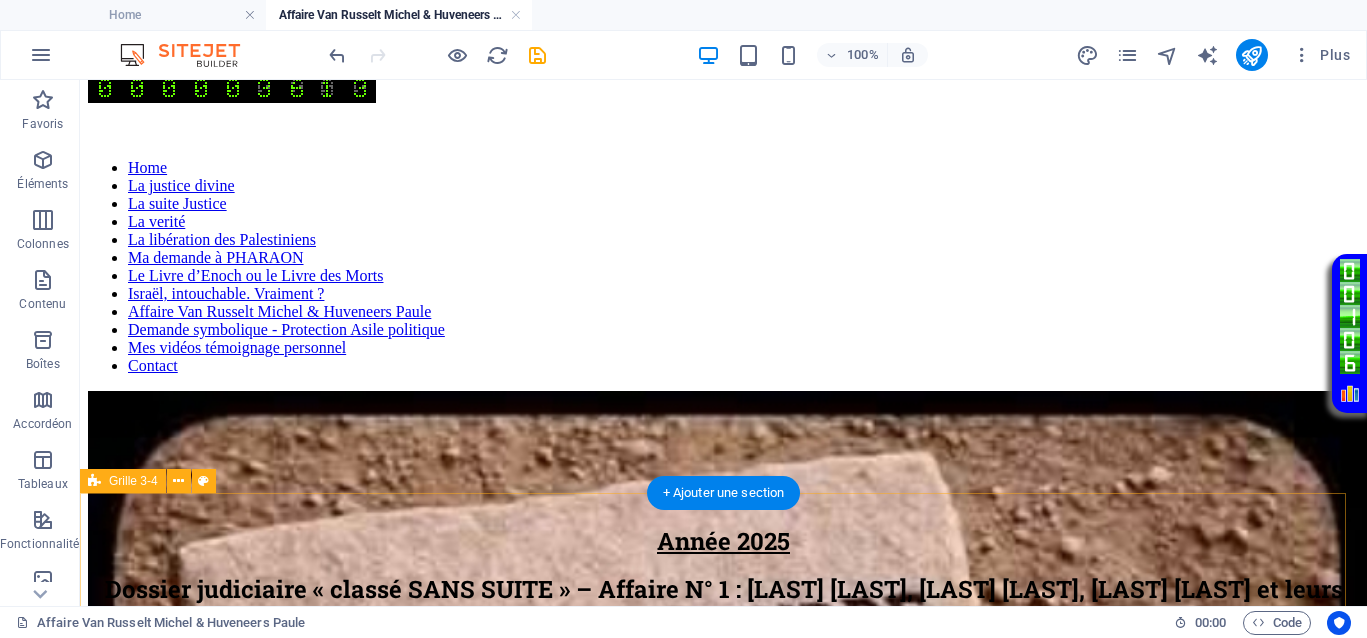 scroll, scrollTop: 0, scrollLeft: 0, axis: both 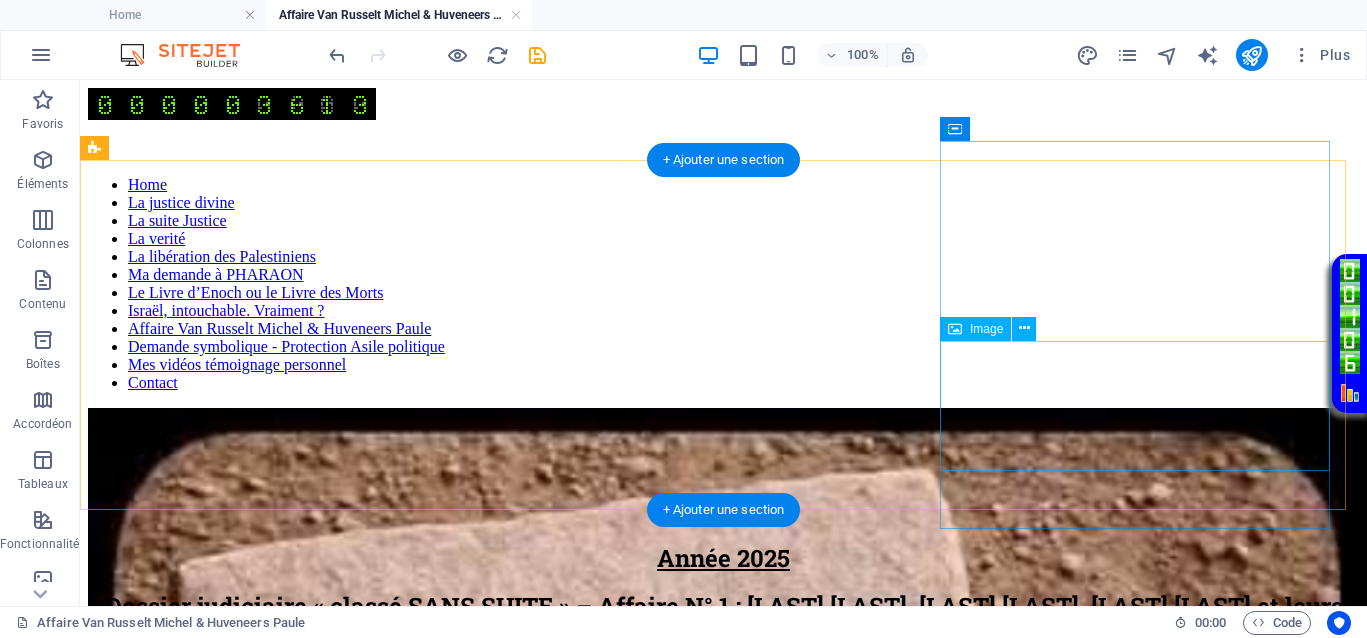 click at bounding box center (723, 2086) 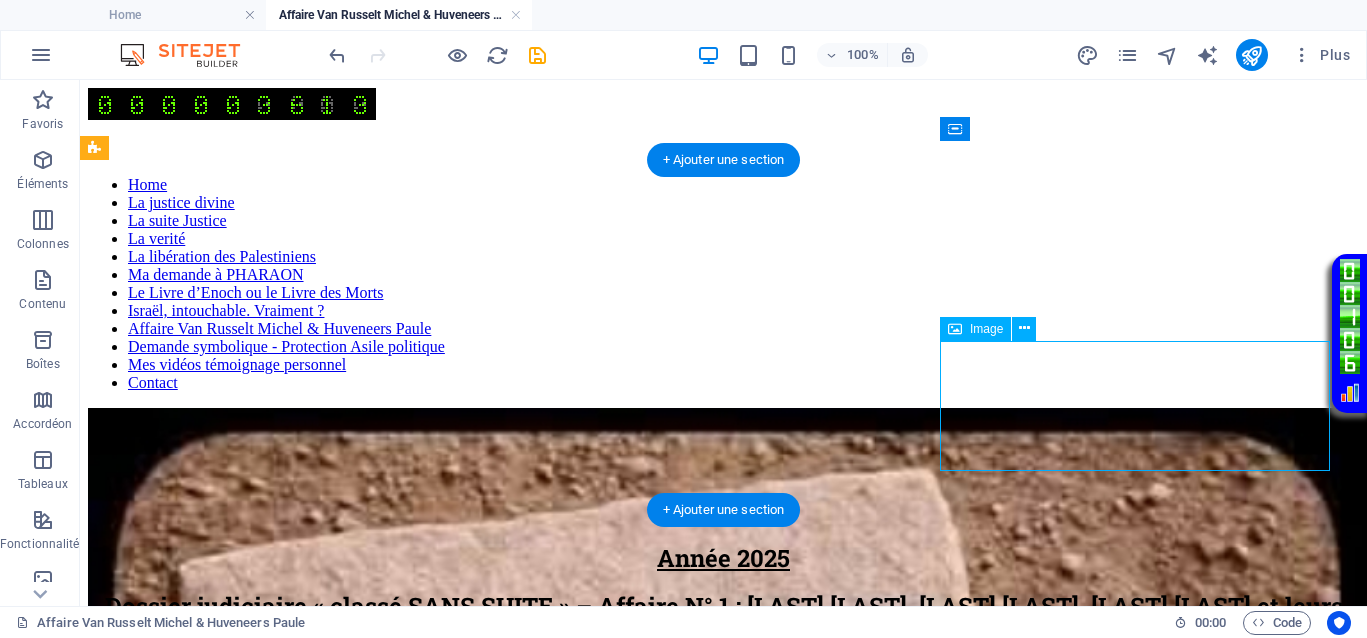 click at bounding box center [723, 2086] 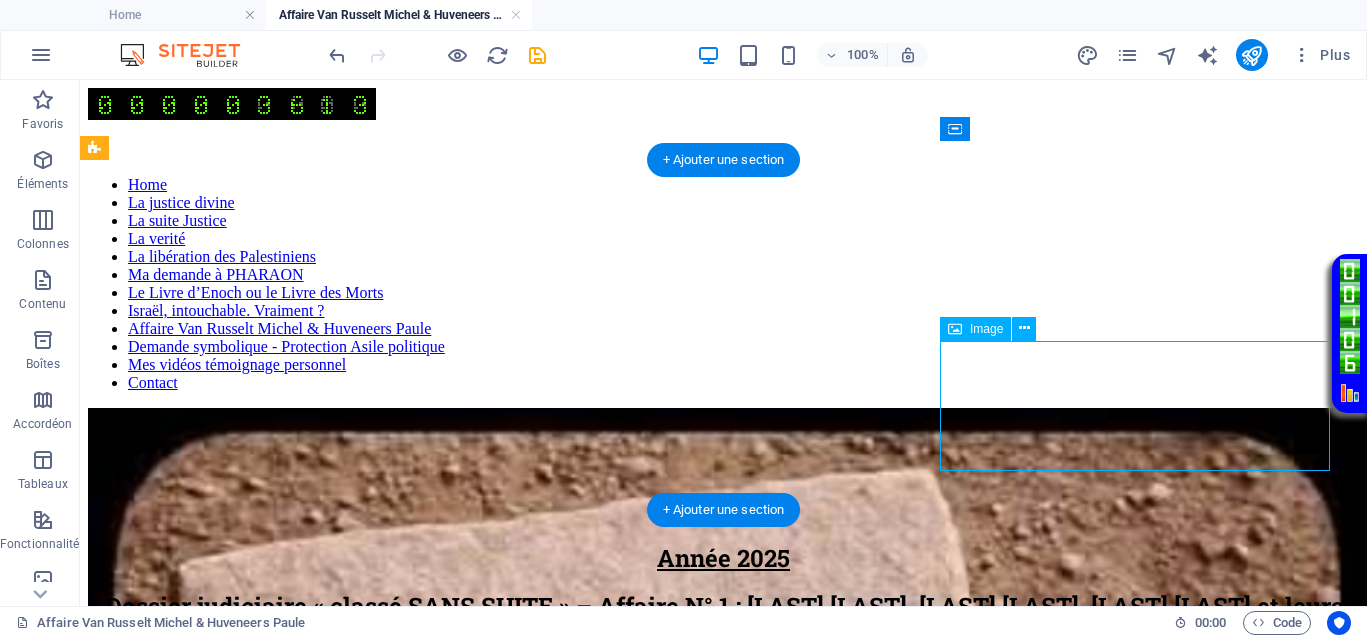 select on "px" 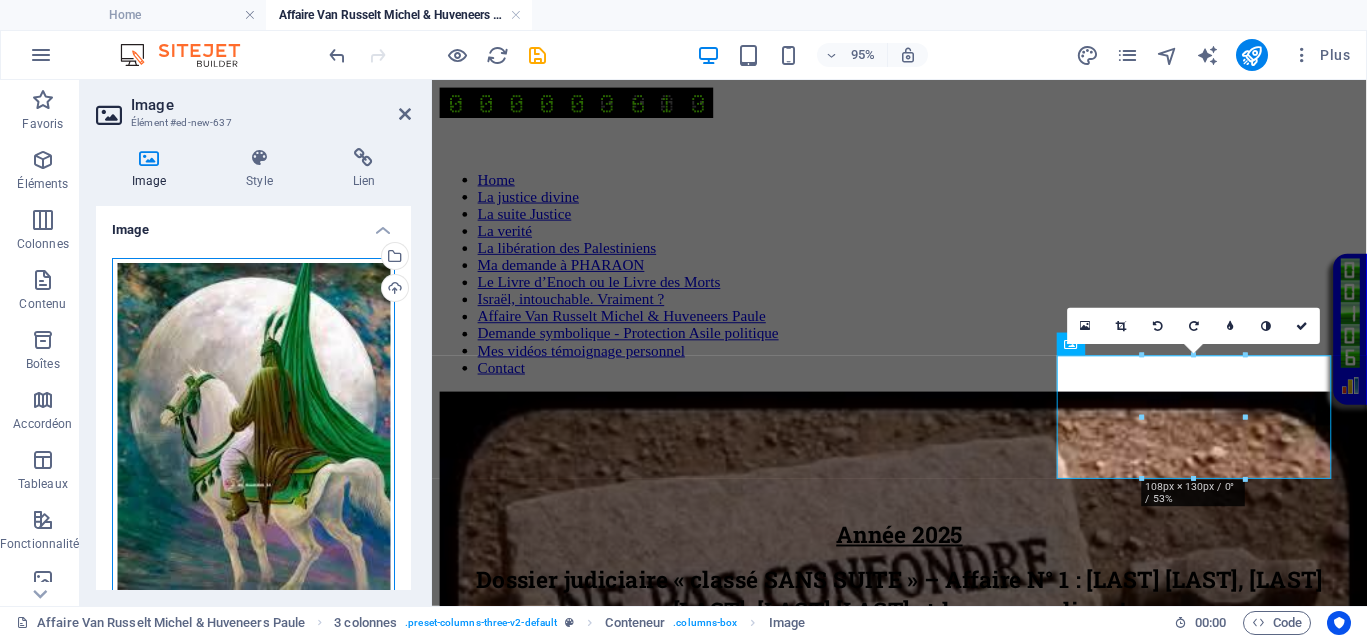 click on "Glissez les fichiers ici, cliquez pour choisir les fichiers ou  sélectionnez les fichiers depuis Fichiers ou depuis notre stock gratuit de photos et de vidéos" at bounding box center [253, 427] 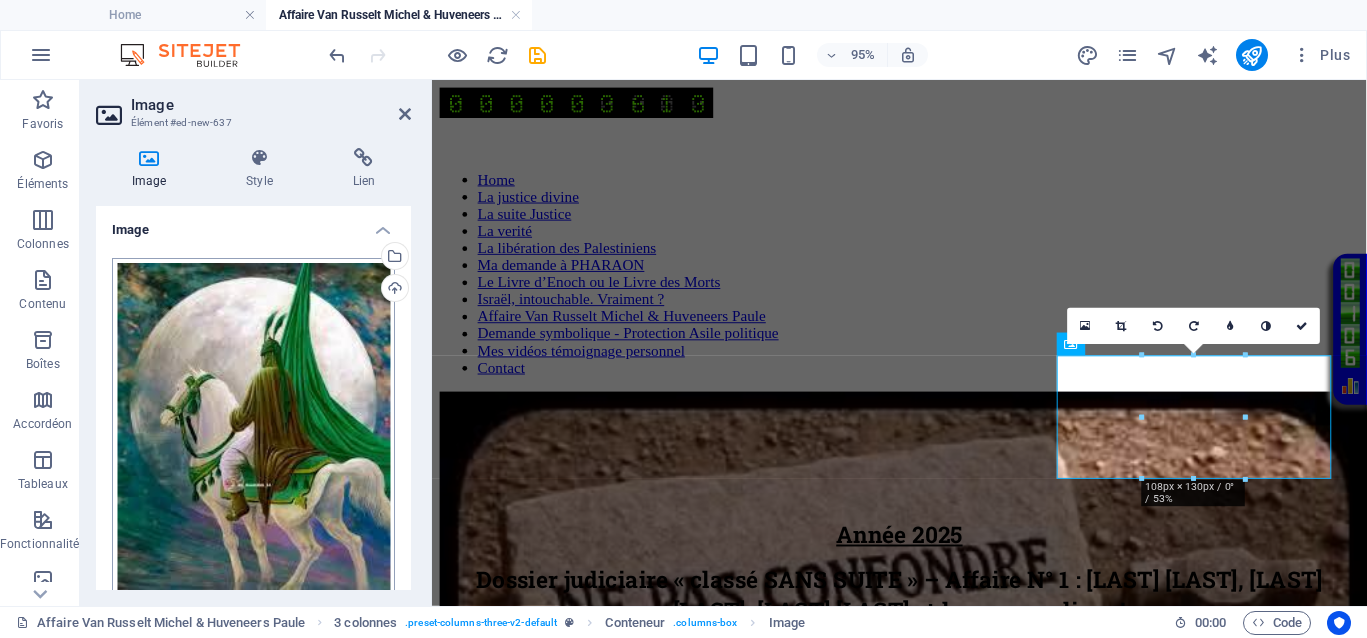 click on "Democrazisme.com@2025 Home Affaire Van Russelt Michel & Huveneers Paule Favoris Éléments Colonnes Contenu Boîtes Accordéon Tableaux Fonctionnalités Images Slider En-tête Pied de page Formulaires Marketing Collections
Glissez et déposez l'élément de votre choix pour remplacer le contenu existant. Appuyez sur "Ctrl" si vous voulez créer un nouvel élément.
HTML   Image 80% Plus Home 3 colonnes . preset-columns-three-v2-default Conteneur . columns-box Image 00 : 00 Code Favoris Éléments Colonnes Contenu Boîtes Accordéon Tableaux Fonctionnalités Images Slider En-tête Pied de page Formulaires Marketing Collections Image Élément #ed-new-637 Image Style Lien Image Glissez les fichiers ici, cliquez pour choisir les fichiers ou  sélectionnez les fichiers depuis Fichiers ou depuis notre stock gratuit de photos et de vidéos Téléverser Largeur 108 Par défaut auto px rem % em vh vw auto %" at bounding box center [683, 319] 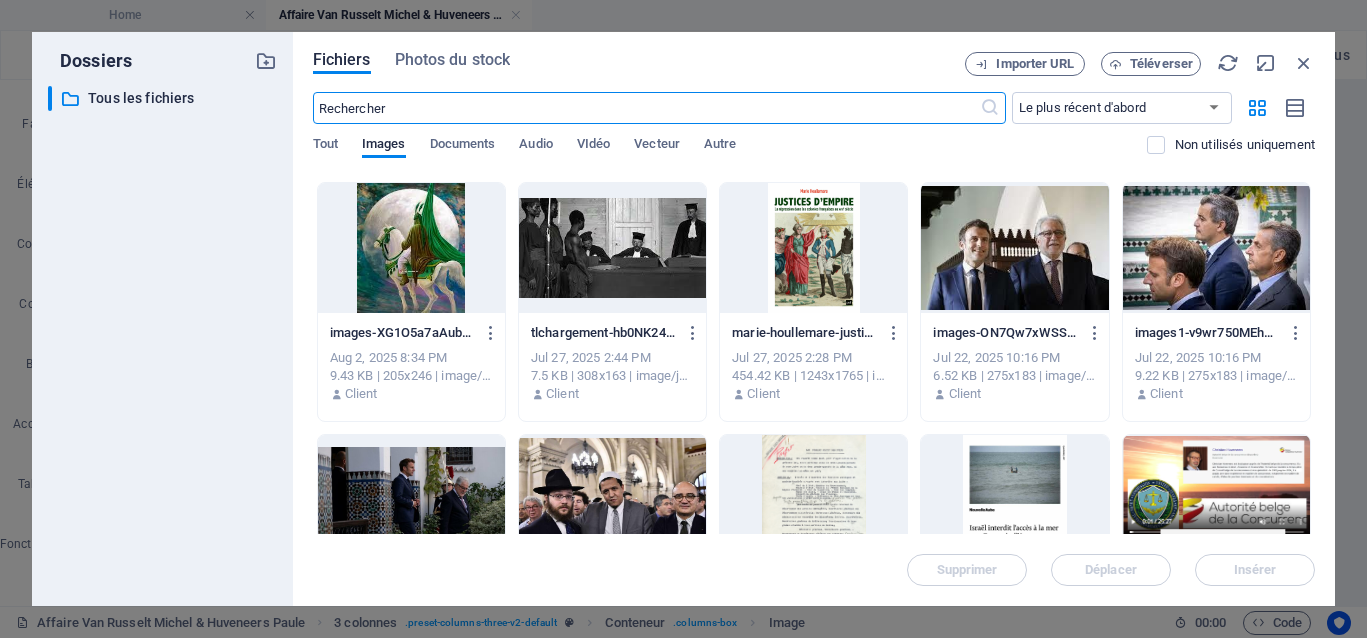 scroll, scrollTop: 375, scrollLeft: 0, axis: vertical 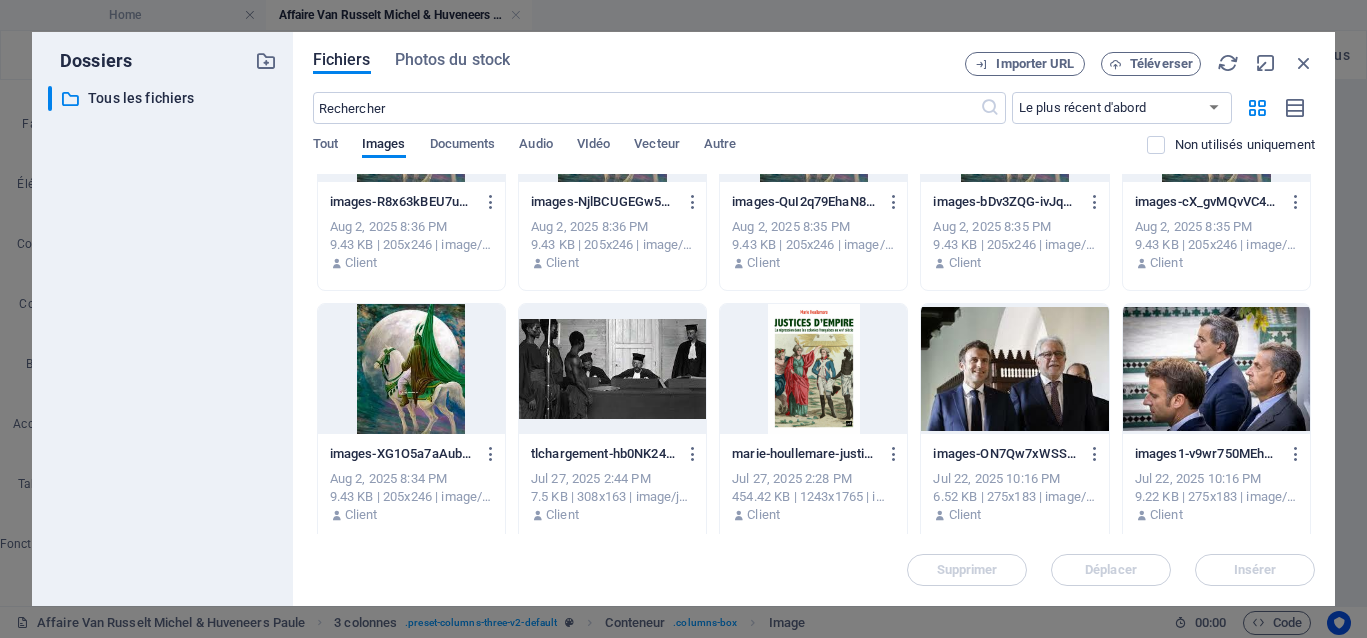 click at bounding box center [612, 369] 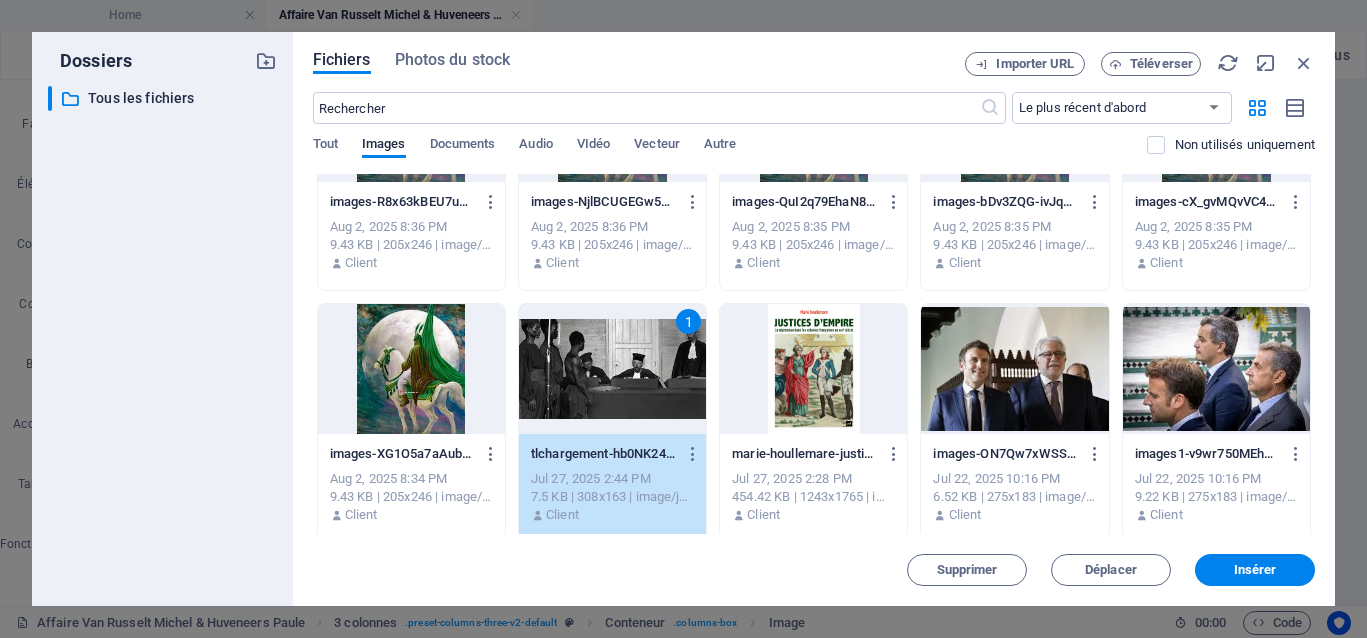 drag, startPoint x: 619, startPoint y: 360, endPoint x: 196, endPoint y: 293, distance: 428.2733 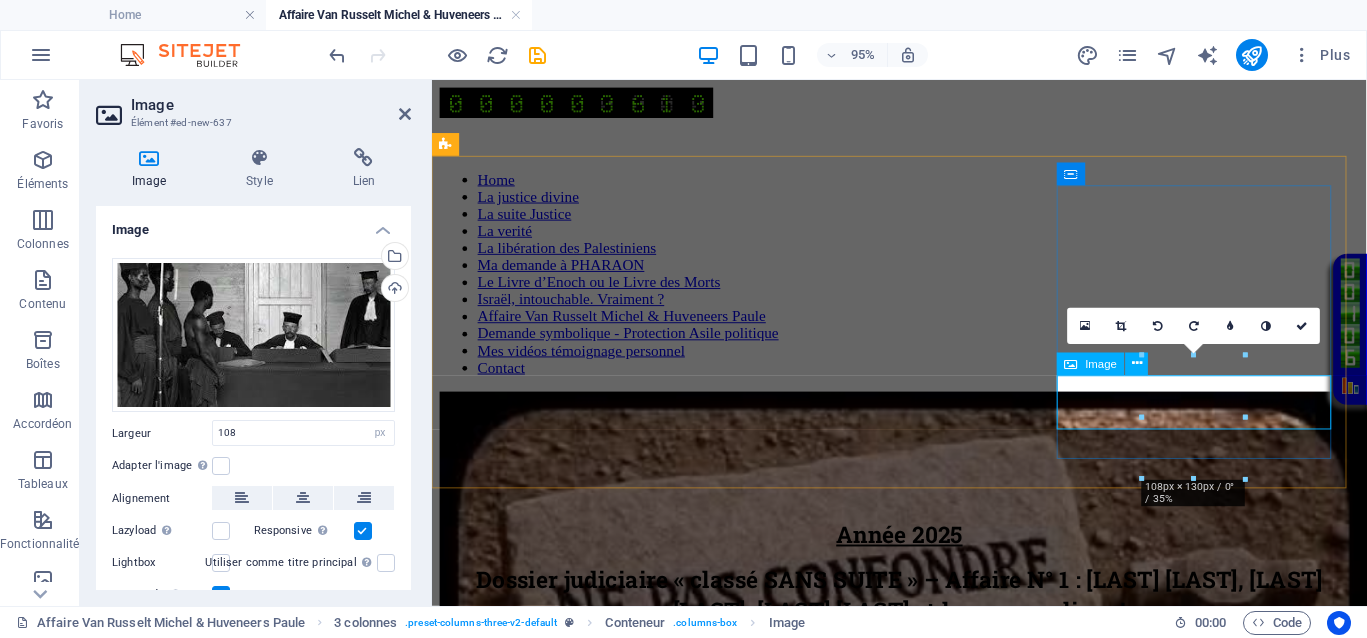 click at bounding box center [924, 1747] 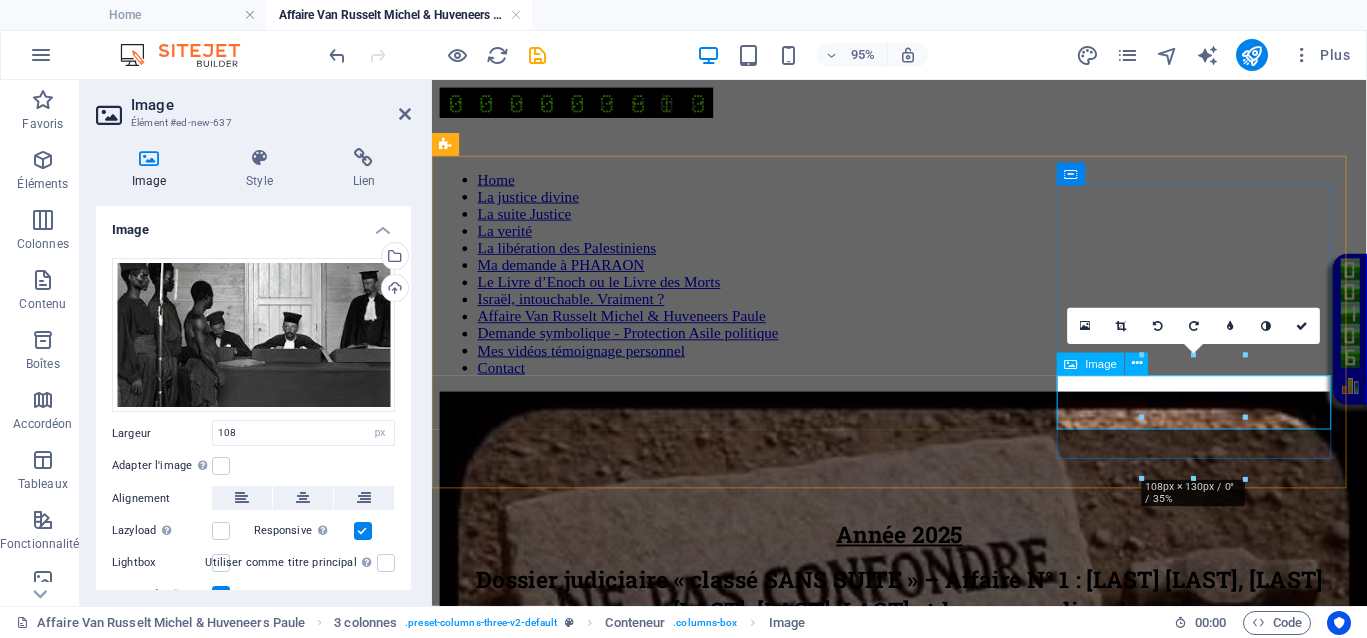 click at bounding box center [924, 1747] 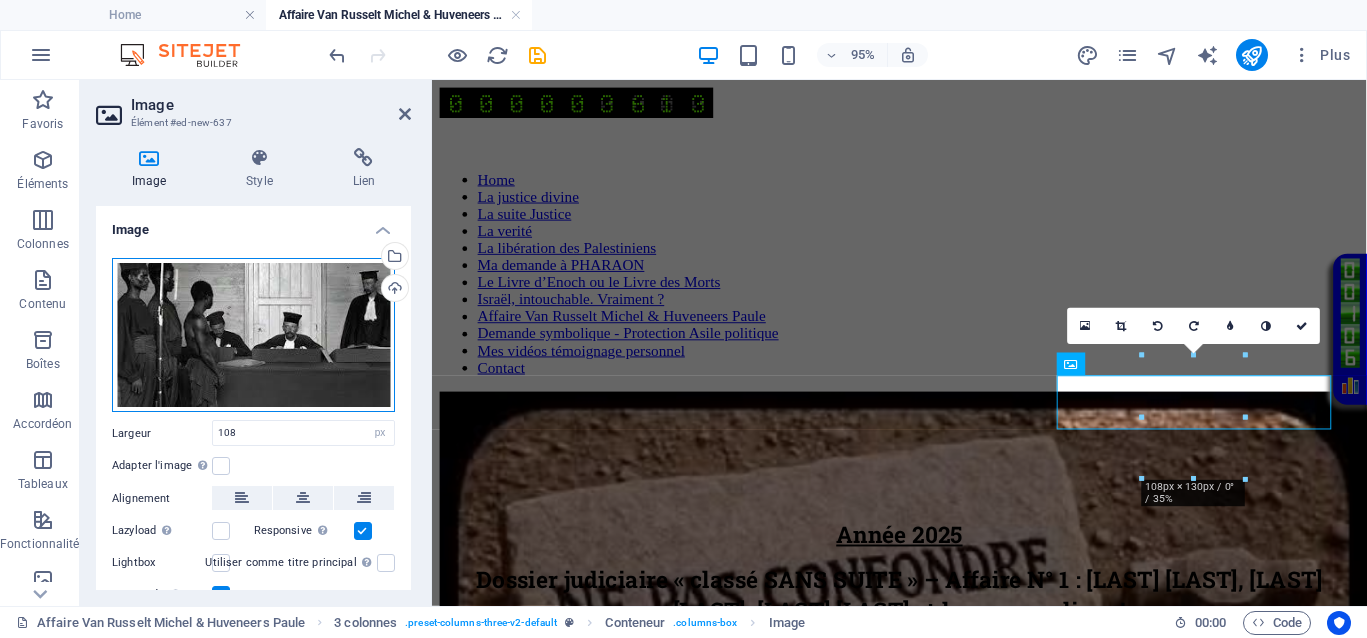 click on "Glissez les fichiers ici, cliquez pour choisir les fichiers ou  sélectionnez les fichiers depuis Fichiers ou depuis notre stock gratuit de photos et de vidéos" at bounding box center [253, 335] 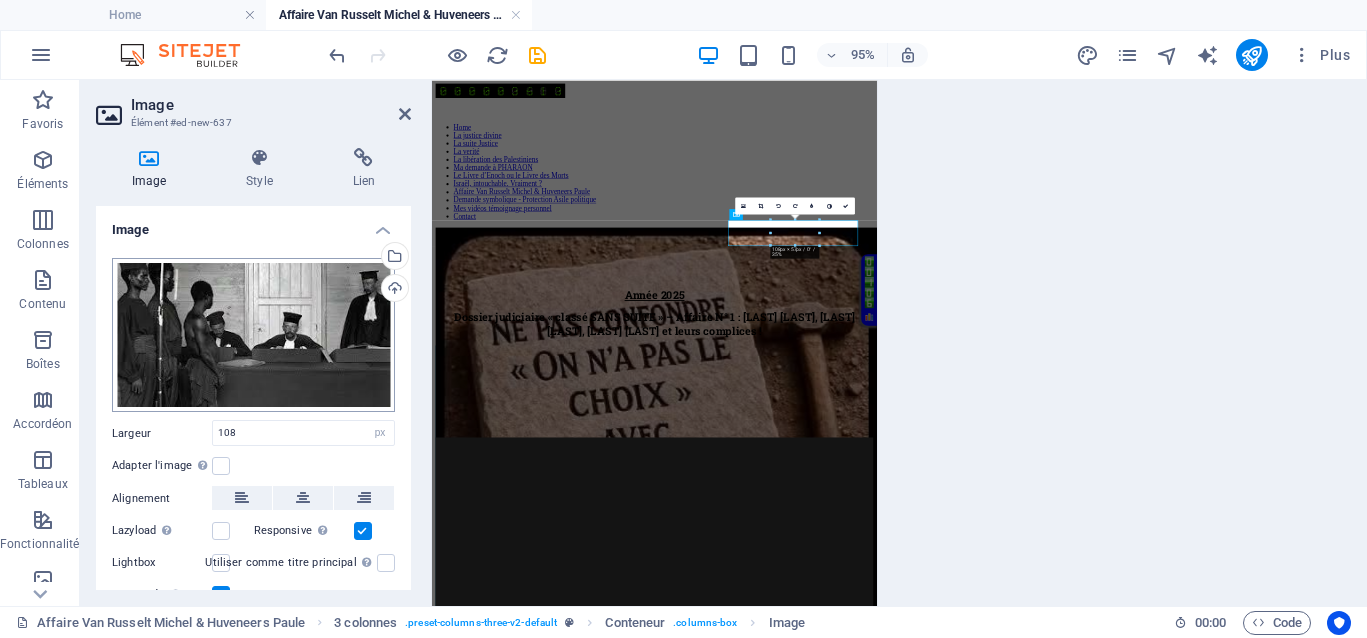 click on "Democrazisme.com@2025 Home Affaire Van Russelt Michel & Huveneers Paule Favoris Éléments Colonnes Contenu Boîtes Accordéon Tableaux Fonctionnalités Images Slider En-tête Pied de page Formulaires Marketing Collections
Glissez et déposez l'élément de votre choix pour remplacer le contenu existant. Appuyez sur "Ctrl" si vous voulez créer un nouvel élément.
HTML   Image 80% Plus Home 3 colonnes . preset-columns-three-v2-default Conteneur . columns-box Image 00 : 00 Code Favoris Éléments Colonnes Contenu Boîtes Accordéon Tableaux Fonctionnalités Images Slider En-tête Pied de page Formulaires Marketing Collections Image Élément #ed-new-637 Image Style Lien Image Glissez les fichiers ici, cliquez pour choisir les fichiers ou  sélectionnez les fichiers depuis Fichiers ou depuis notre stock gratuit de photos et de vidéos Téléverser Largeur 108 Par défaut auto px rem % em vh vw auto %" at bounding box center (683, 319) 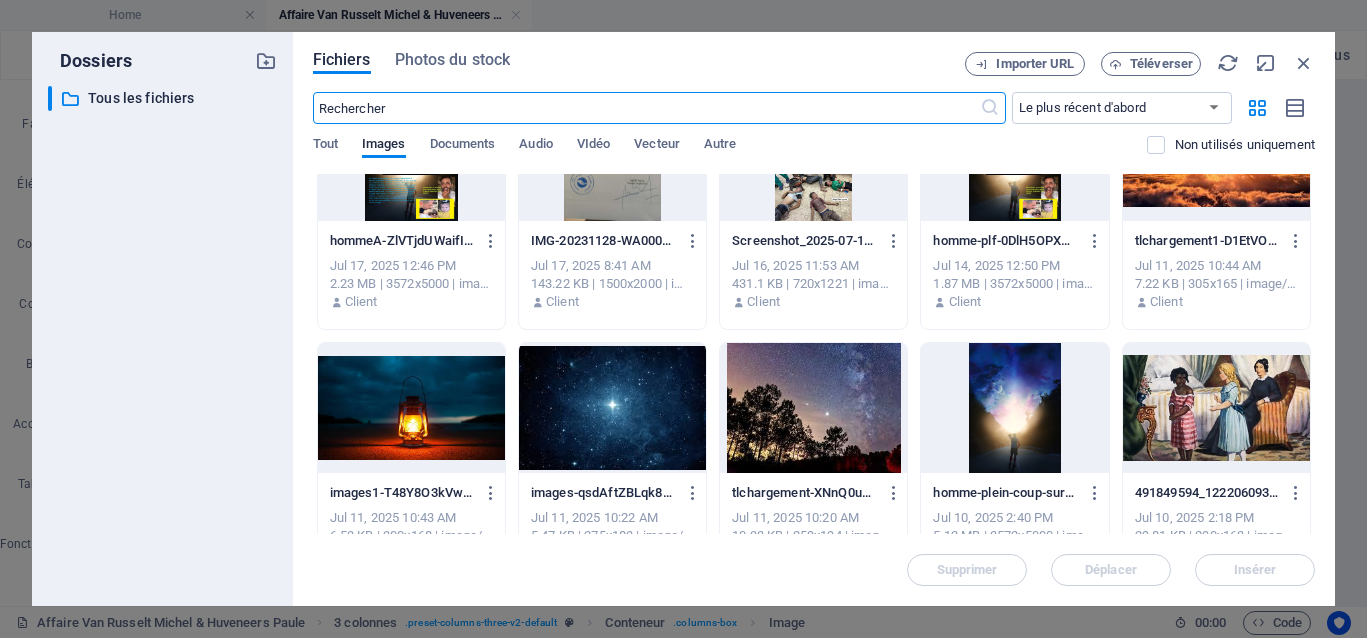 scroll, scrollTop: 1375, scrollLeft: 0, axis: vertical 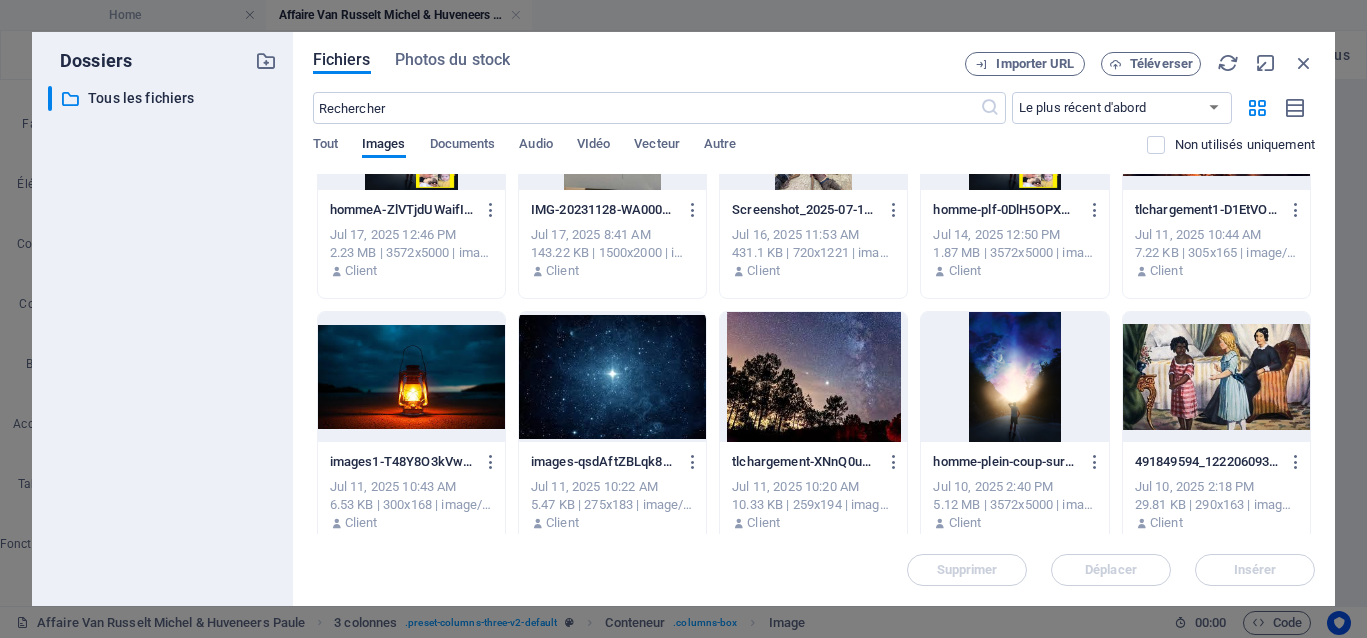 click at bounding box center (1216, 377) 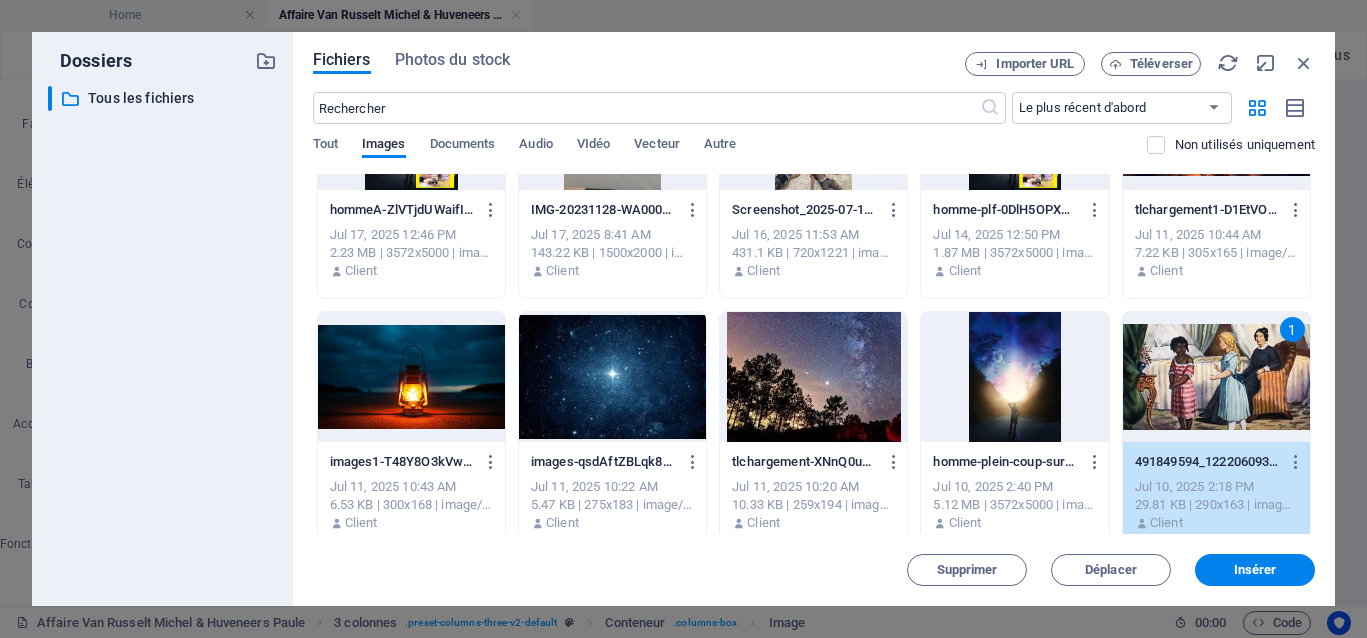 drag, startPoint x: 1170, startPoint y: 381, endPoint x: 770, endPoint y: 319, distance: 404.7765 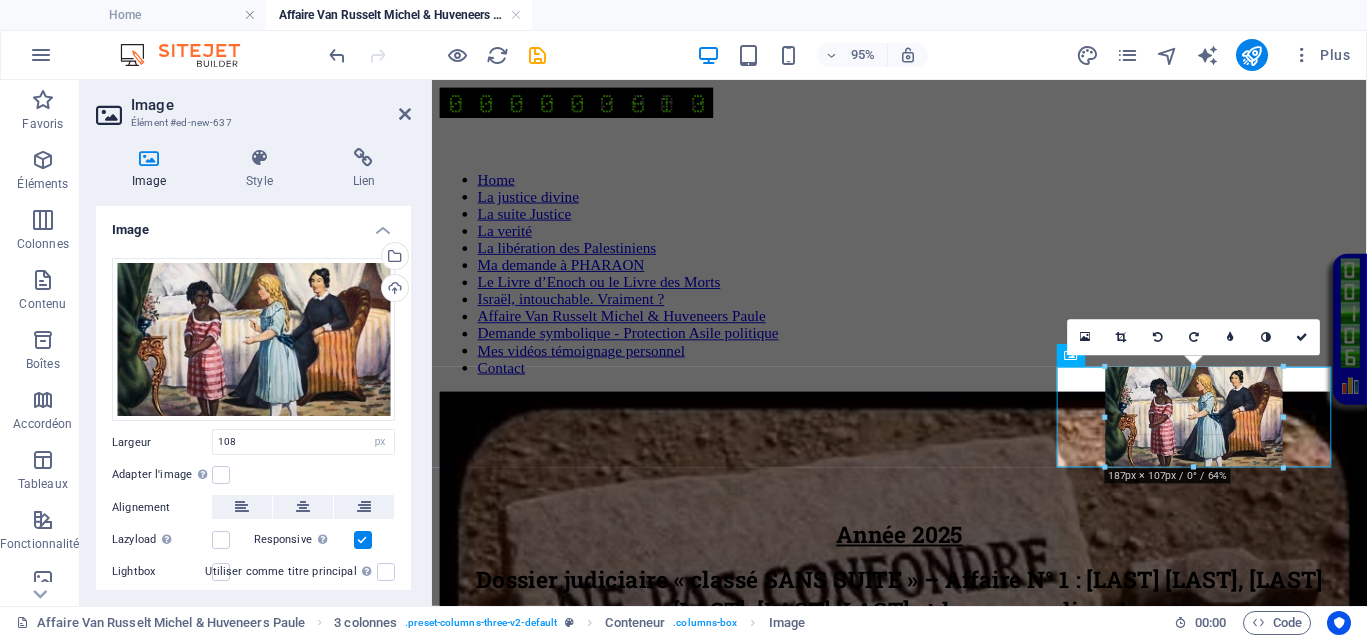 drag, startPoint x: 1195, startPoint y: 433, endPoint x: 814, endPoint y: 422, distance: 381.15875 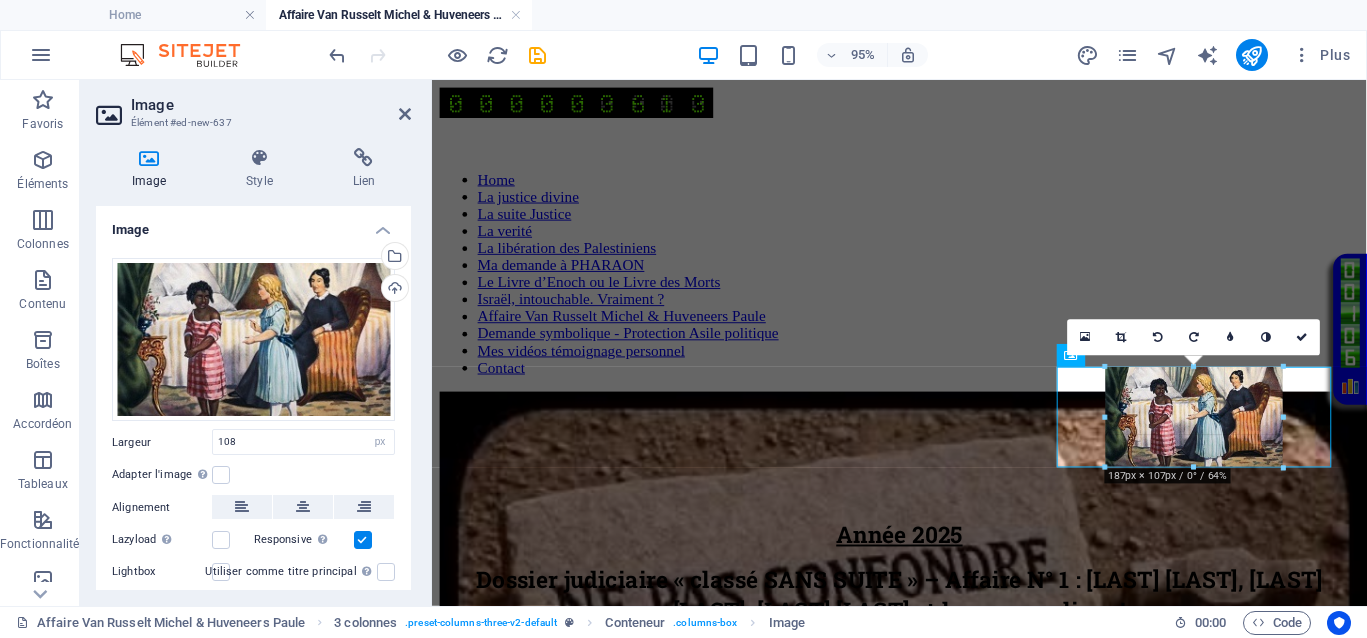 type on "184" 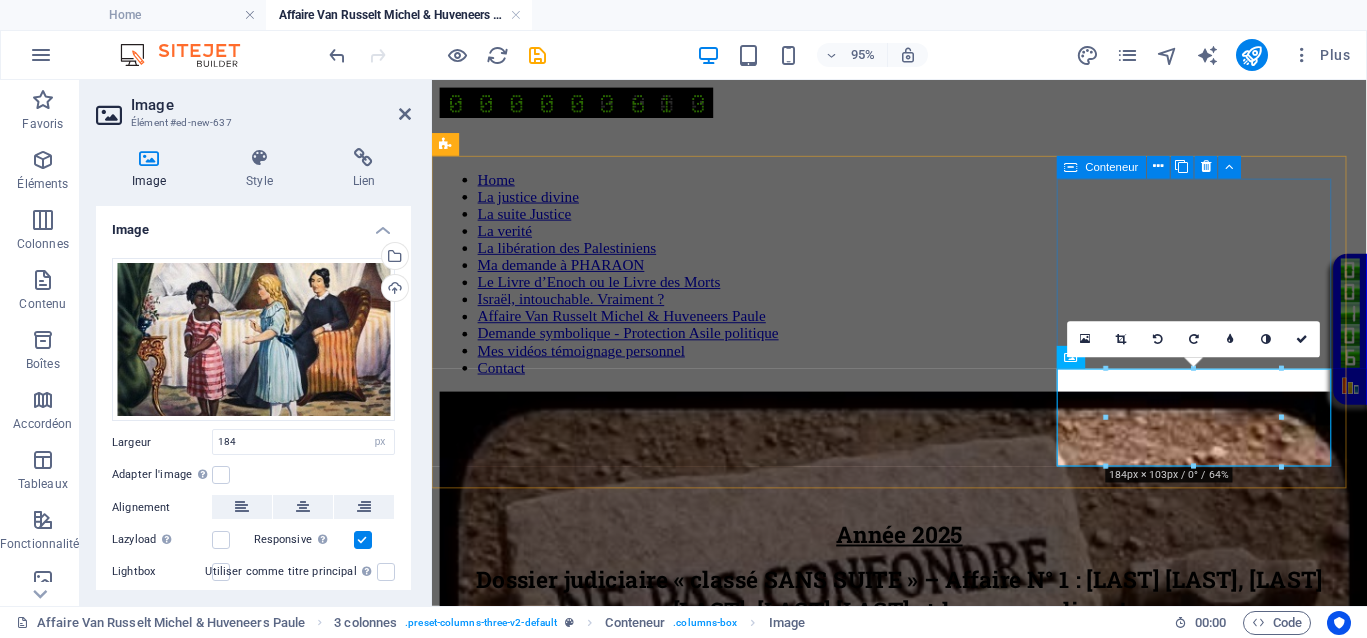 click on "Conteneur" at bounding box center (1155, 168) 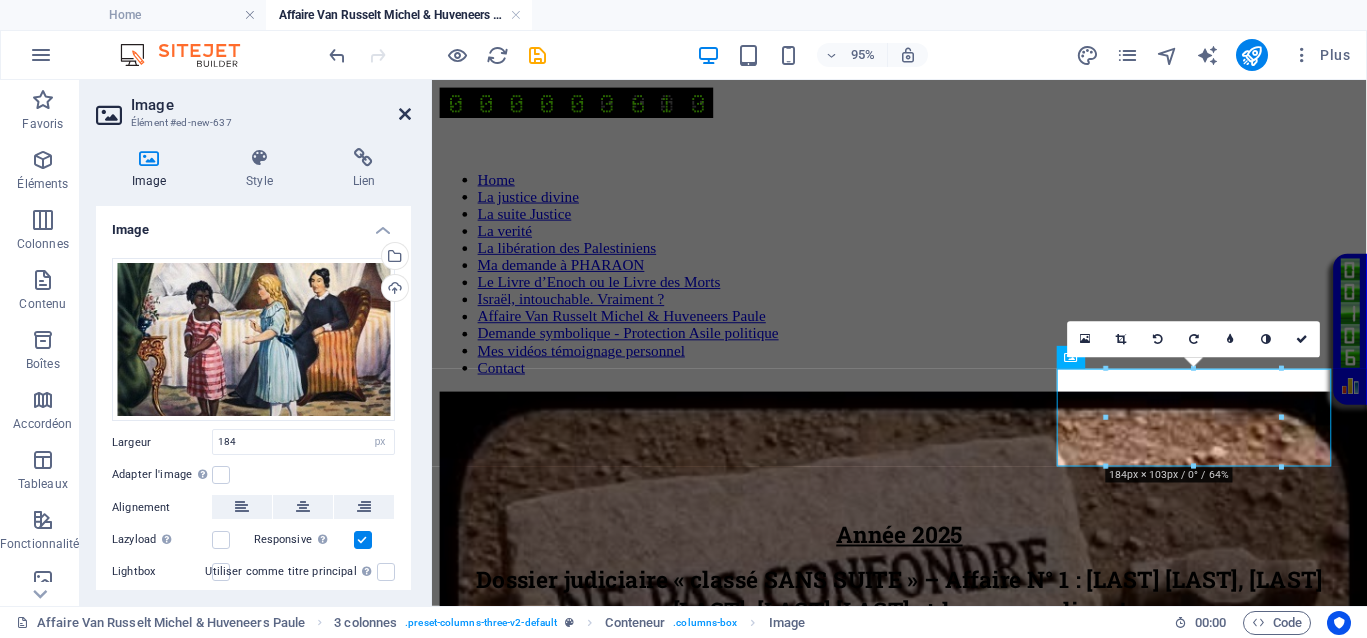 drag, startPoint x: 401, startPoint y: 111, endPoint x: 329, endPoint y: 31, distance: 107.62899 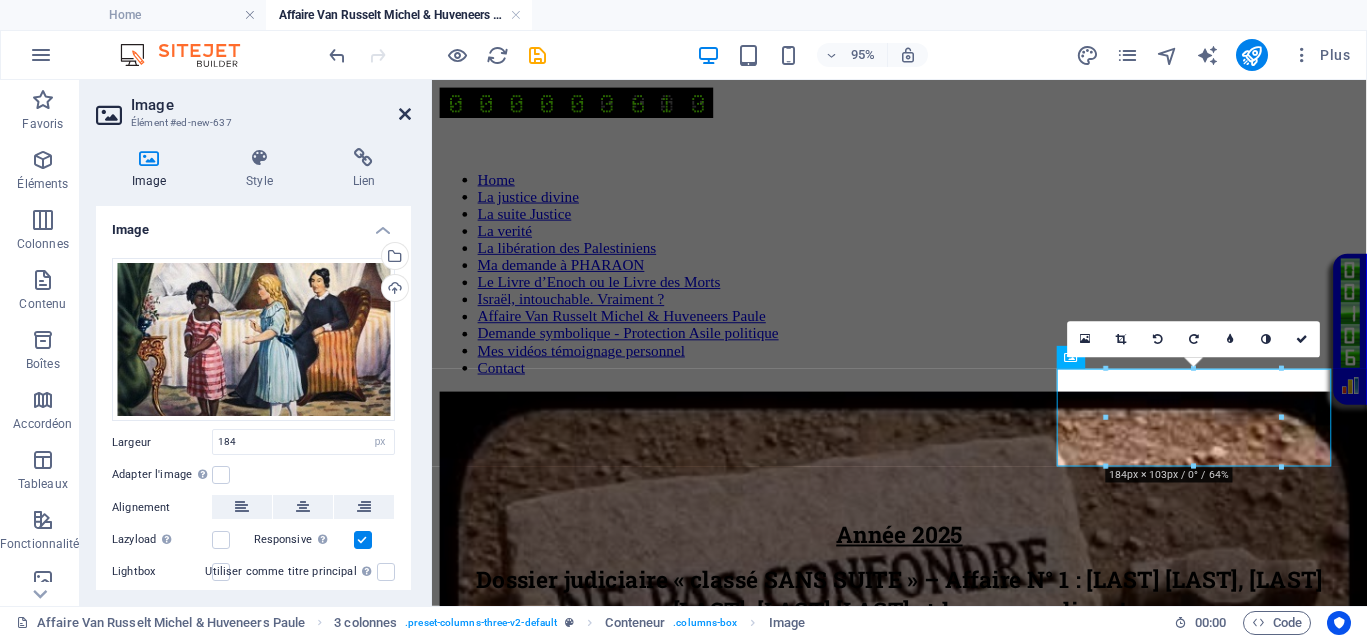 click at bounding box center [405, 114] 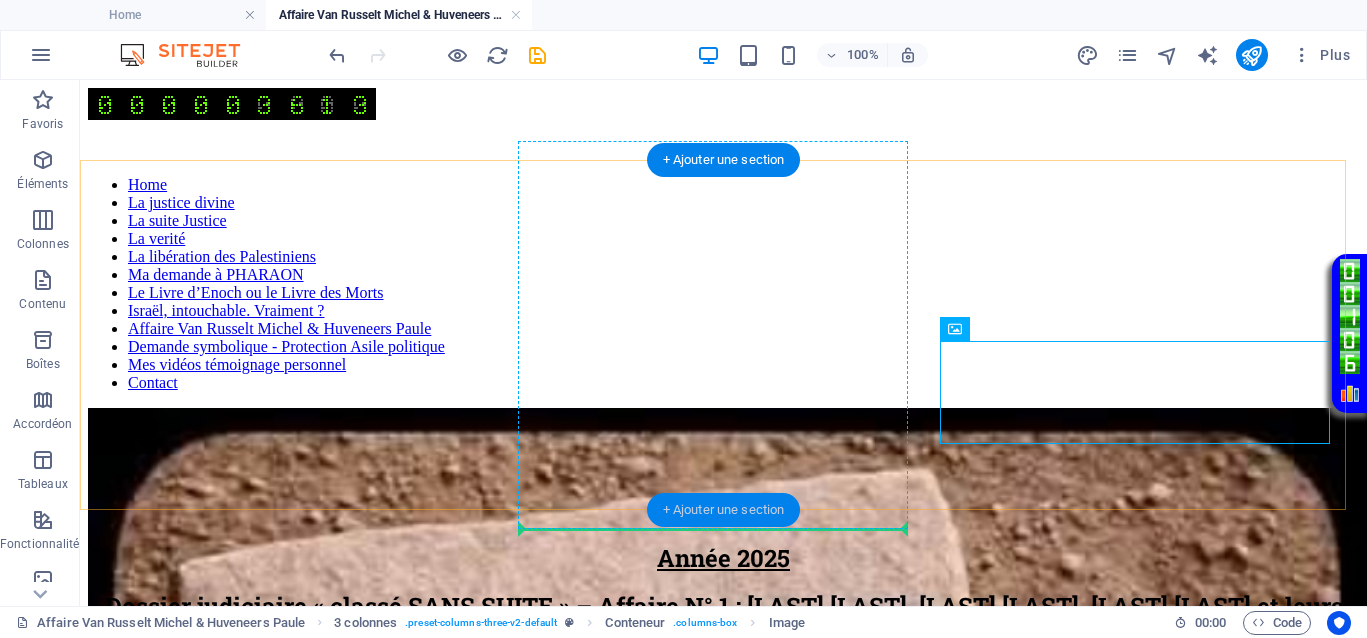 drag, startPoint x: 1049, startPoint y: 314, endPoint x: 777, endPoint y: 493, distance: 325.6148 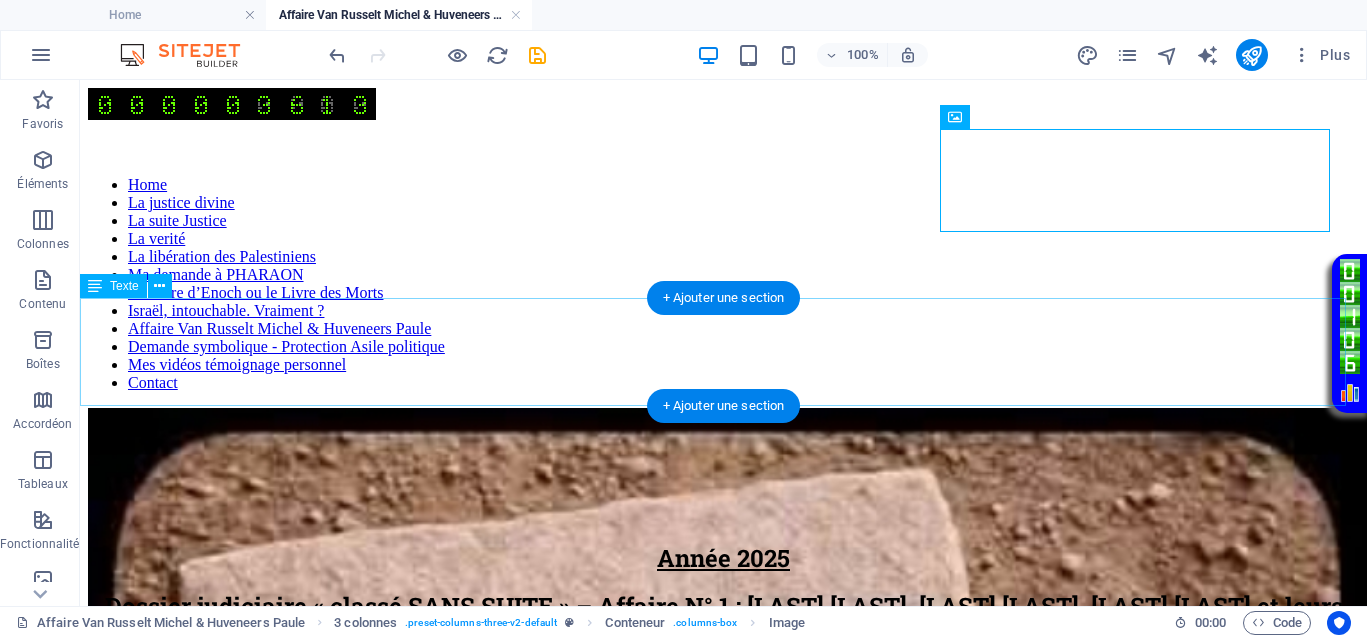 scroll, scrollTop: 250, scrollLeft: 0, axis: vertical 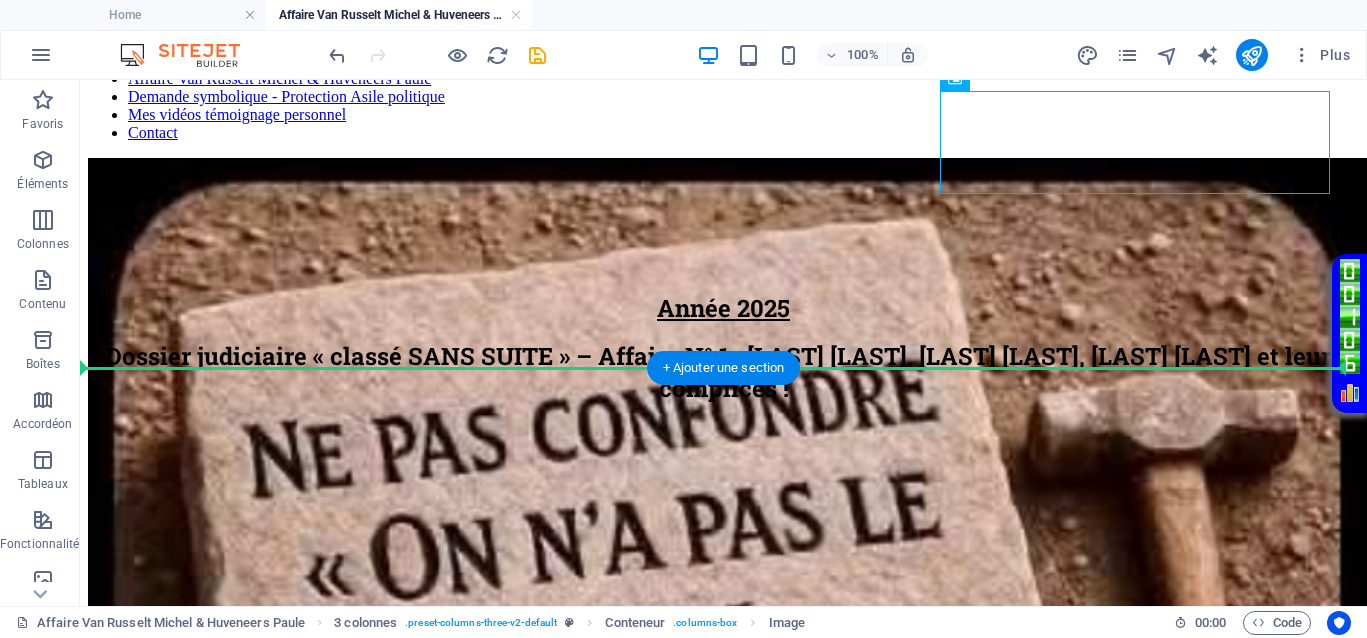 drag, startPoint x: 1093, startPoint y: 151, endPoint x: 820, endPoint y: 373, distance: 351.87073 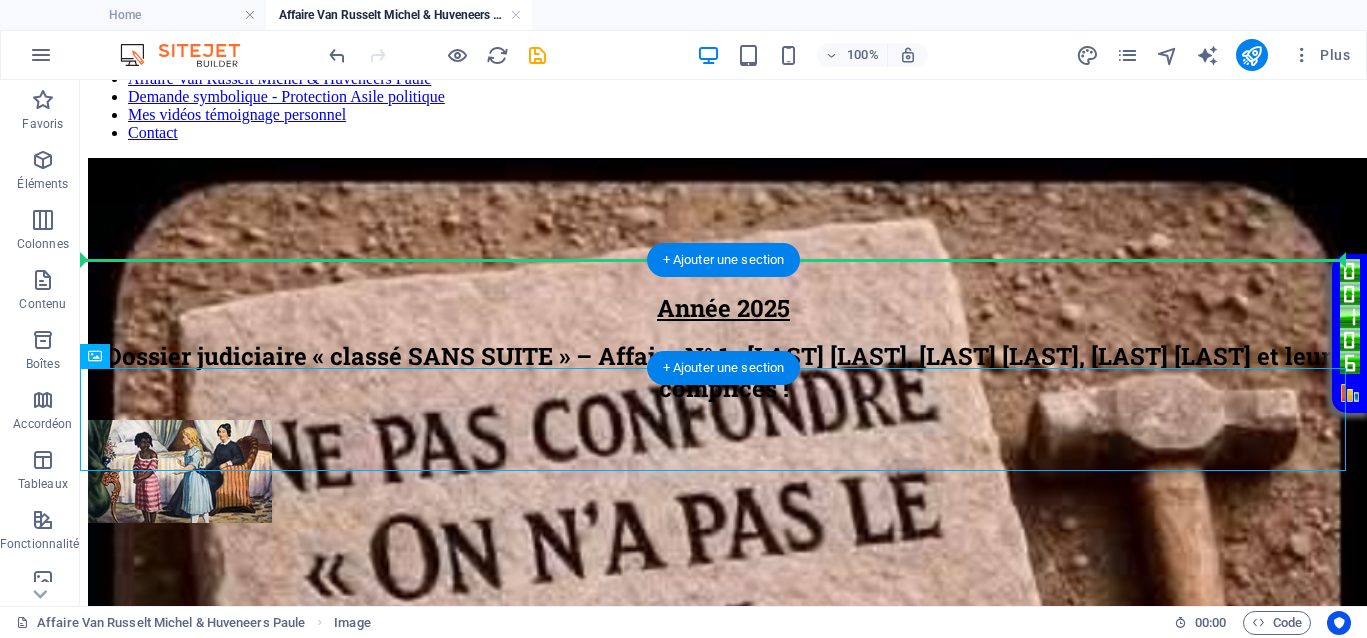 drag, startPoint x: 736, startPoint y: 420, endPoint x: 753, endPoint y: 321, distance: 100.44899 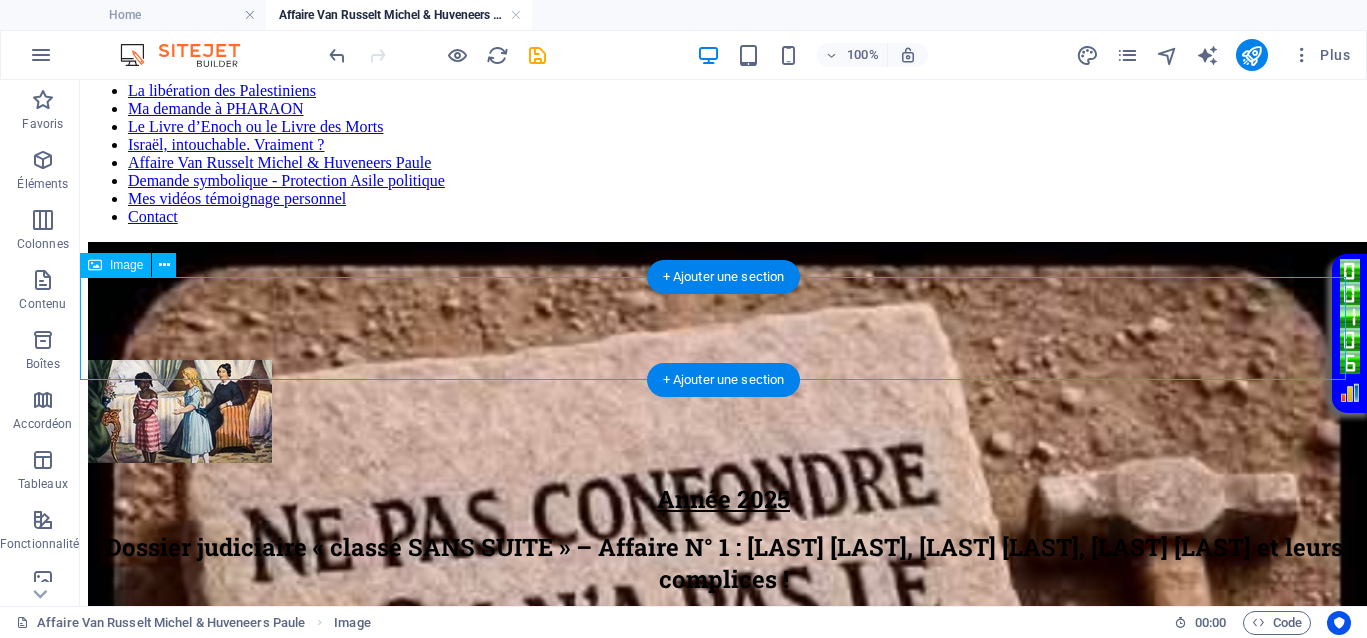 scroll, scrollTop: 125, scrollLeft: 0, axis: vertical 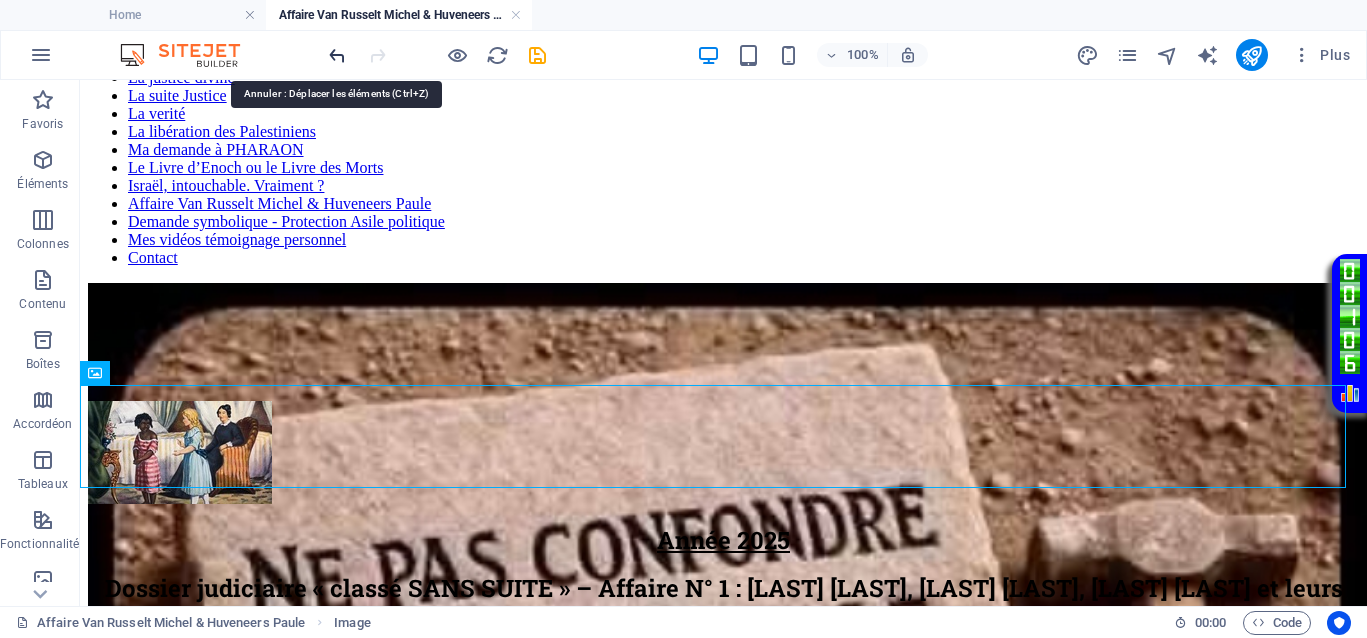 click at bounding box center (337, 55) 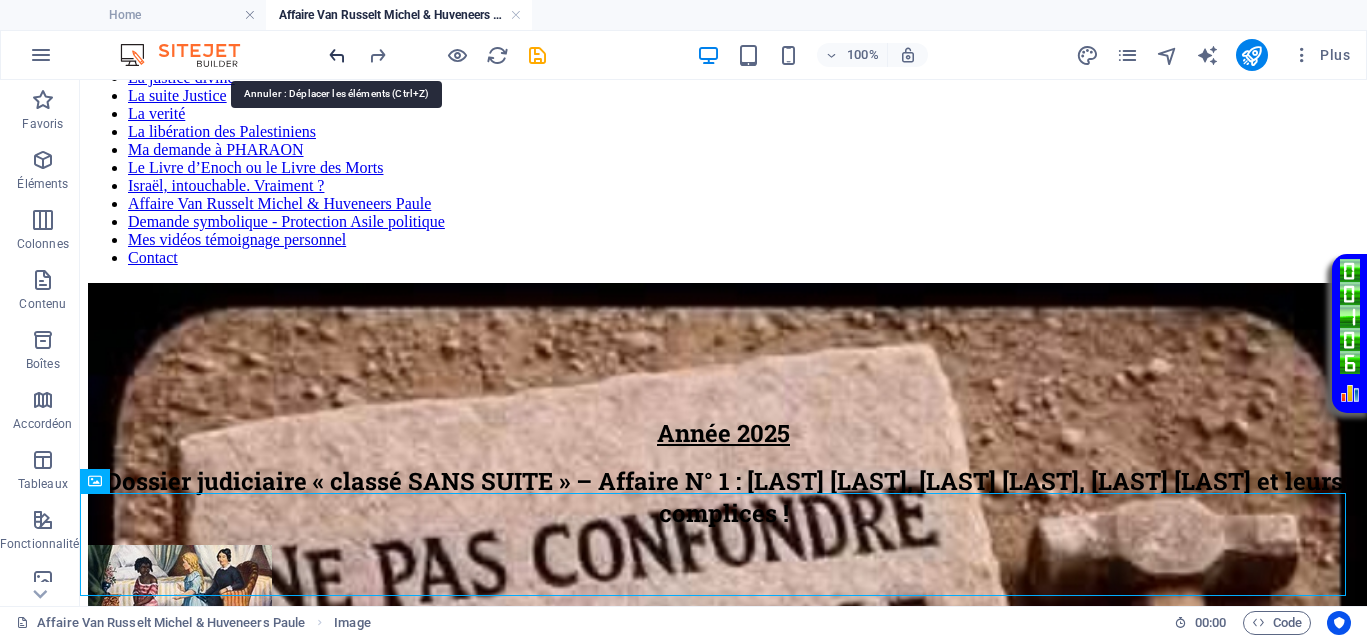 click at bounding box center (337, 55) 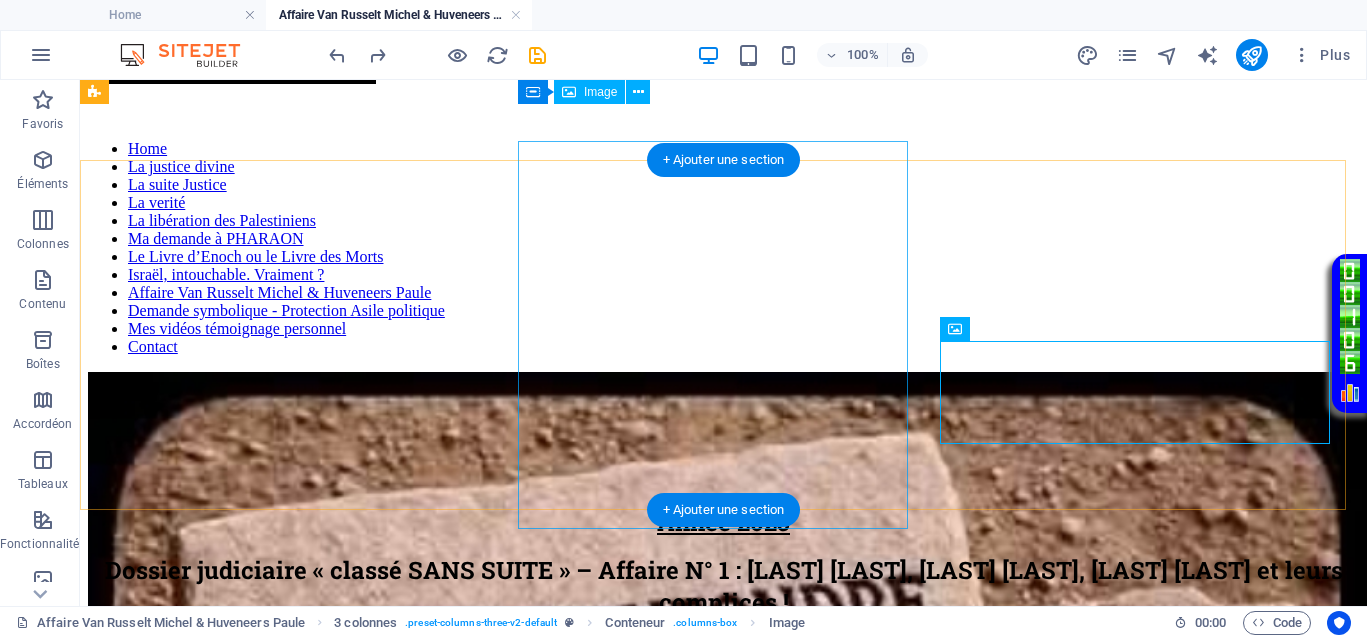 scroll, scrollTop: 0, scrollLeft: 0, axis: both 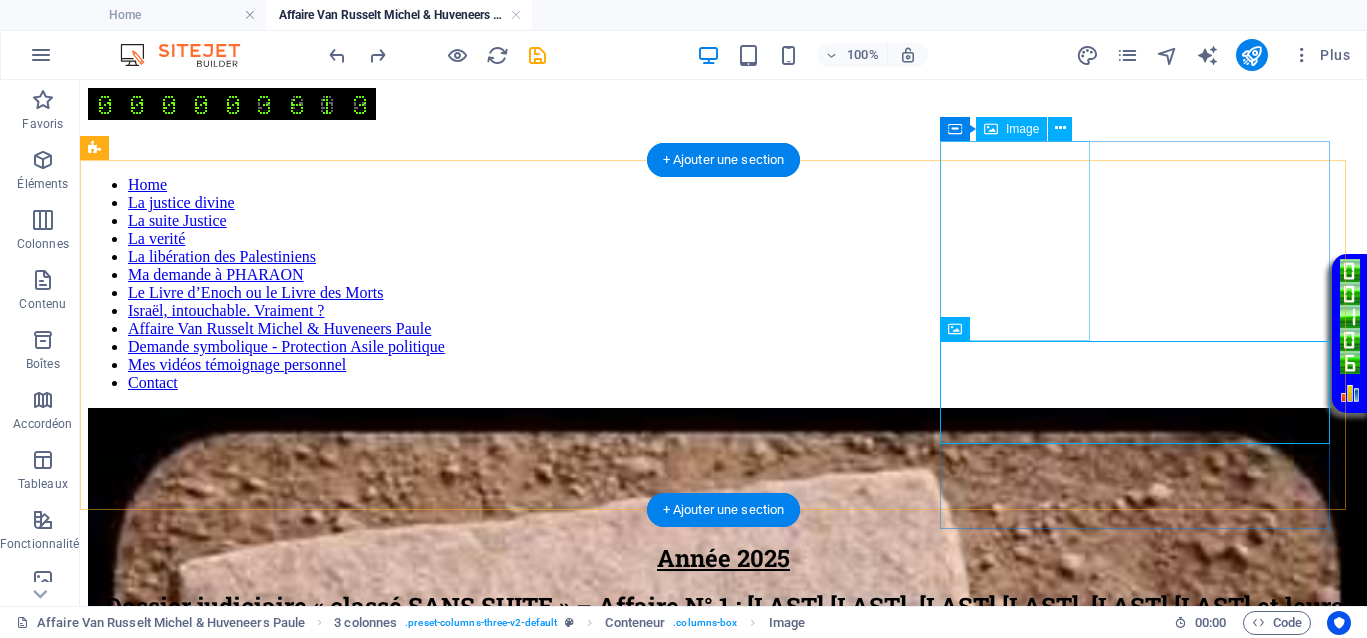 click at bounding box center (723, 1857) 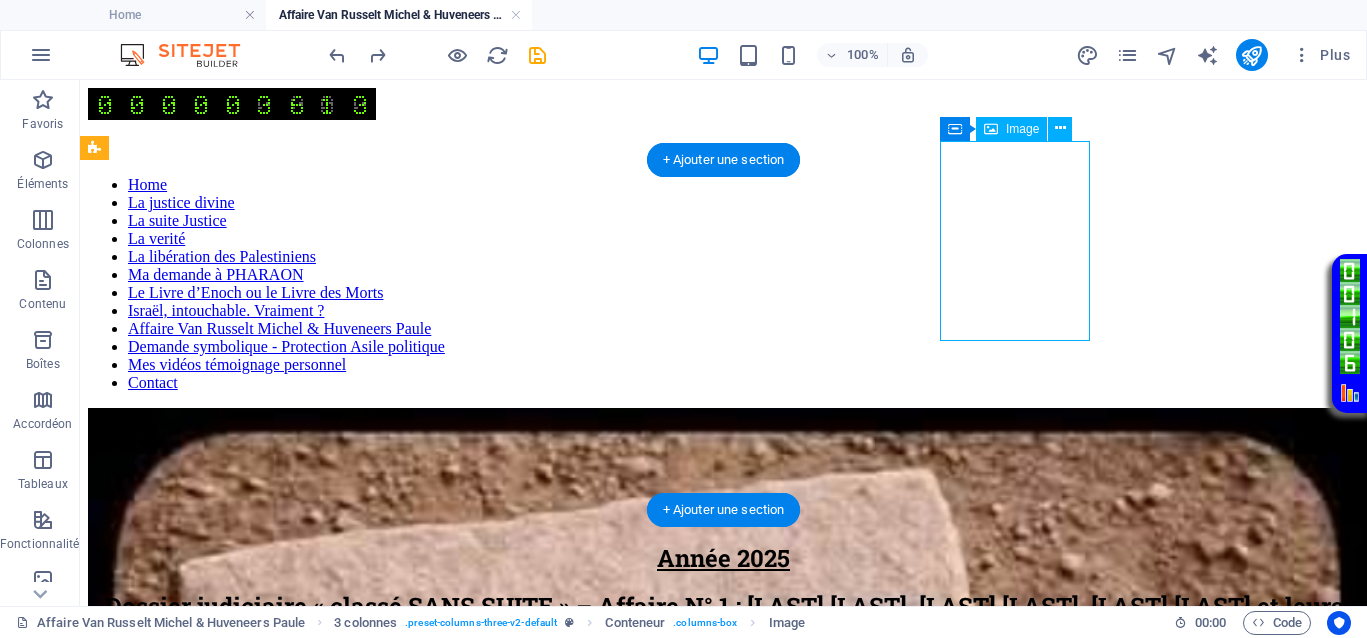click at bounding box center (723, 1857) 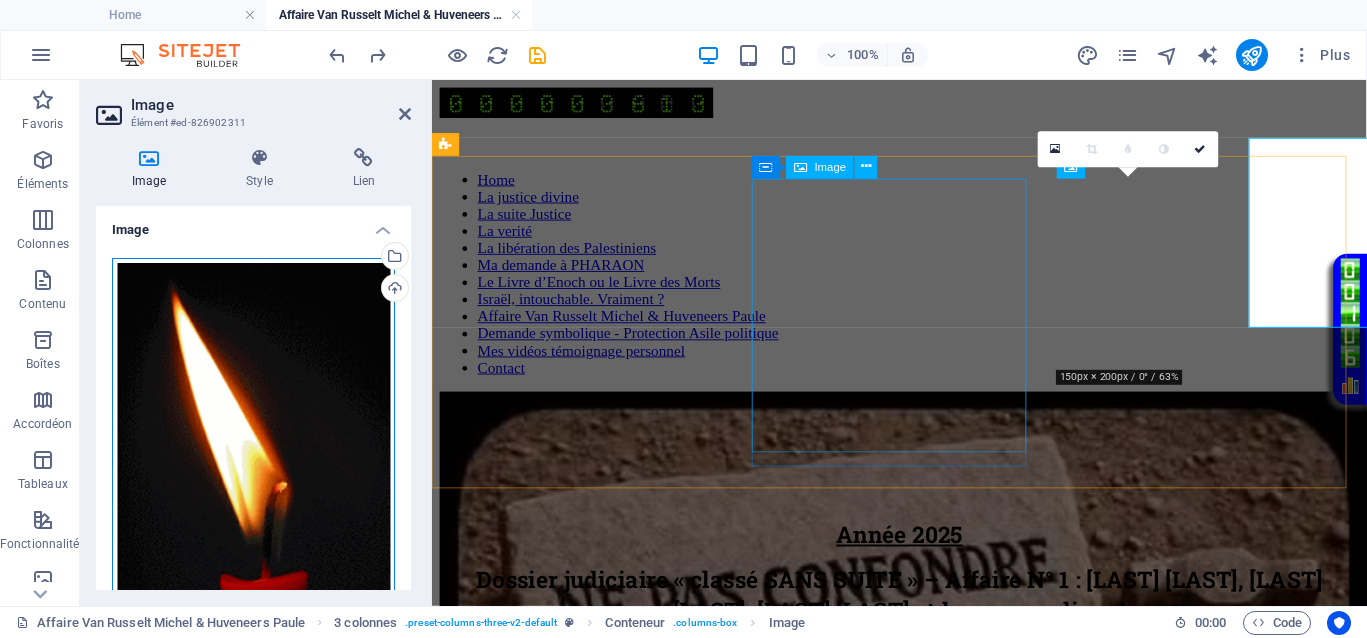 click on "Glissez les fichiers ici, cliquez pour choisir les fichiers ou  sélectionnez les fichiers depuis Fichiers ou depuis notre stock gratuit de photos et de vidéos" at bounding box center (253, 445) 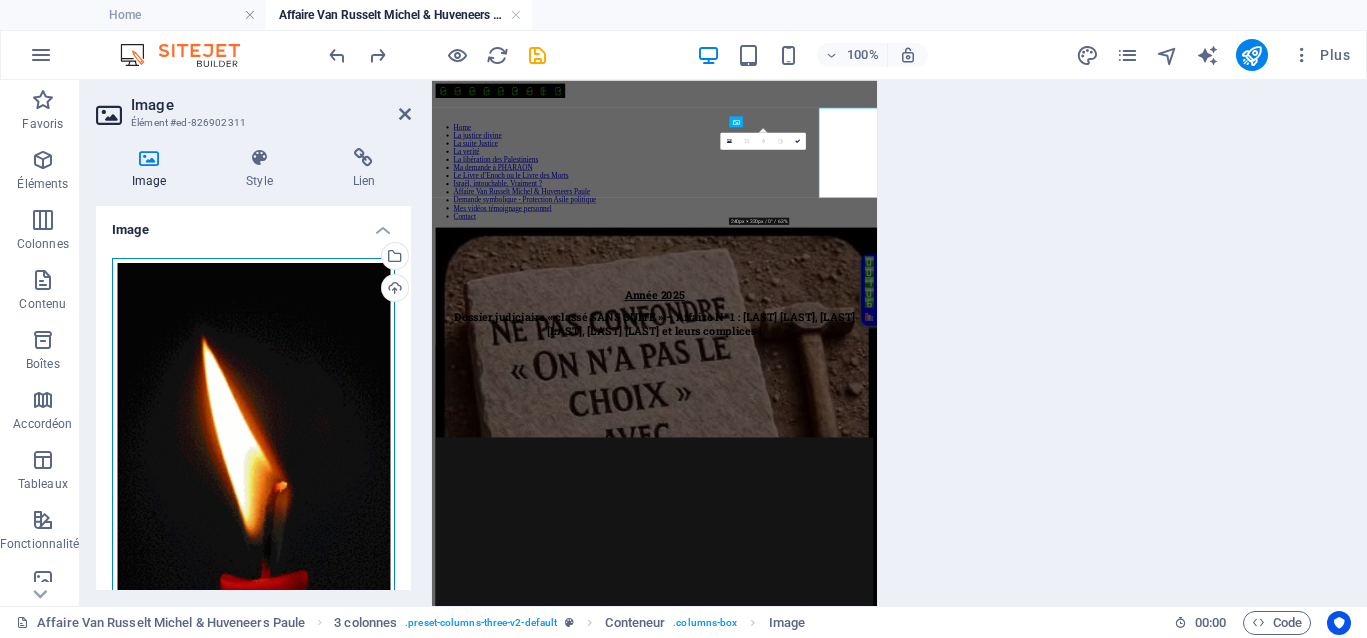 click on "Glissez les fichiers ici, cliquez pour choisir les fichiers ou  sélectionnez les fichiers depuis Fichiers ou depuis notre stock gratuit de photos et de vidéos" at bounding box center [253, 445] 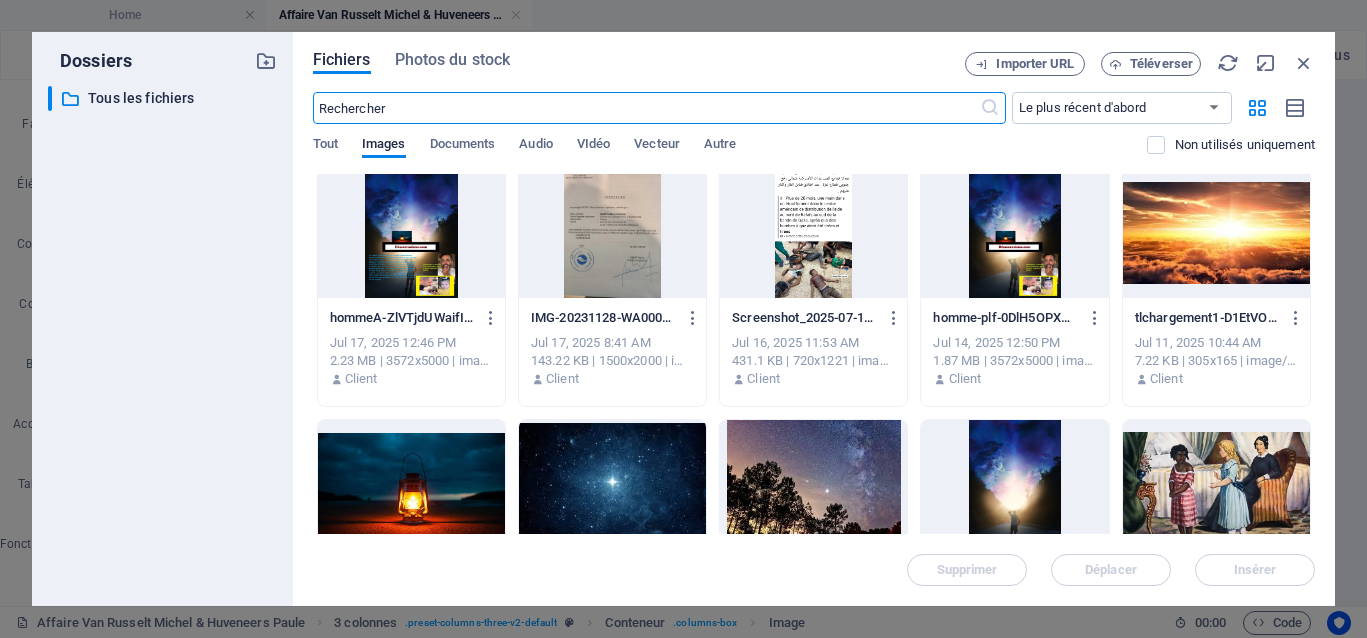 scroll, scrollTop: 1375, scrollLeft: 0, axis: vertical 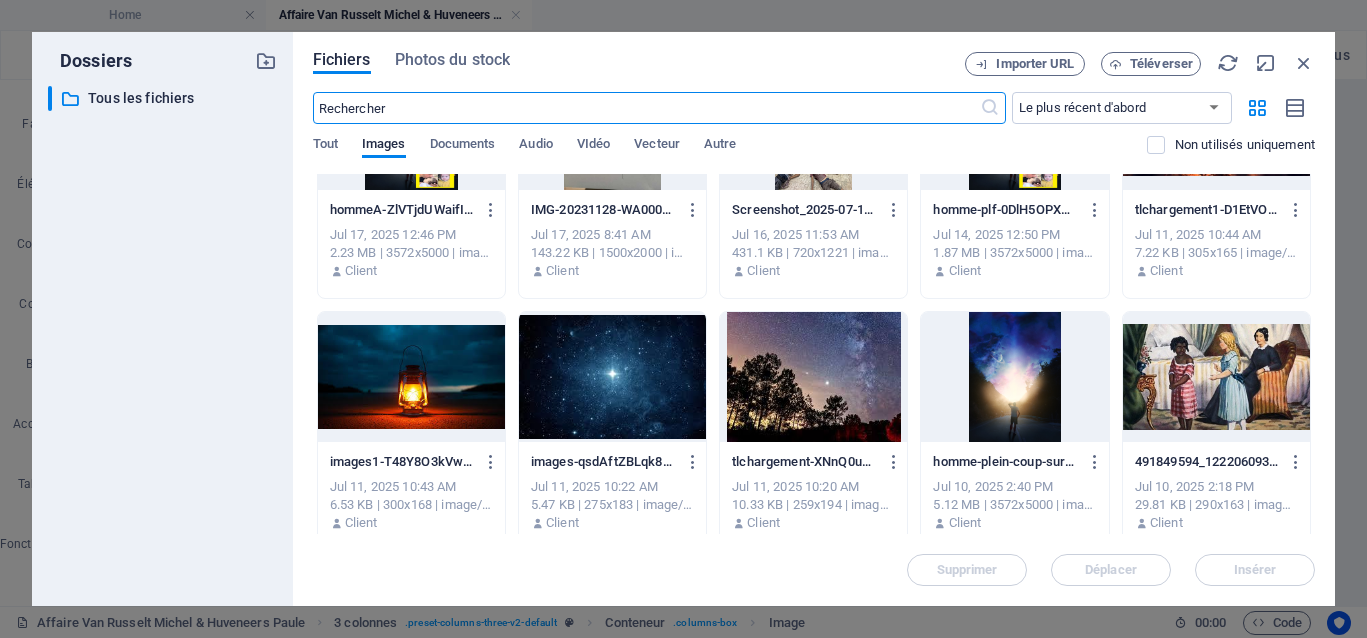 click at bounding box center [1216, 377] 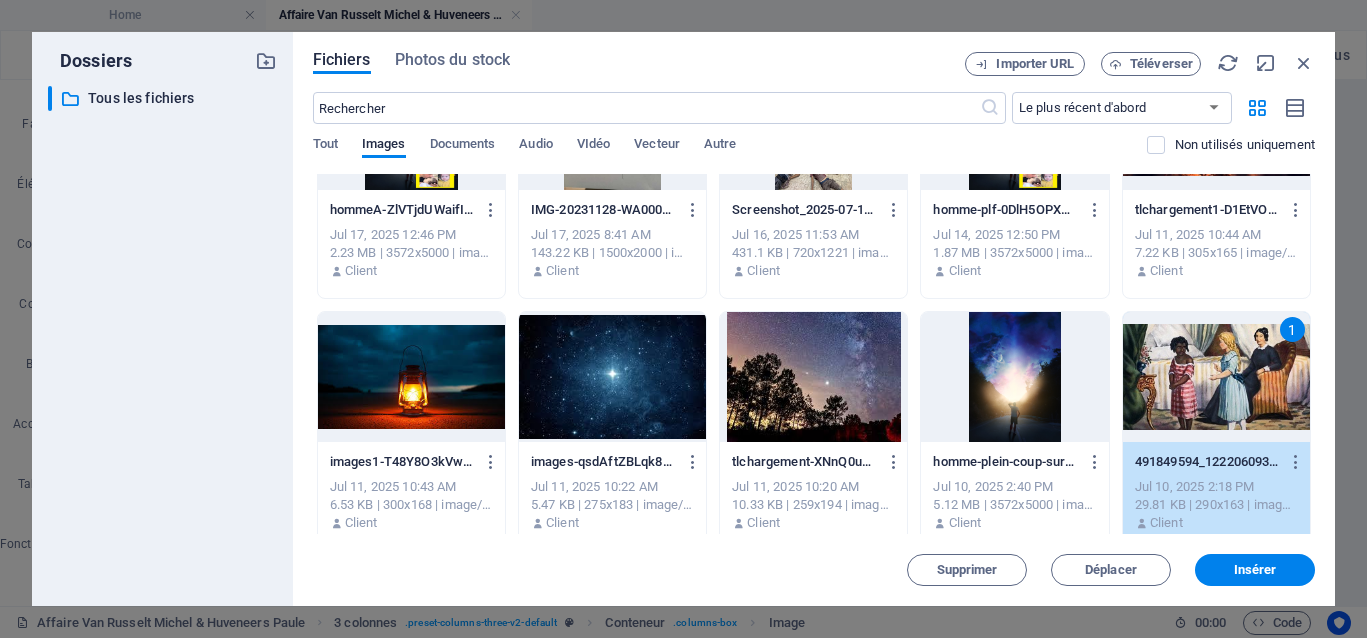 drag, startPoint x: 1211, startPoint y: 386, endPoint x: 794, endPoint y: 328, distance: 421.01425 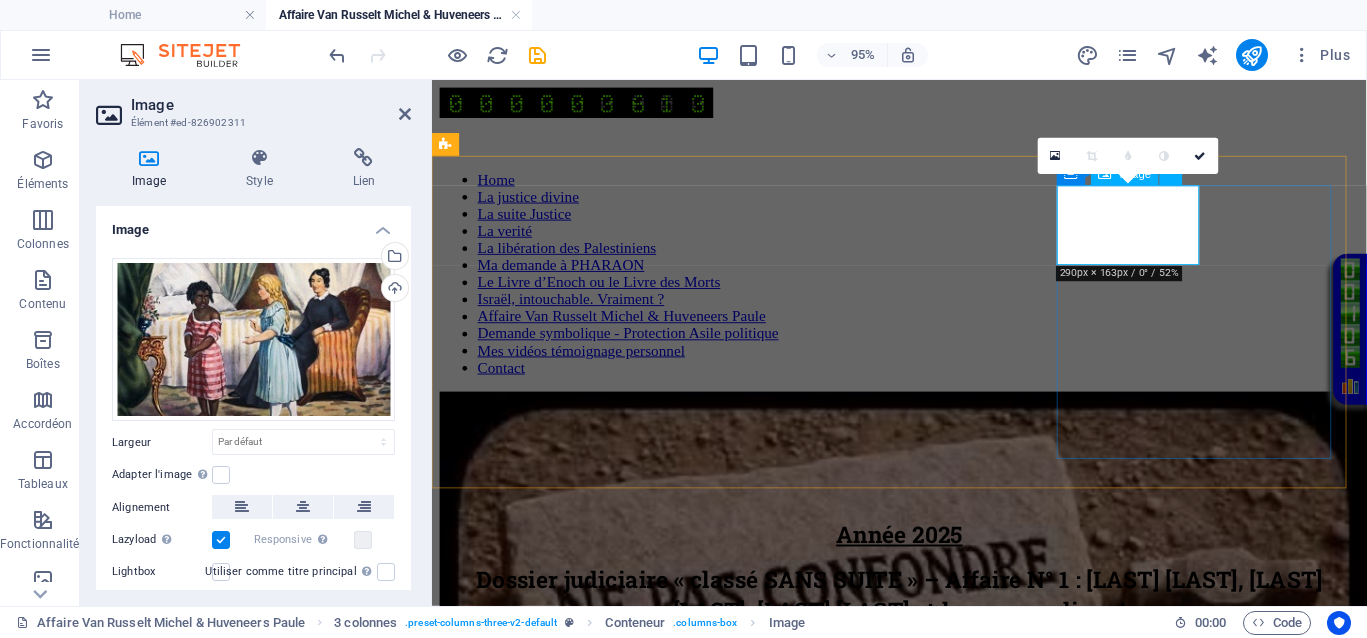click at bounding box center [924, 1476] 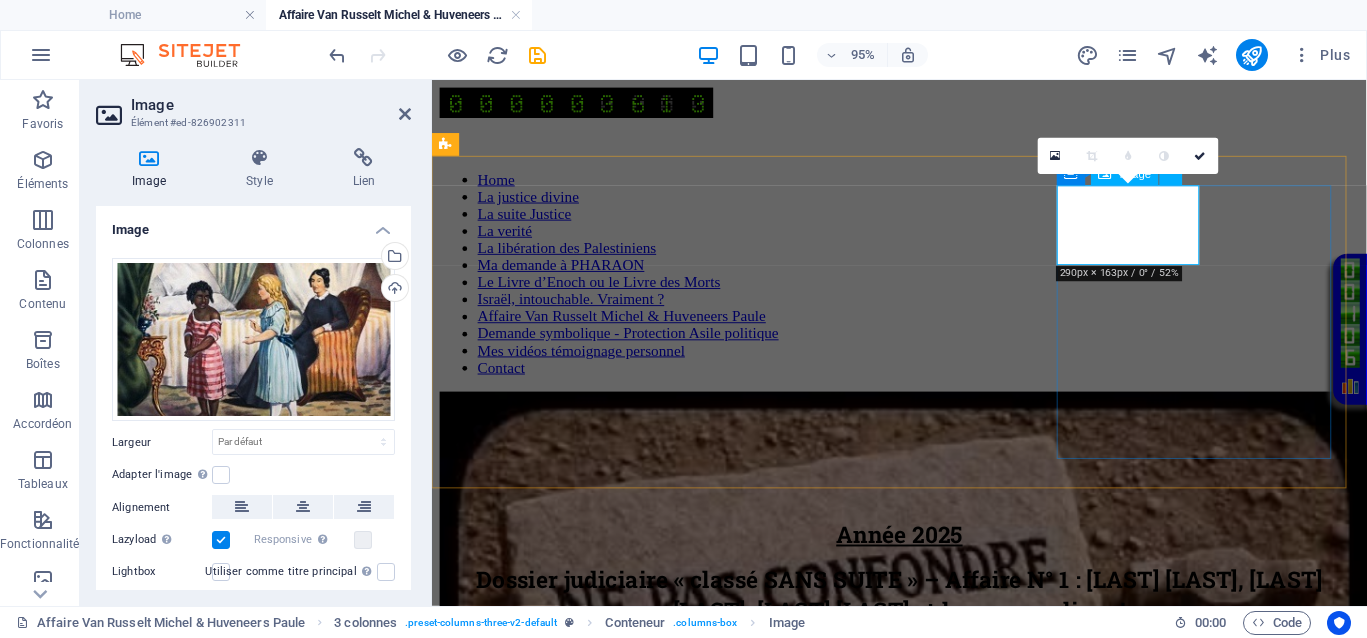 click at bounding box center (924, 1476) 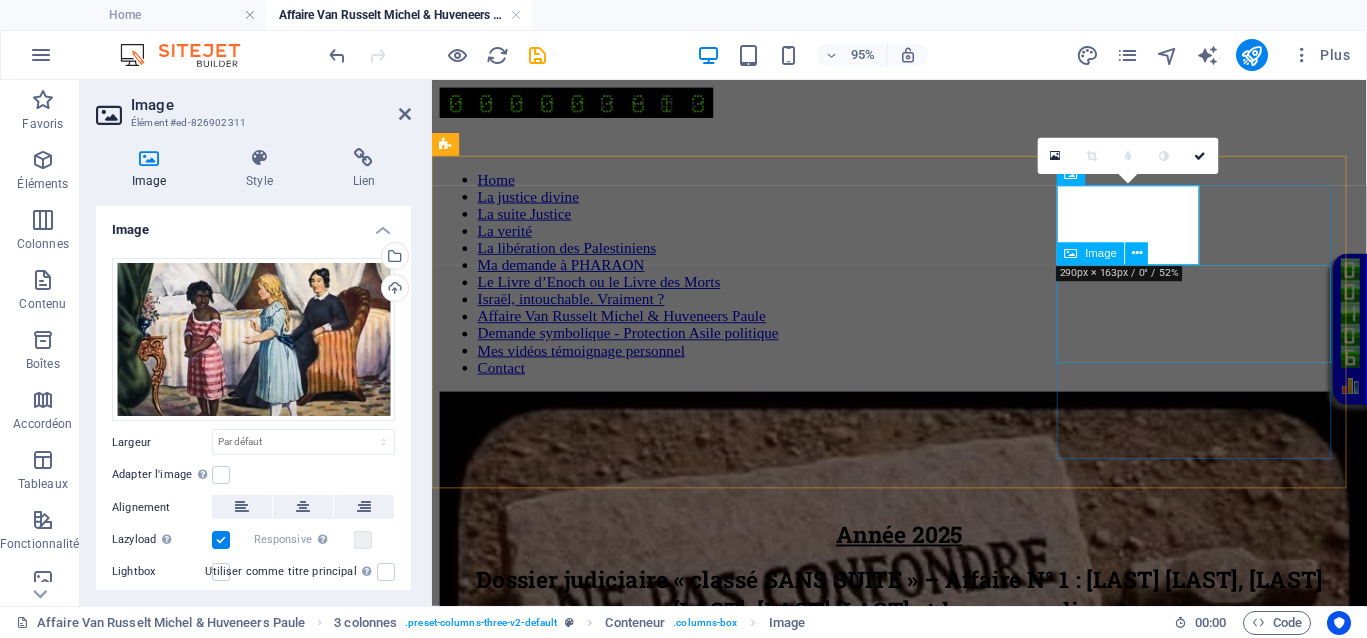 click at bounding box center (924, 1613) 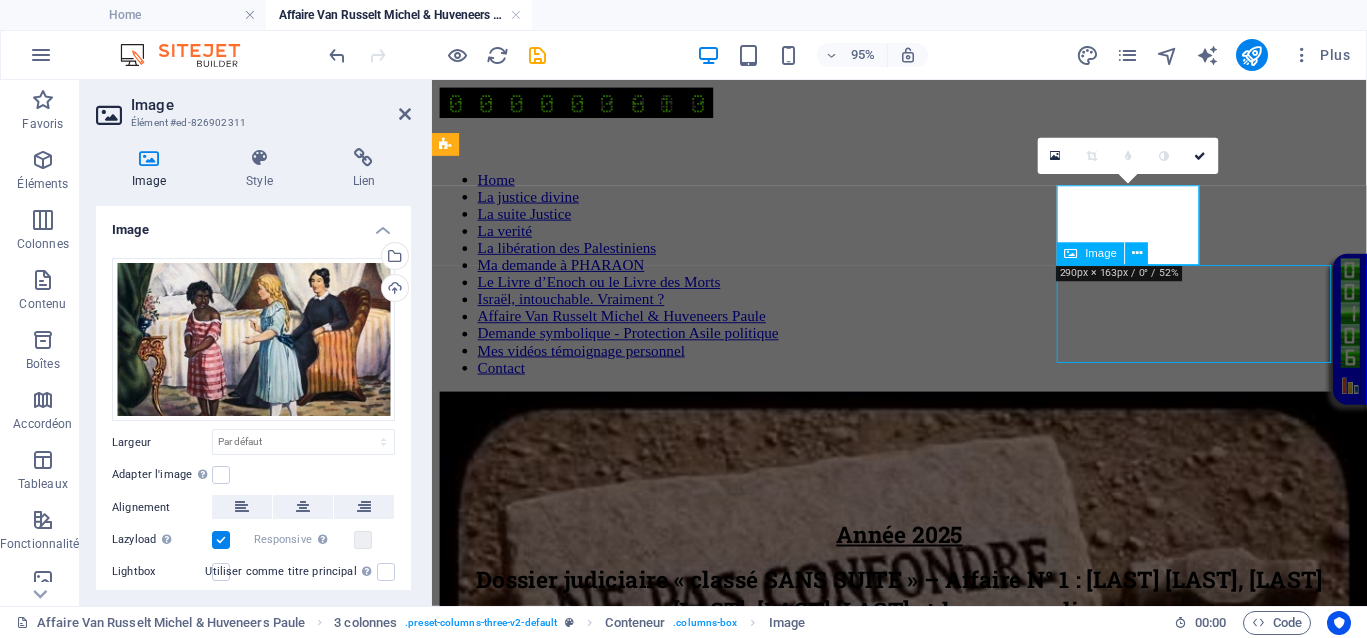 click at bounding box center [924, 1613] 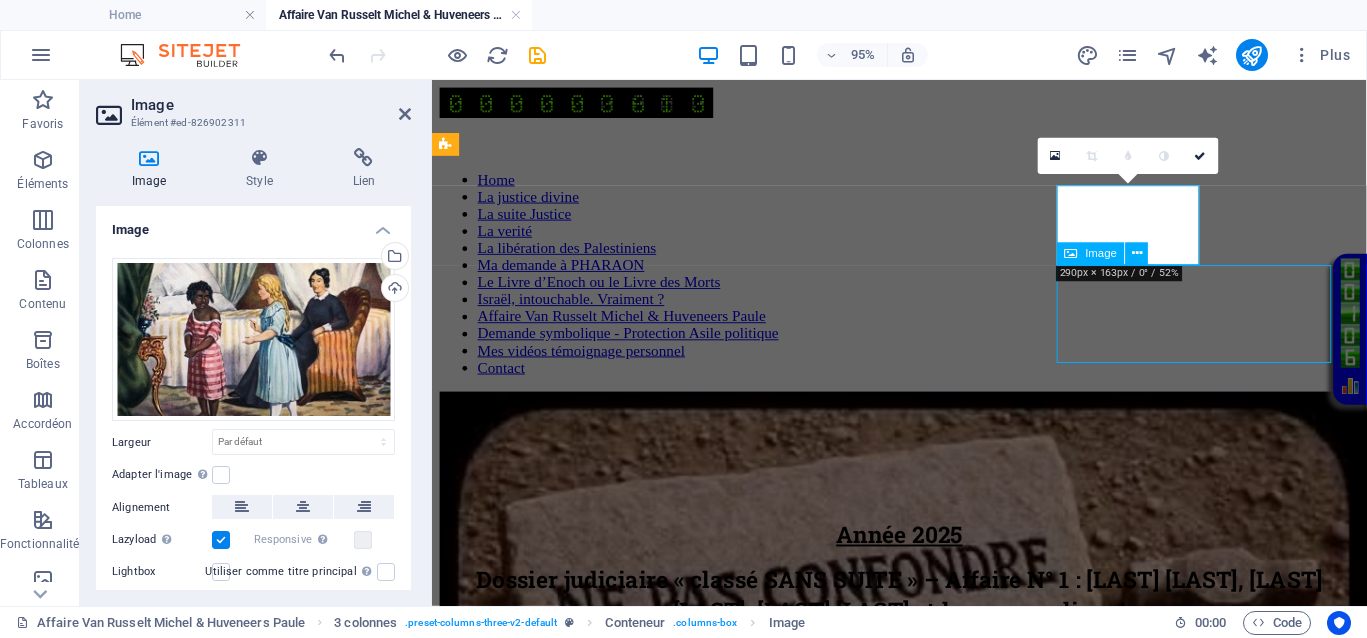 select on "px" 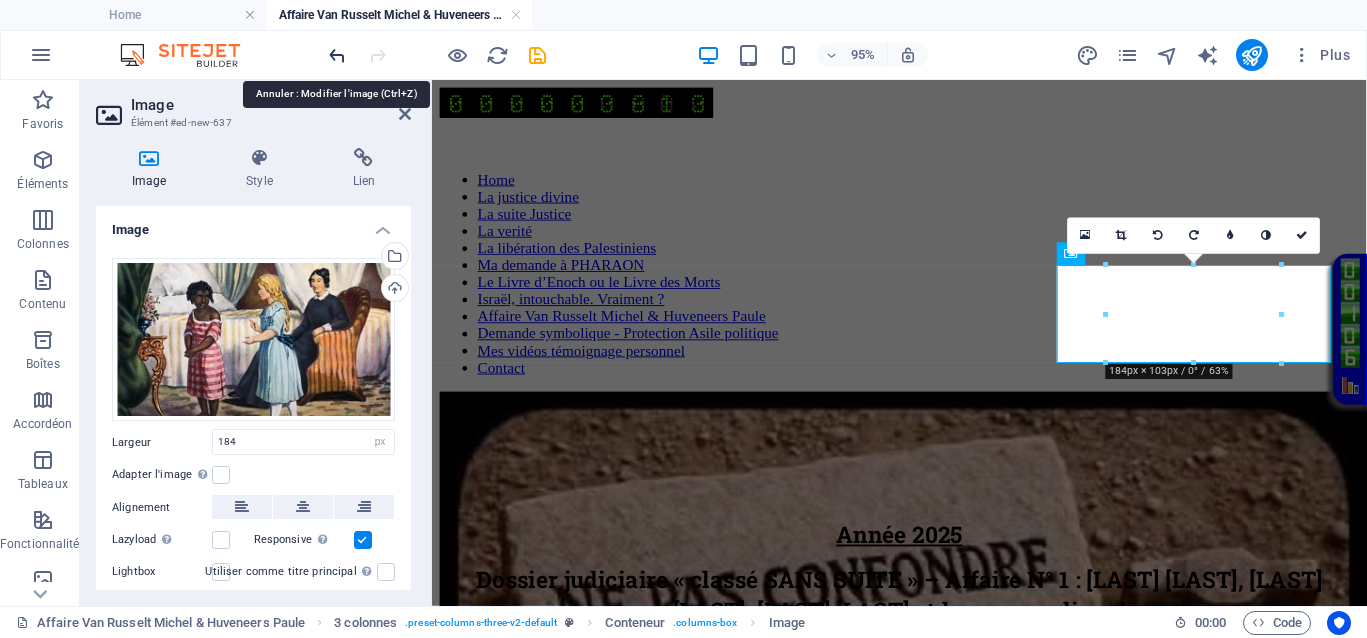 click at bounding box center [337, 55] 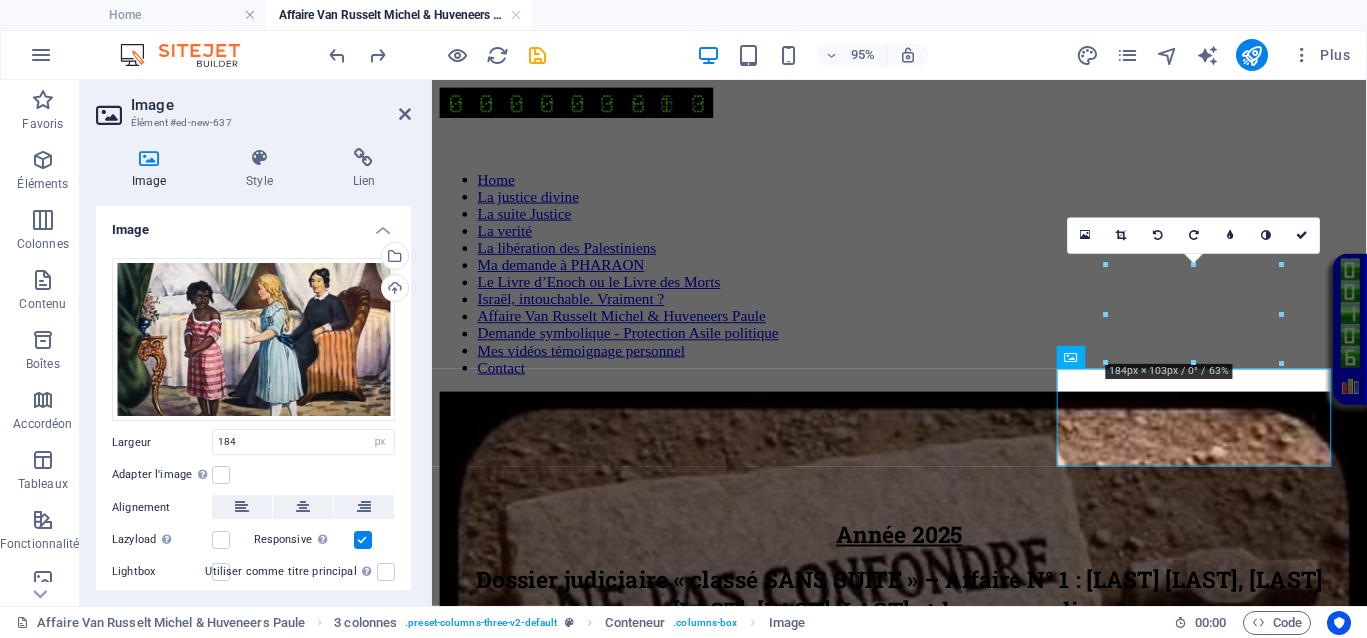 click on "Loupe
⇧
Home La justice divine La suite Justice La verité La libération des Palestiniens Ma demande à PHARAON Le Livre d’Enoch ou le Livre des Morts Israël, intouchable. Vraiment ? Affaire Van Russelt Michel & Huveneers Paule Demande symbolique  - Protection Asile politique Mes vidéos témoignage personnel Contact Année 2025   Dossier judiciaire « classé SANS SUITE » – Affaire N° 1 : Van Russelt Michel, Huveneers Paule, Christian Huveneers, Serge Crutzen et leurs complices ! </div> Déposer le contenu ici ou  Ajouter les éléments  Coller le presse-papiers Déposer le contenu ici ou  Ajouter les éléments  Coller le presse-papiers Déposer le contenu ici ou  Ajouter les éléments  Coller le presse-papiers
Your browser does not support the video tag.
Your browser does not support the video tag.
Your browser does not support the video tag.
Déposer le contenu ici ou  Ajouter les éléments  Coller le presse-papiers" at bounding box center [924, 4698] 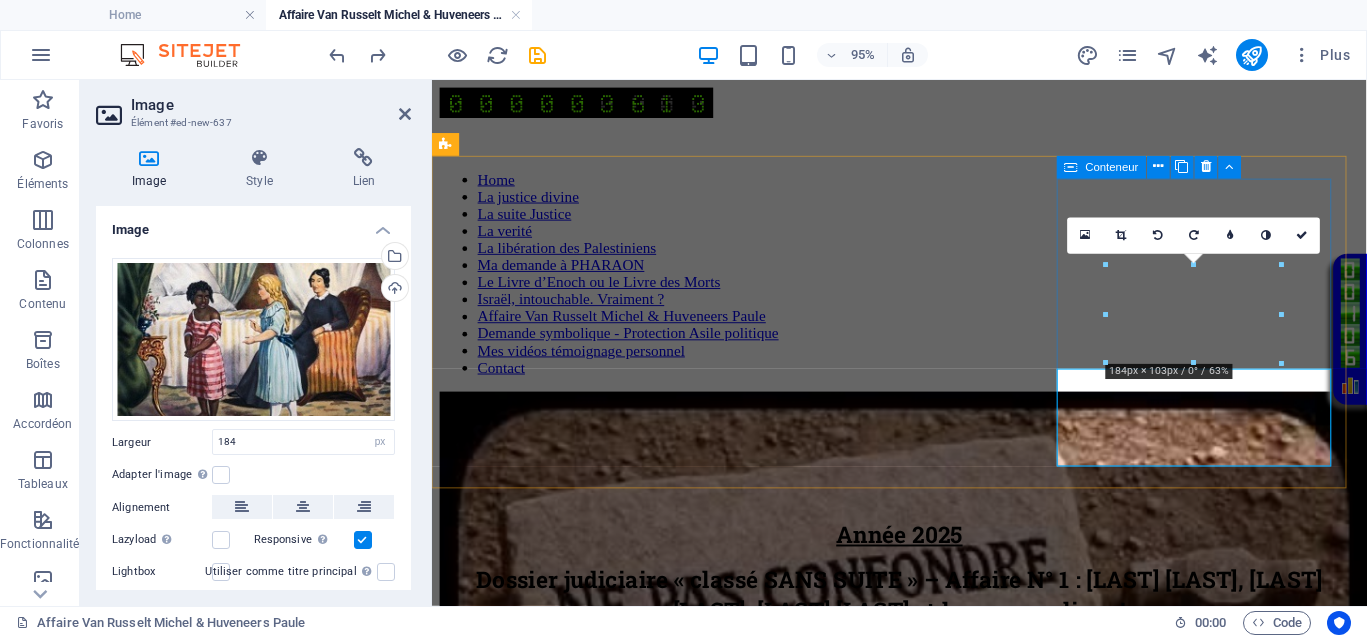 click at bounding box center (924, 1608) 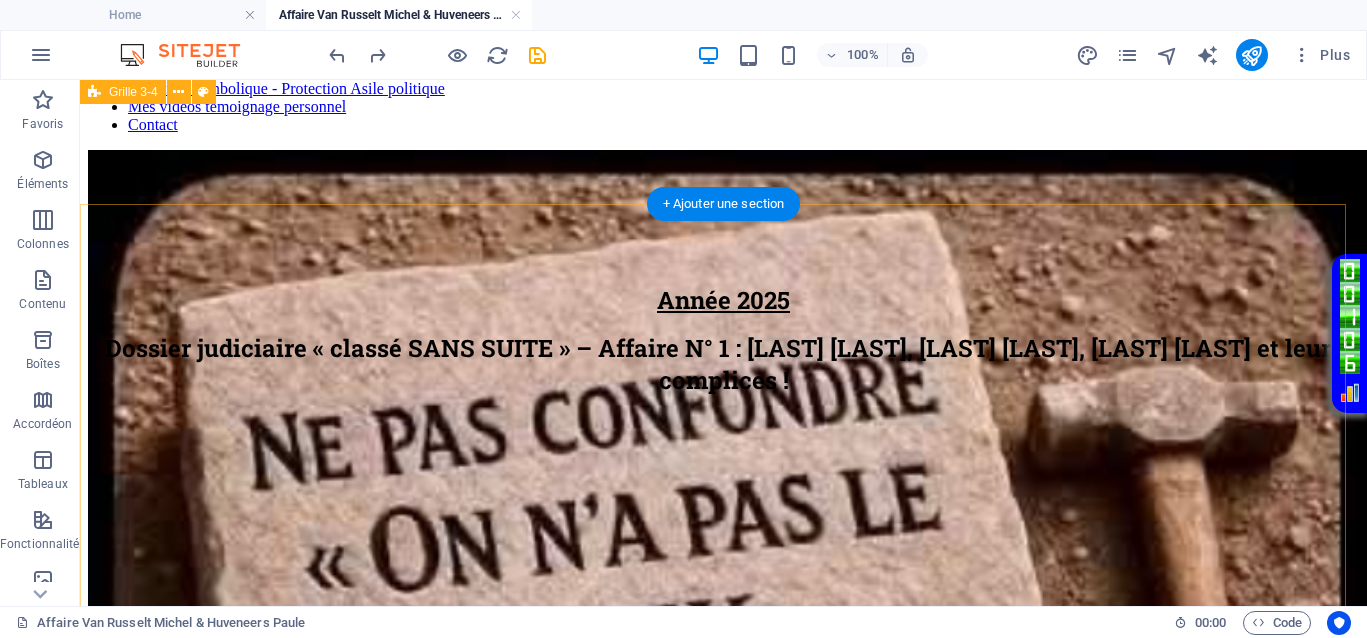 scroll, scrollTop: 250, scrollLeft: 0, axis: vertical 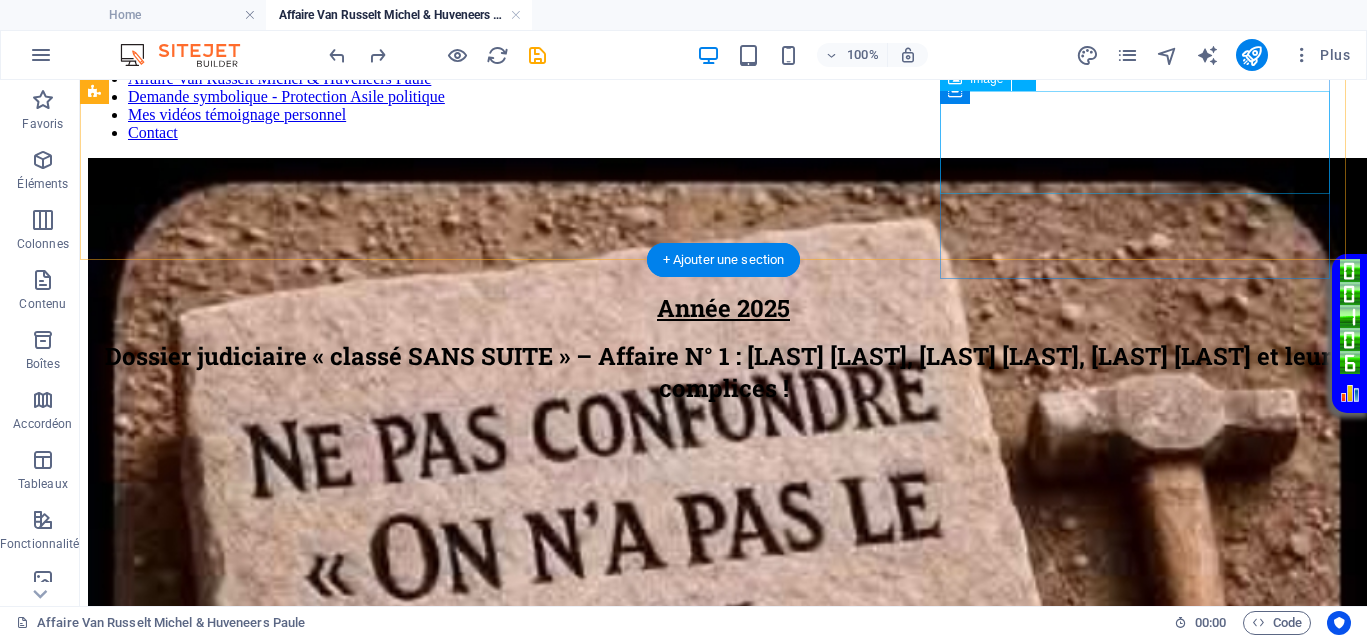 click at bounding box center (723, 1822) 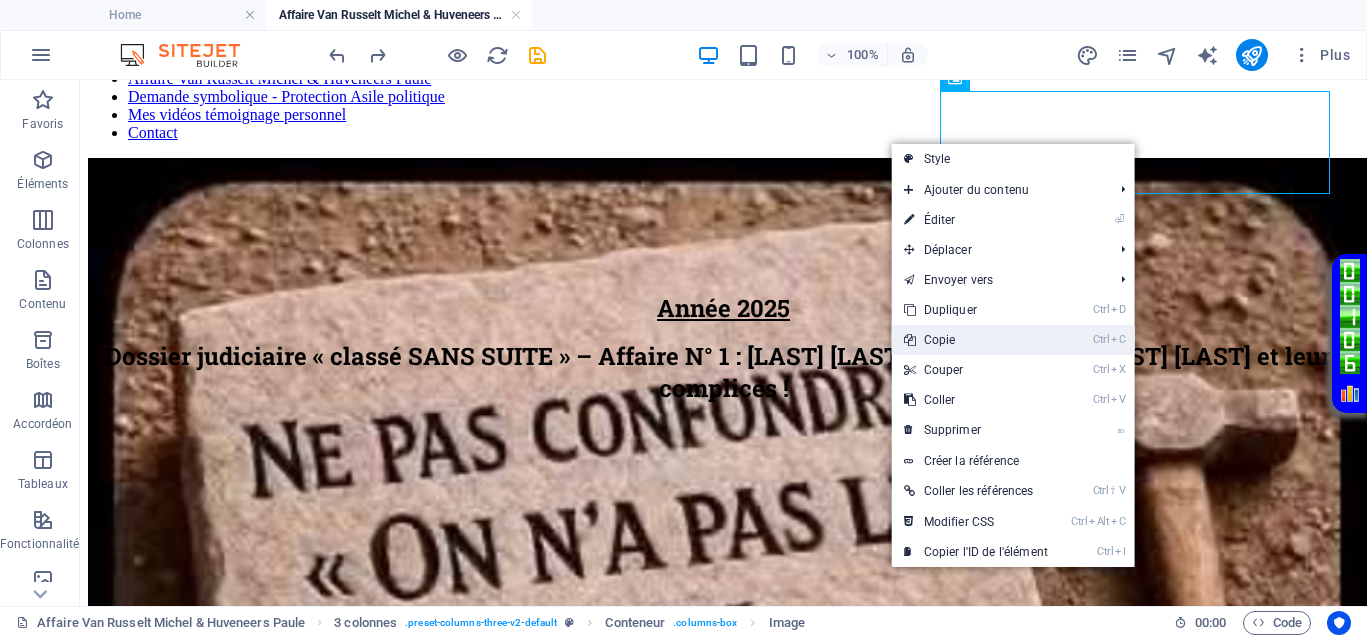 drag, startPoint x: 976, startPoint y: 332, endPoint x: 776, endPoint y: 274, distance: 208.24025 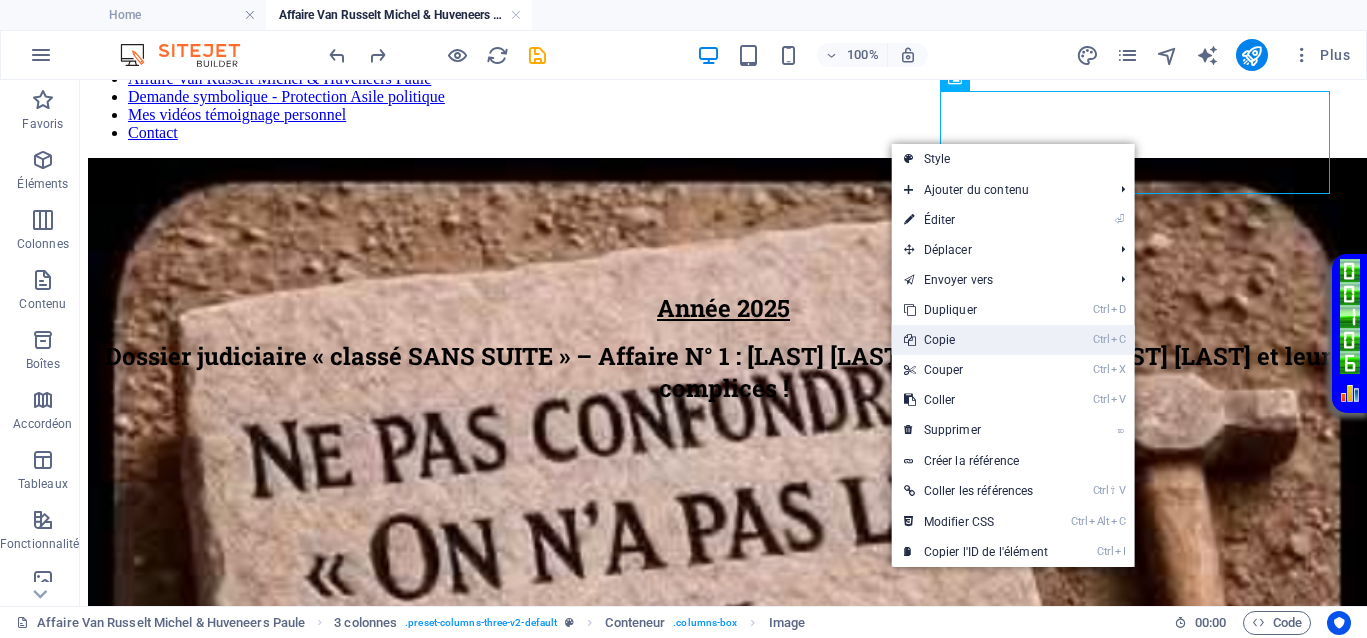click on "Ctrl C  Copie" at bounding box center (976, 340) 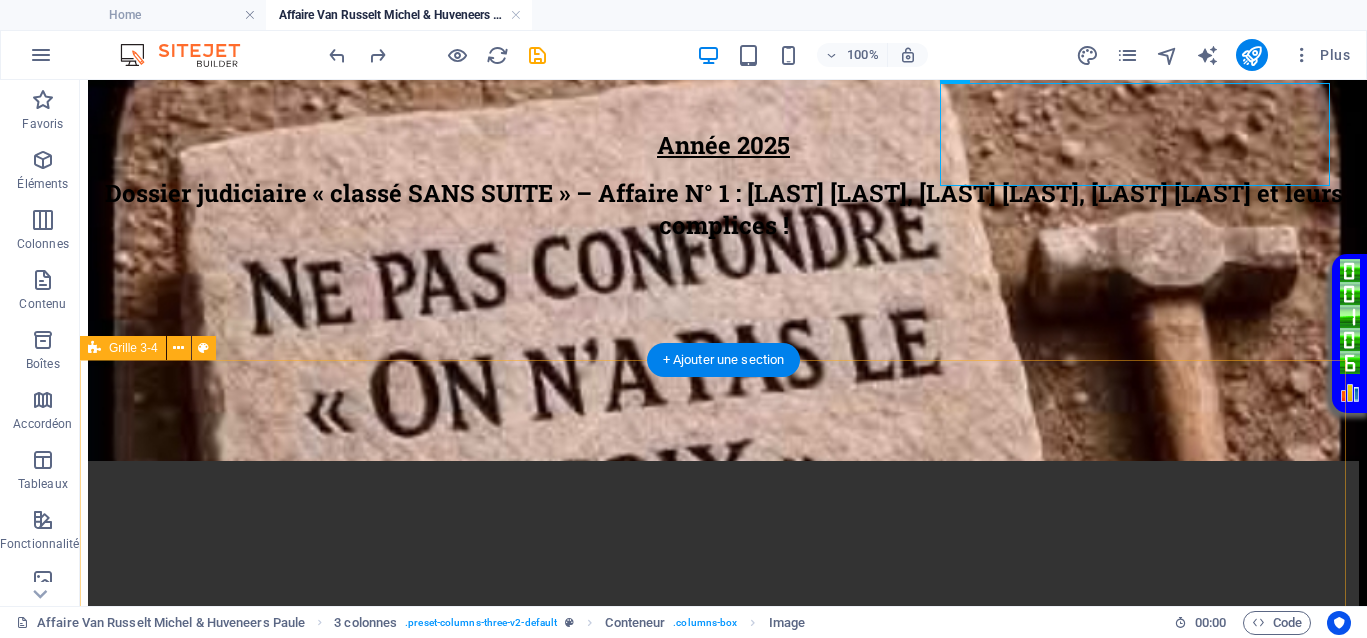 scroll, scrollTop: 750, scrollLeft: 0, axis: vertical 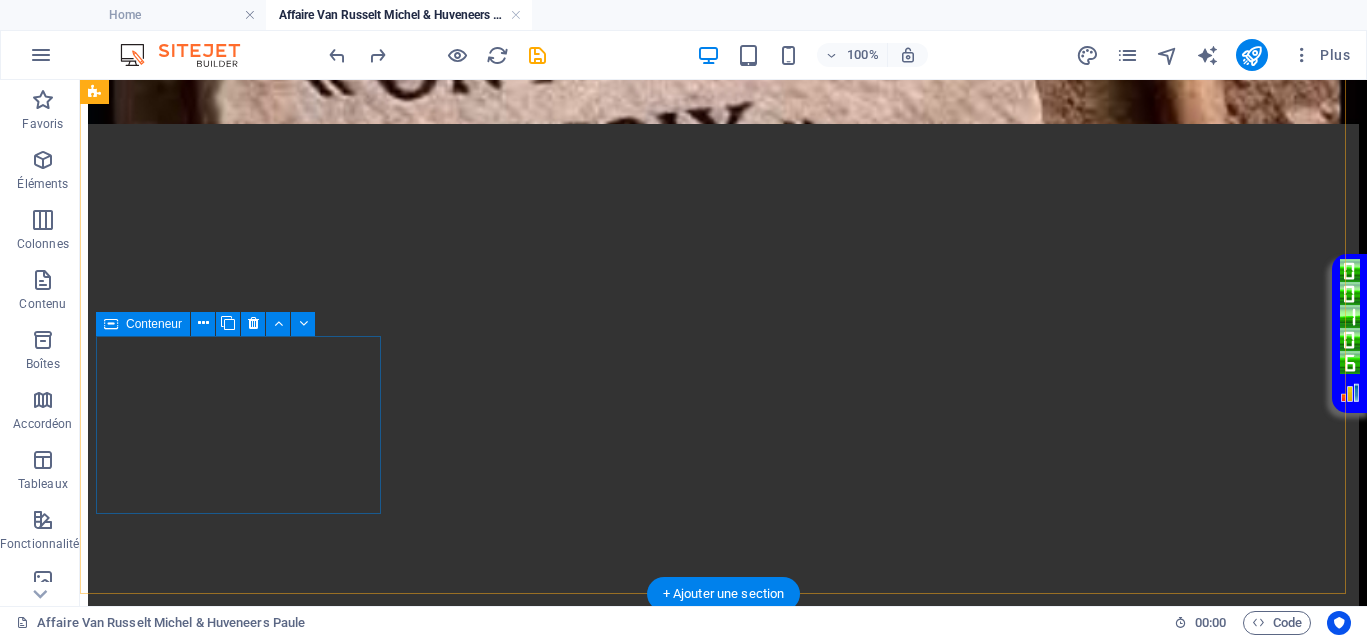 click on "Coller le presse-papiers" at bounding box center [797, 1504] 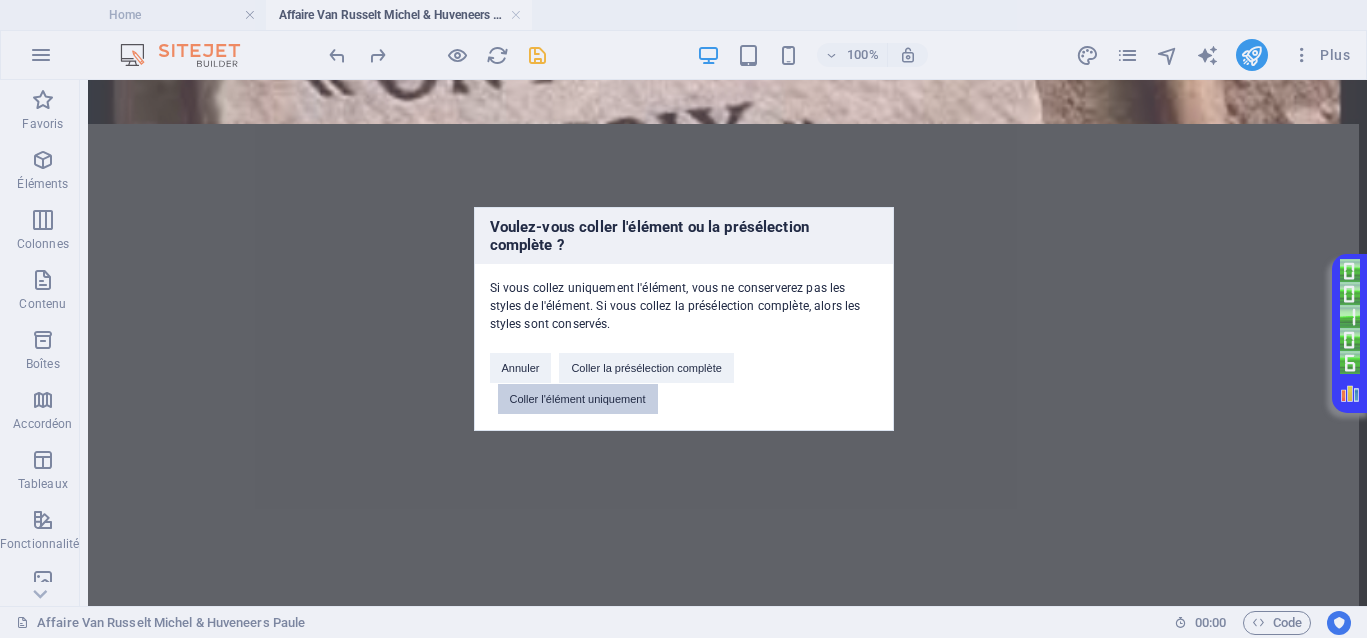click on "Coller l'élément uniquement" at bounding box center [578, 399] 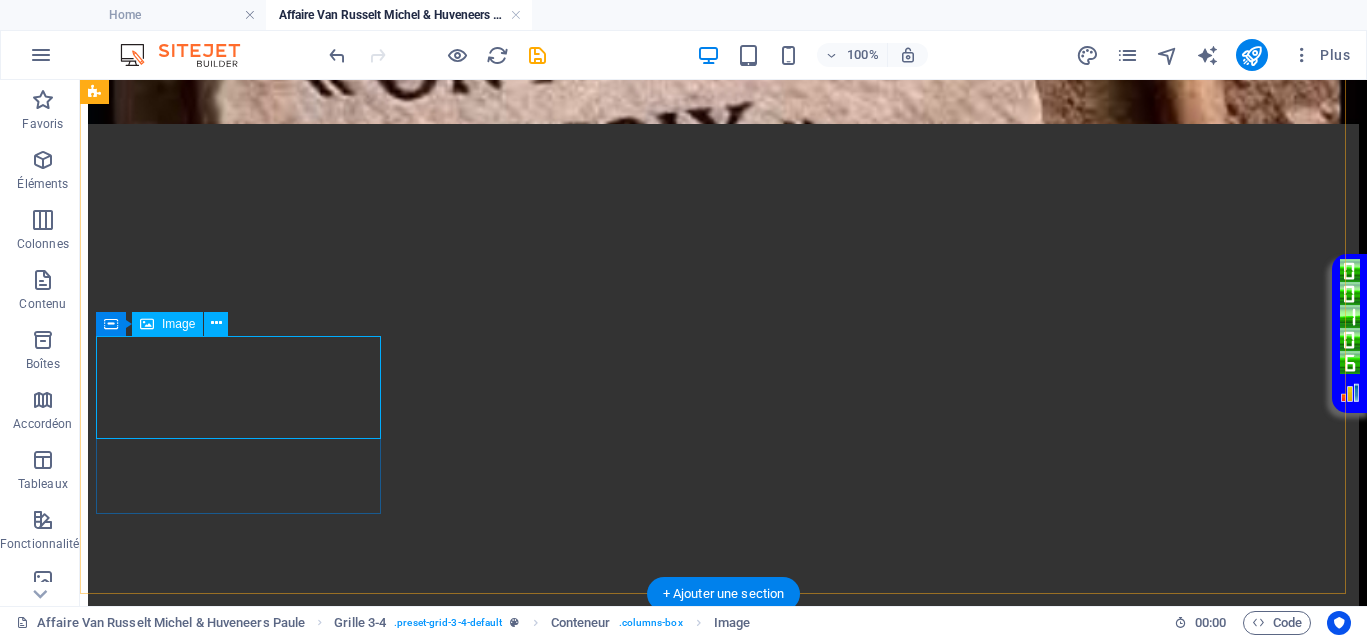click at bounding box center [723, 1456] 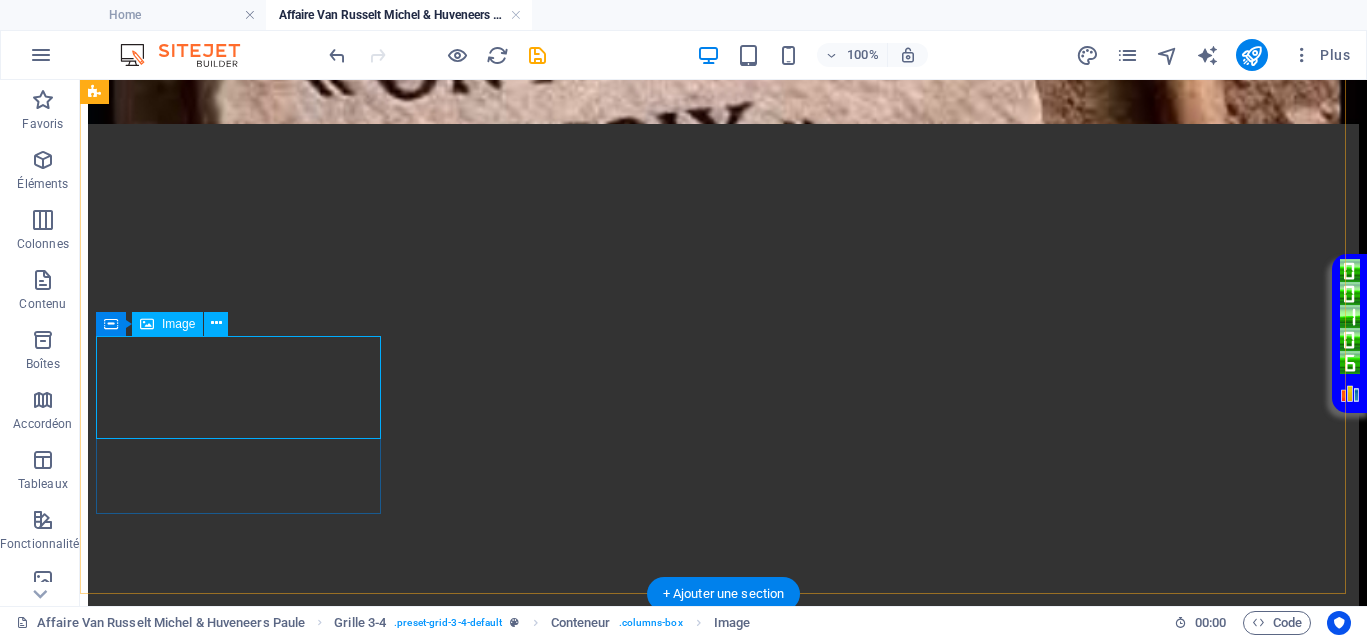 click at bounding box center [723, 1456] 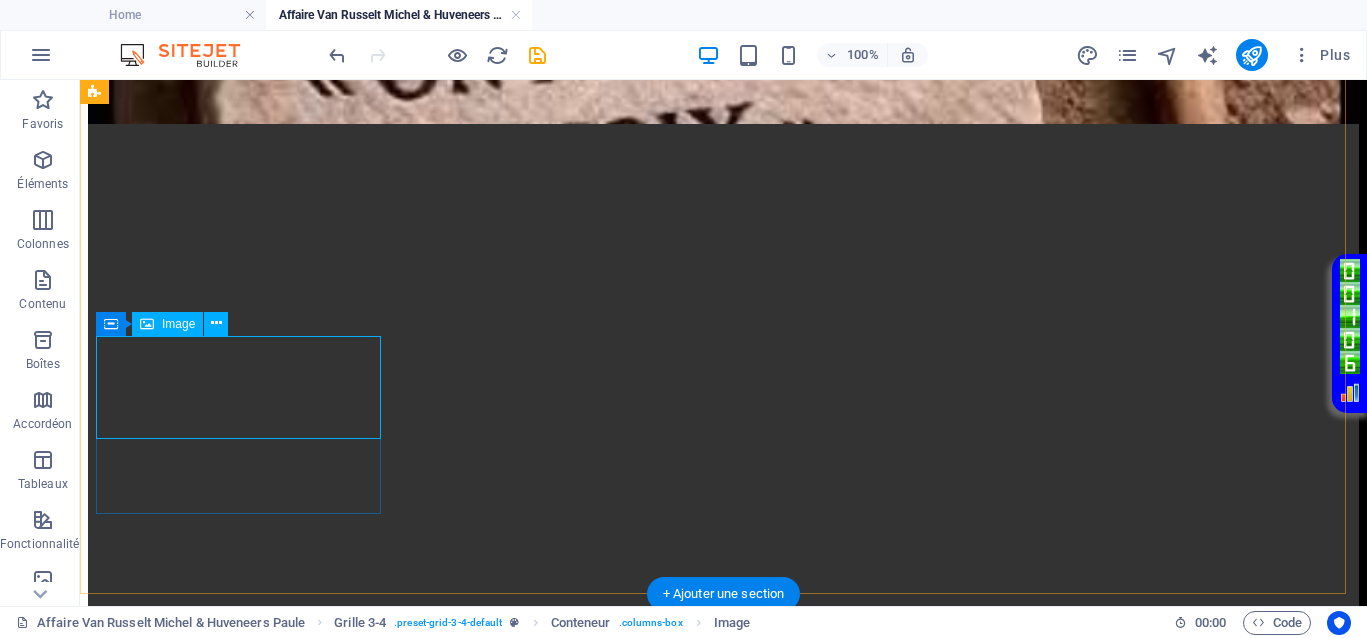 select on "px" 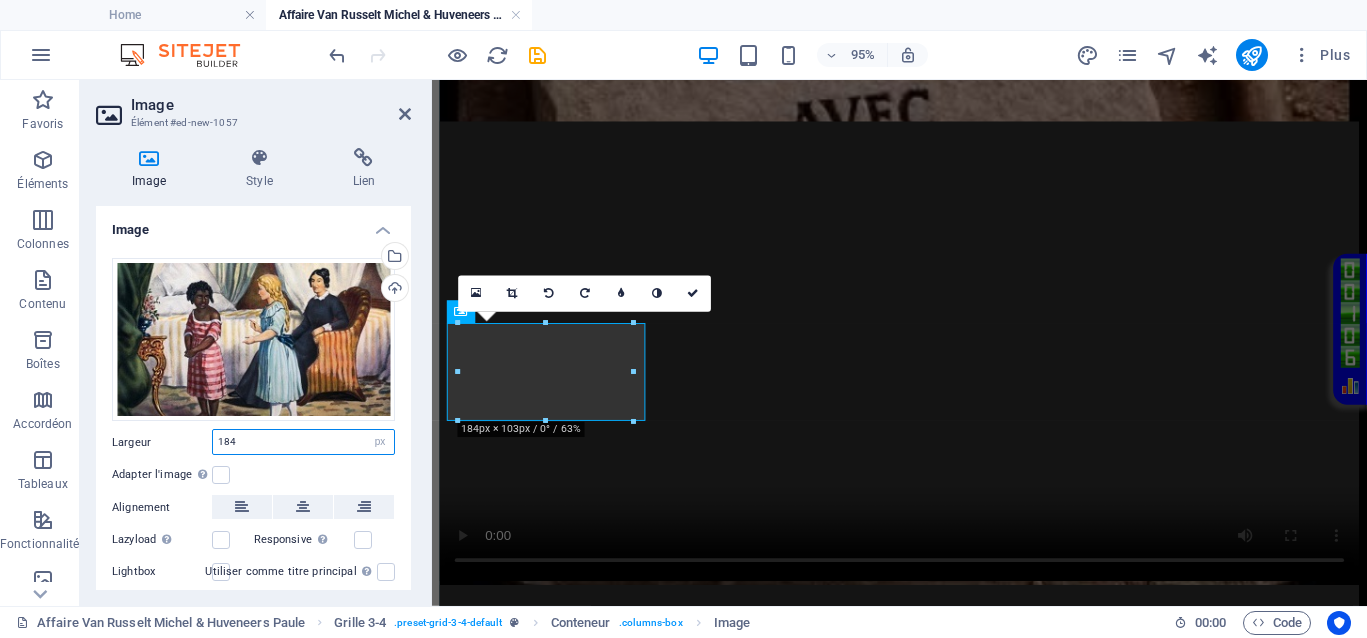 drag, startPoint x: 252, startPoint y: 440, endPoint x: 212, endPoint y: 450, distance: 41.231056 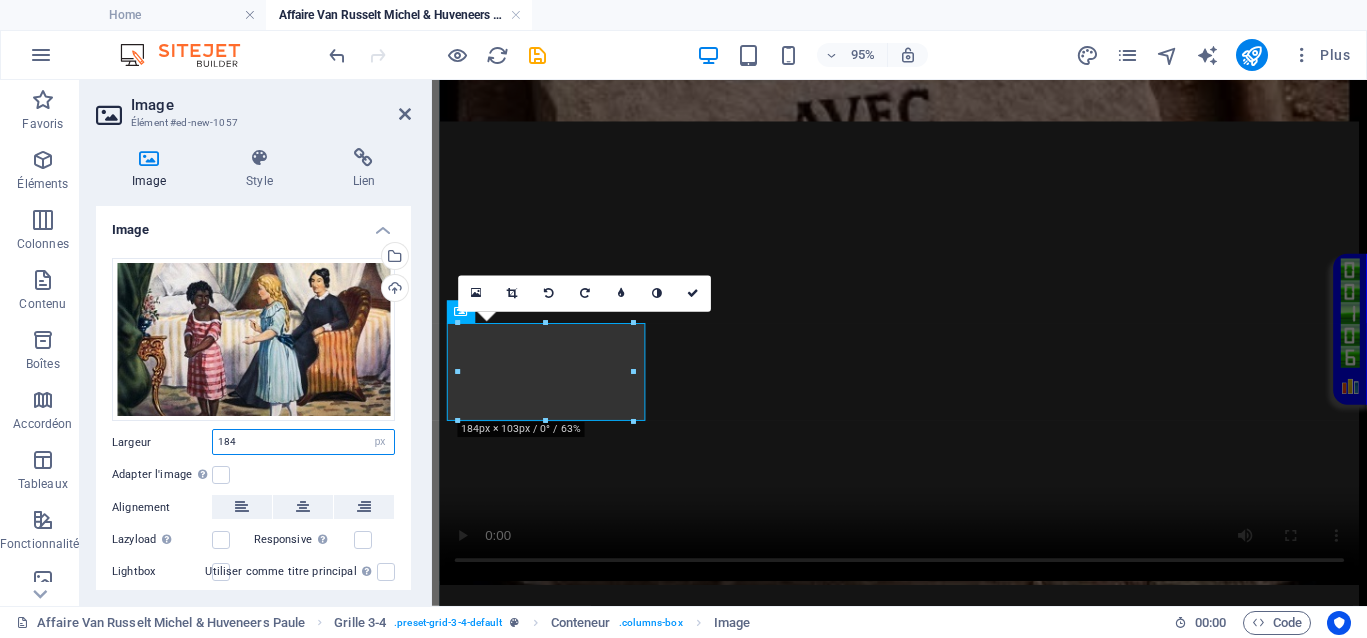 click on "184" at bounding box center (303, 442) 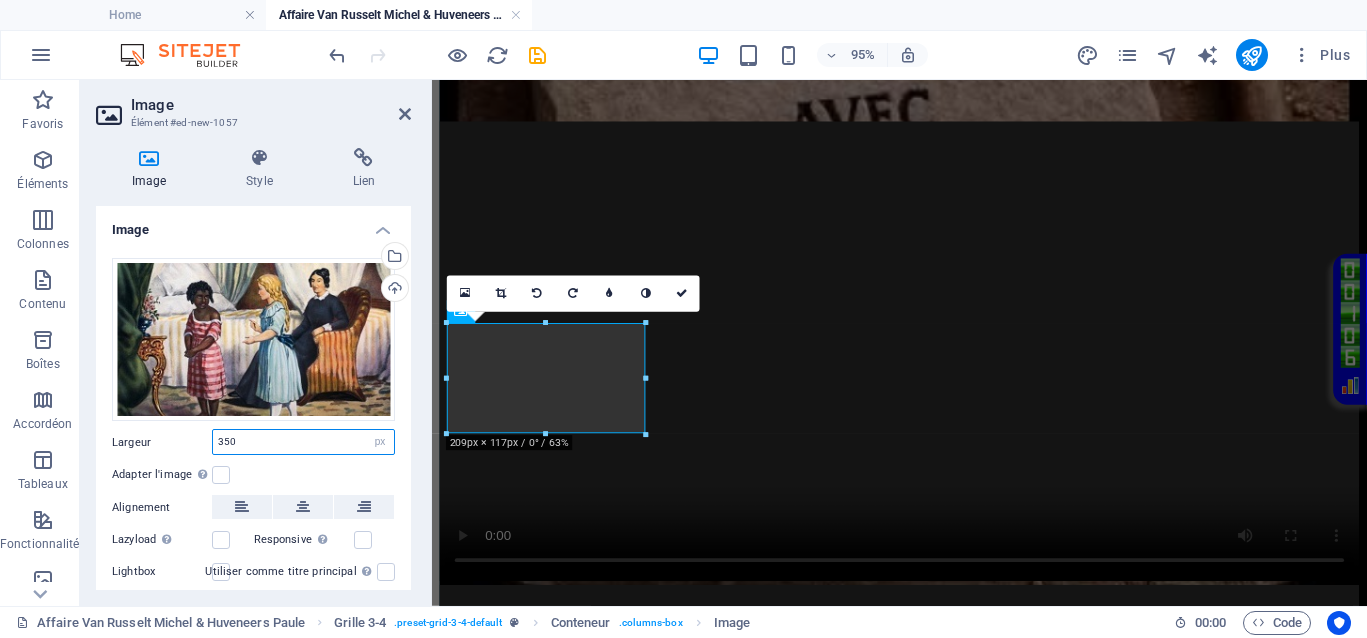 drag, startPoint x: 288, startPoint y: 443, endPoint x: 175, endPoint y: 472, distance: 116.6619 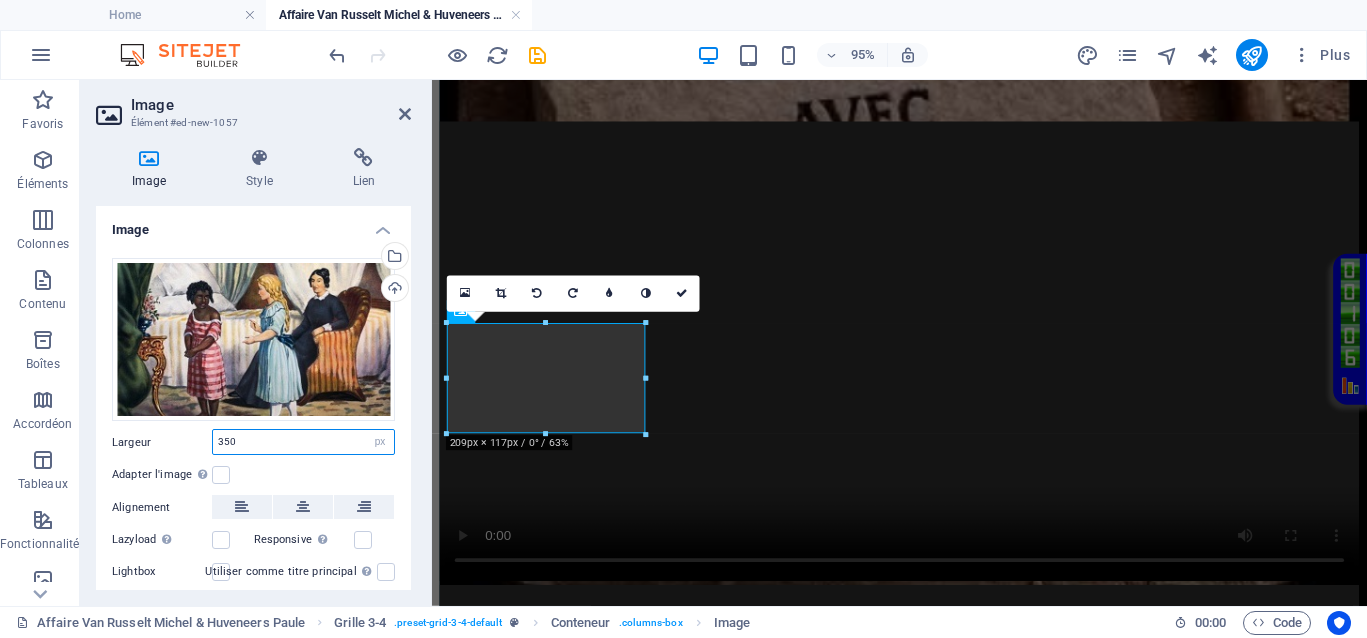 click on "Largeur 350 Par défaut auto px rem % em vh vw" at bounding box center [253, 442] 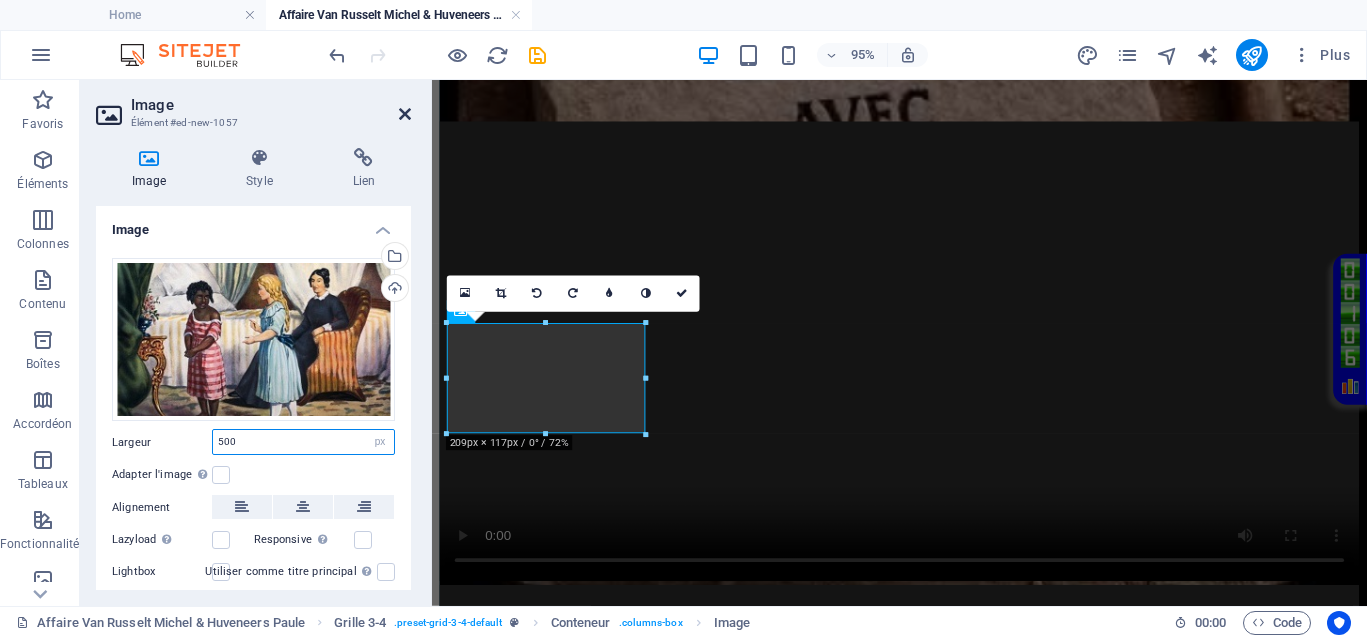 type on "500" 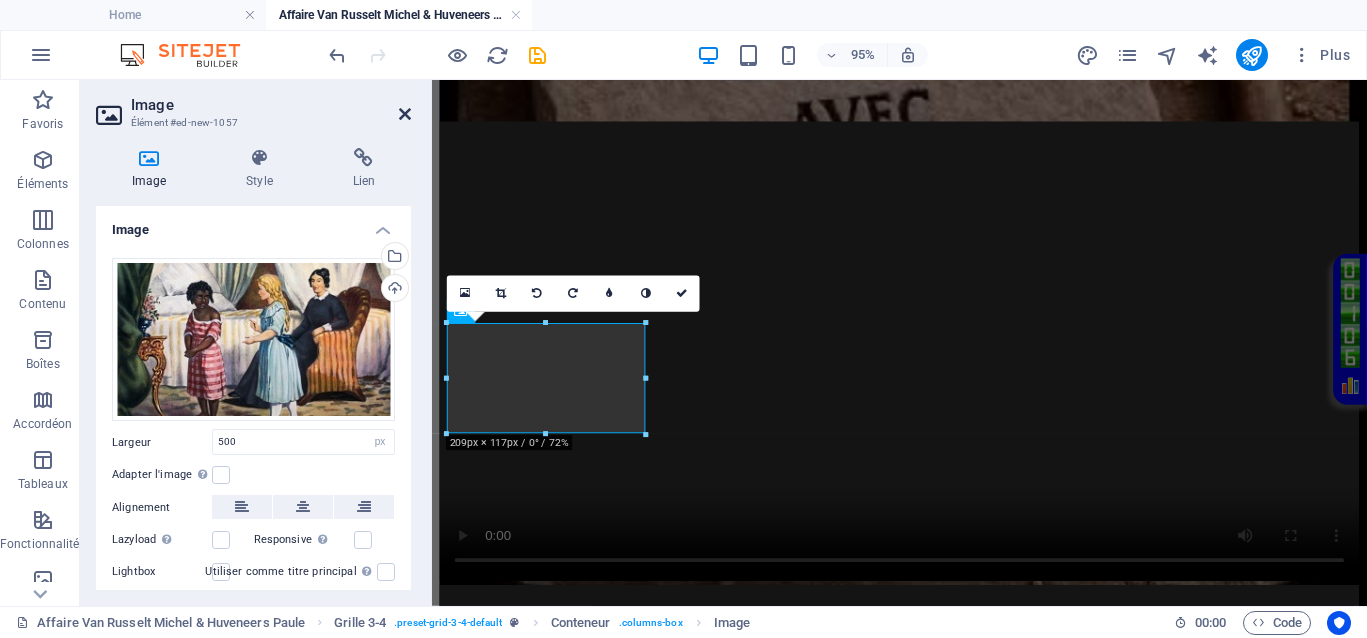 click at bounding box center [405, 114] 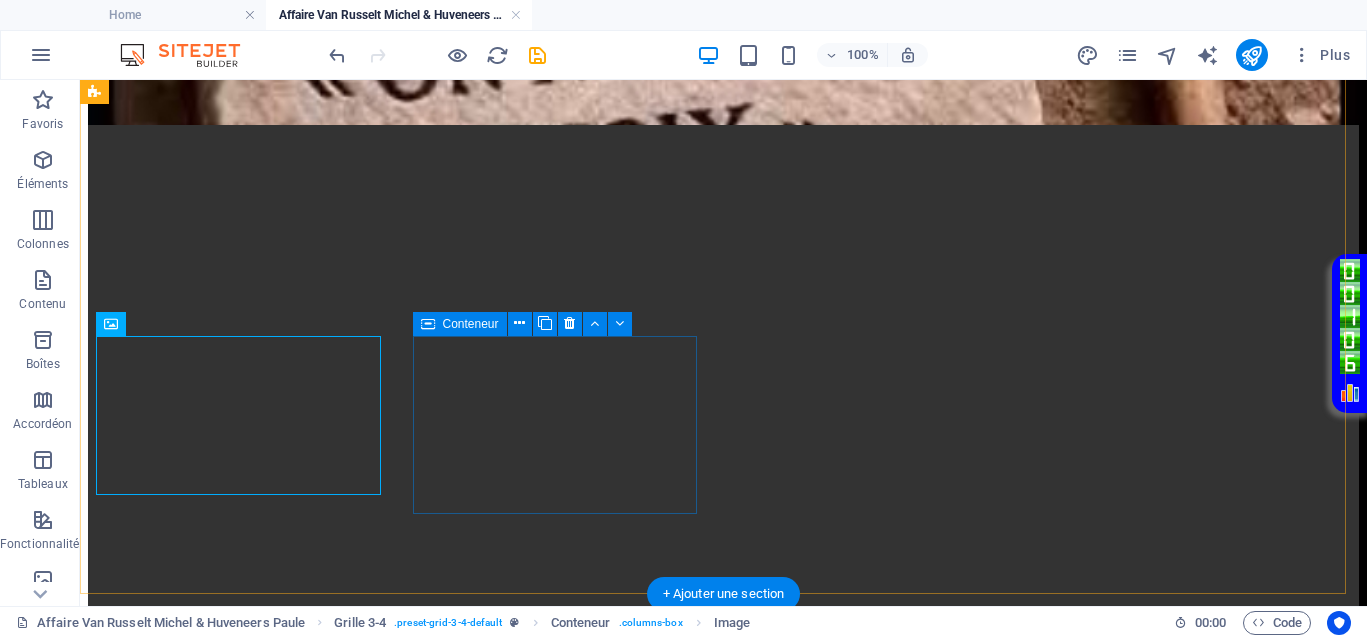 scroll, scrollTop: 750, scrollLeft: 0, axis: vertical 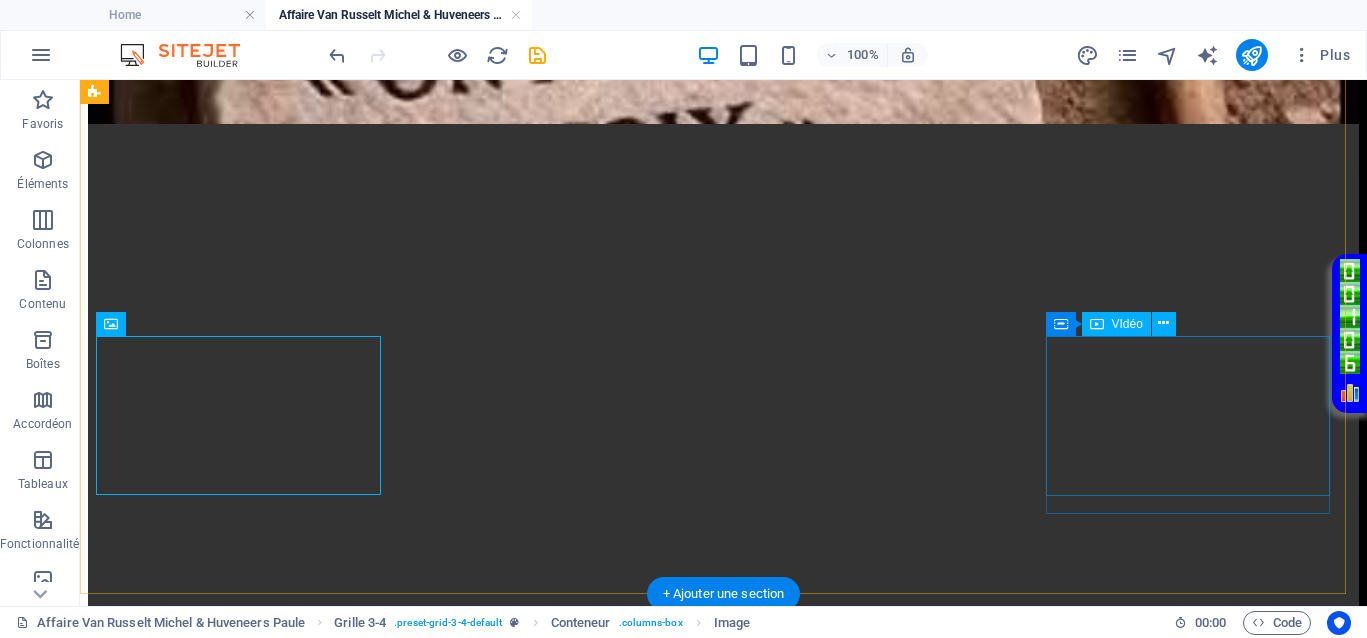 click at bounding box center [723, 2291] 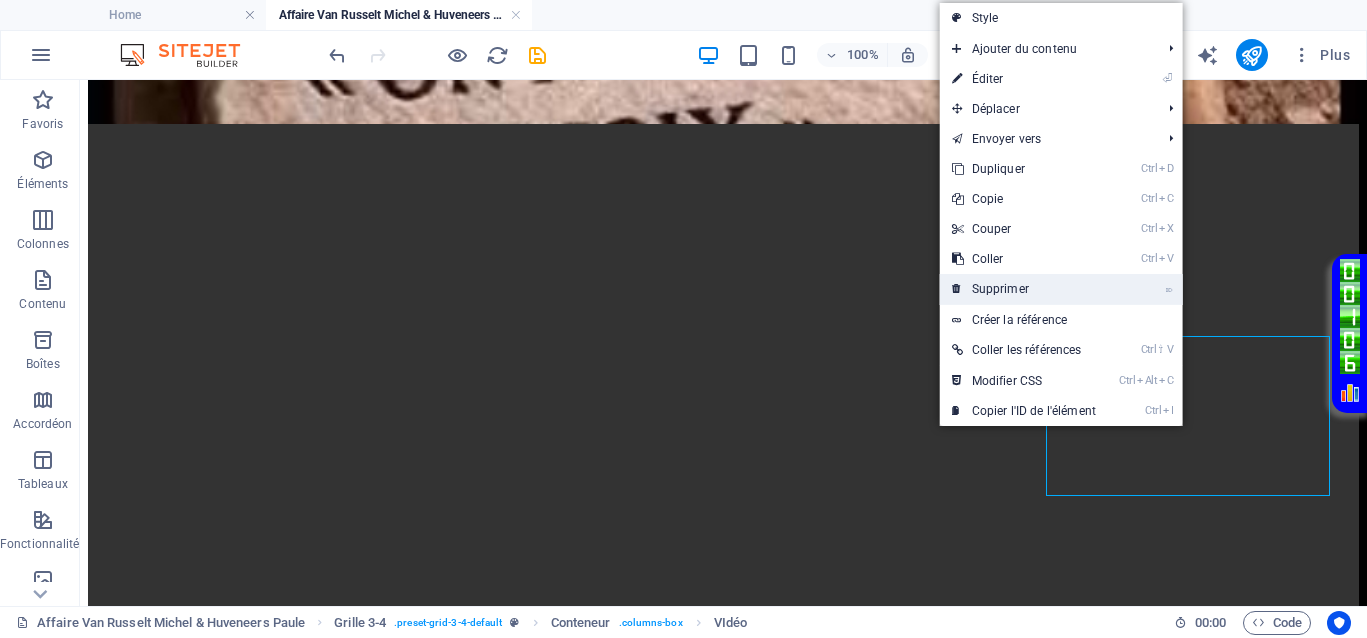 drag, startPoint x: 1040, startPoint y: 283, endPoint x: 957, endPoint y: 204, distance: 114.58621 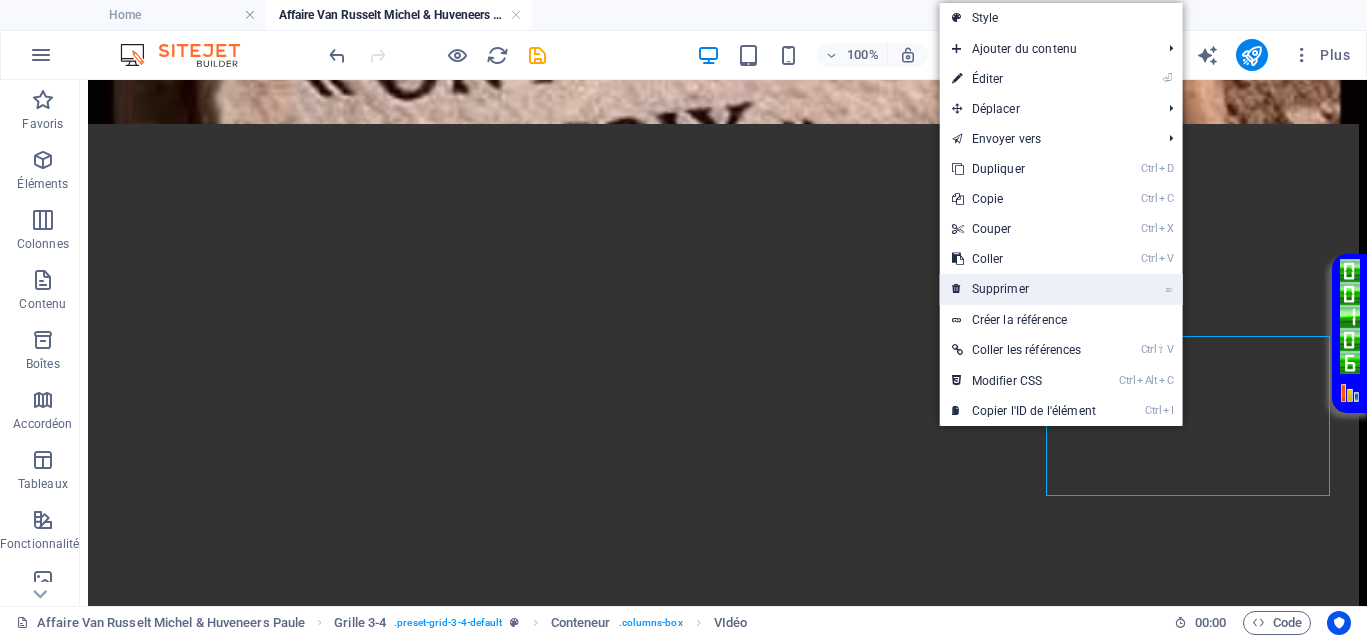click on "⌦  Supprimer" at bounding box center (1024, 289) 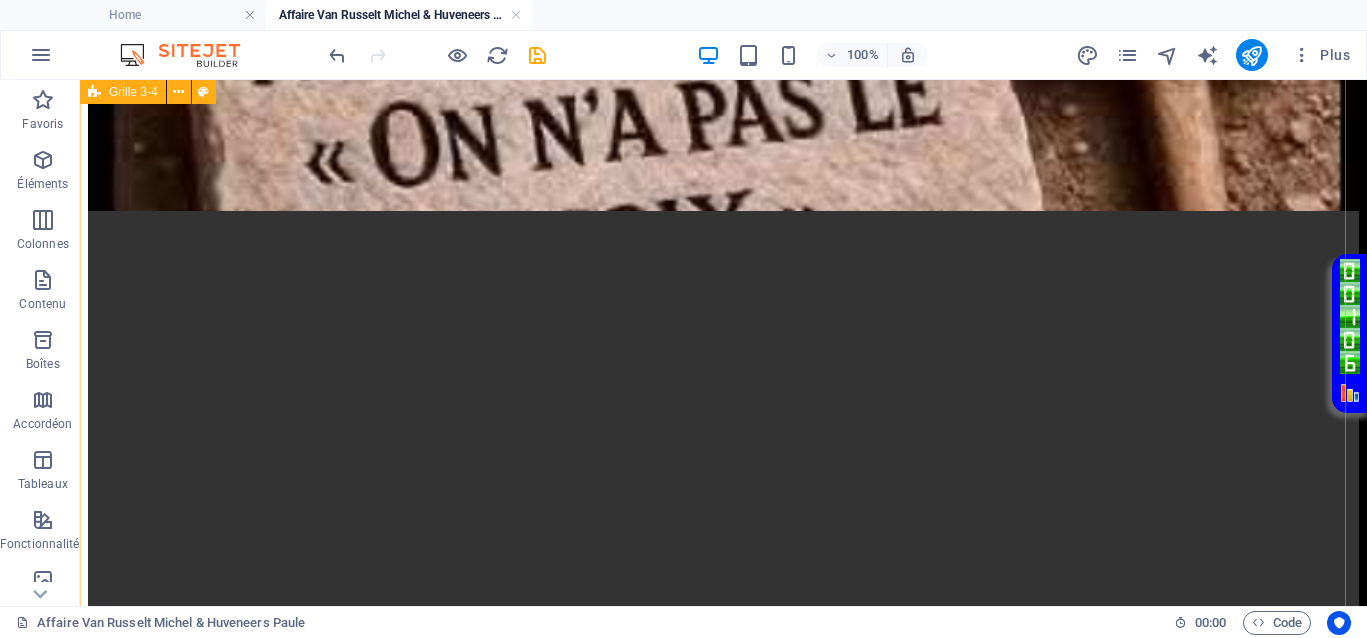scroll, scrollTop: 625, scrollLeft: 0, axis: vertical 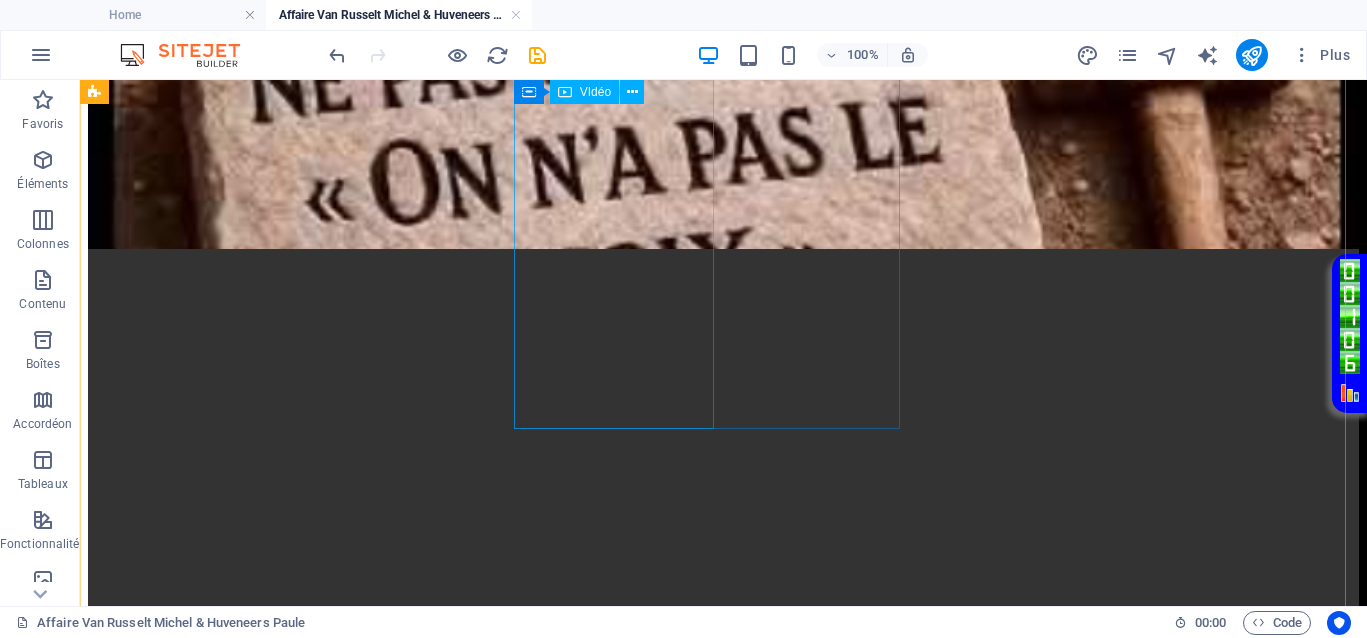 click at bounding box center [723, 569] 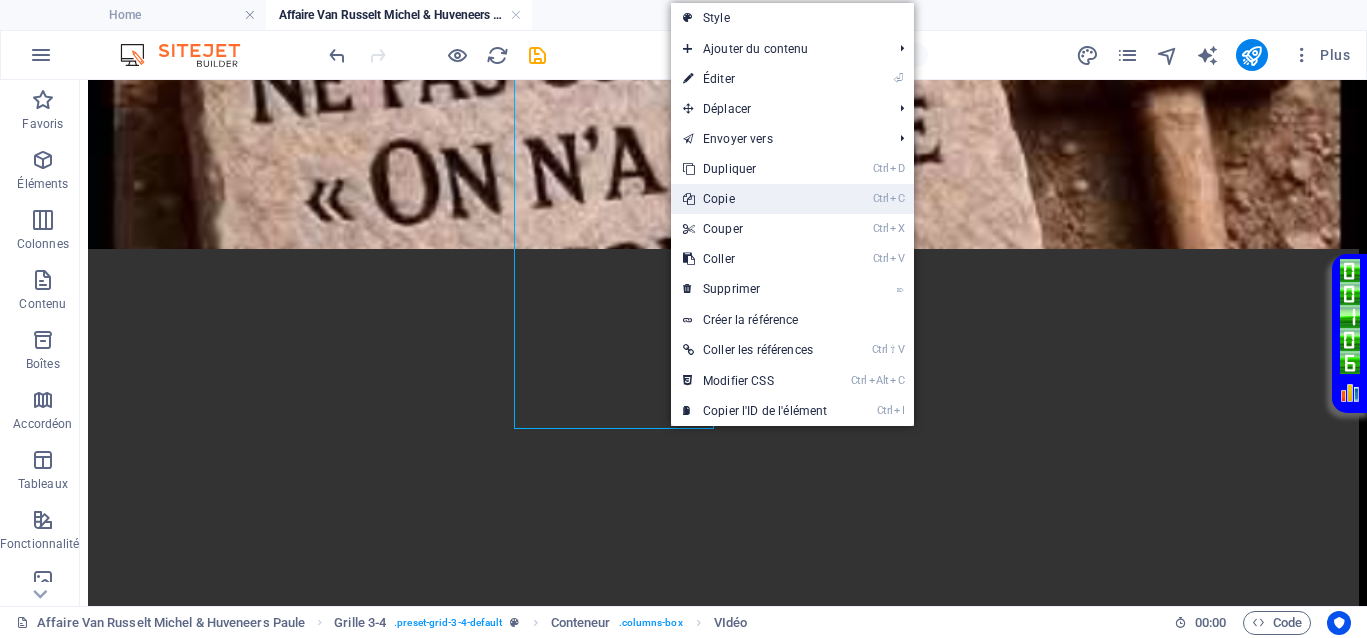 click on "Ctrl C  Copie" at bounding box center (755, 199) 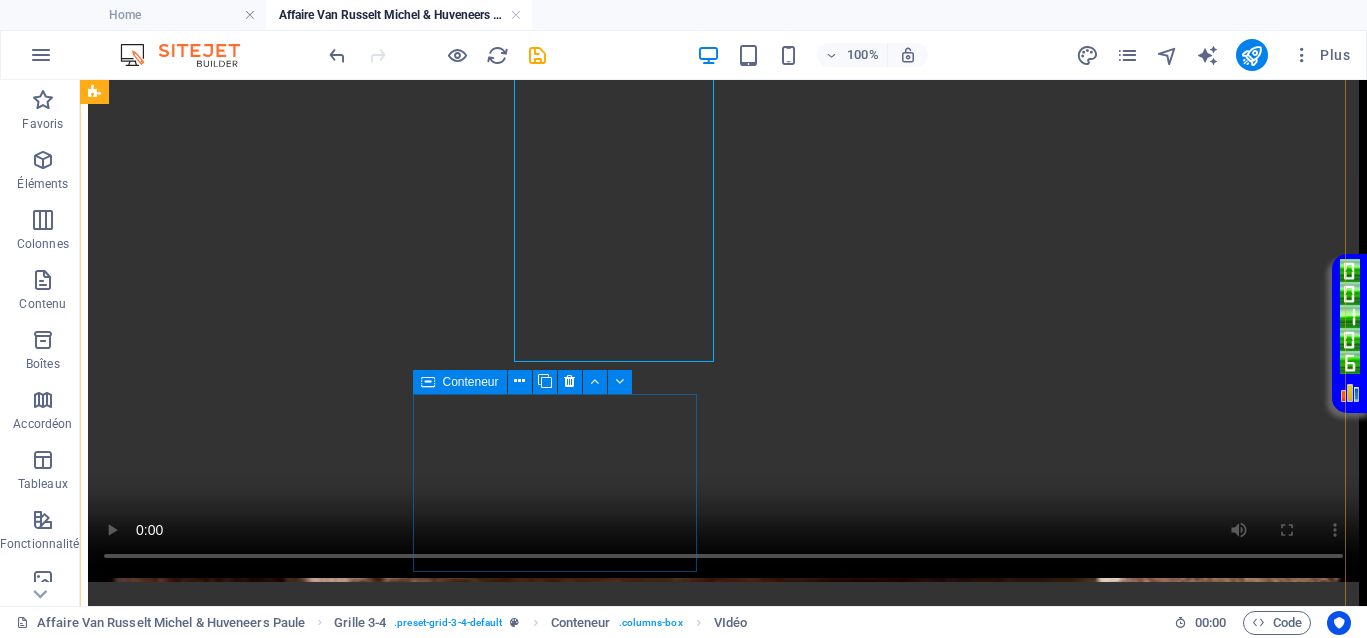 scroll, scrollTop: 1000, scrollLeft: 0, axis: vertical 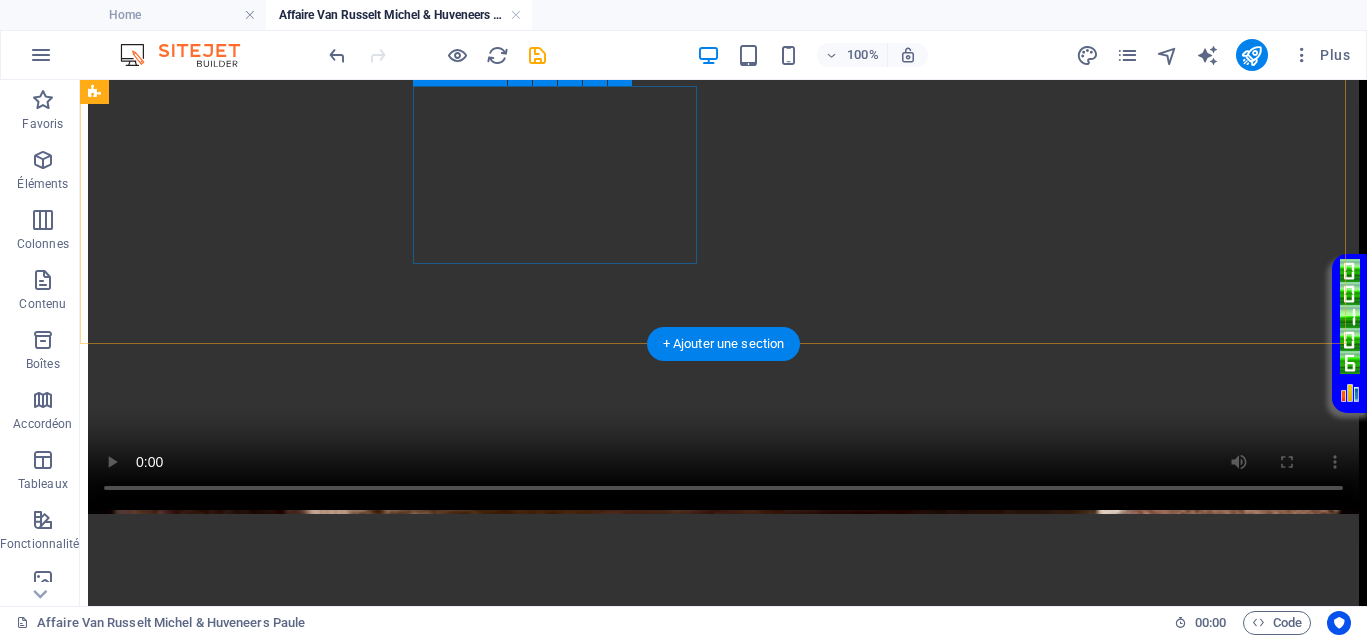 click on "Coller le presse-papiers" at bounding box center (797, 1538) 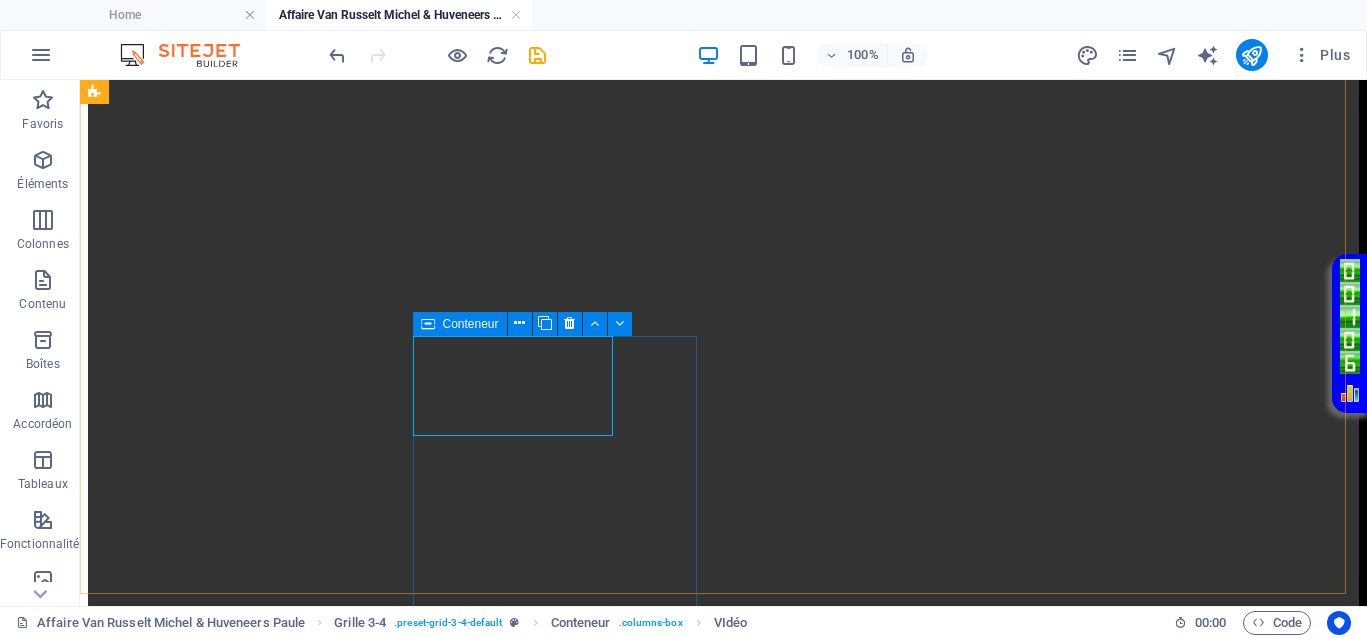 scroll, scrollTop: 750, scrollLeft: 0, axis: vertical 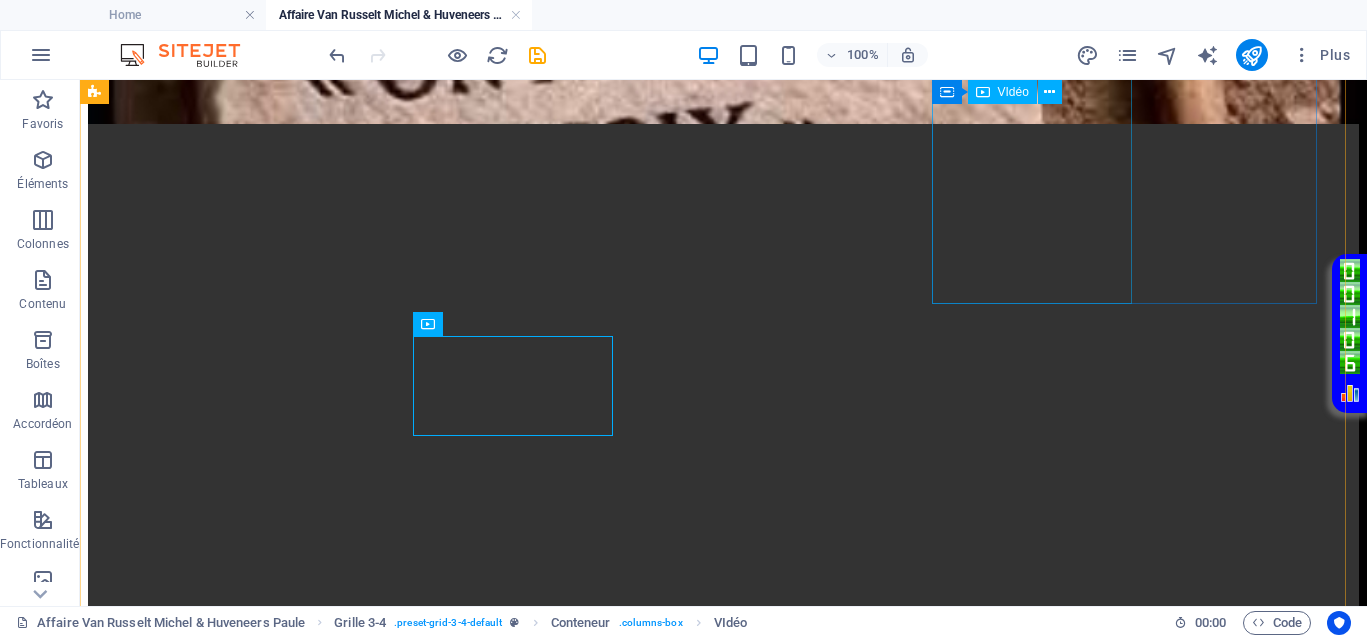 click at bounding box center (723, 1084) 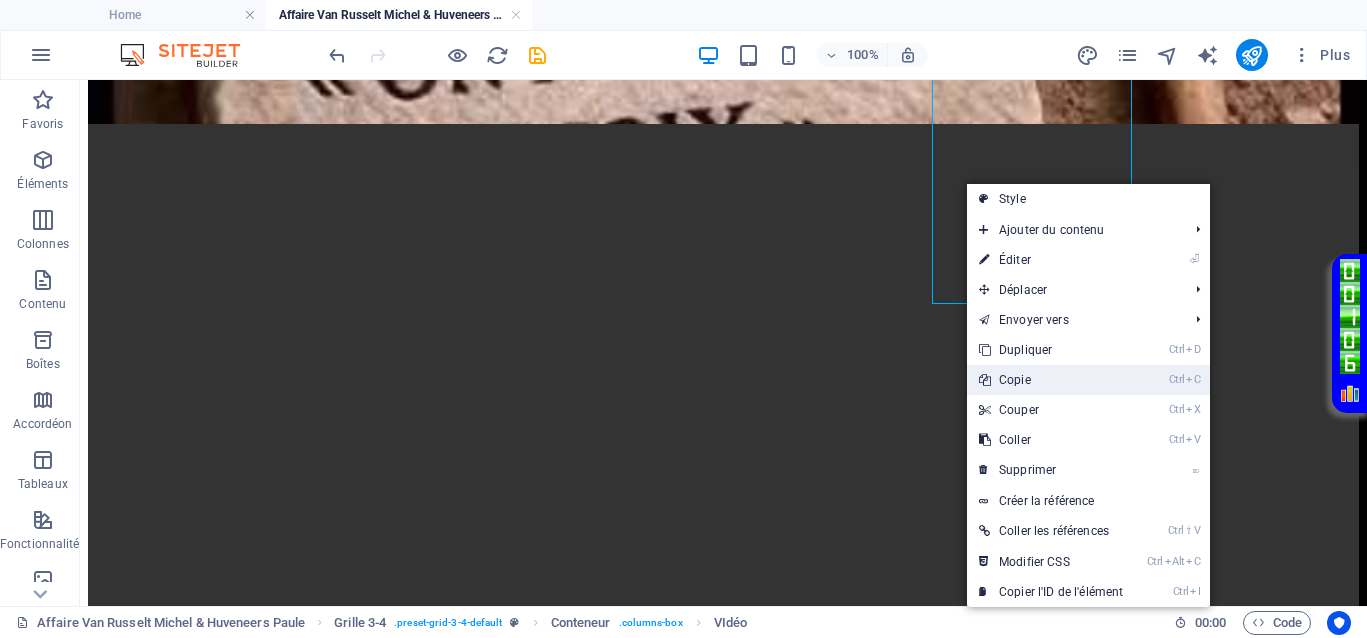 click on "Ctrl C  Copie" at bounding box center [1051, 380] 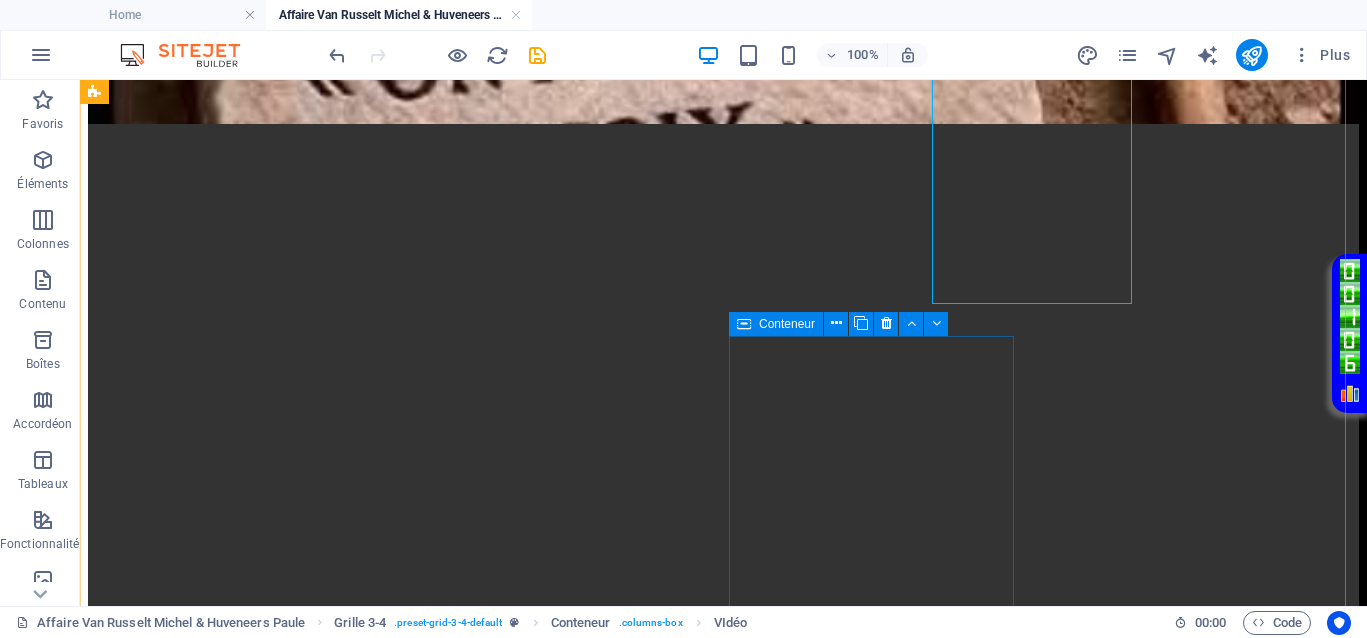 click on "Coller le presse-papiers" at bounding box center [797, 2427] 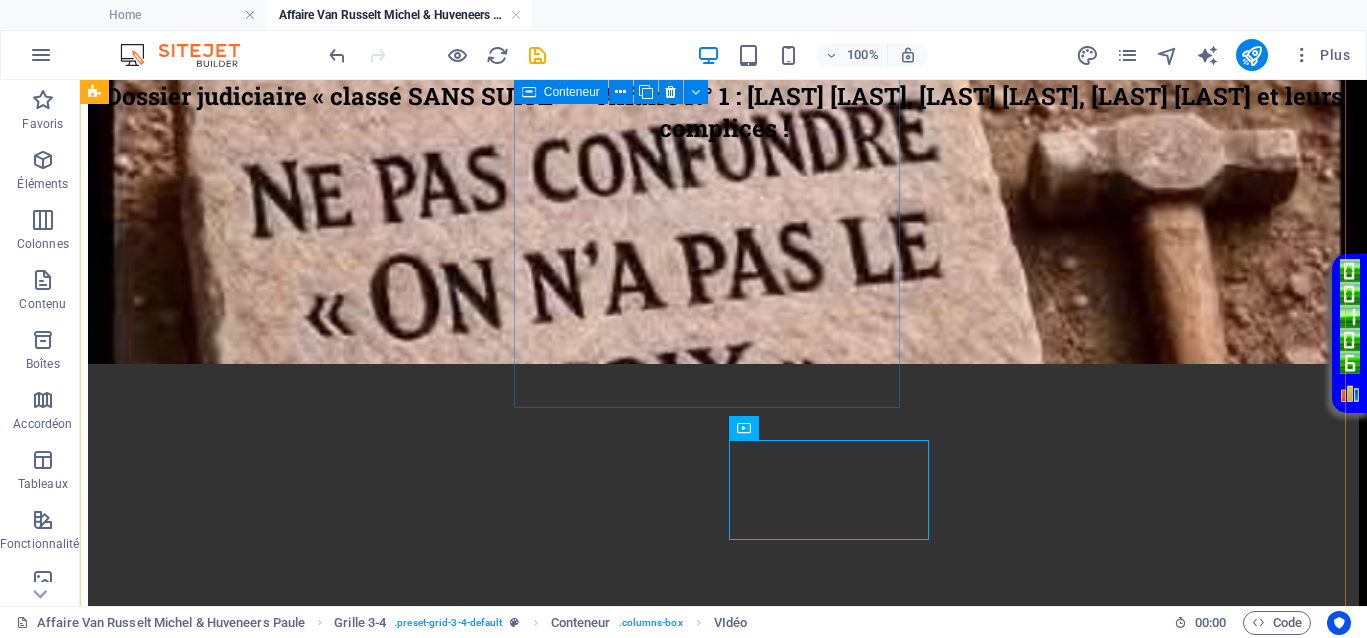 scroll, scrollTop: 500, scrollLeft: 0, axis: vertical 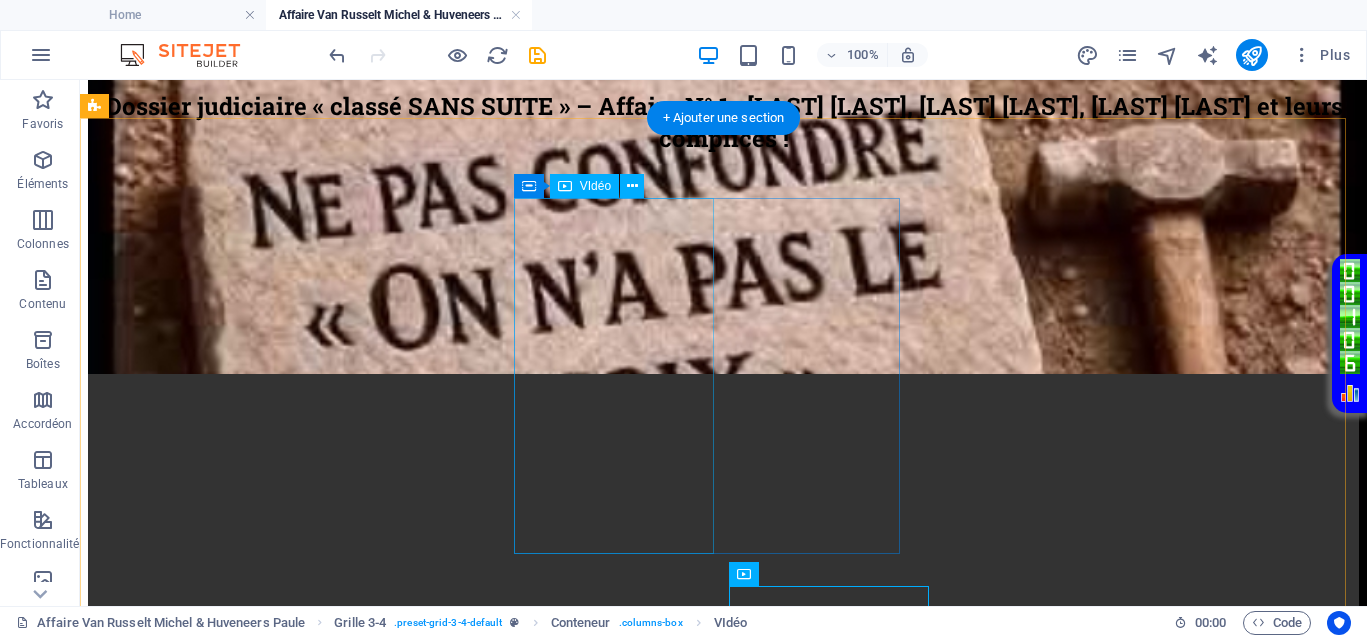 click at bounding box center [723, 694] 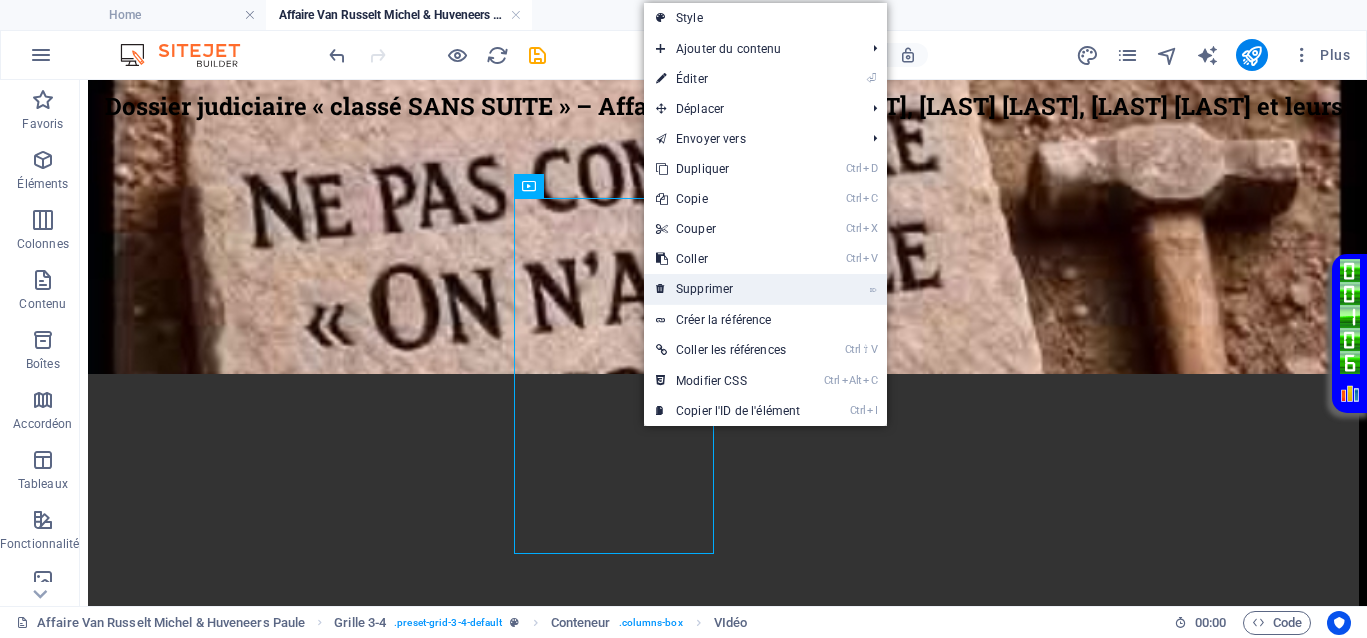 click on "⌦  Supprimer" at bounding box center (728, 289) 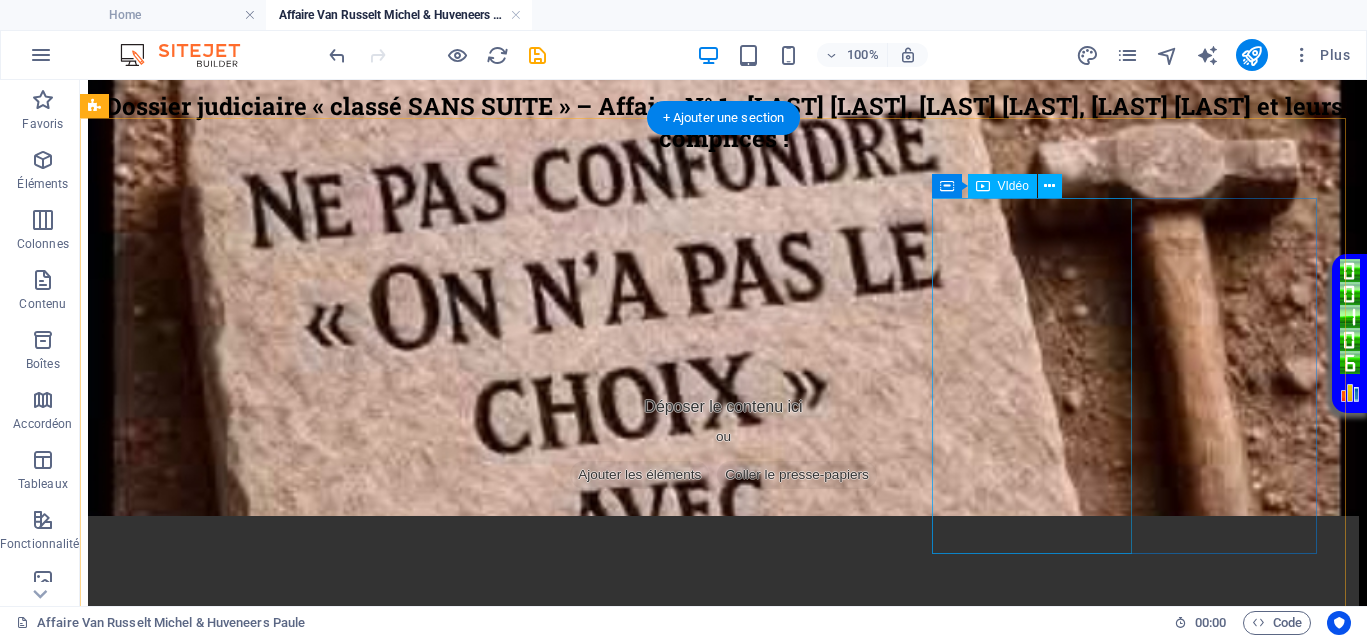click at bounding box center [723, 836] 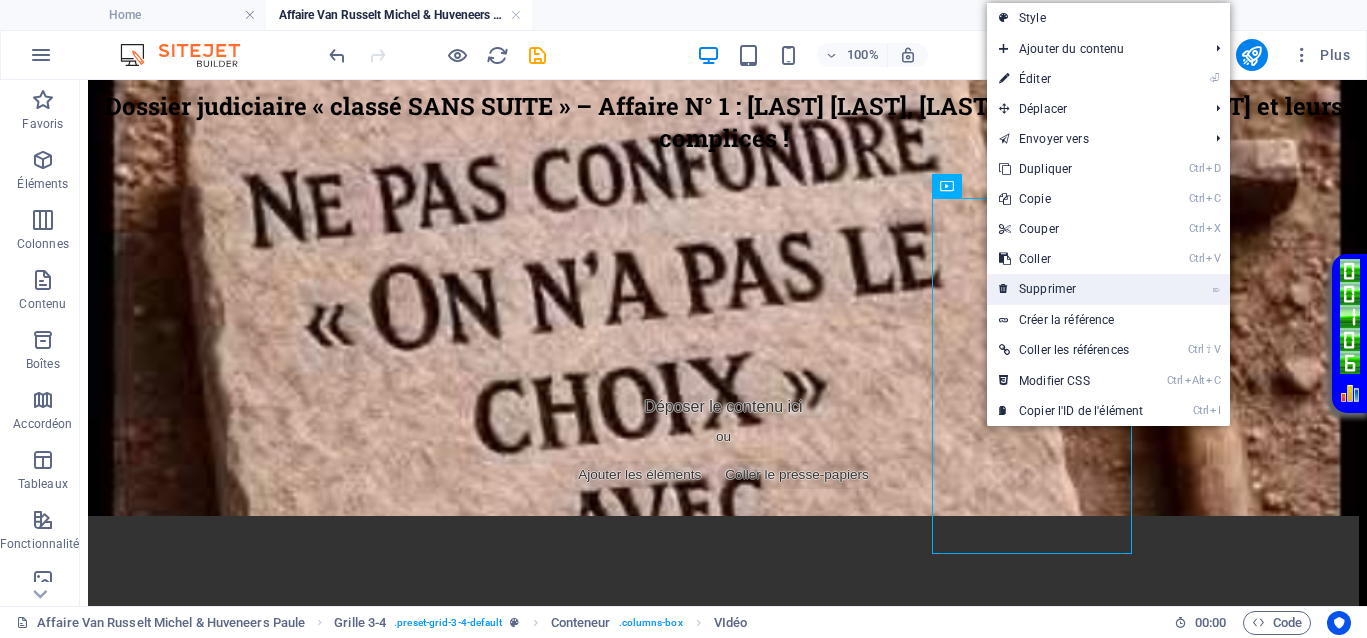 click on "⌦  Supprimer" at bounding box center [1071, 289] 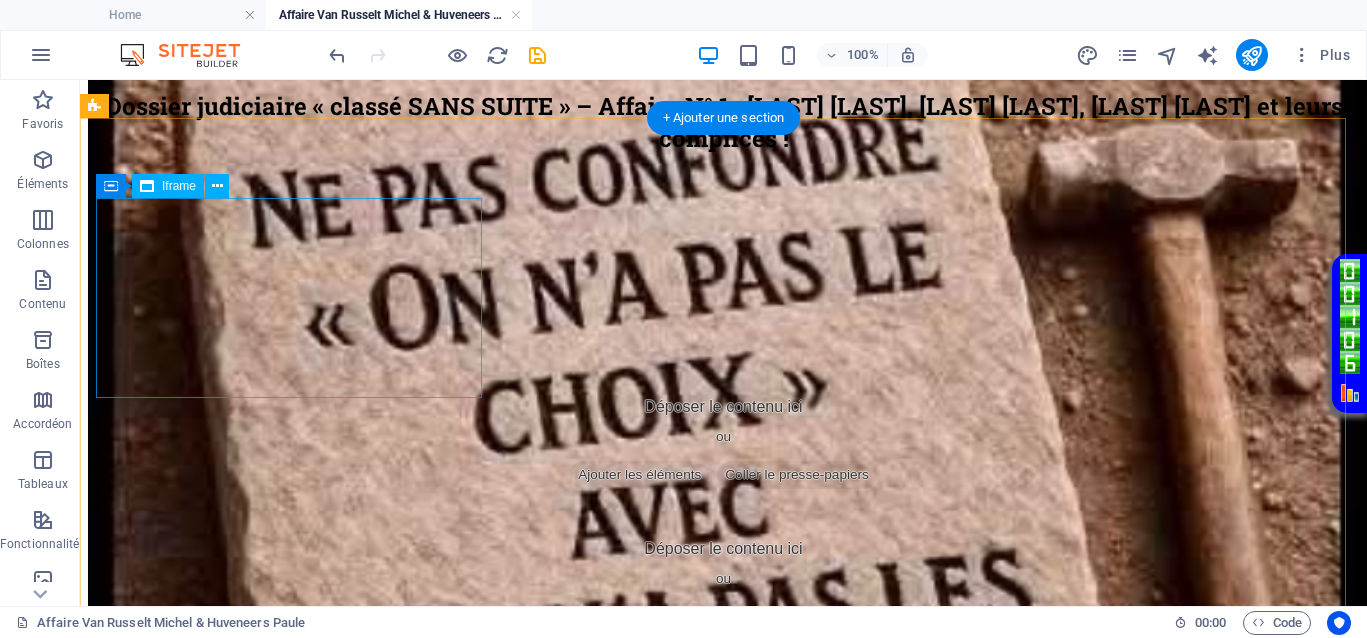 click on "</div>" at bounding box center (723, 272) 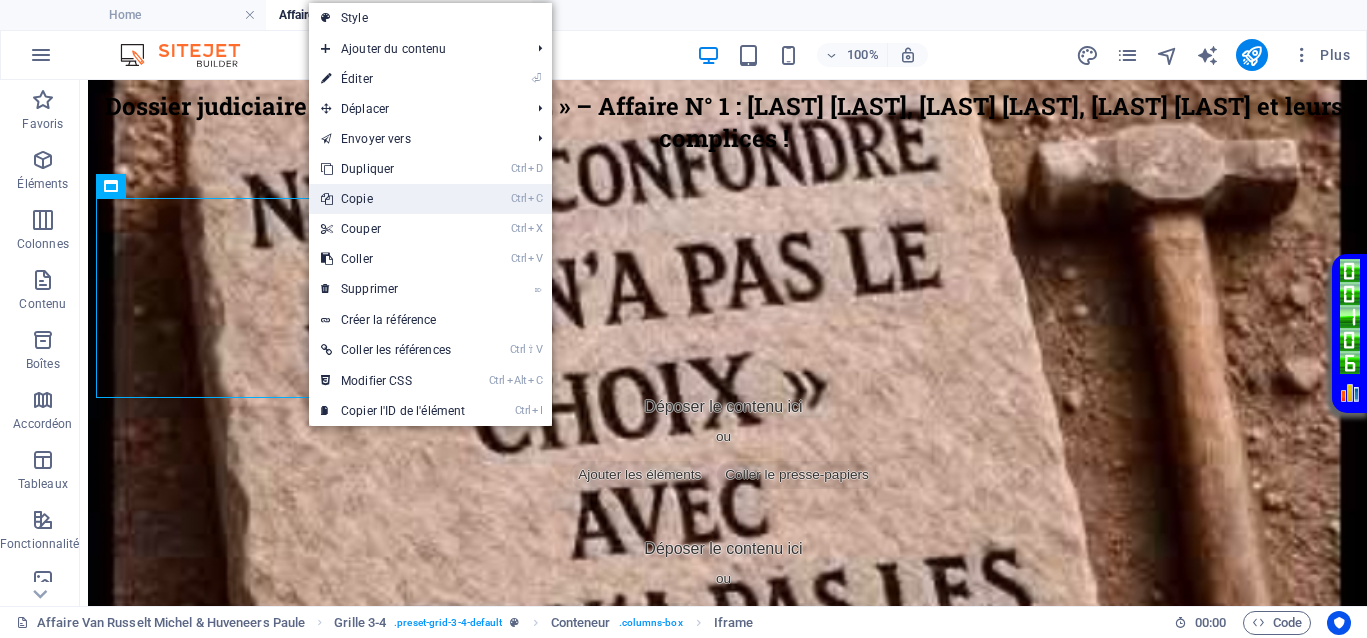 click on "Ctrl C  Copie" at bounding box center (393, 199) 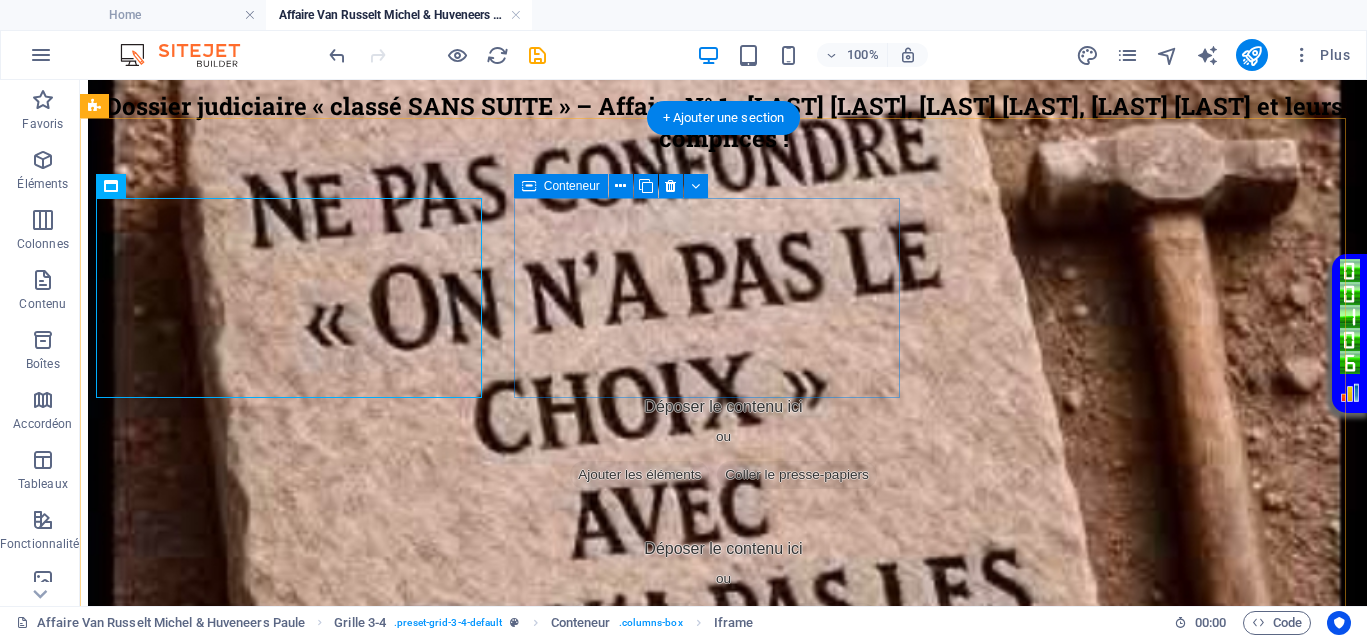 click on "Coller le presse-papiers" at bounding box center (797, 475) 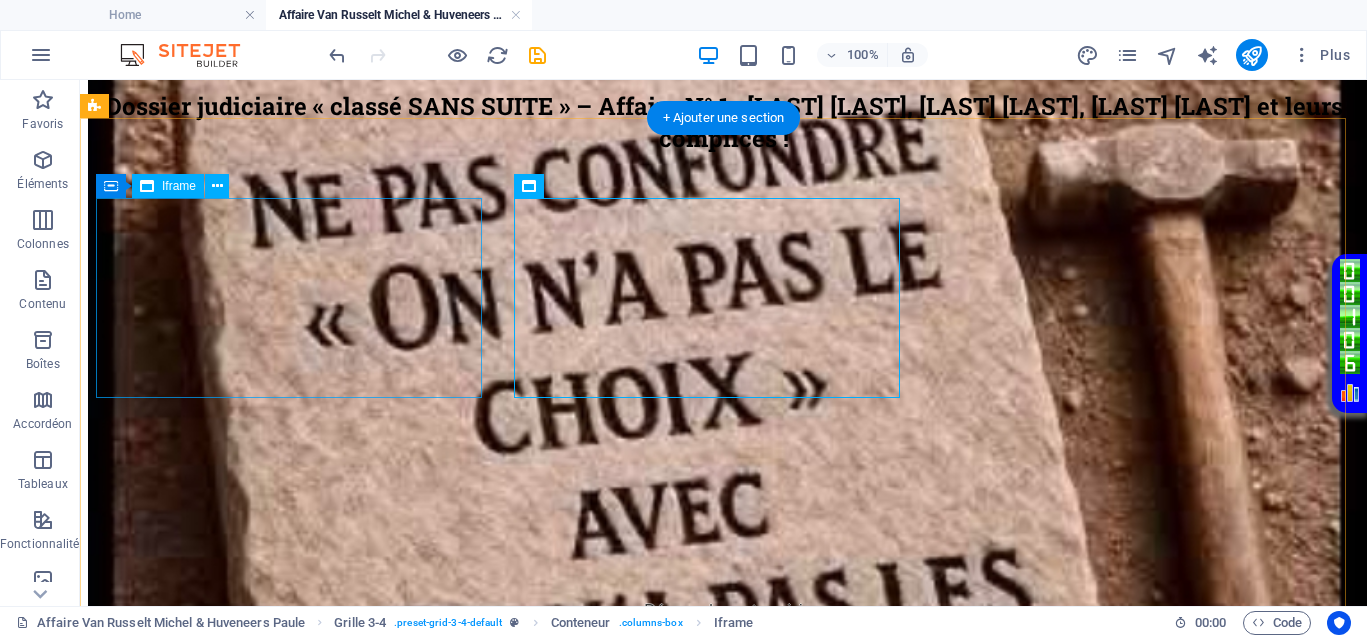 click on "</div>" at bounding box center (723, 272) 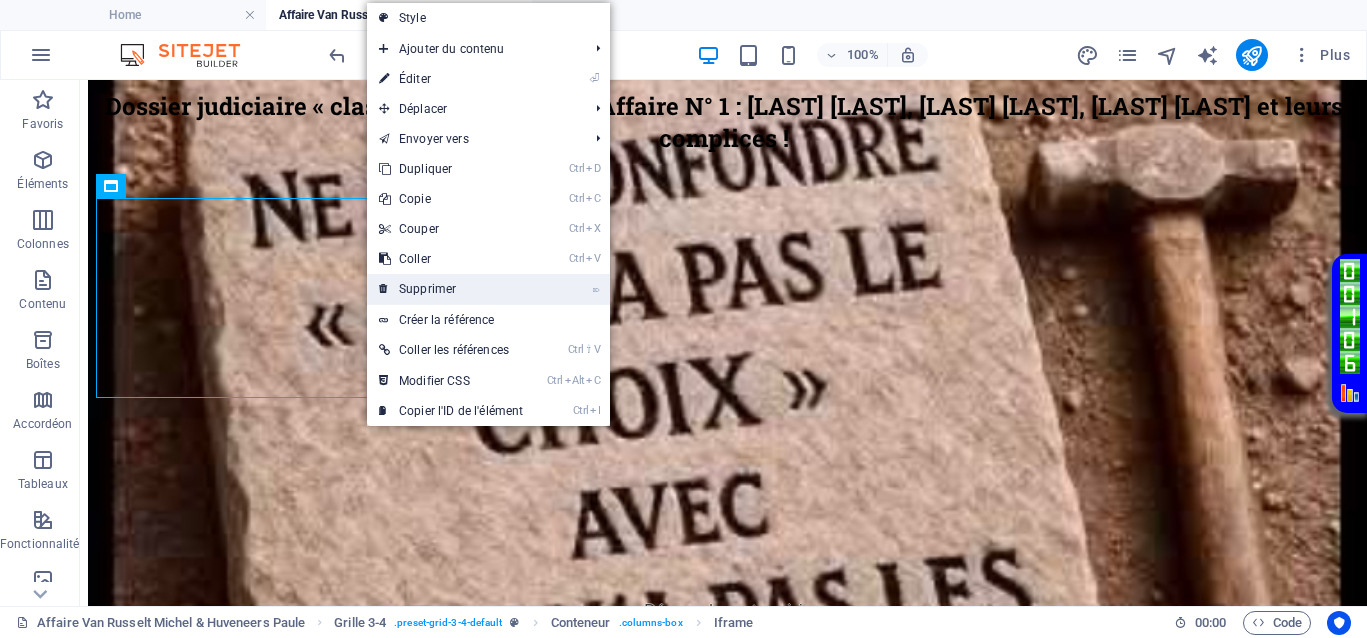 drag, startPoint x: 408, startPoint y: 286, endPoint x: 300, endPoint y: 315, distance: 111.82576 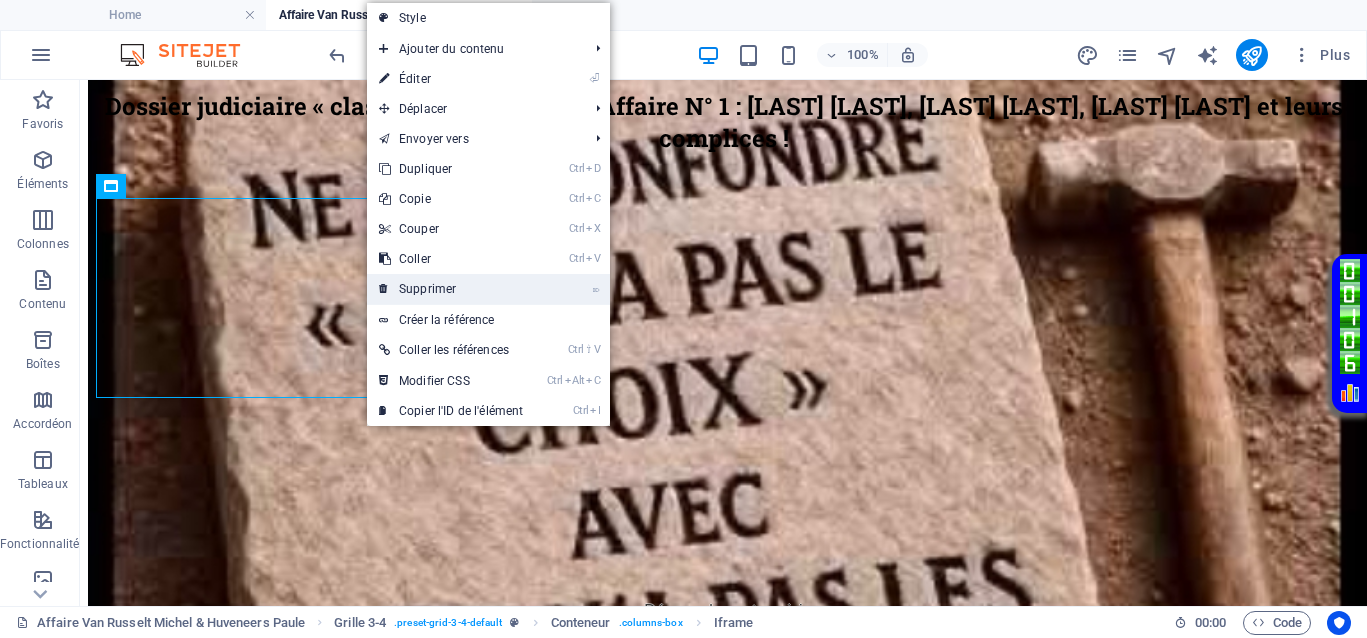 click on "⌦  Supprimer" at bounding box center (451, 289) 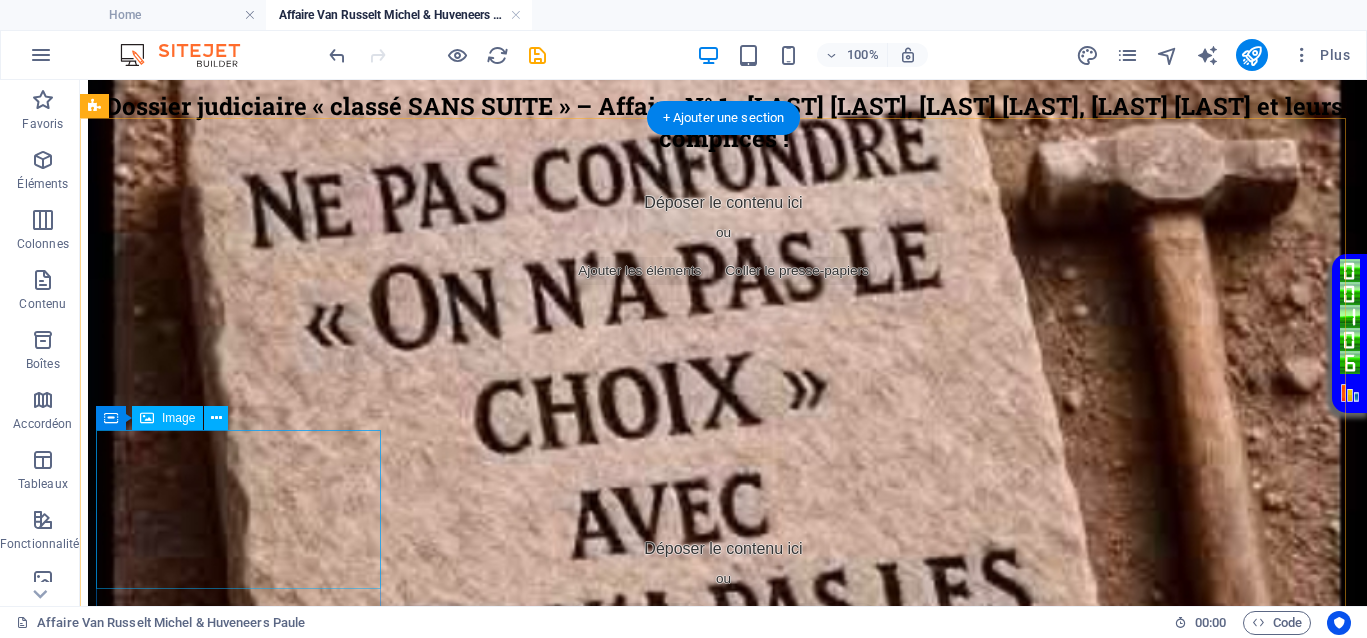 click at bounding box center (723, 800) 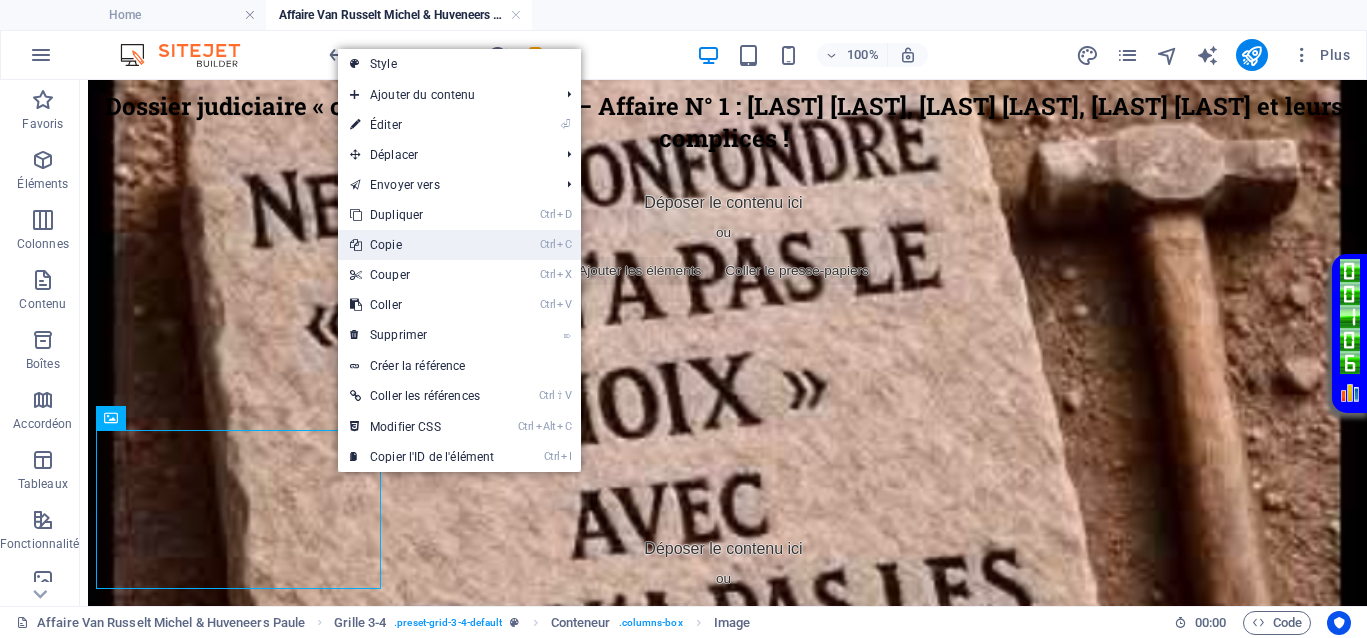 click on "Ctrl C  Copie" at bounding box center [422, 245] 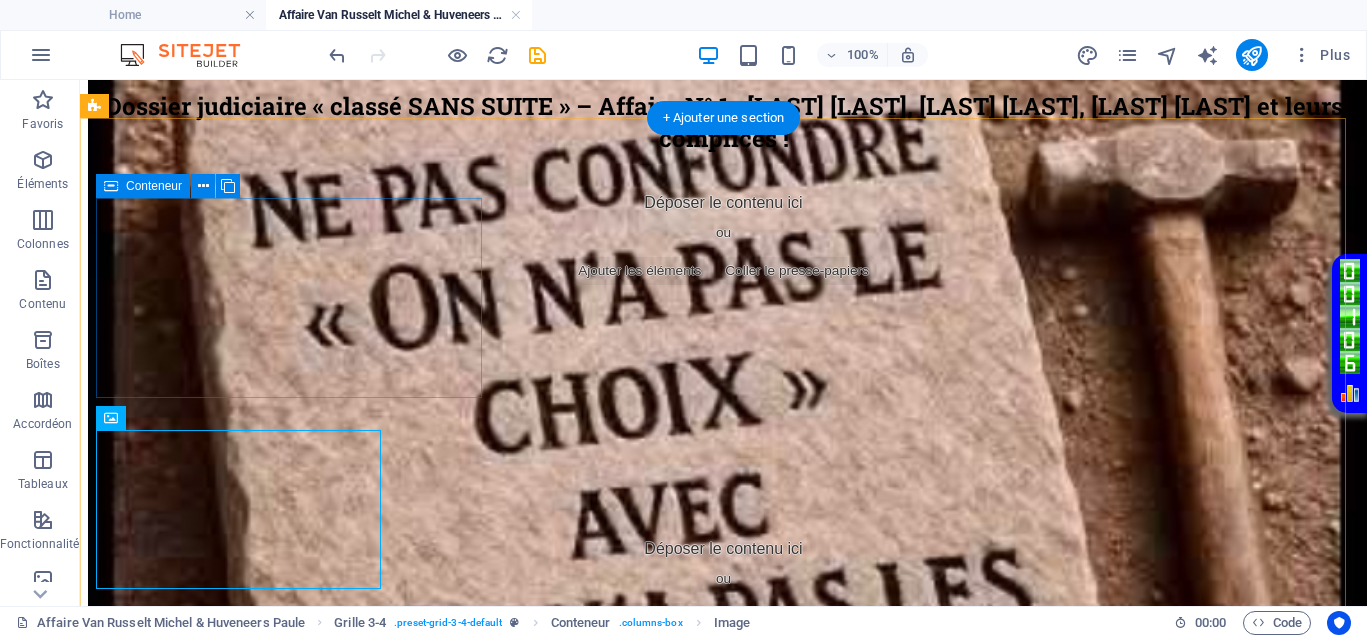 click on "Coller le presse-papiers" at bounding box center [797, 271] 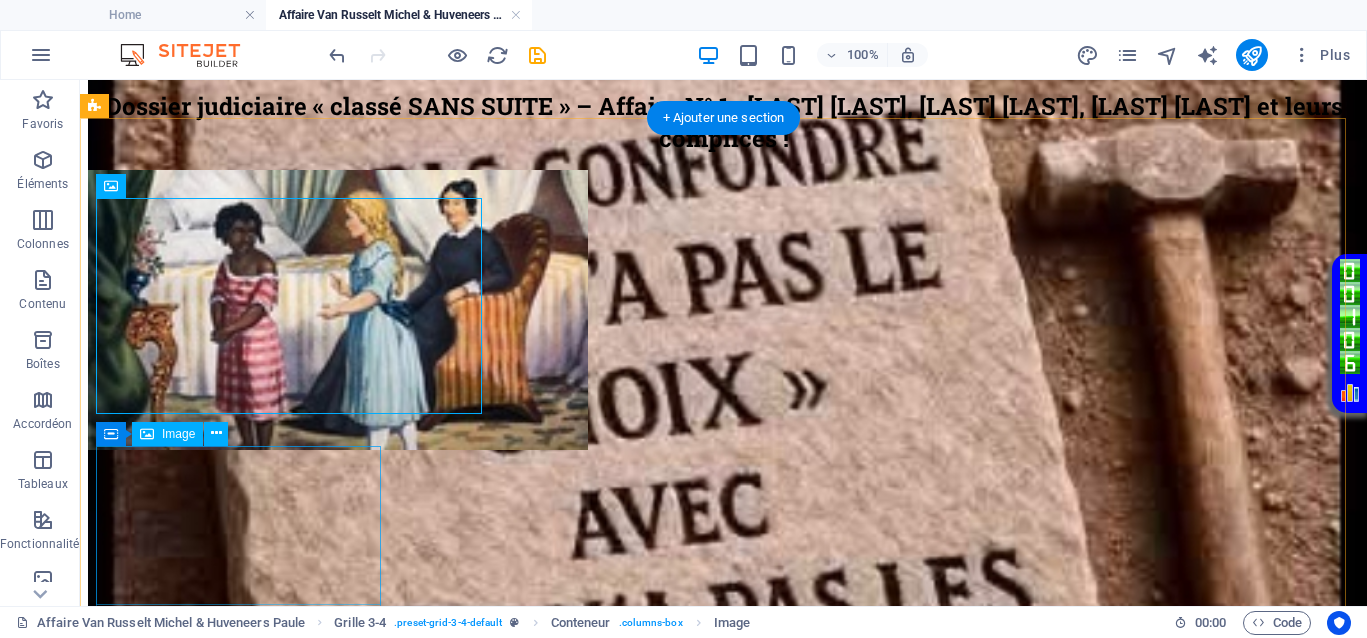 click at bounding box center (723, 942) 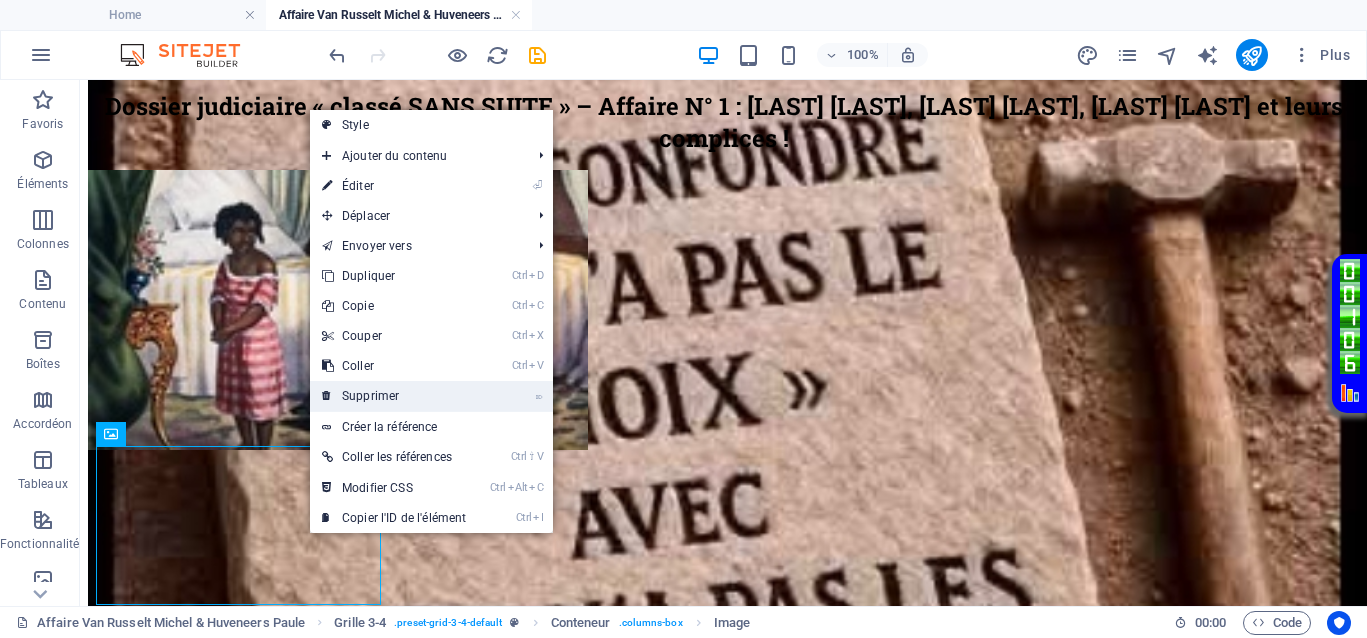click on "⌦  Supprimer" at bounding box center [394, 396] 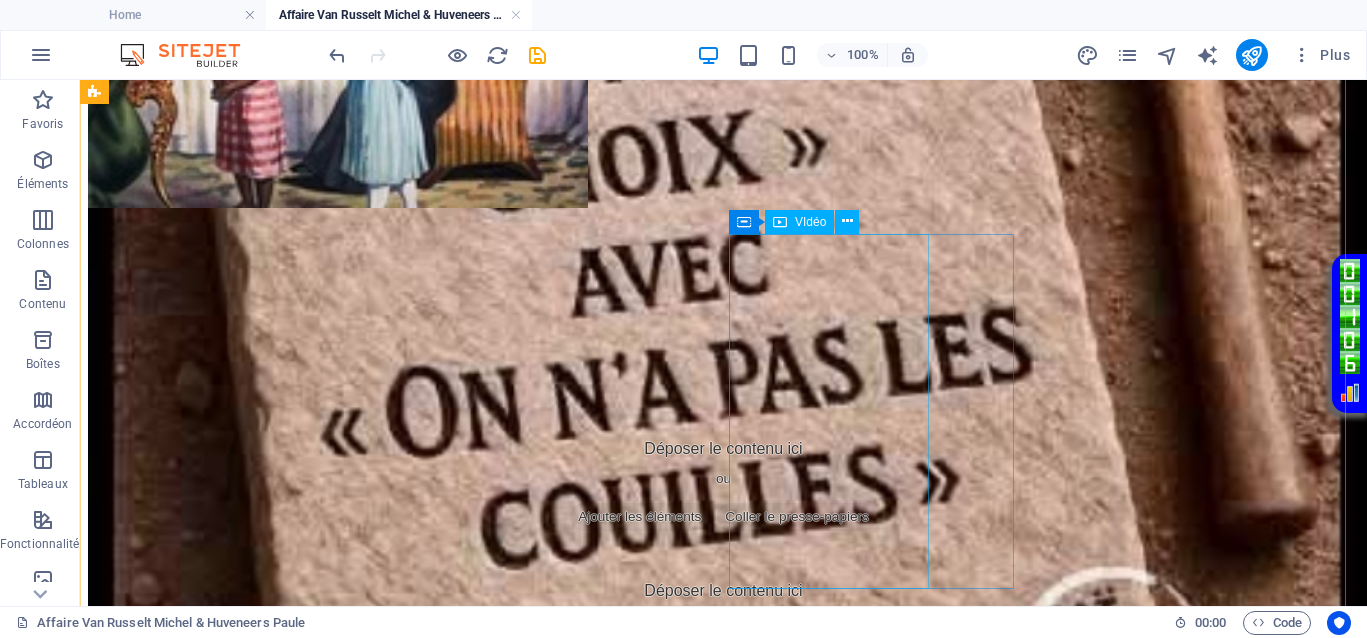 scroll, scrollTop: 750, scrollLeft: 0, axis: vertical 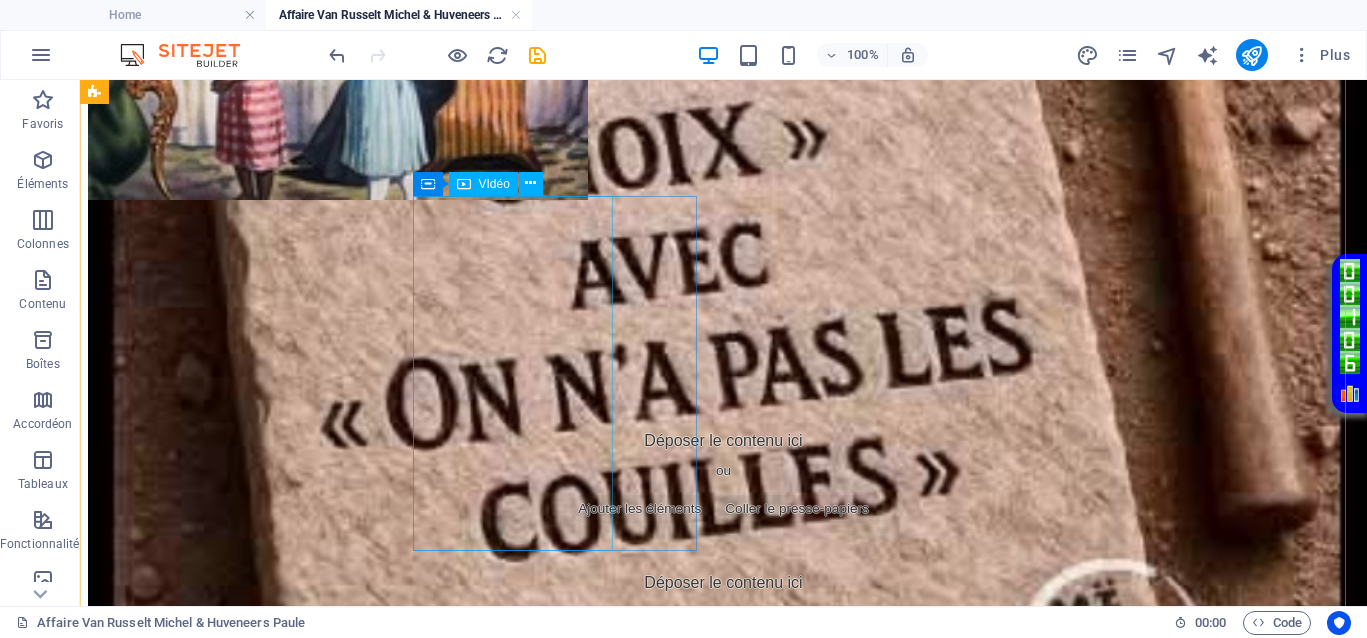 click at bounding box center [723, 1012] 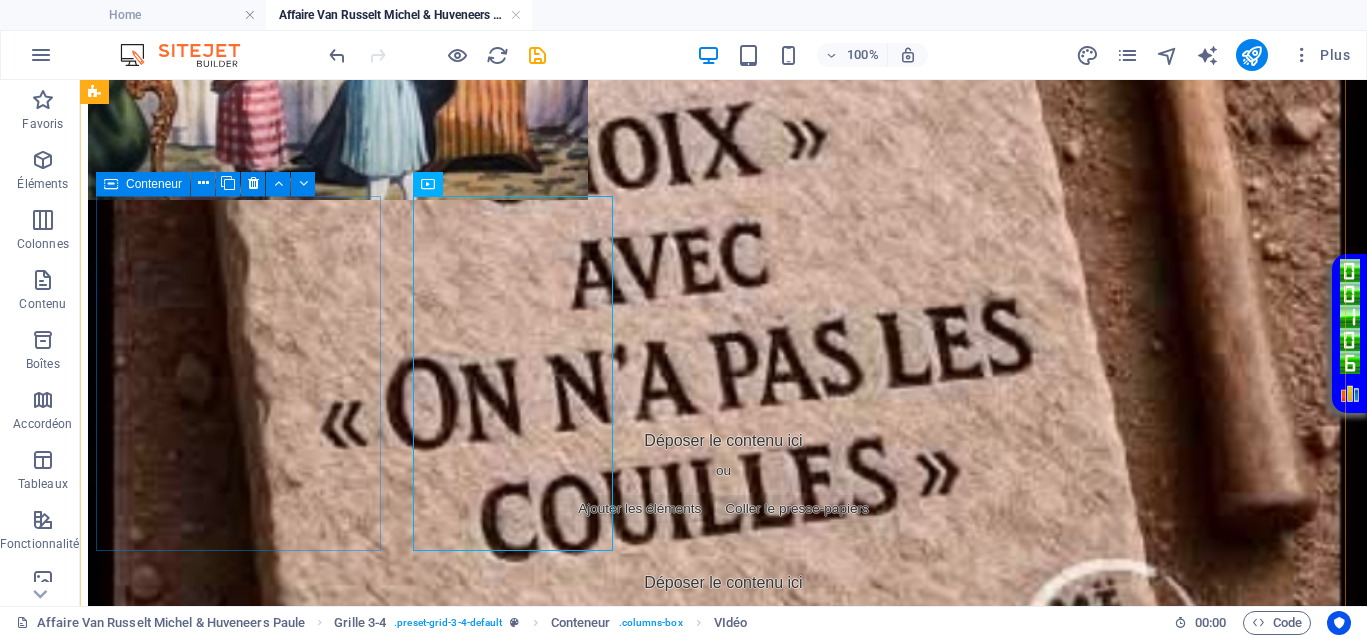 click on "Déposer le contenu ici ou  Ajouter les éléments  Coller le presse-papiers" at bounding box center [723, 621] 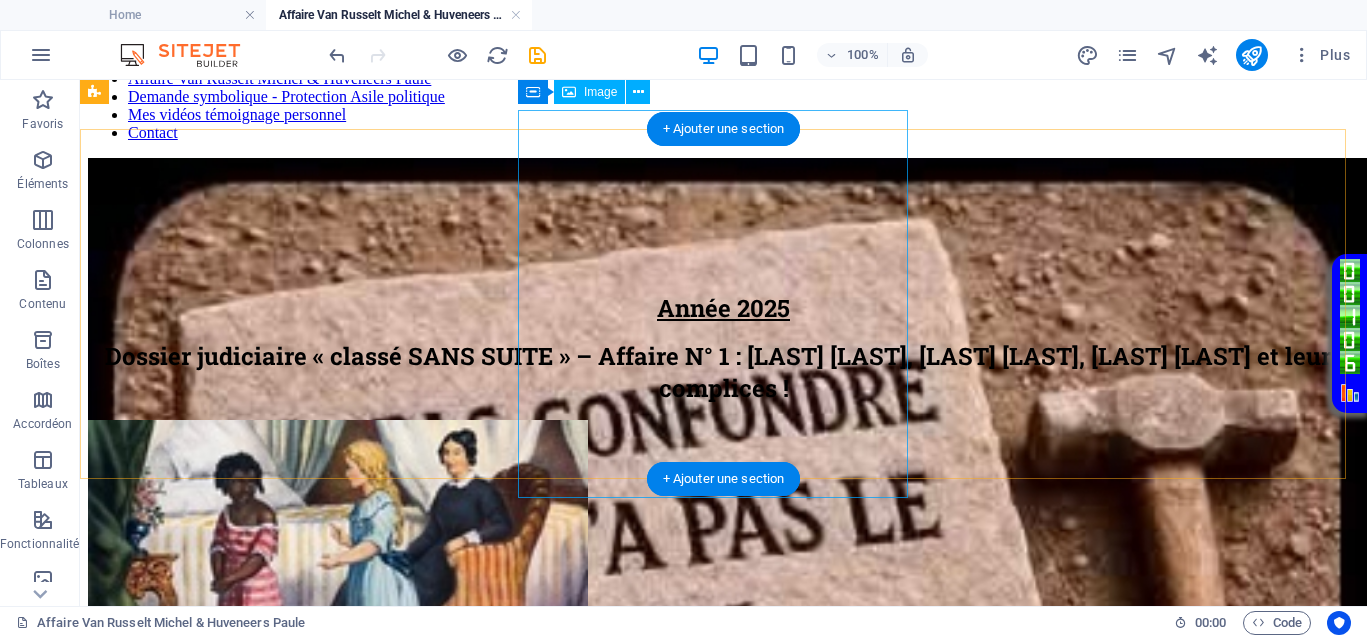 scroll, scrollTop: 0, scrollLeft: 0, axis: both 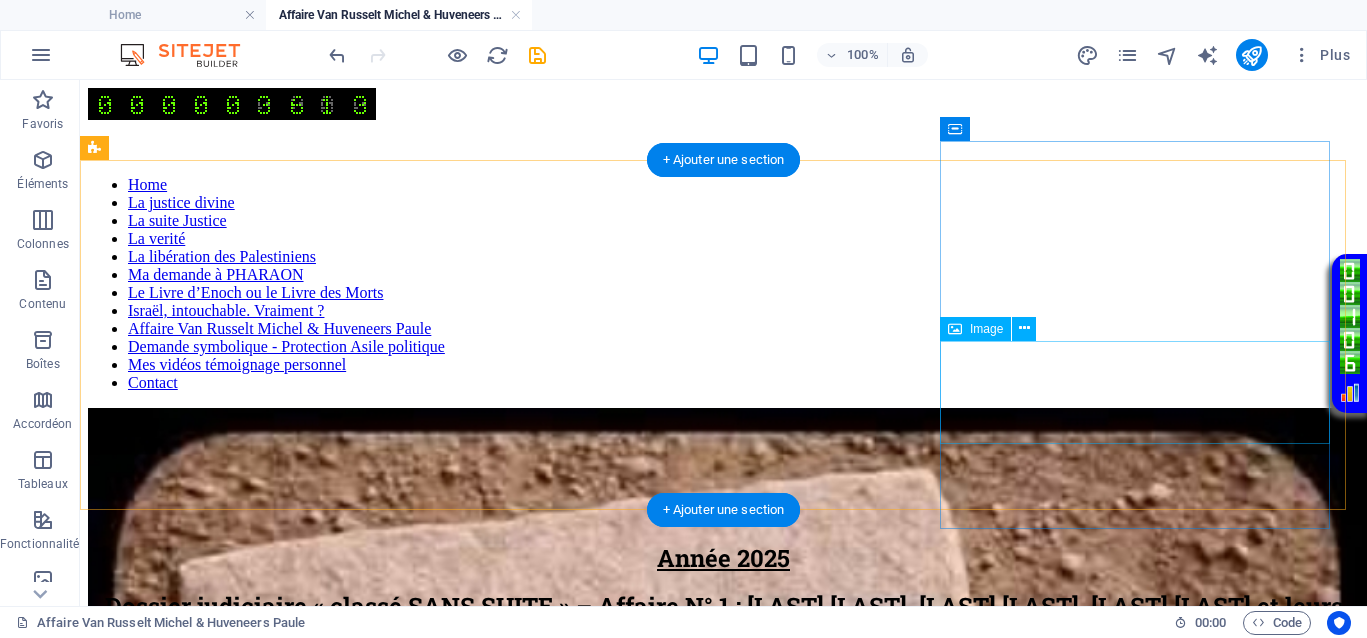 click at bounding box center (723, 2072) 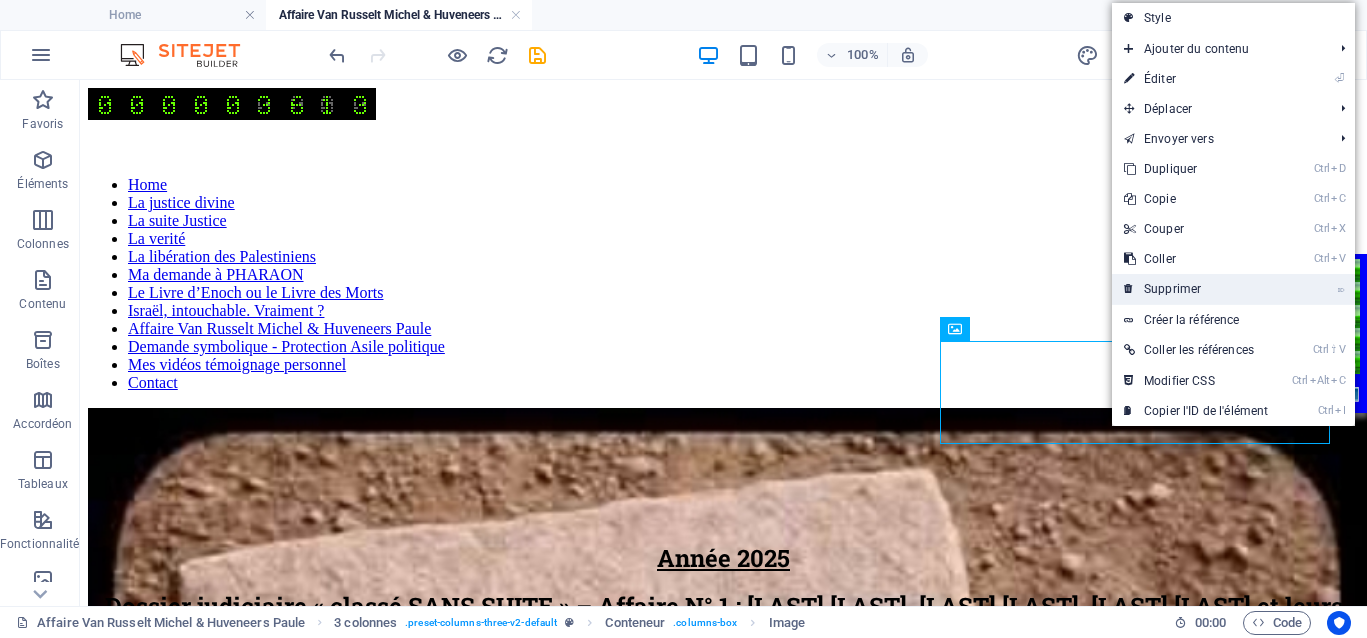 click on "⌦  Supprimer" at bounding box center (1196, 289) 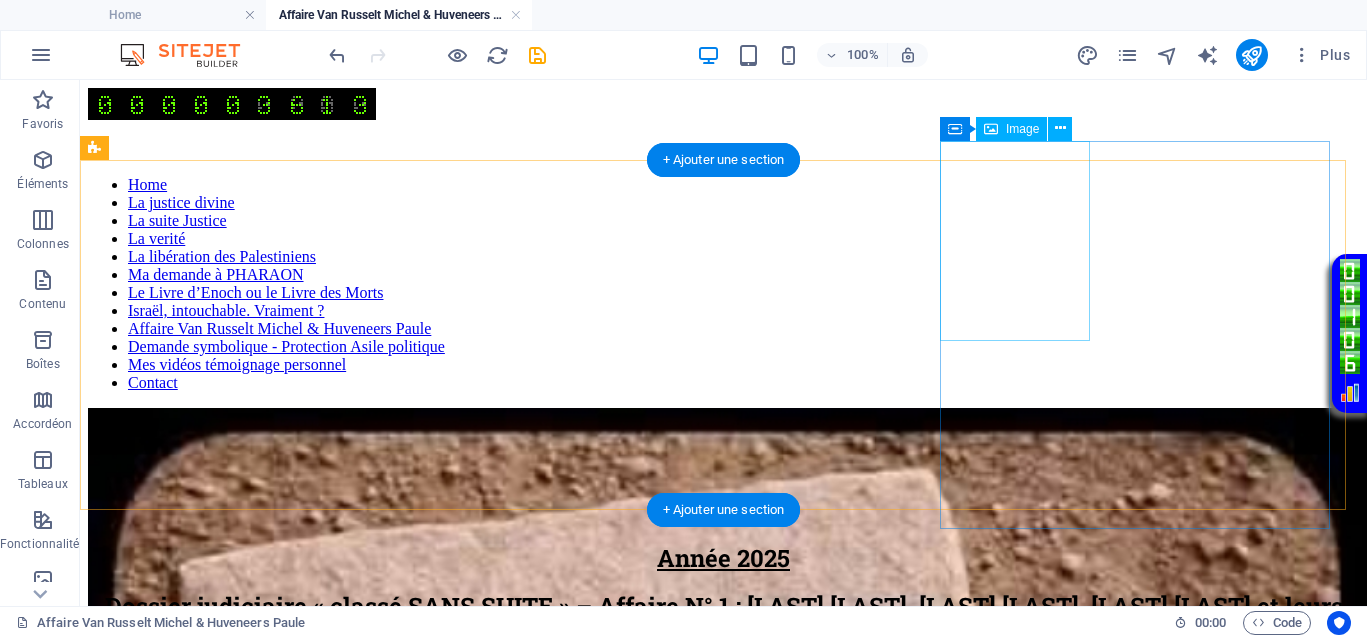 click at bounding box center (723, 1857) 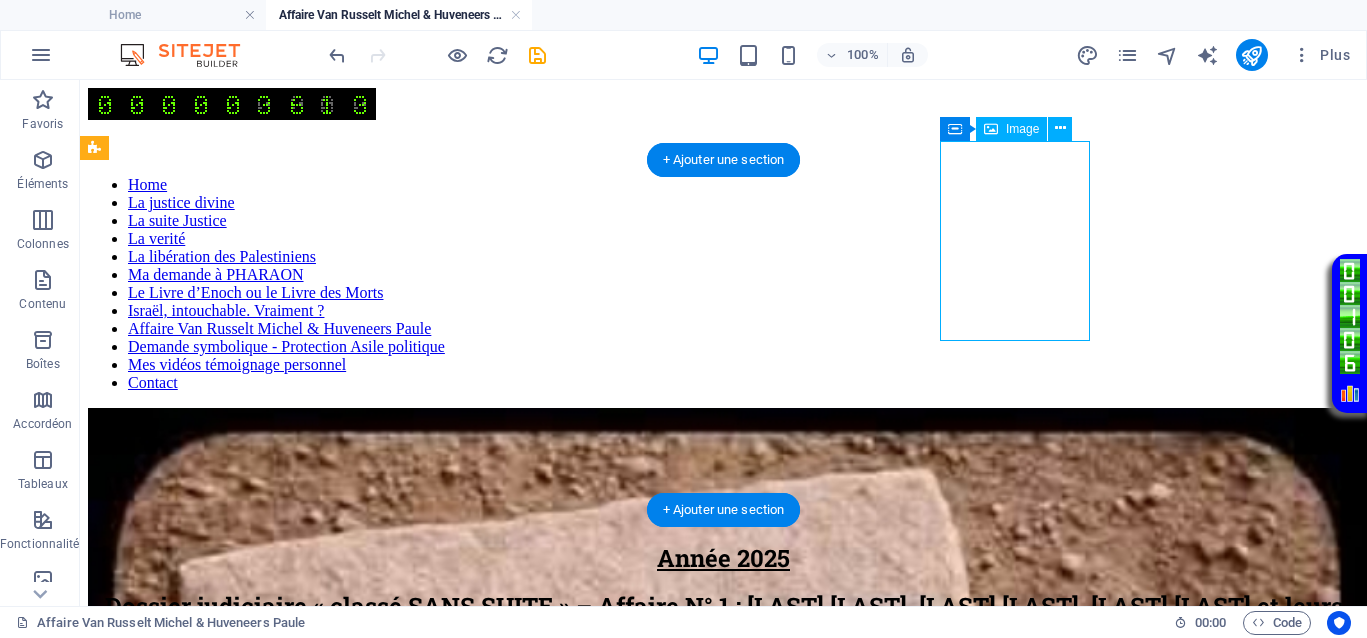 click at bounding box center [723, 1857] 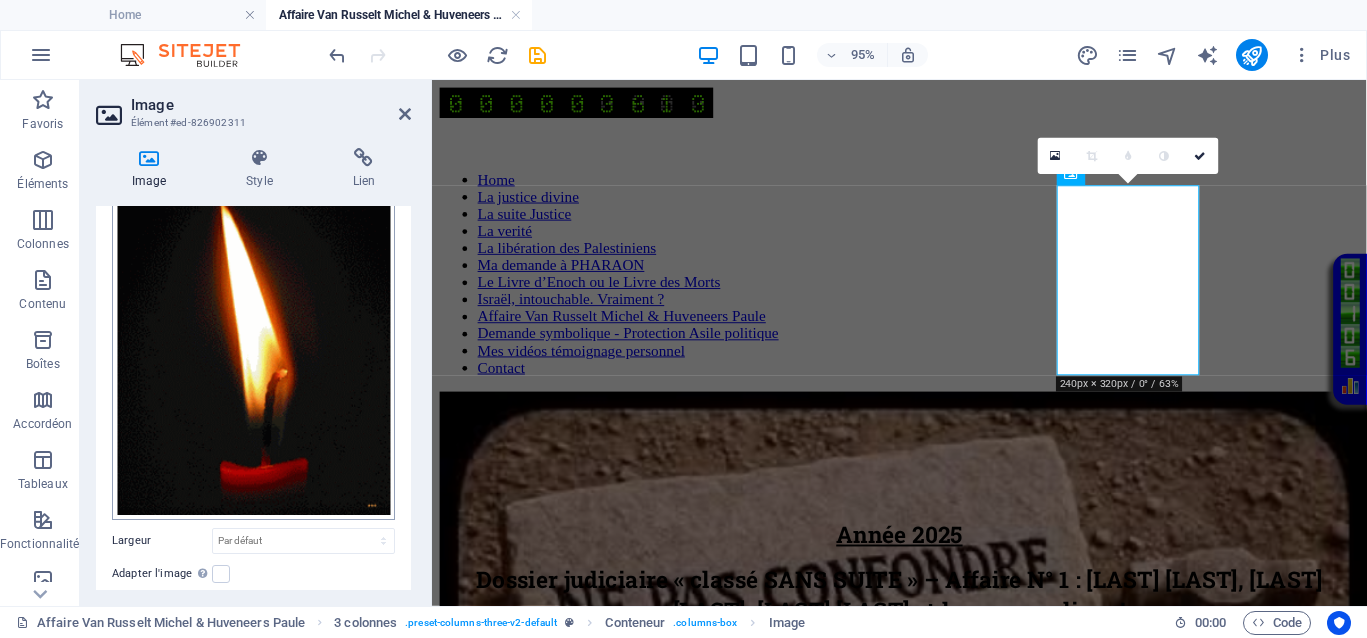 scroll, scrollTop: 295, scrollLeft: 0, axis: vertical 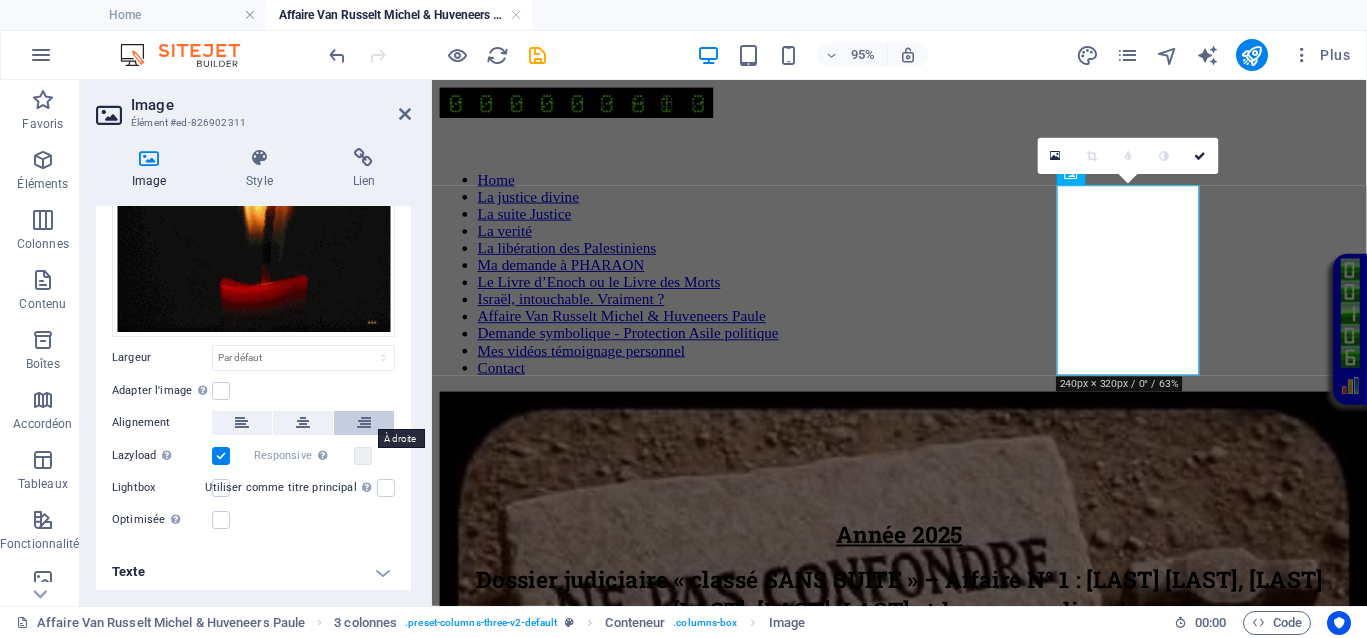 click at bounding box center (364, 423) 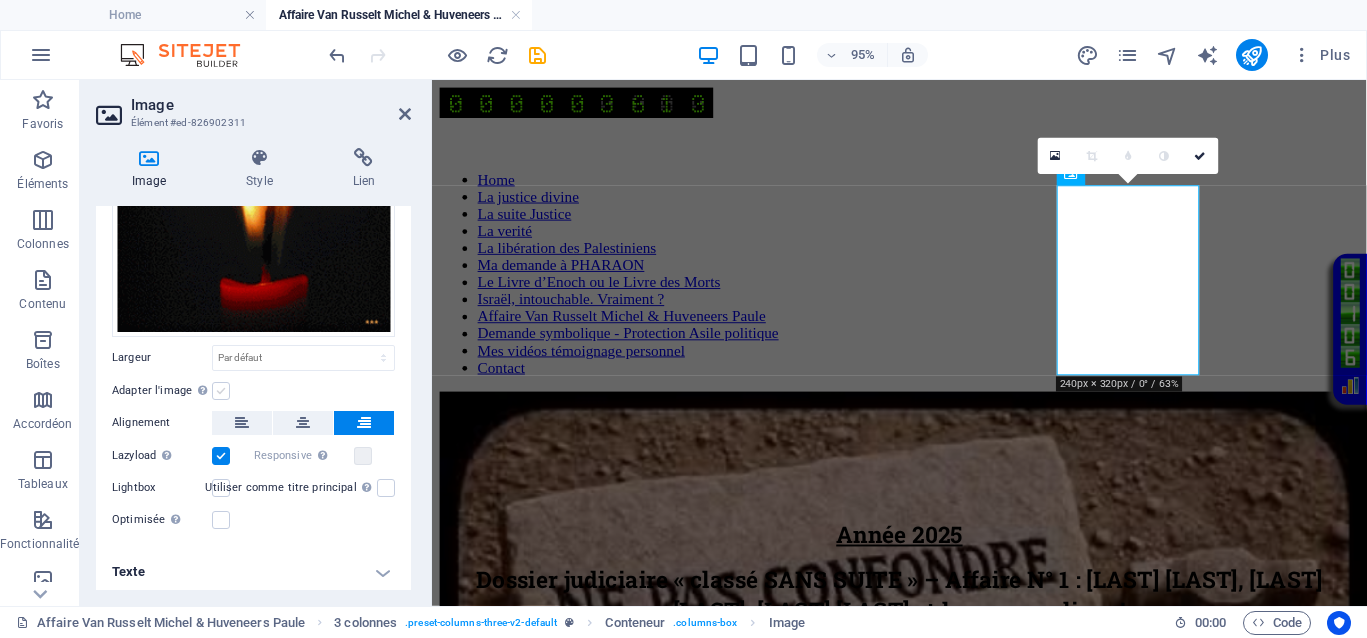 click at bounding box center (221, 391) 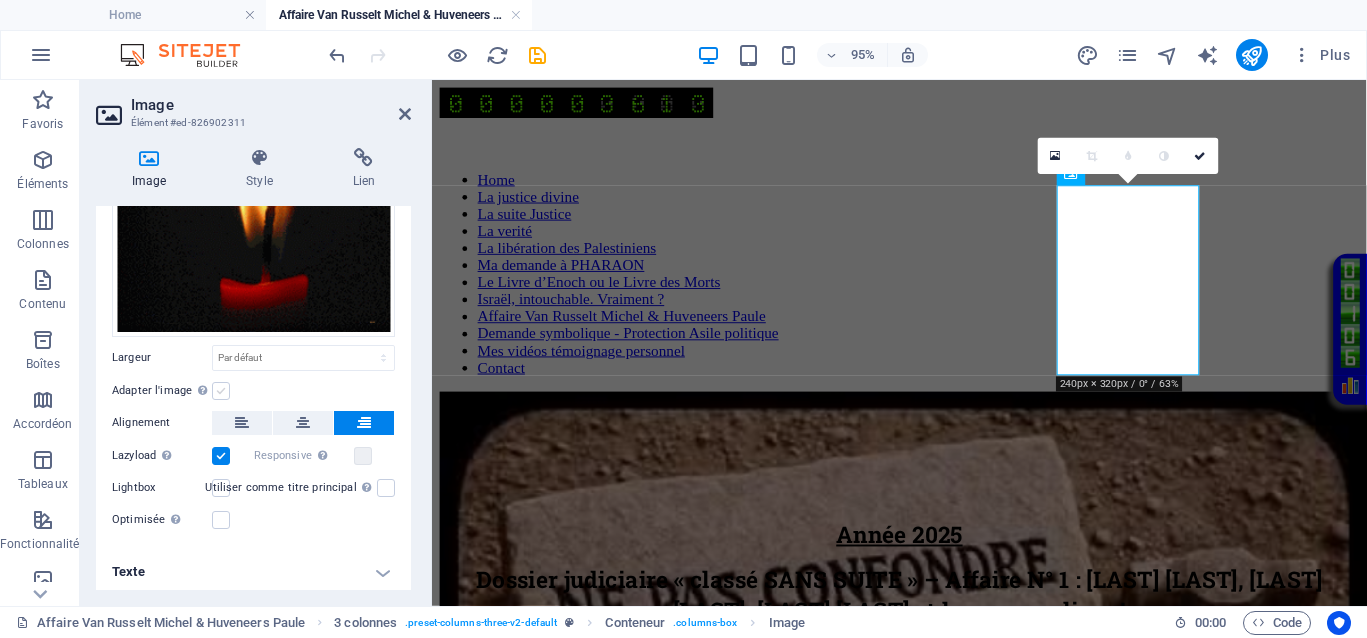click on "Adapter l'image Adapter automatiquement l'image à une largeur et une hauteur fixes" at bounding box center (0, 0) 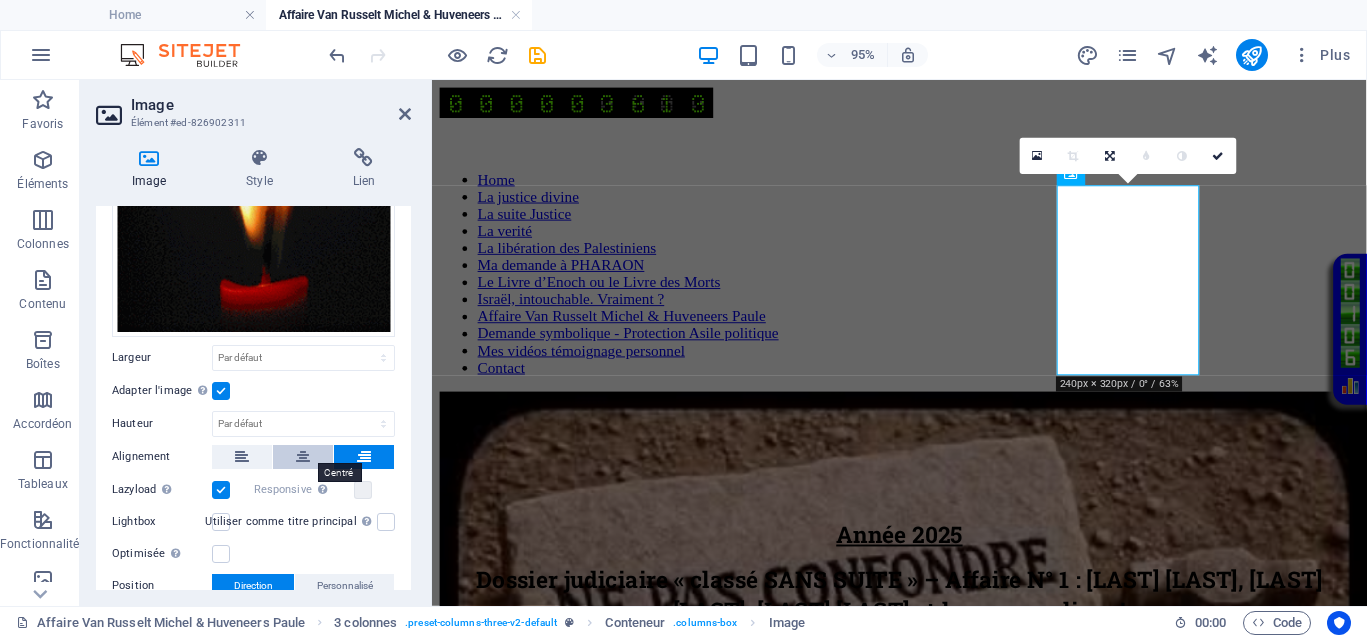click at bounding box center [303, 457] 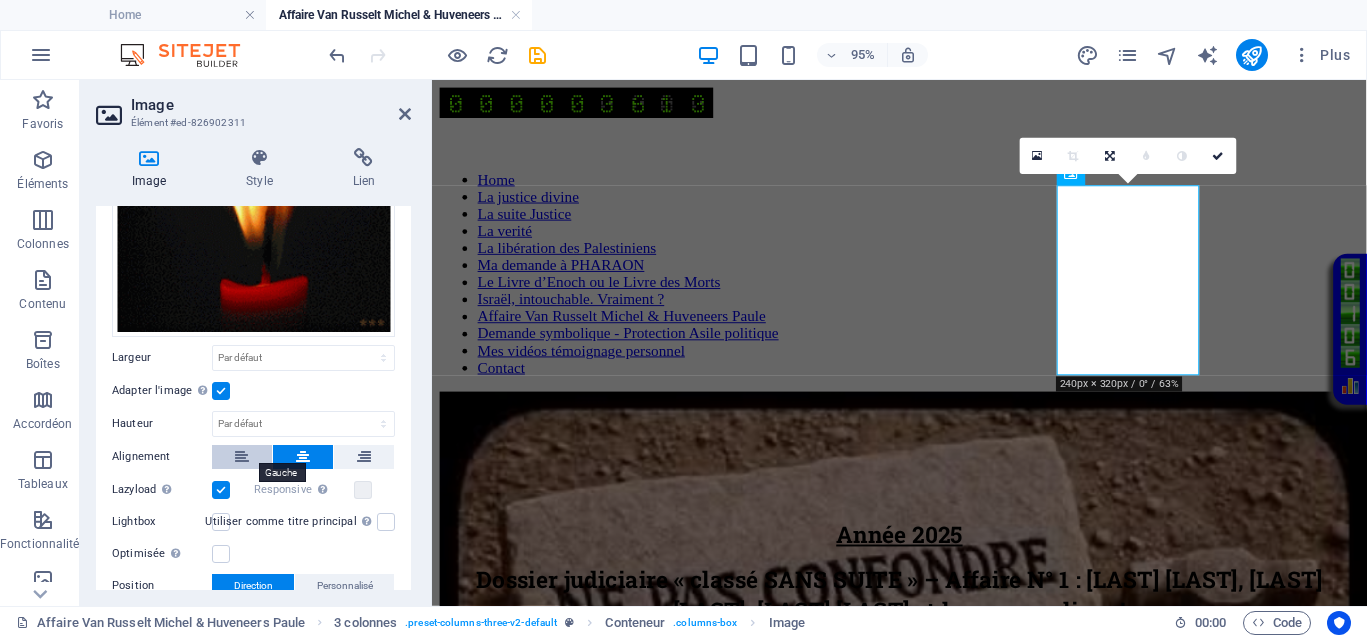 click at bounding box center [242, 457] 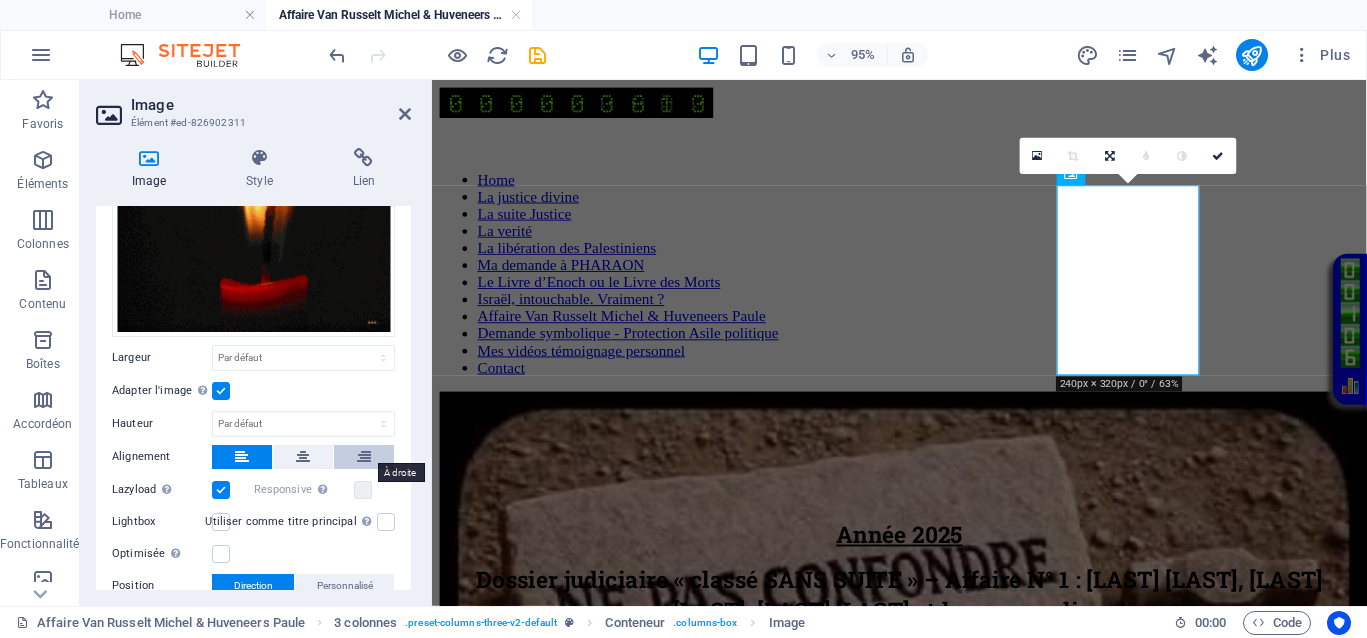 click at bounding box center [364, 457] 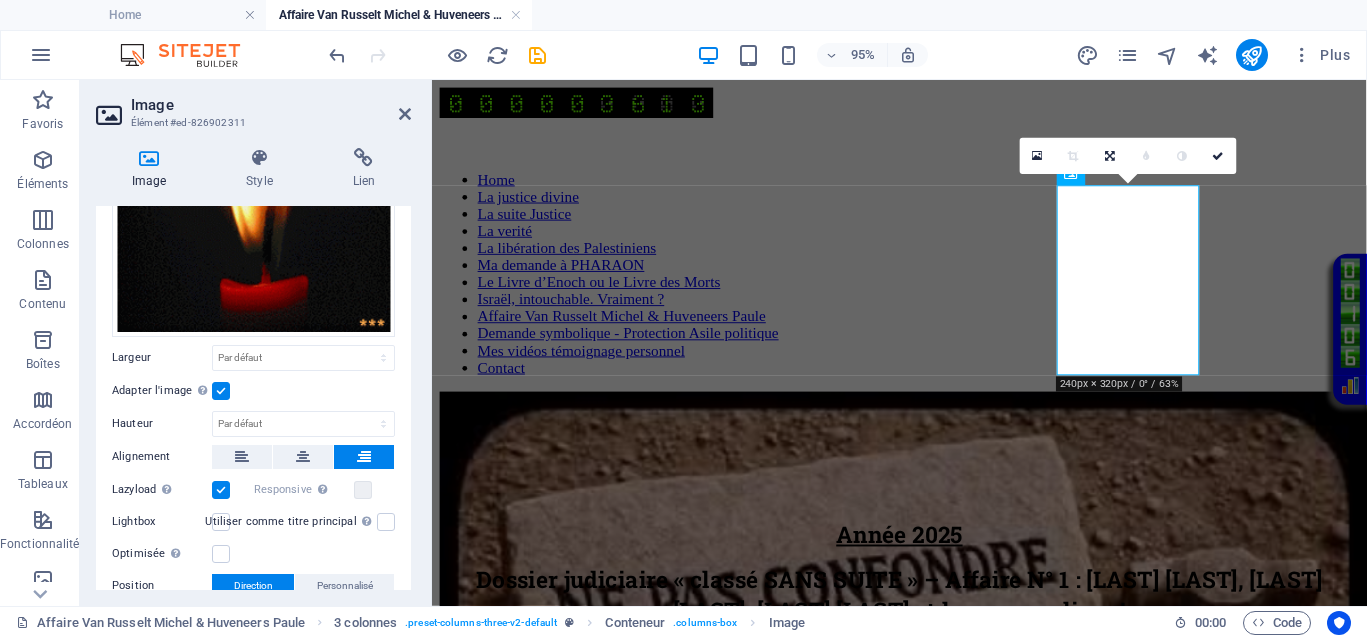 click at bounding box center (221, 490) 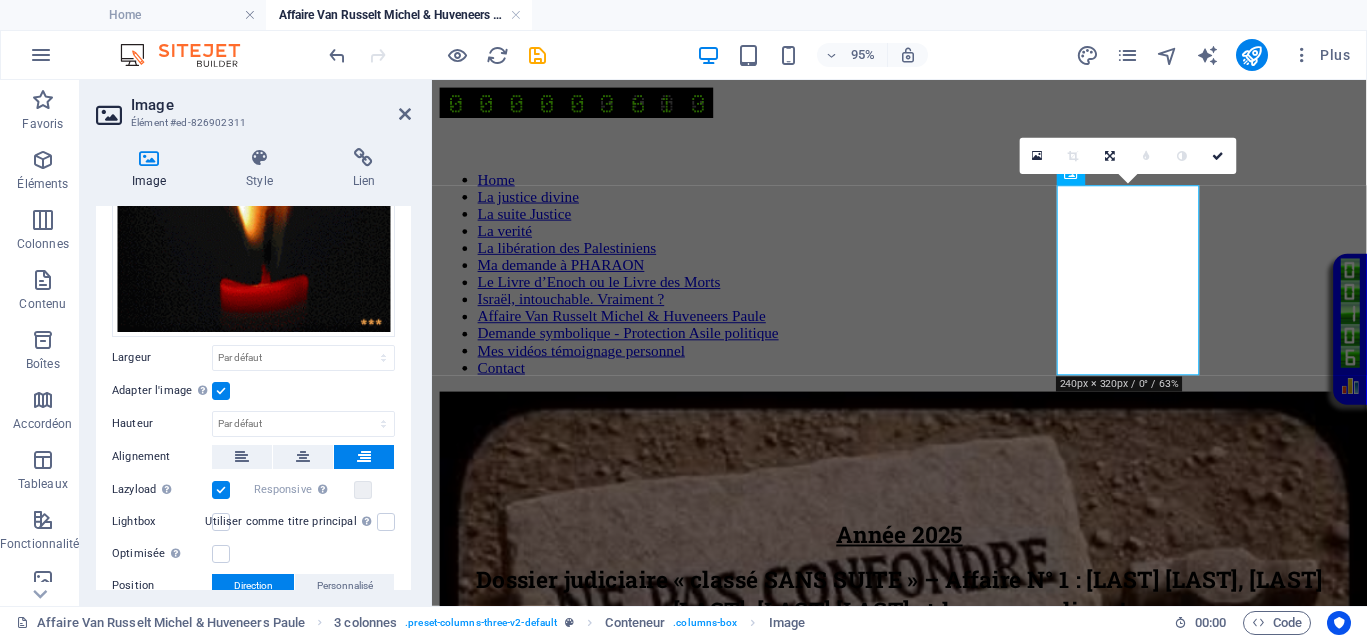 click on "Lazyload Charger les images après la page améliore le temps de chargement (vitesse)." at bounding box center [0, 0] 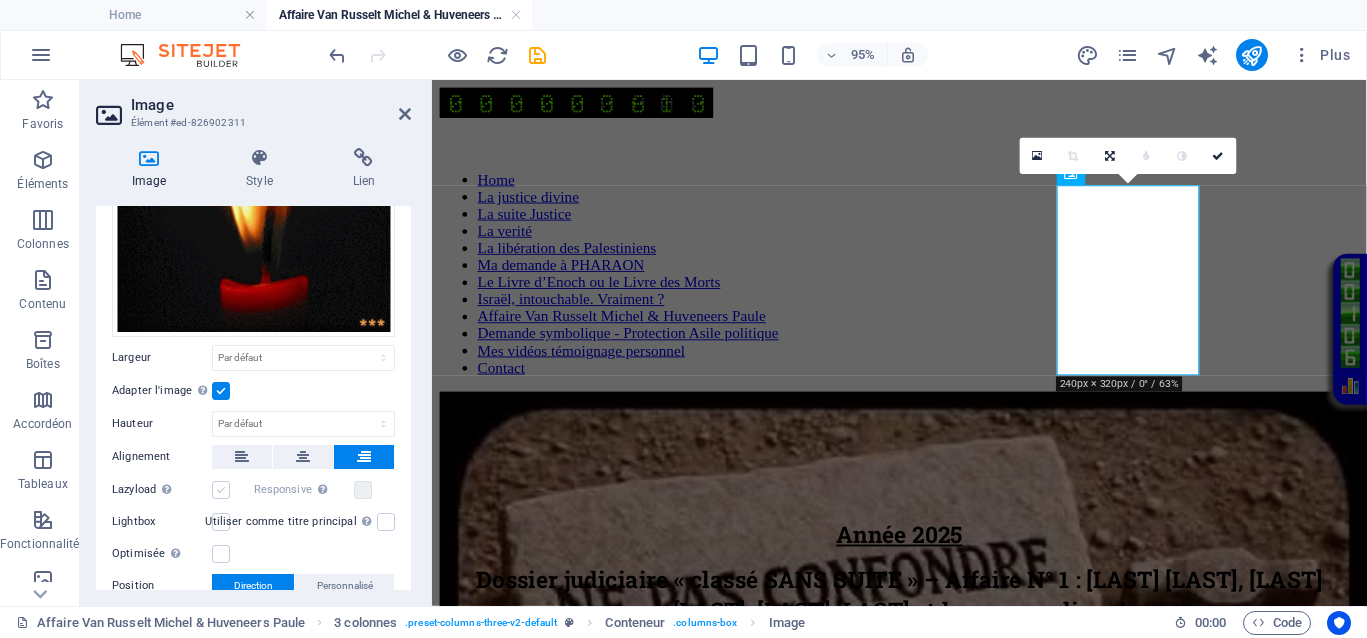 click at bounding box center [221, 490] 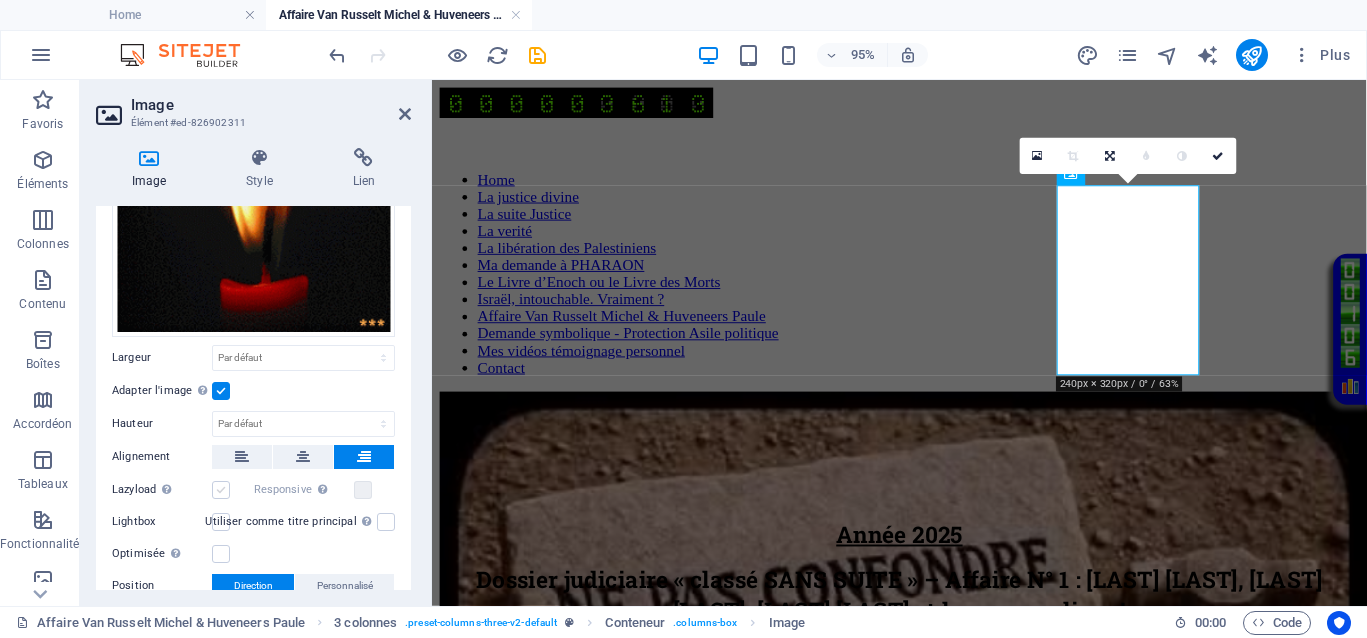 click on "Lazyload Charger les images après la page améliore le temps de chargement (vitesse)." at bounding box center [0, 0] 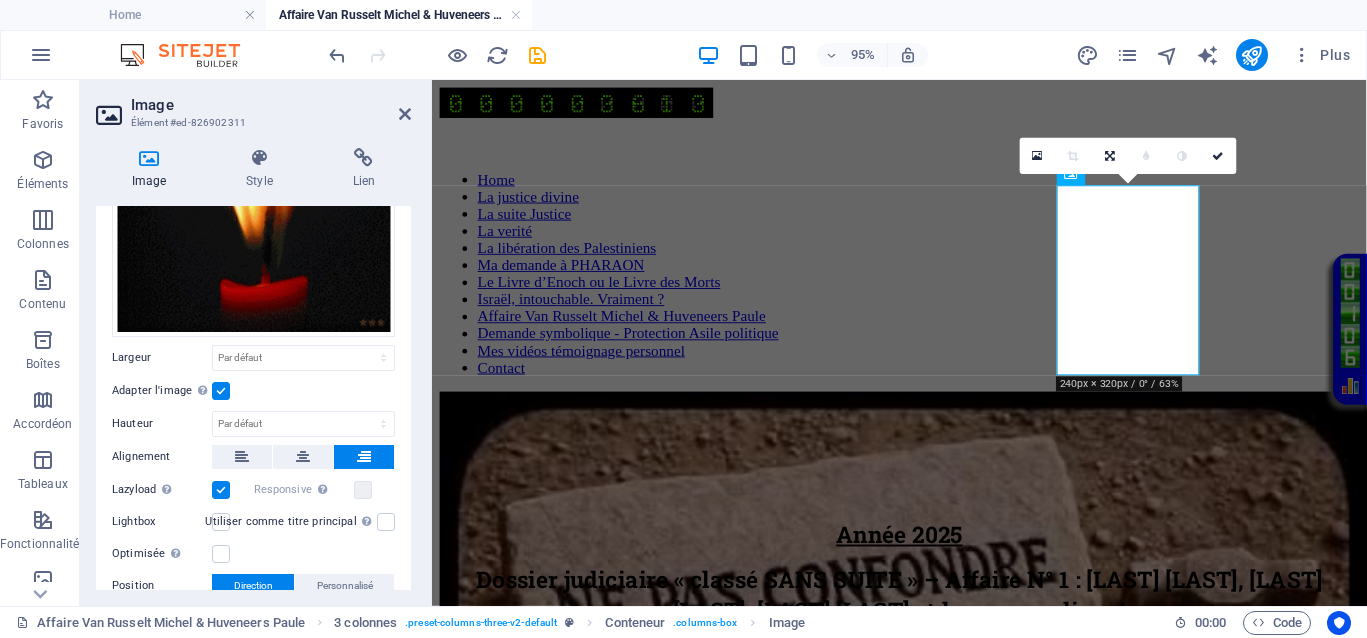 click at bounding box center [221, 391] 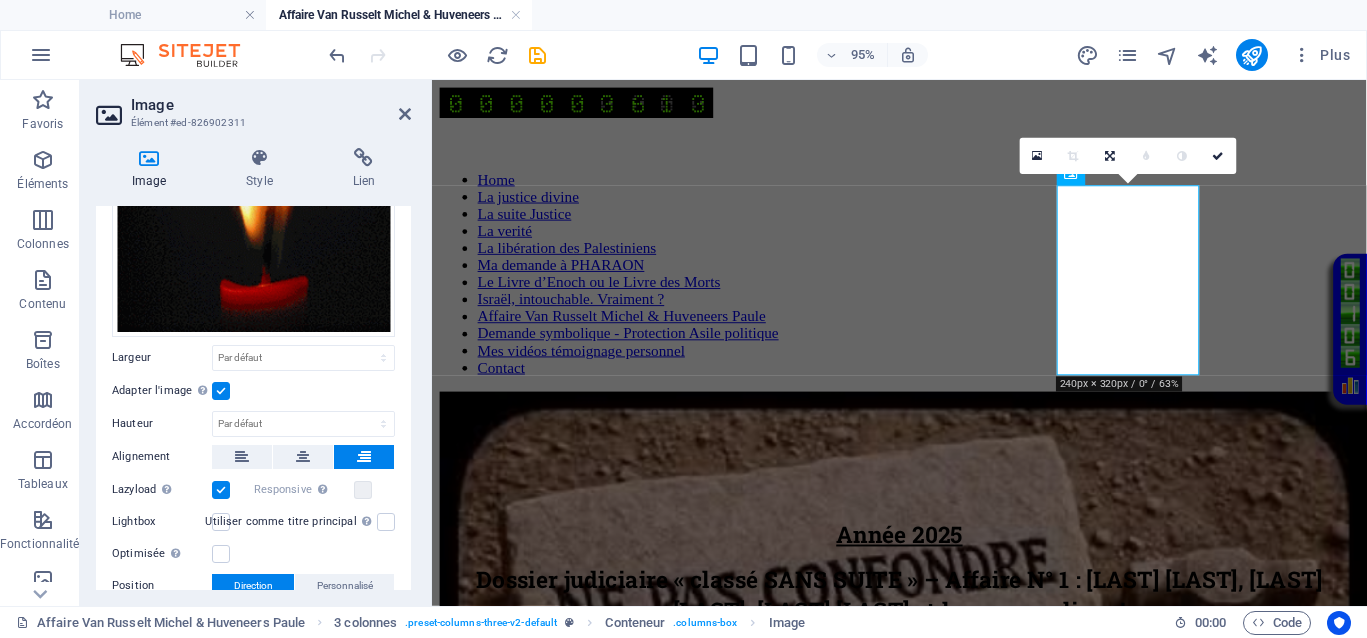 click on "Adapter l'image Adapter automatiquement l'image à une largeur et une hauteur fixes" at bounding box center (0, 0) 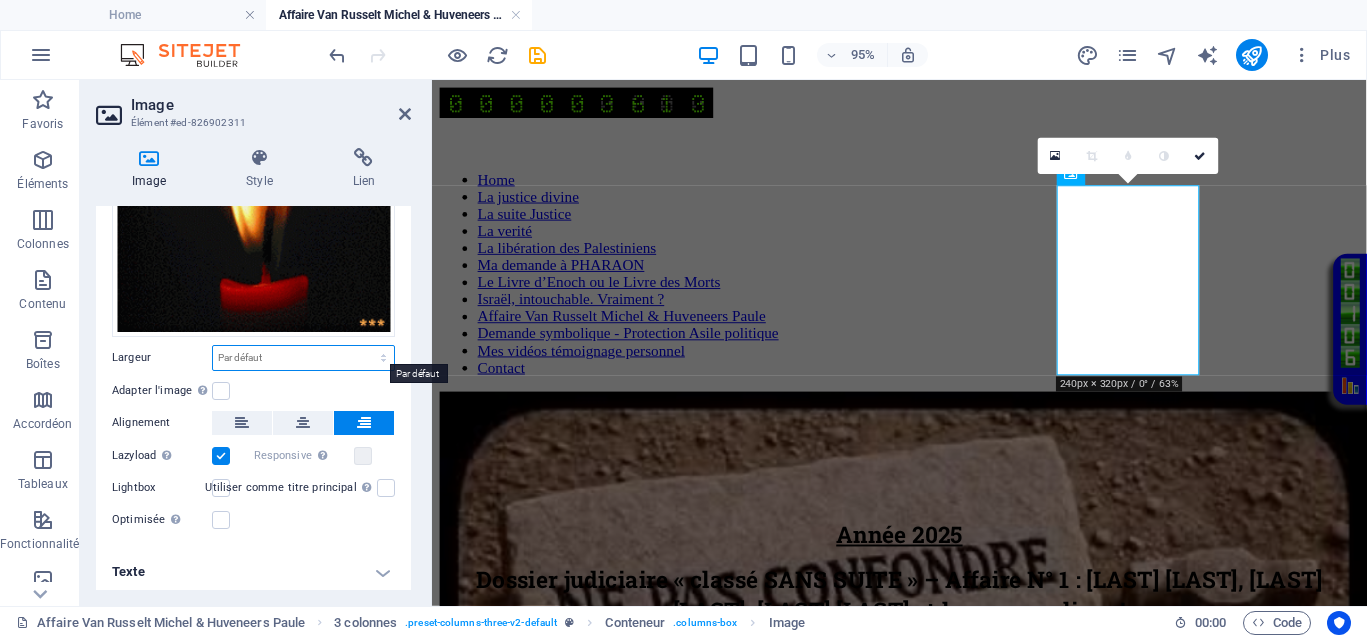 click on "Par défaut auto px rem % em vh vw" at bounding box center [303, 358] 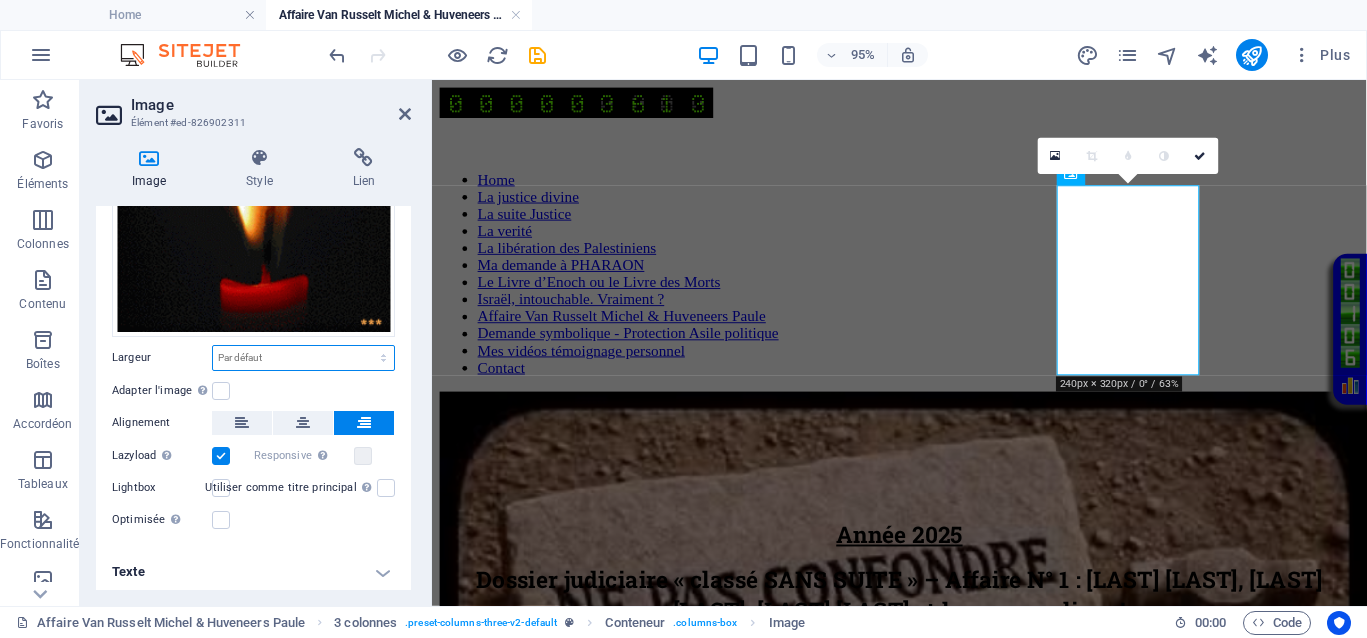 select on "px" 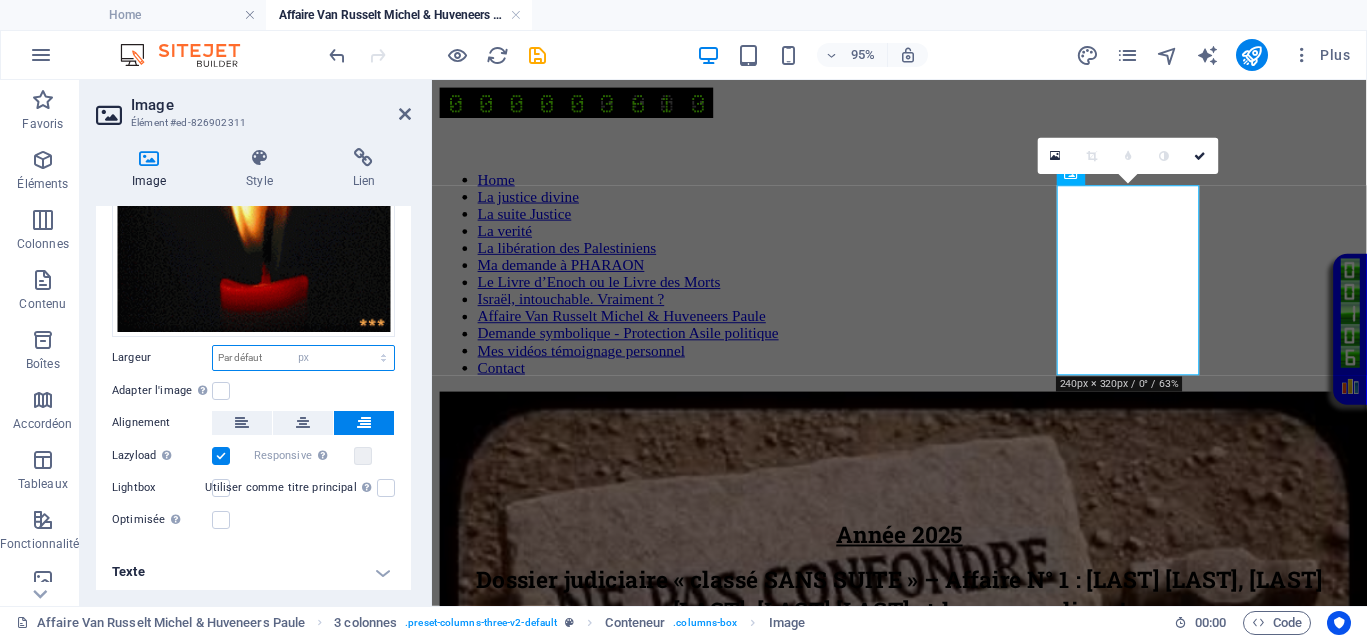 click on "Par défaut auto px rem % em vh vw" at bounding box center [303, 358] 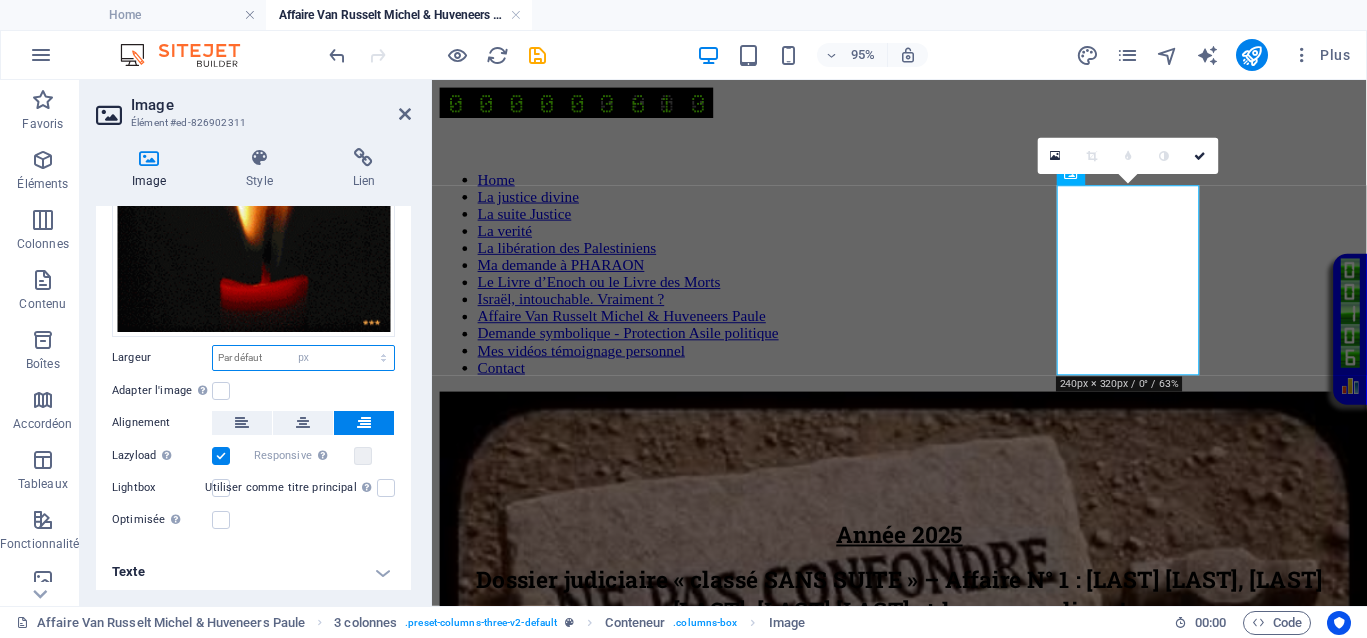 type on "150" 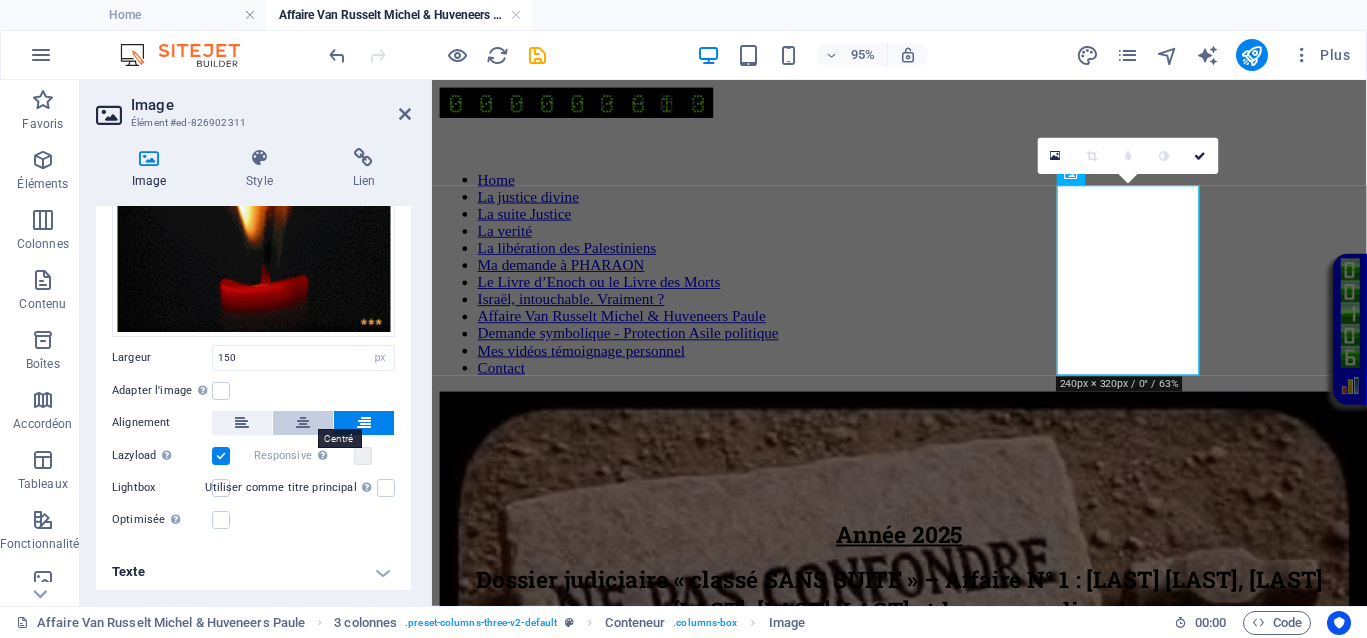 click at bounding box center (303, 423) 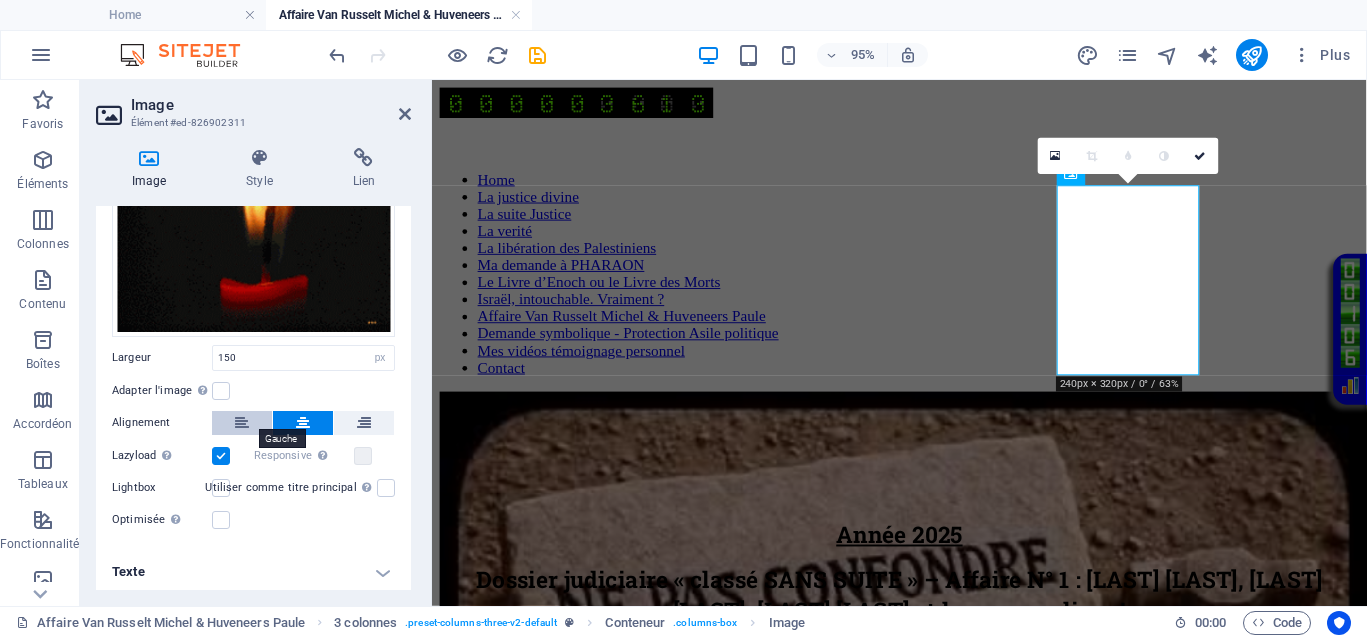 click at bounding box center (242, 423) 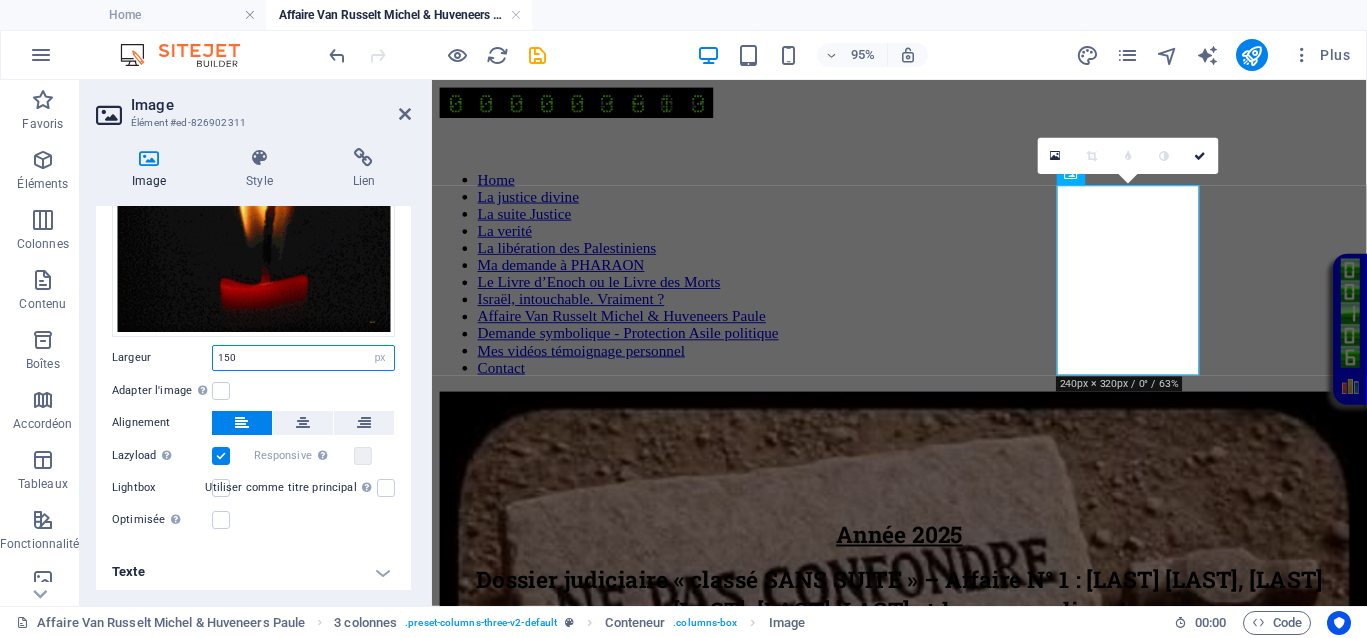 click on "150" at bounding box center (303, 358) 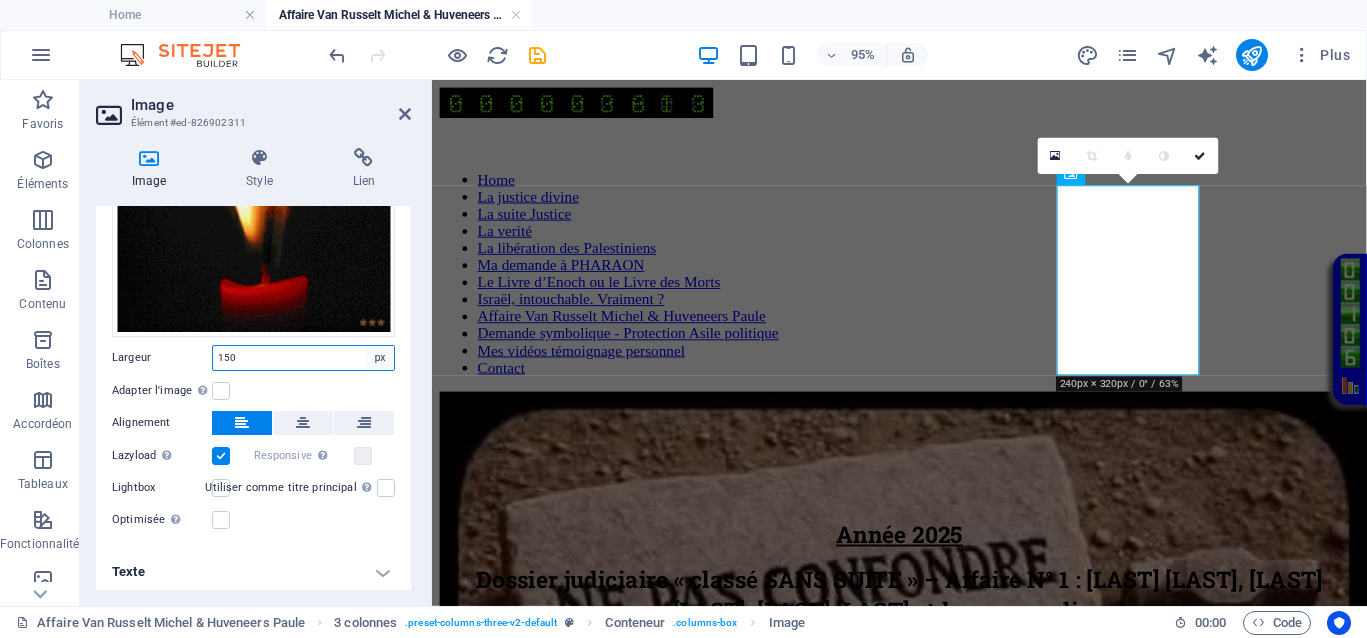 click on "Par défaut auto px rem % em vh vw" at bounding box center [380, 358] 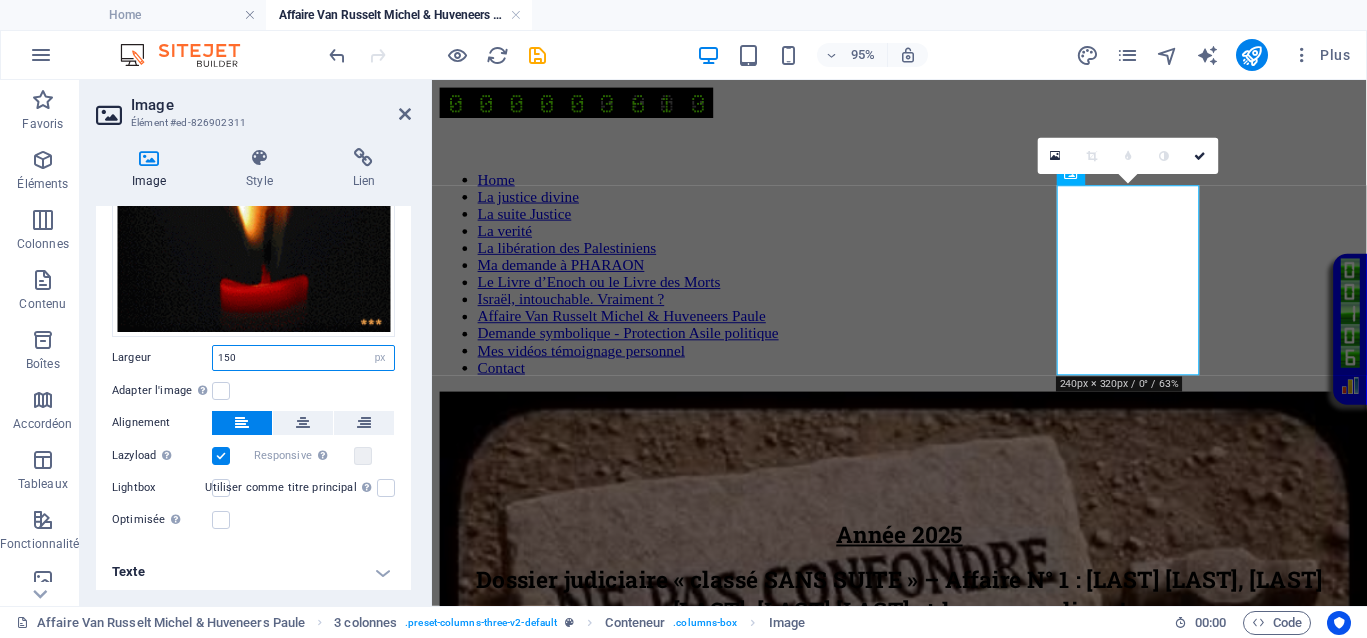 select on "default" 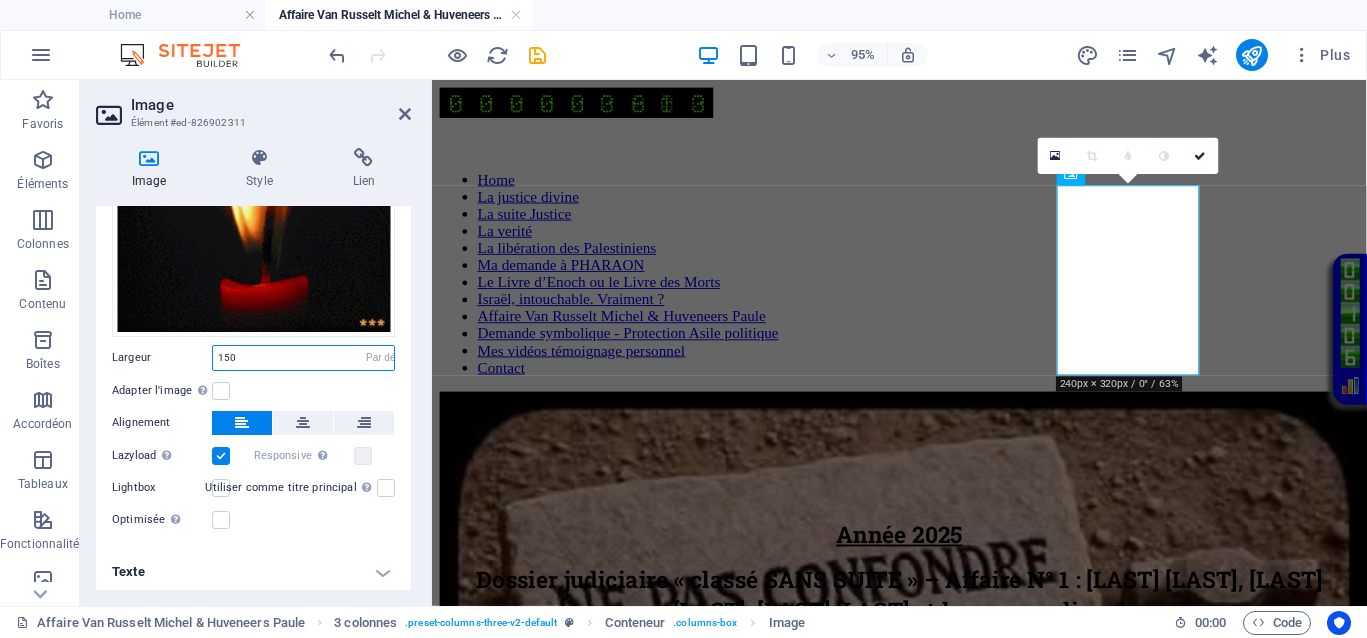 click on "Par défaut auto px rem % em vh vw" at bounding box center (380, 358) 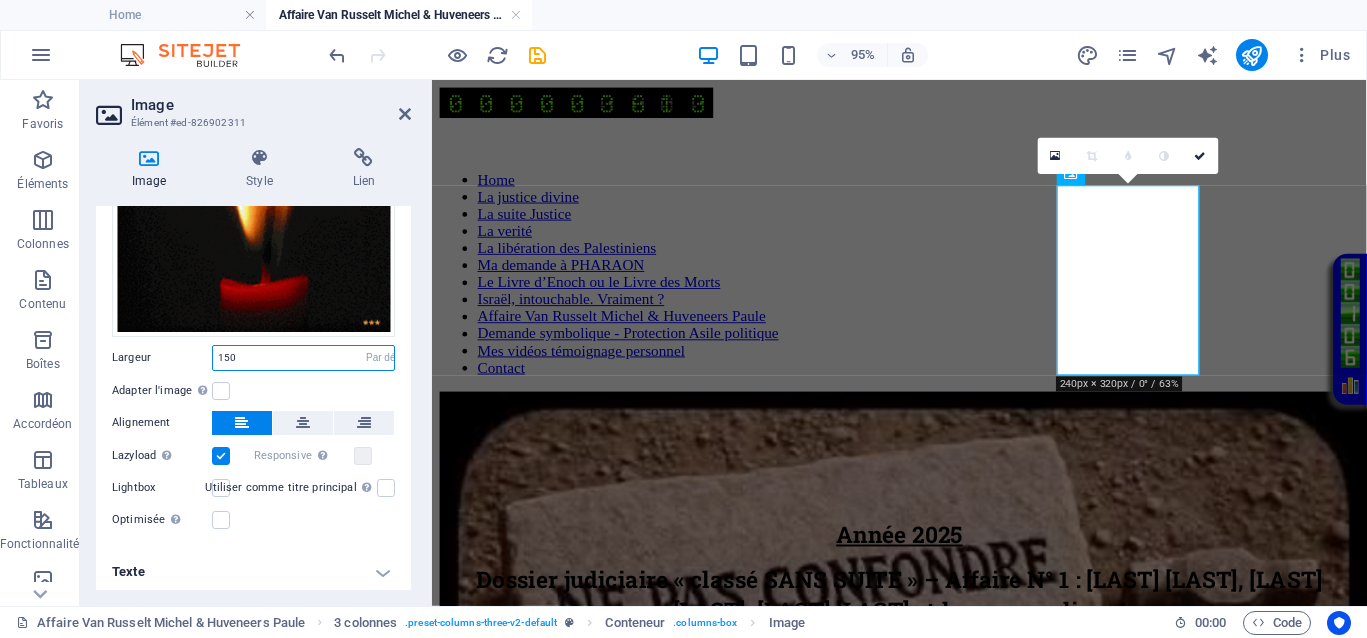type 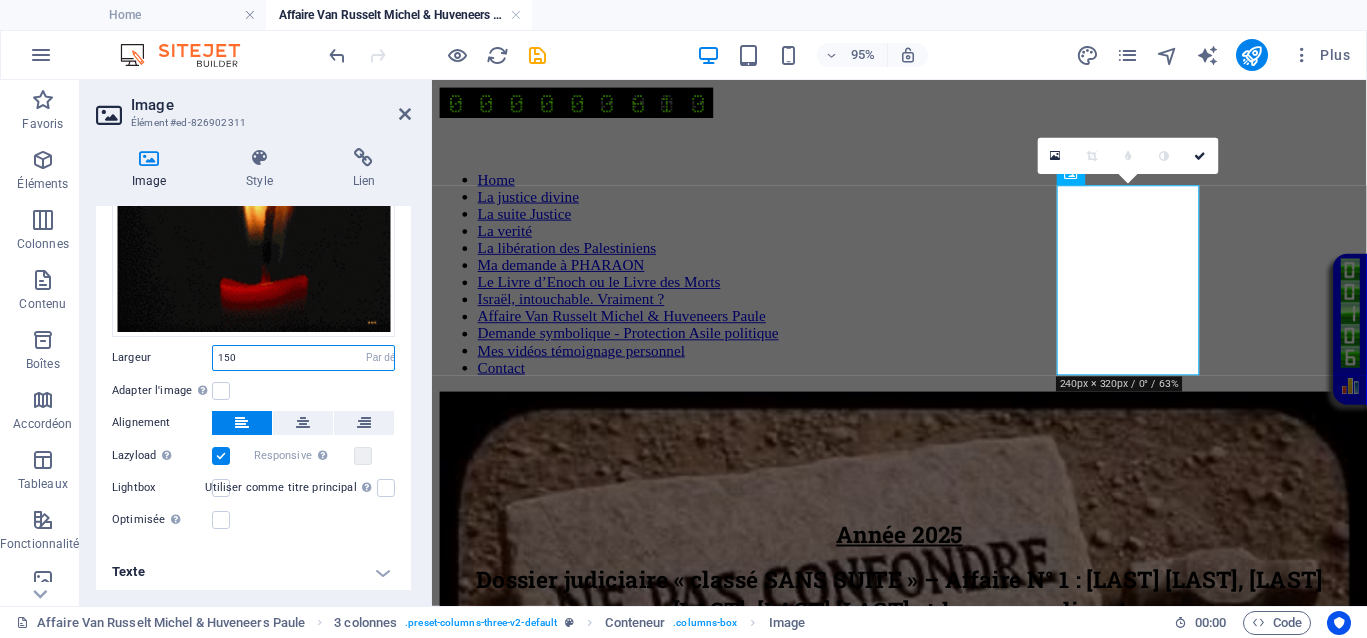 select on "DISABLED_OPTION_VALUE" 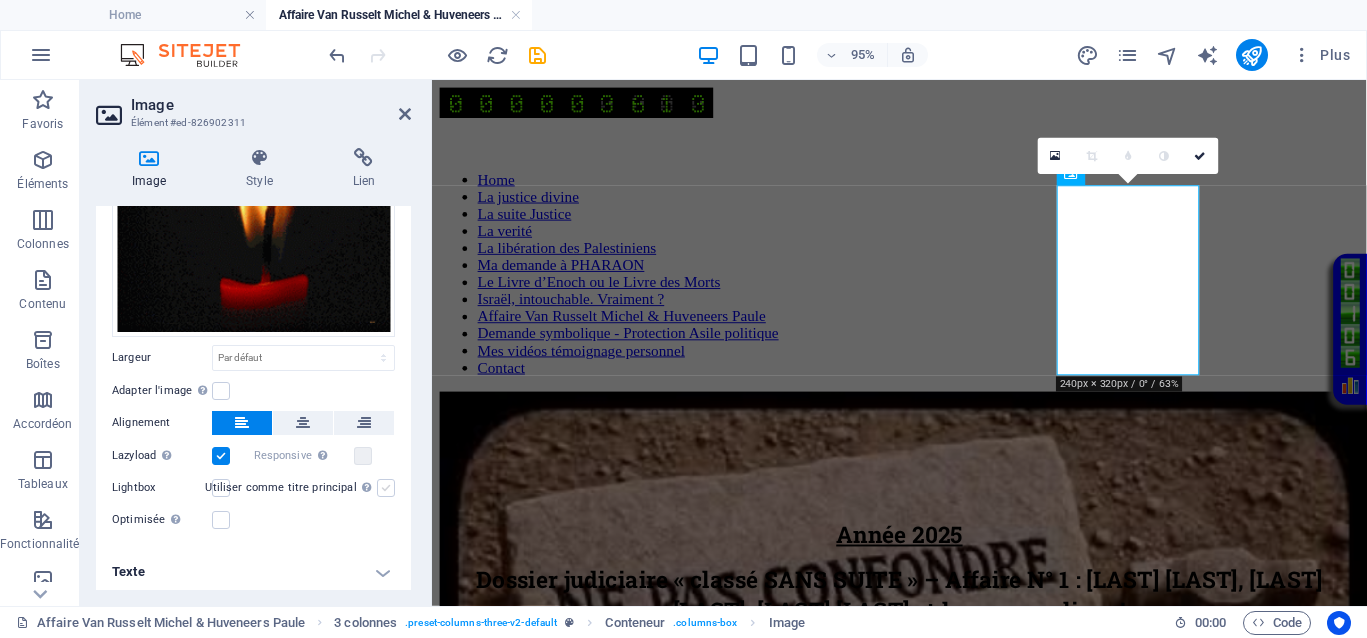 click at bounding box center [386, 488] 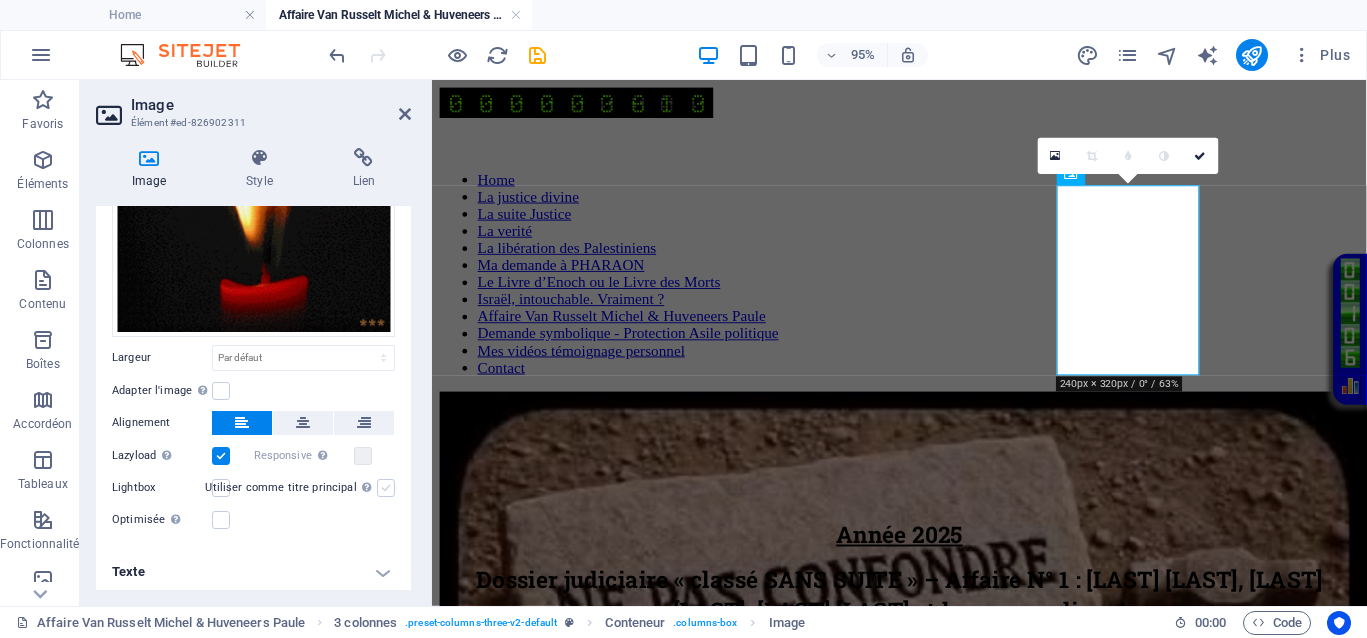 click on "Utiliser comme titre principal Cette image sera incluse dans une balise titre H1. Utile pour donner au texte alternatif le poids d'un titre H1, par ex. pour le logo. Ne pas cocher si incertain." at bounding box center (0, 0) 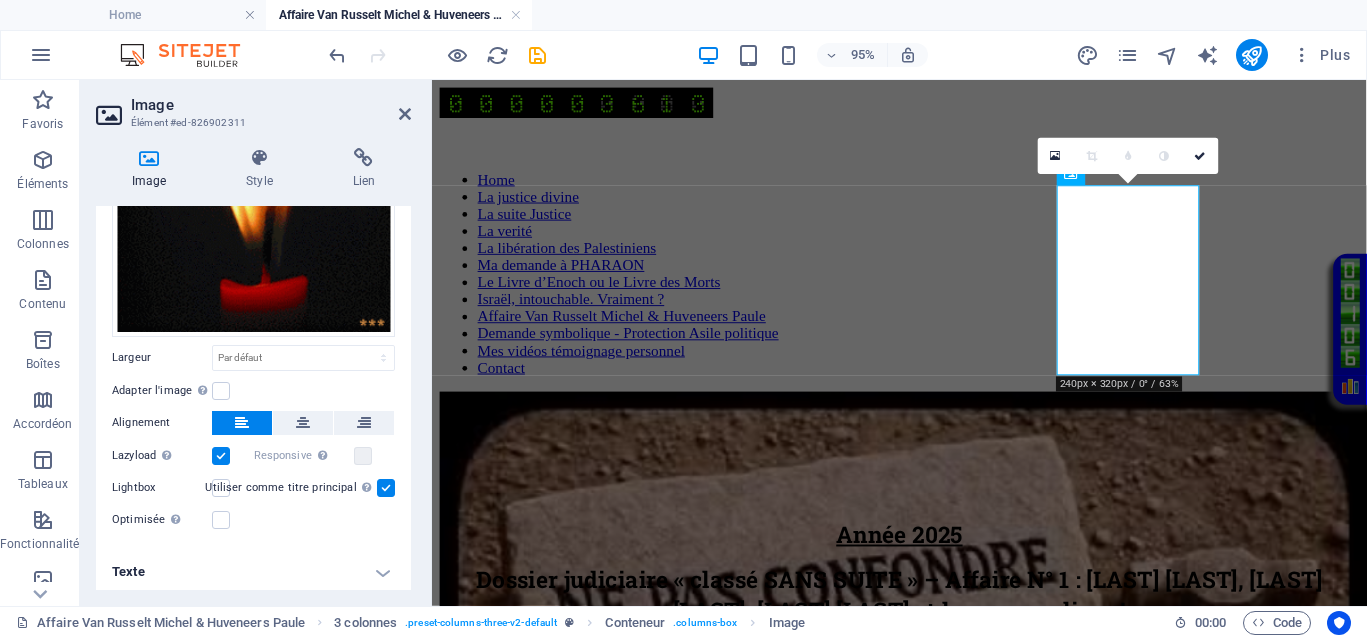 click at bounding box center (386, 488) 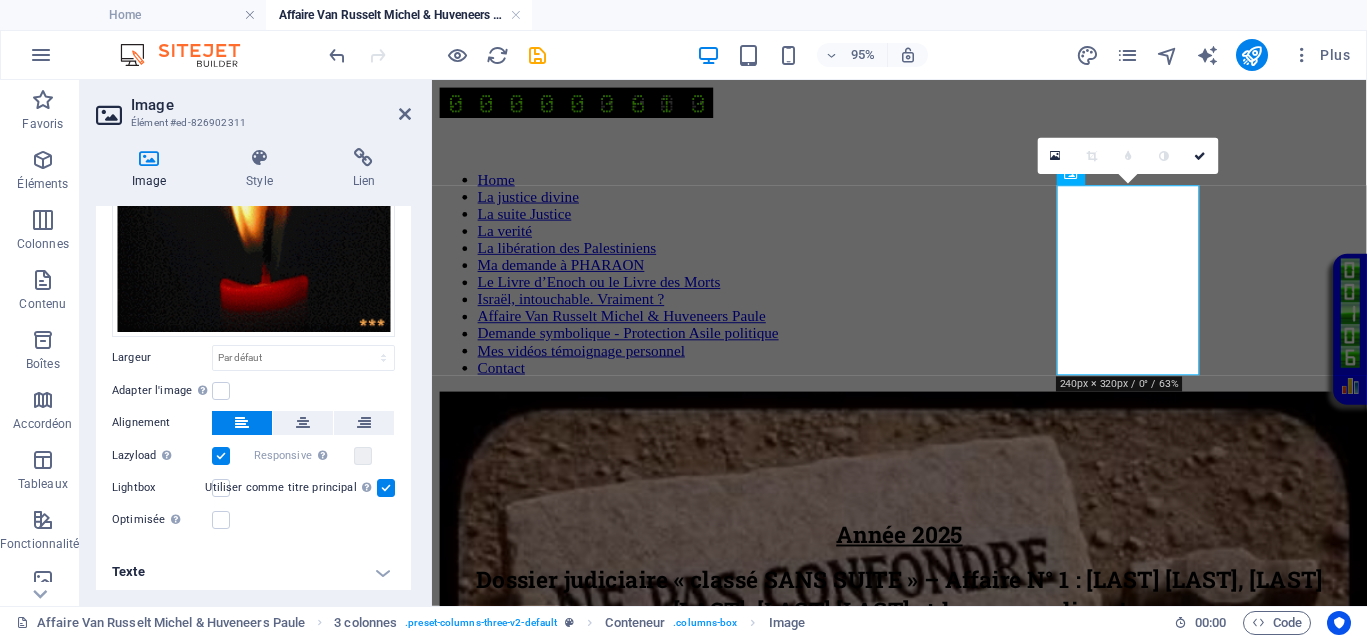 click on "Utiliser comme titre principal Cette image sera incluse dans une balise titre H1. Utile pour donner au texte alternatif le poids d'un titre H1, par ex. pour le logo. Ne pas cocher si incertain." at bounding box center (0, 0) 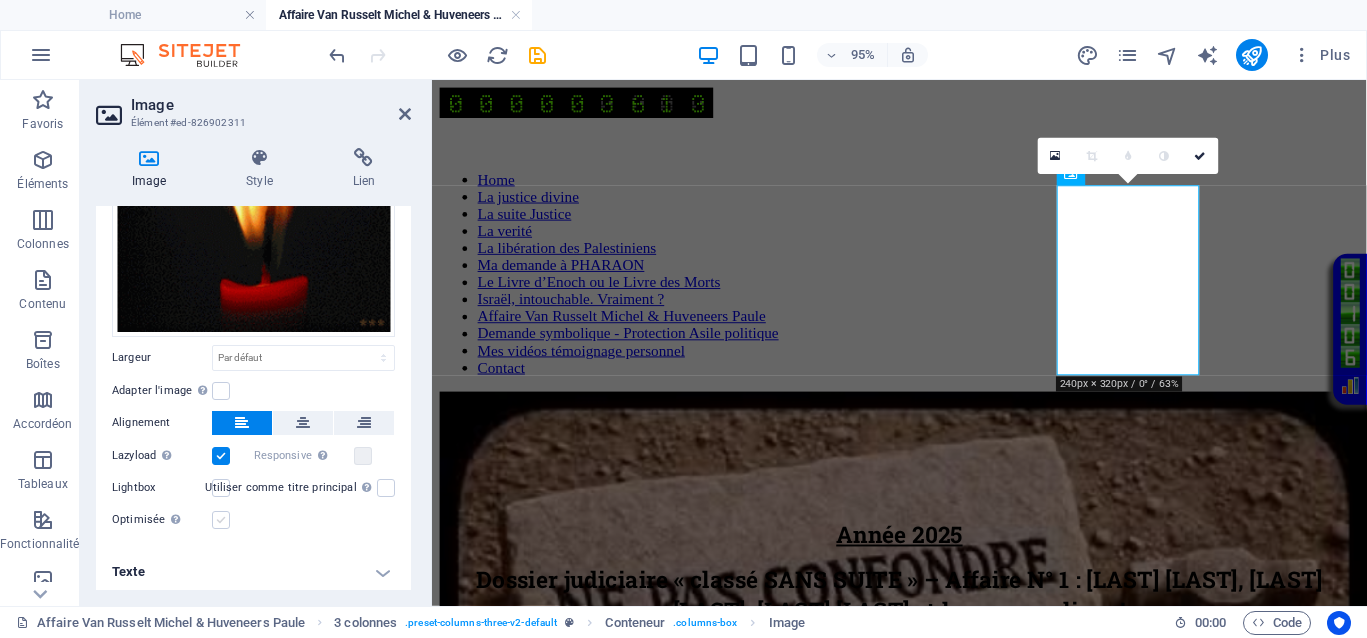 click at bounding box center [221, 520] 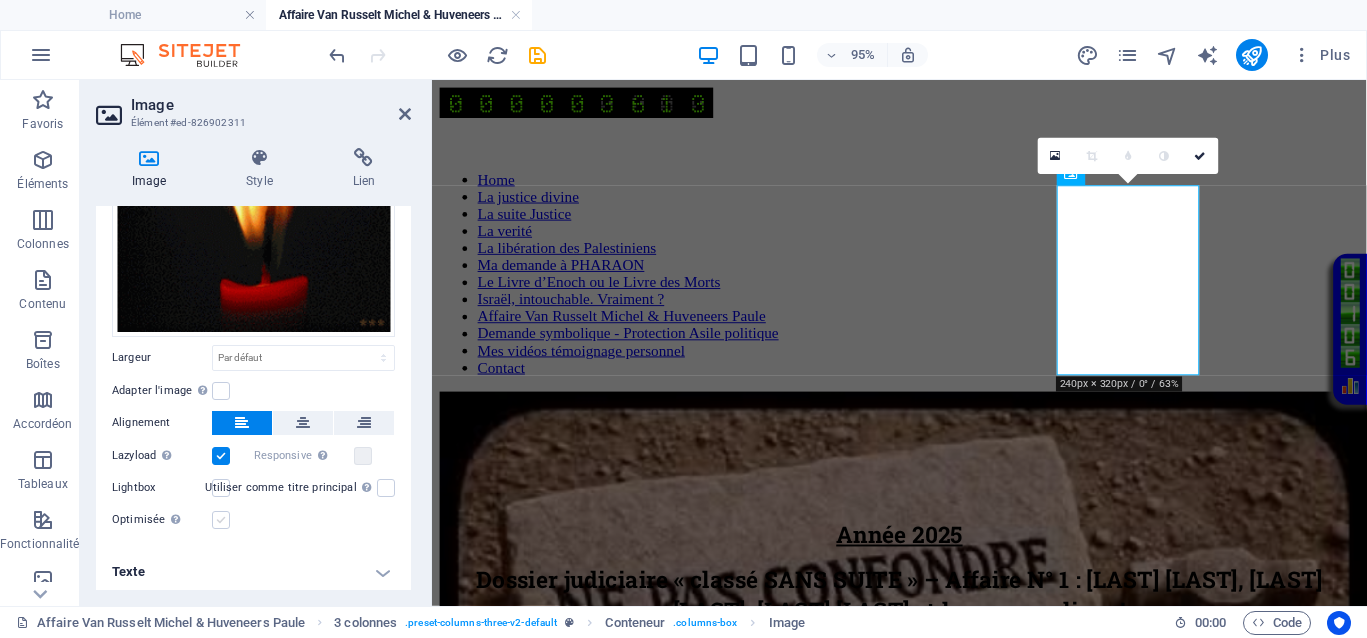 click on "Optimisée Les images sont compressées pour améliorer la vitesse de la page." at bounding box center (0, 0) 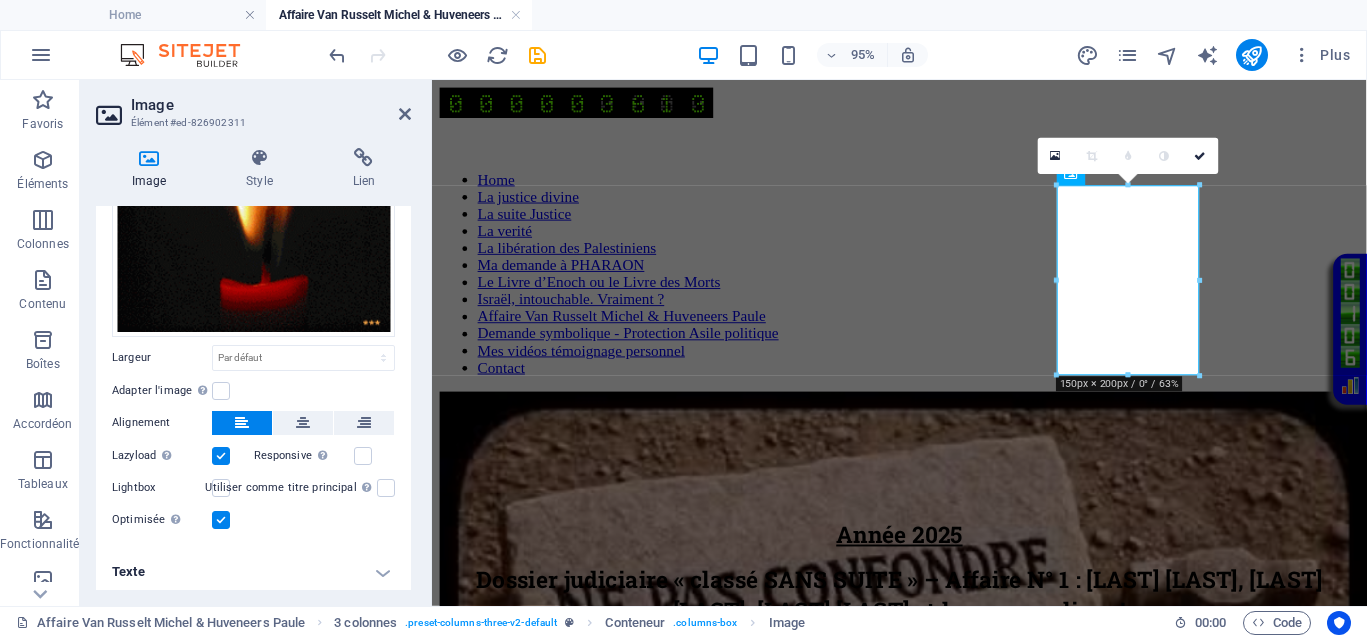 click at bounding box center (221, 520) 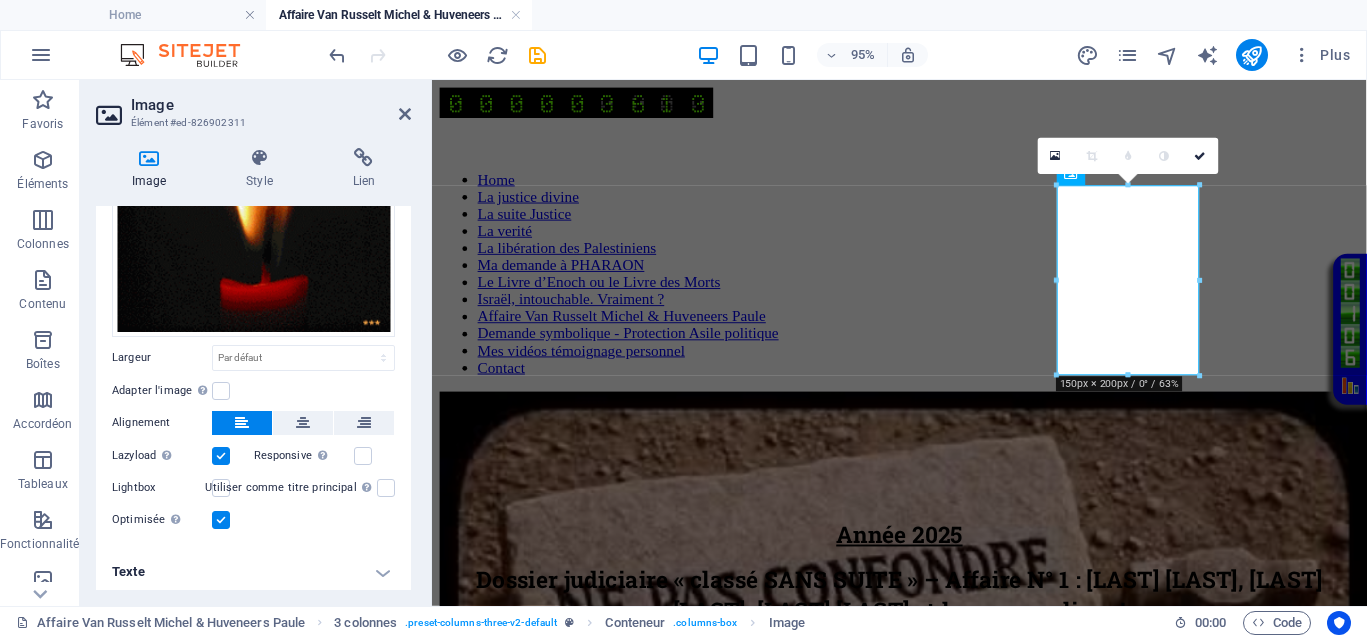 click on "Optimisée Les images sont compressées pour améliorer la vitesse de la page." at bounding box center [0, 0] 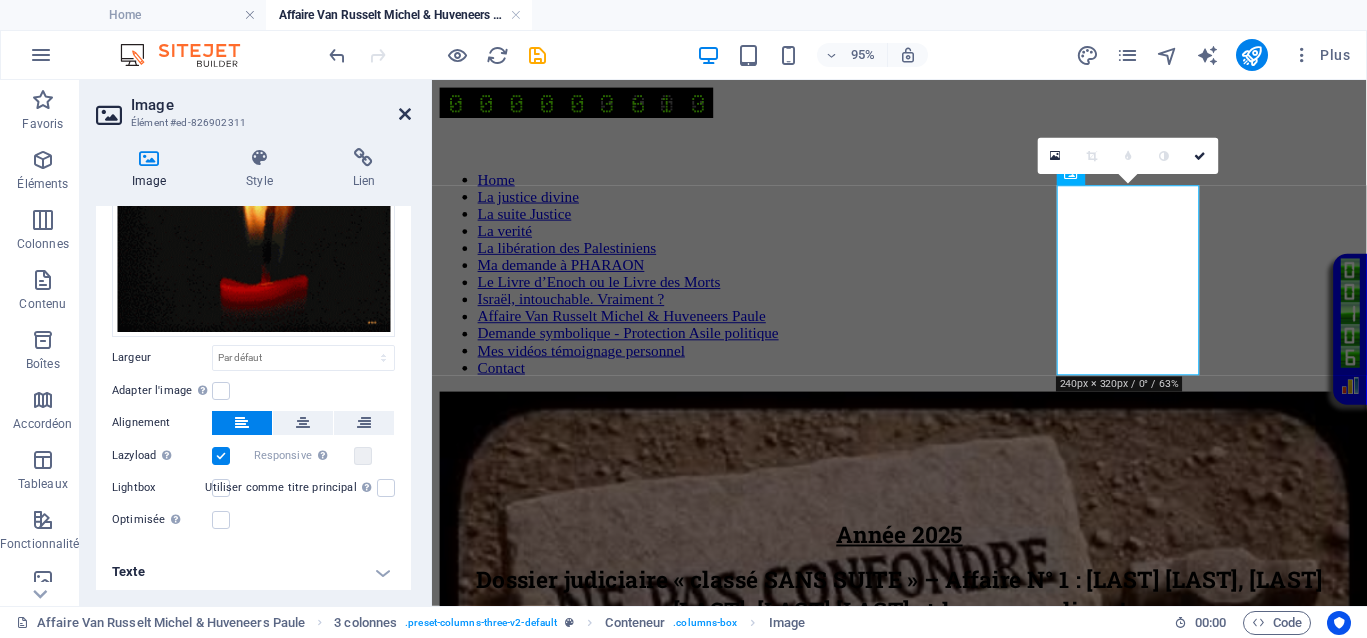 drag, startPoint x: 323, startPoint y: 35, endPoint x: 403, endPoint y: 115, distance: 113.137085 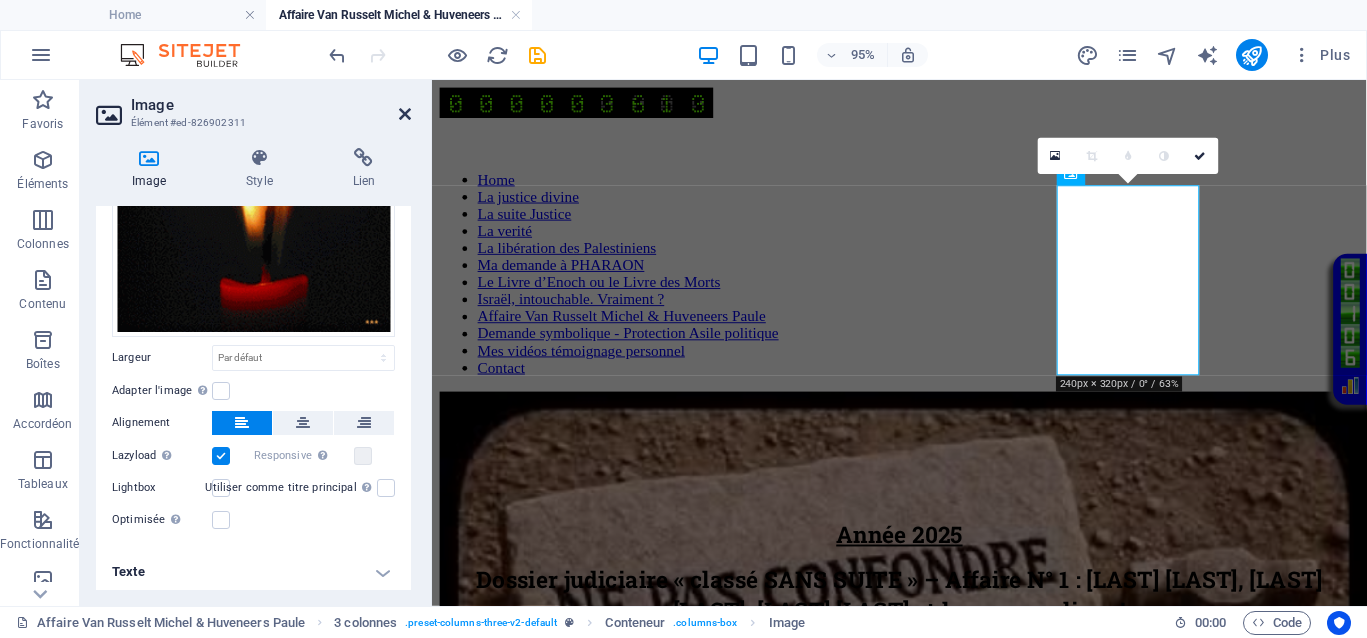 click at bounding box center [405, 114] 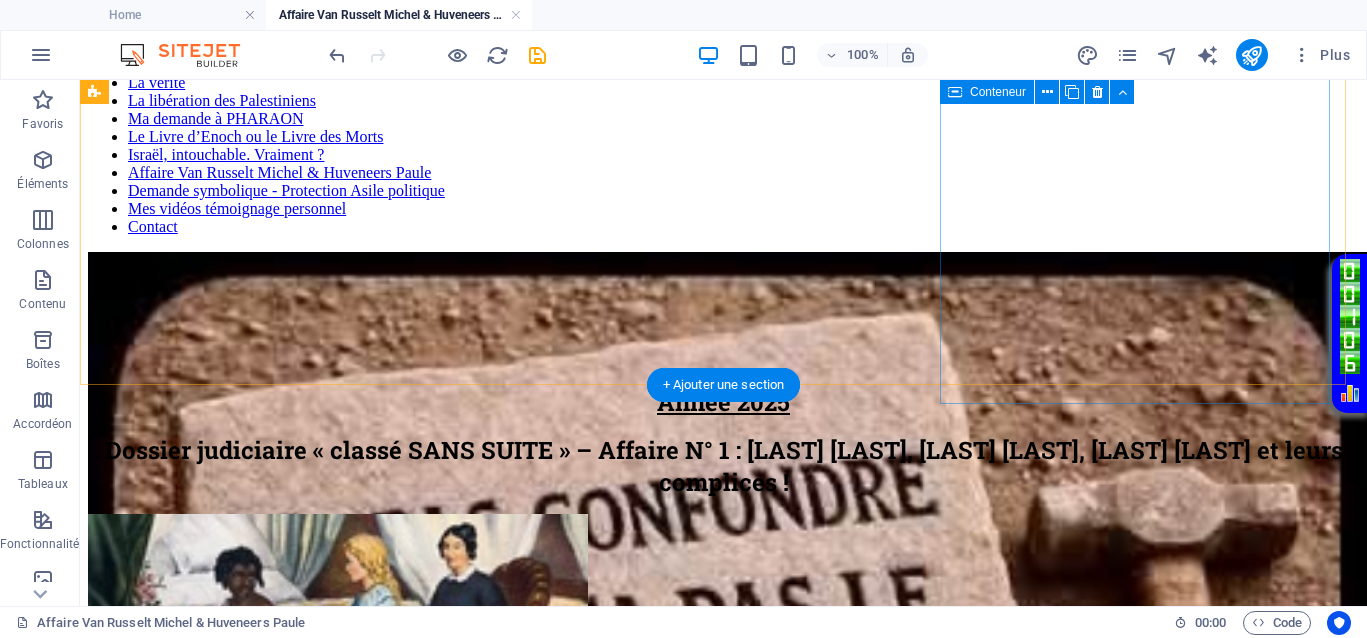 scroll, scrollTop: 125, scrollLeft: 0, axis: vertical 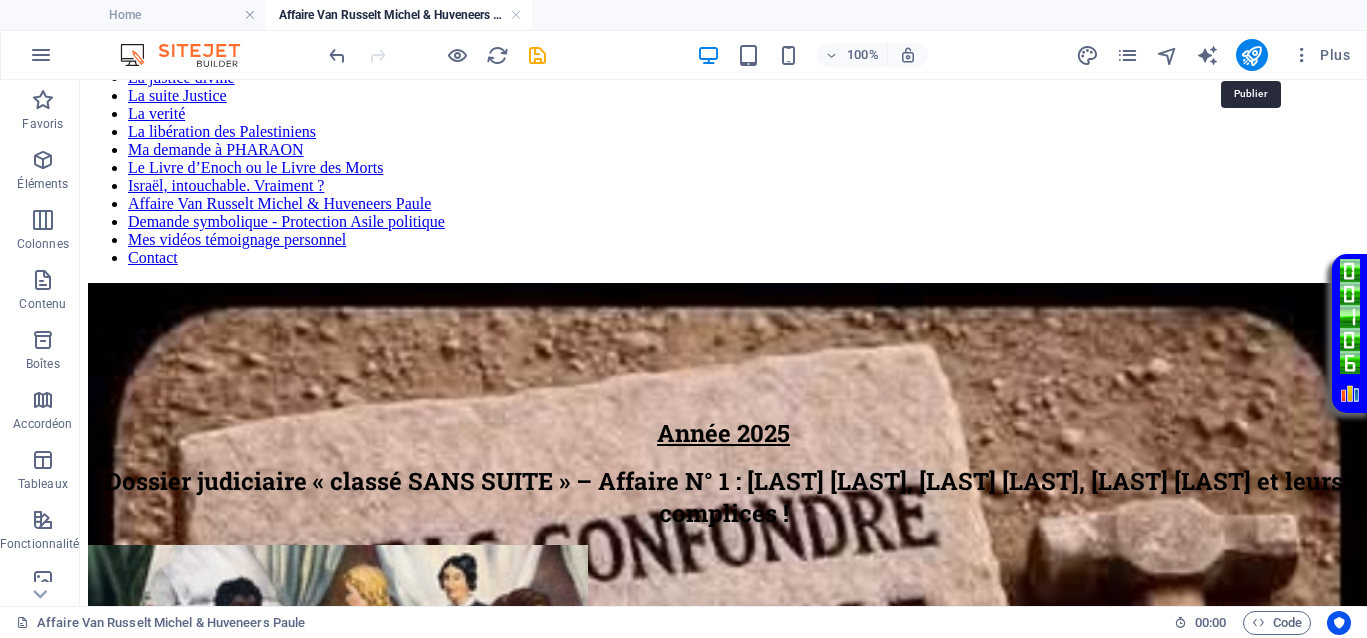 drag, startPoint x: 1246, startPoint y: 52, endPoint x: 1231, endPoint y: 63, distance: 18.601076 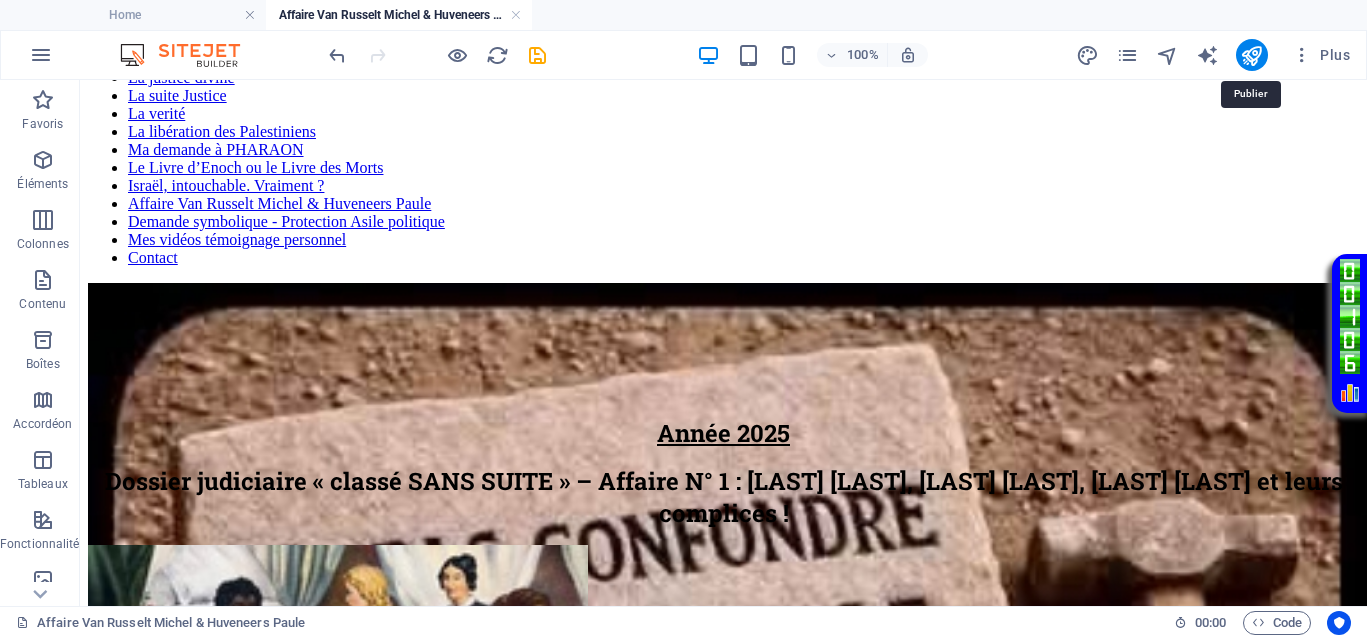 click at bounding box center [1251, 55] 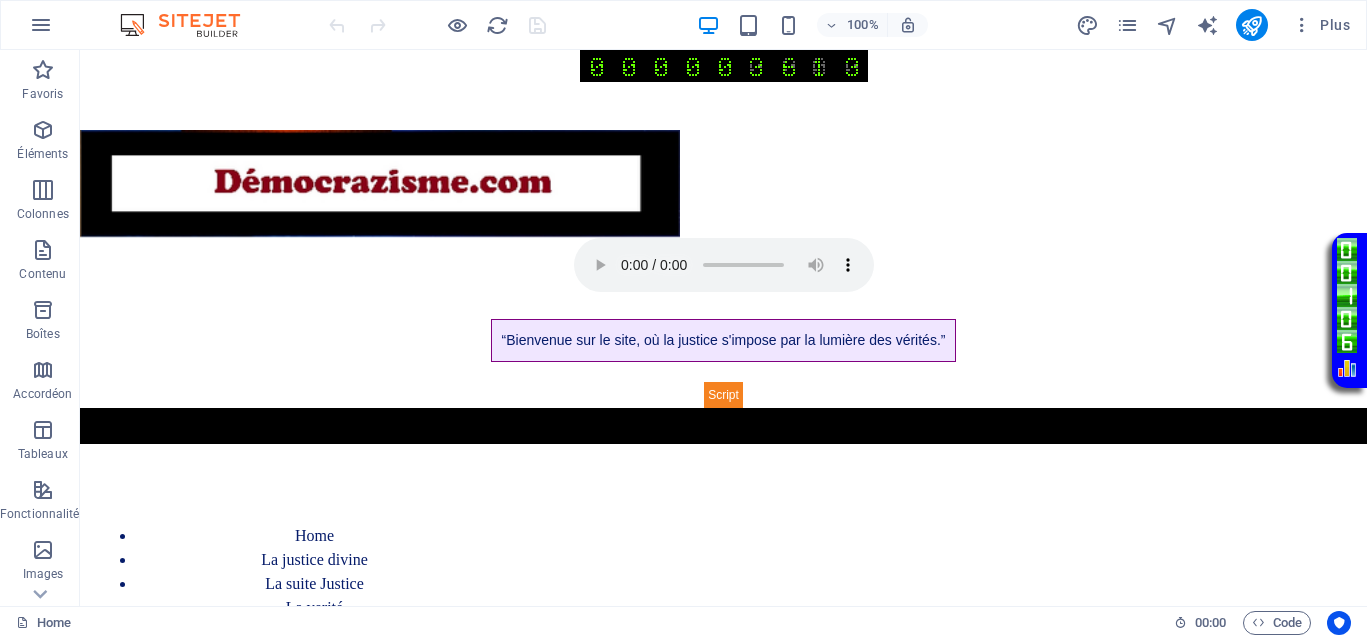 scroll, scrollTop: 0, scrollLeft: 0, axis: both 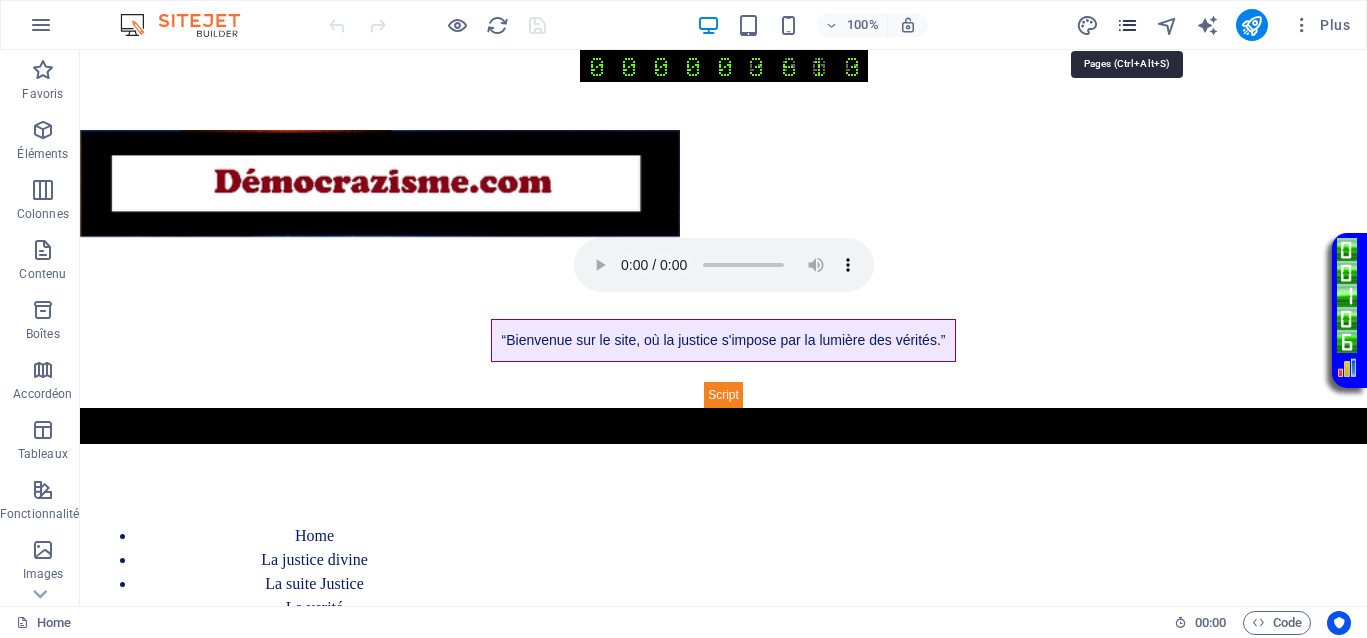 click at bounding box center [1127, 25] 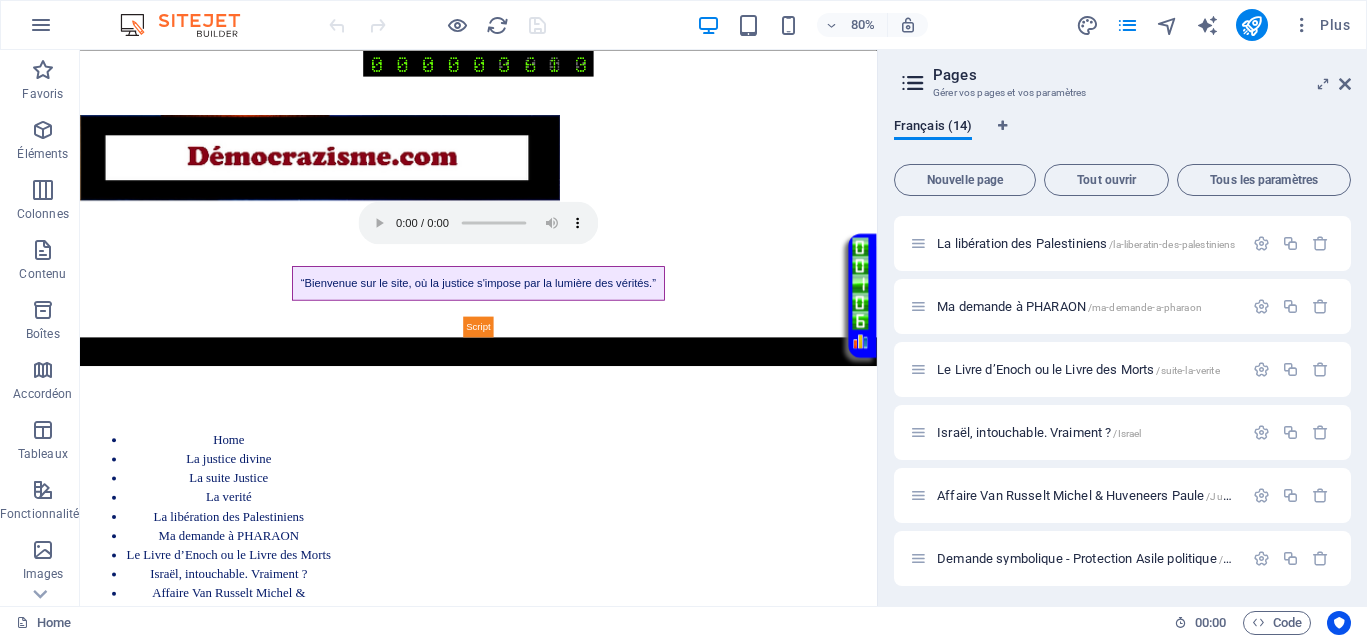 scroll, scrollTop: 250, scrollLeft: 0, axis: vertical 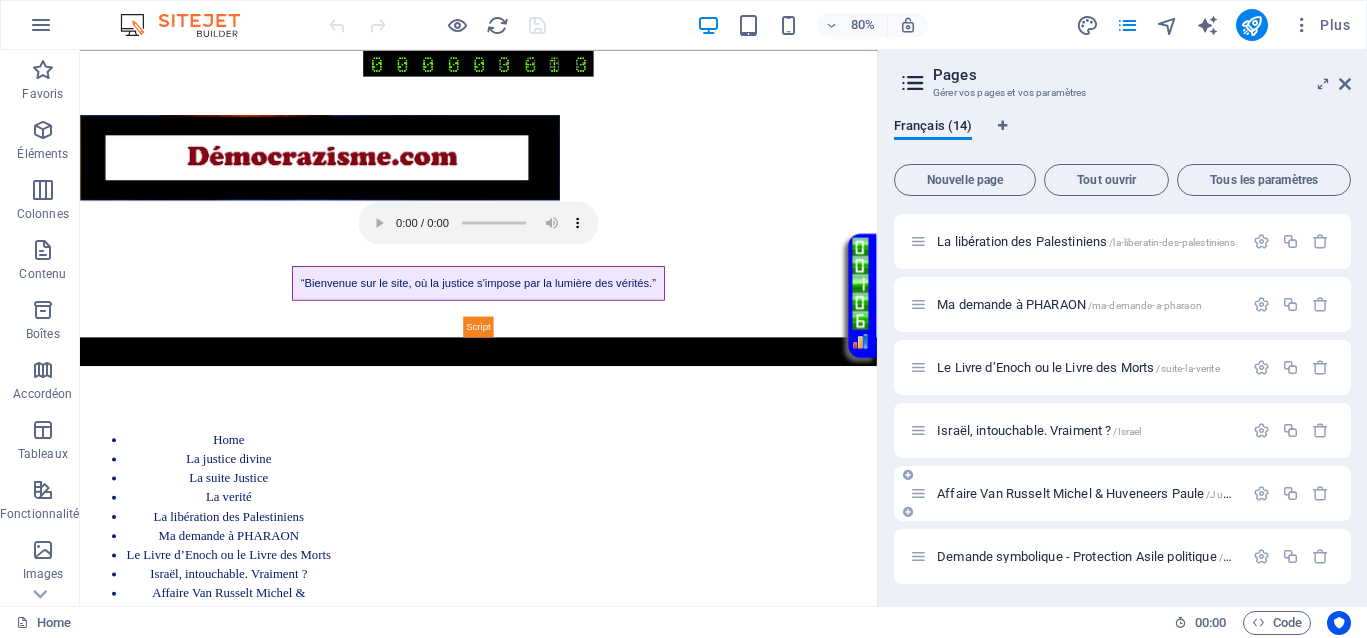 click on "Affaire Van Russelt Michel & Huveneers Paule /JusticeVanrusselthuveneers" at bounding box center [1137, 493] 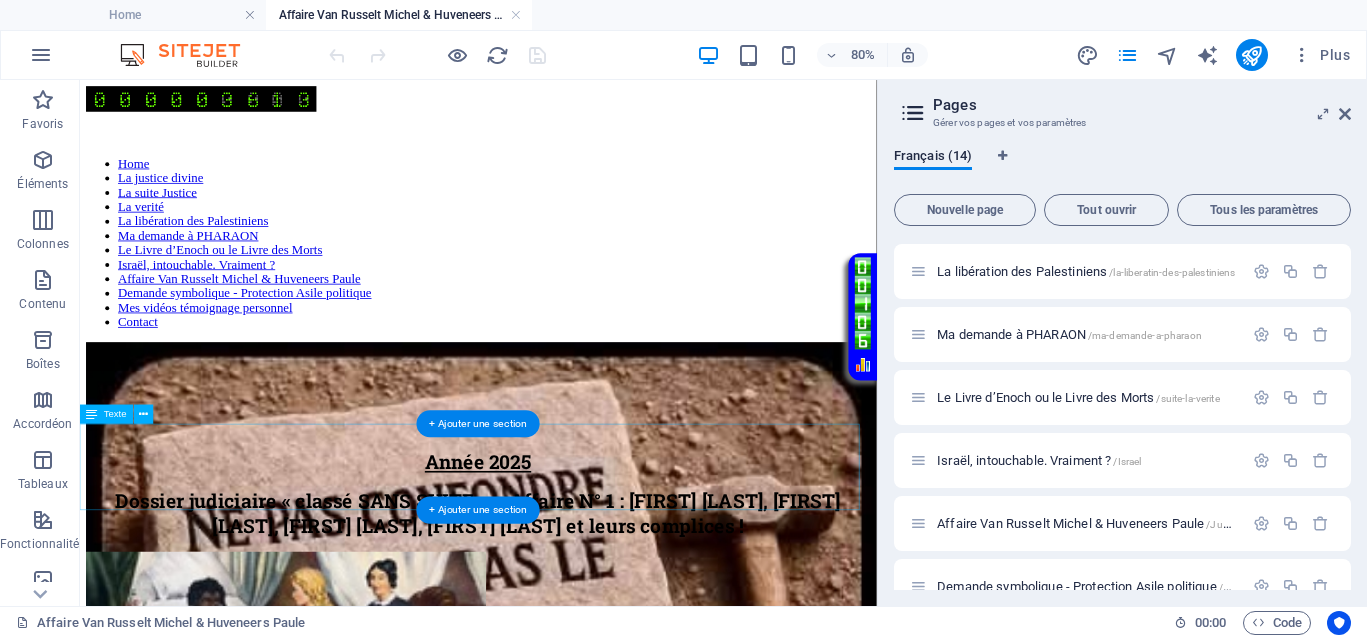 scroll, scrollTop: 0, scrollLeft: 0, axis: both 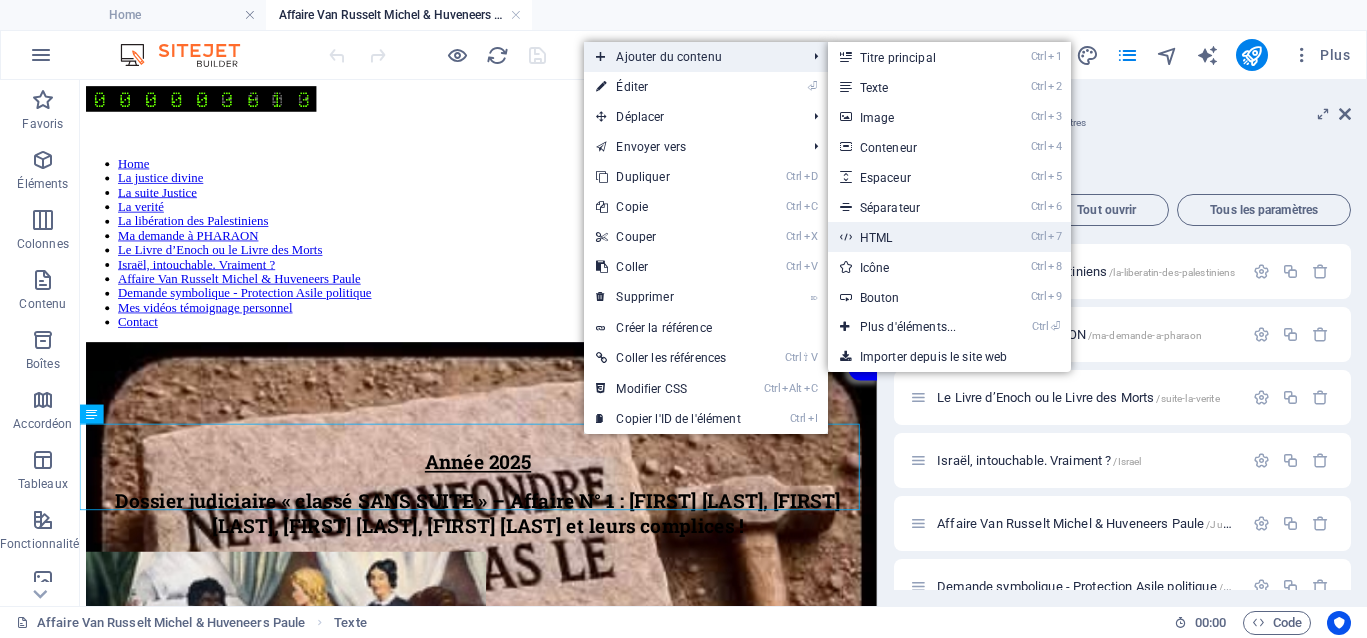 click on "Ctrl 7  HTML" at bounding box center (912, 237) 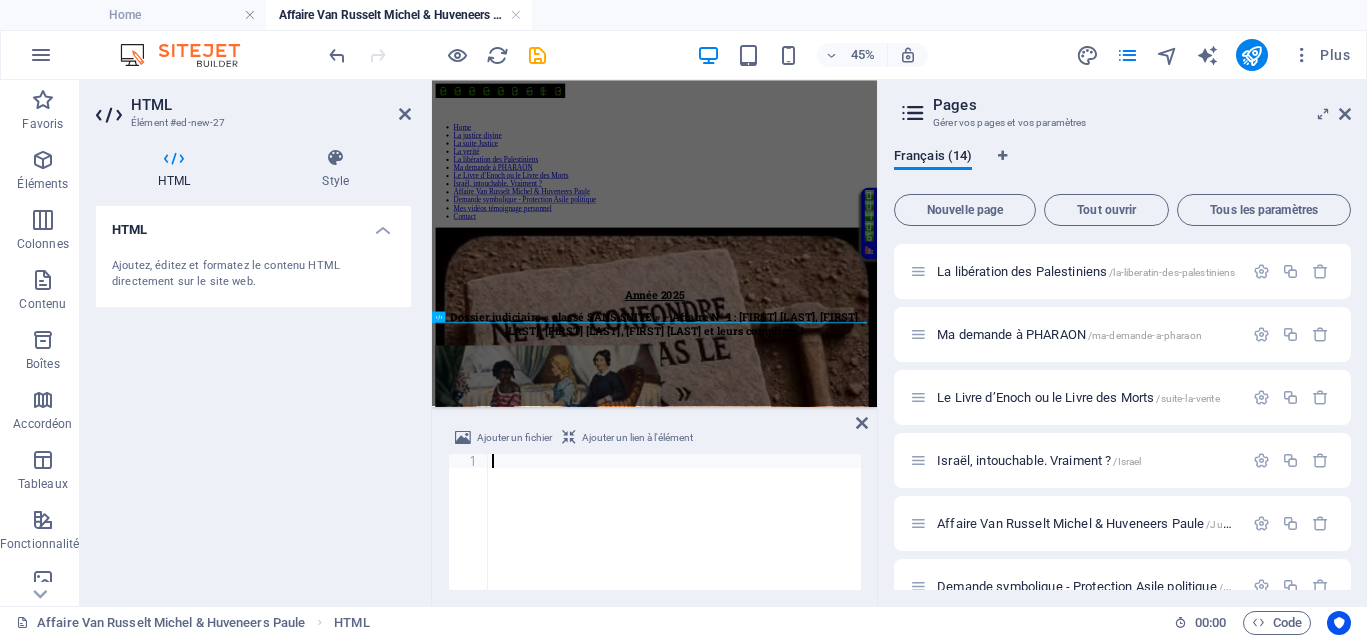 type on "</html>" 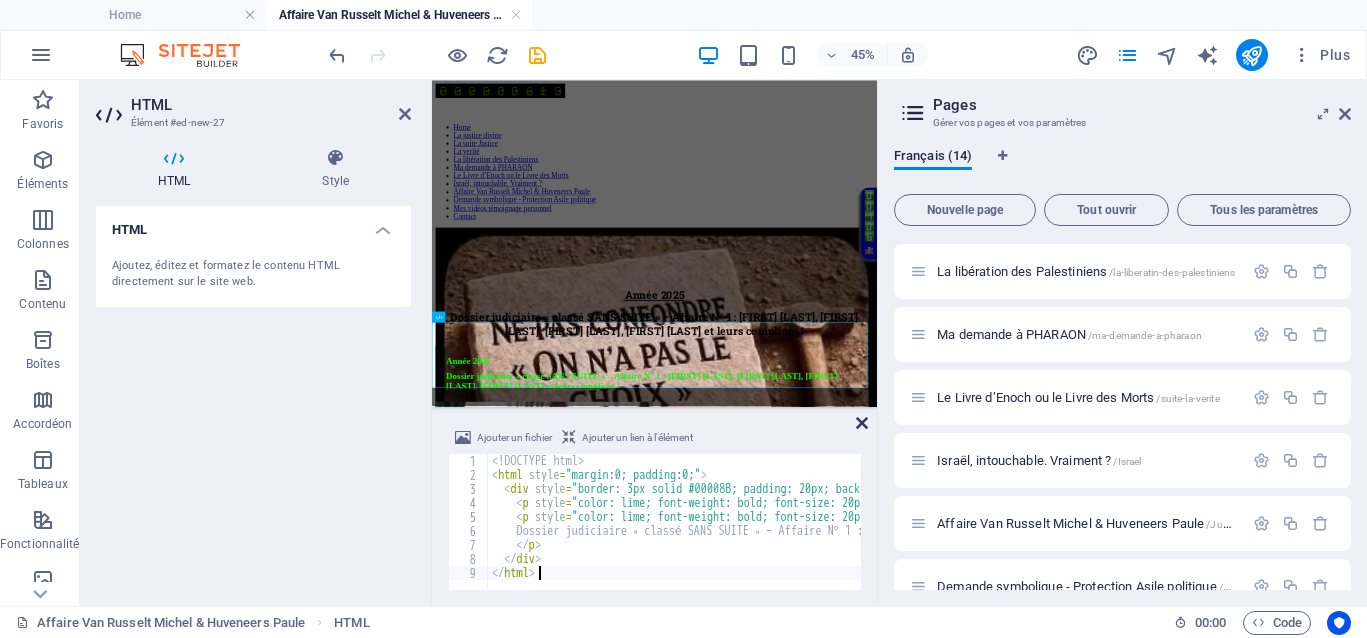 click at bounding box center (862, 423) 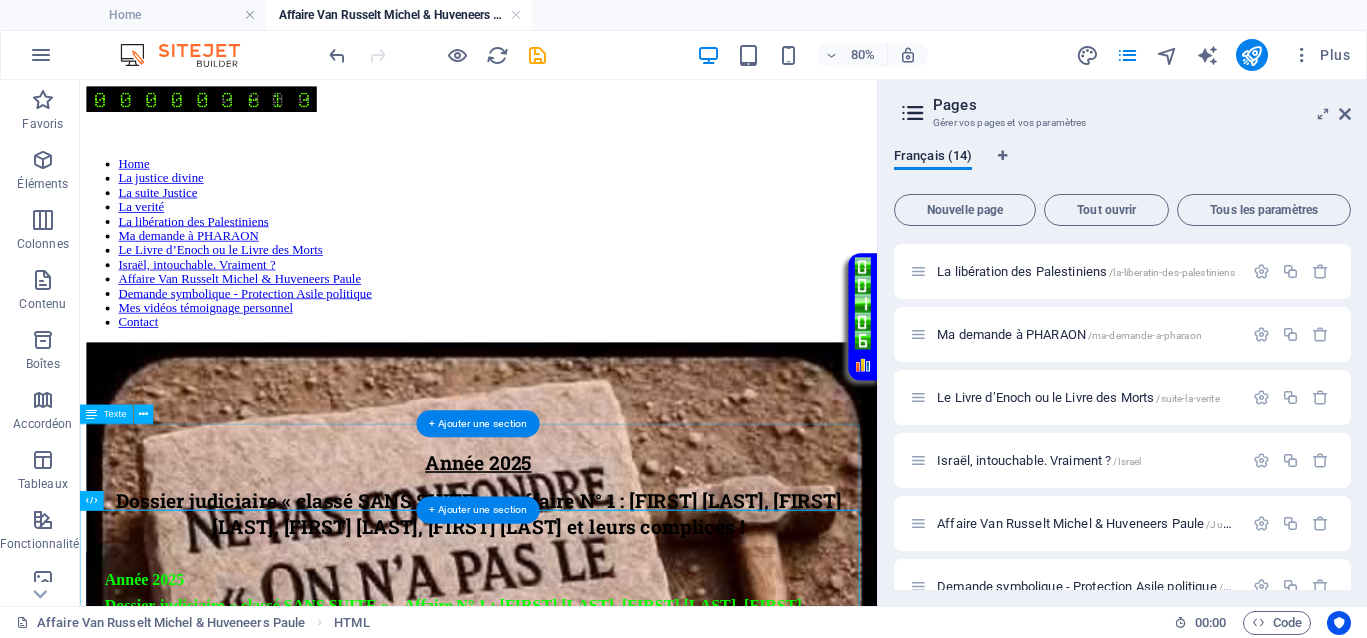 click on "Année 2025   Dossier judiciaire « classé SANS SUITE » – Affaire N° 1 : Van Russelt Michel, Huveneers Paule, Christian Huveneers, Serge Crutzen et leurs complices !" at bounding box center (578, 598) 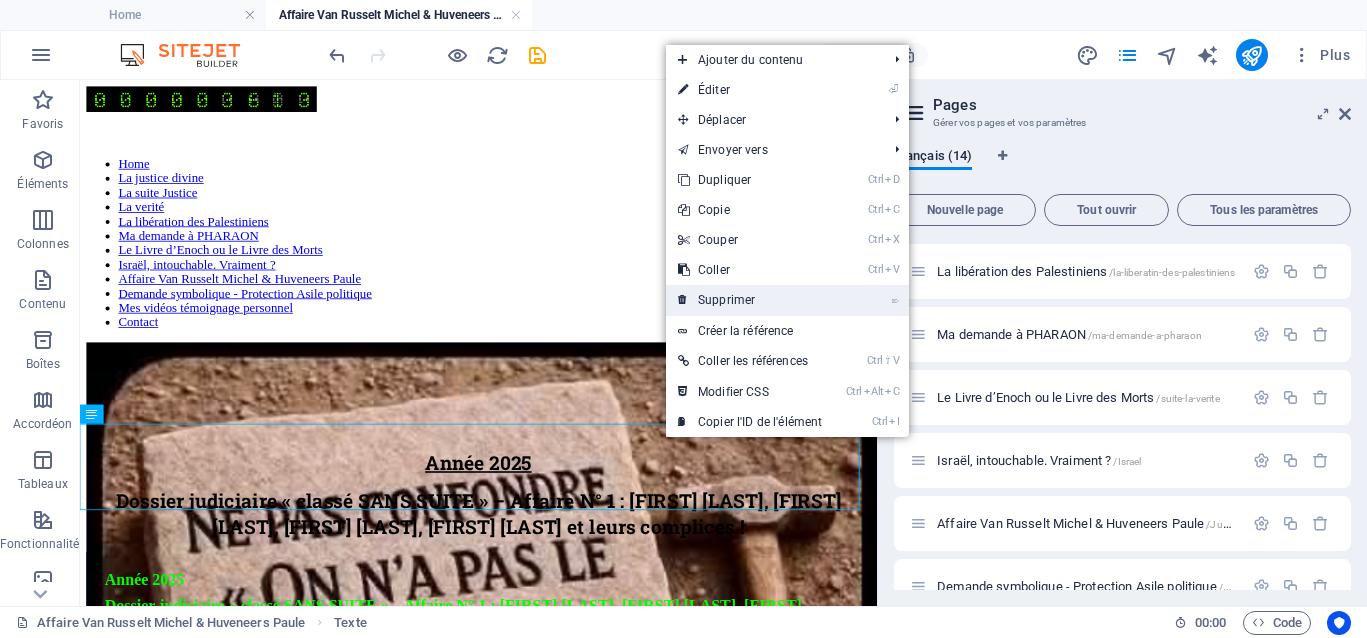 drag, startPoint x: 728, startPoint y: 305, endPoint x: 810, endPoint y: 293, distance: 82.8734 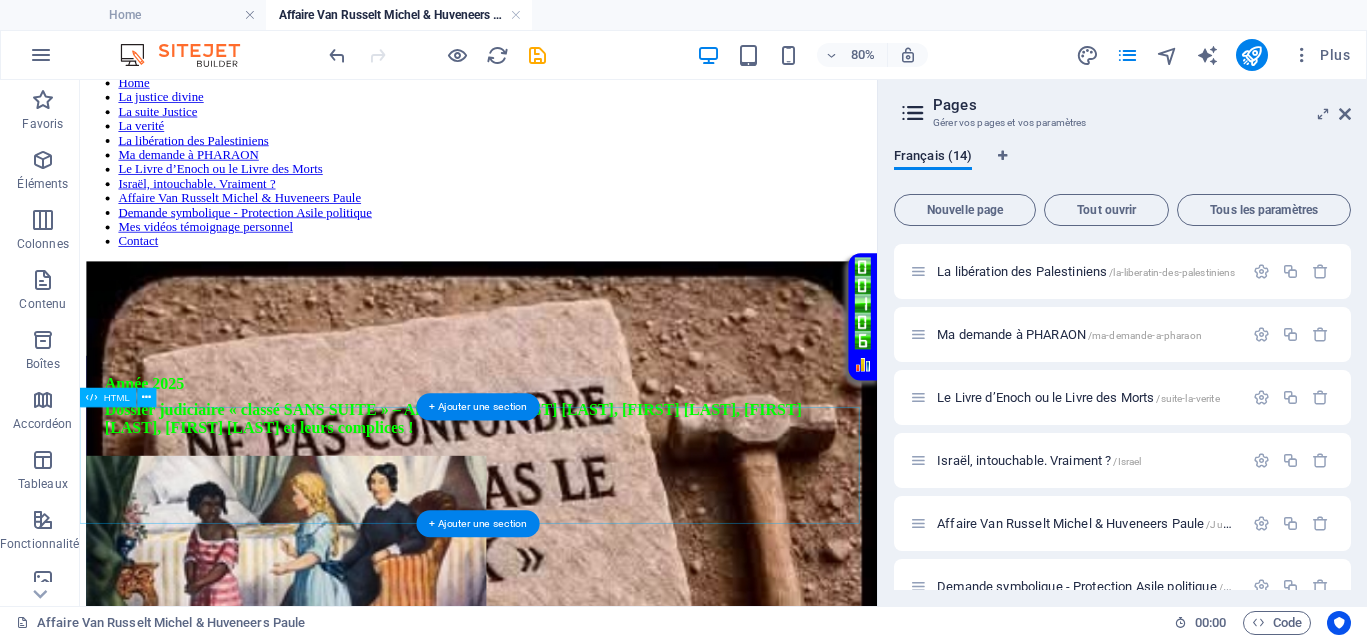 scroll, scrollTop: 250, scrollLeft: 0, axis: vertical 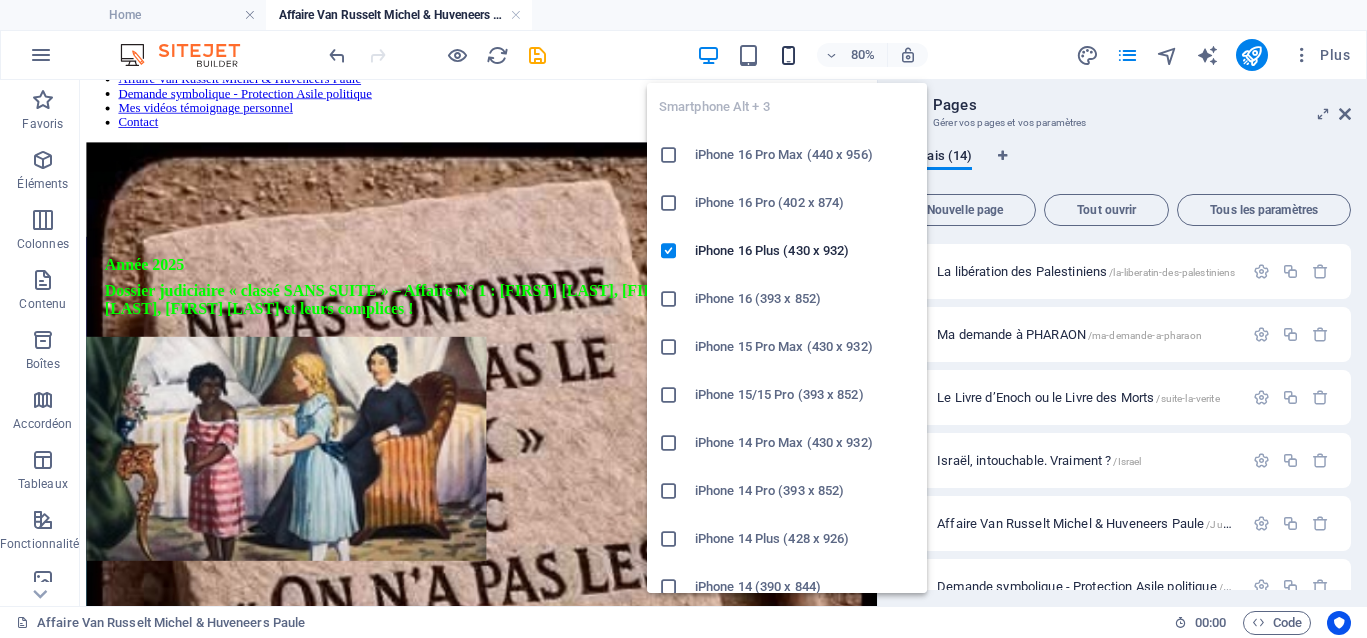 click at bounding box center [788, 55] 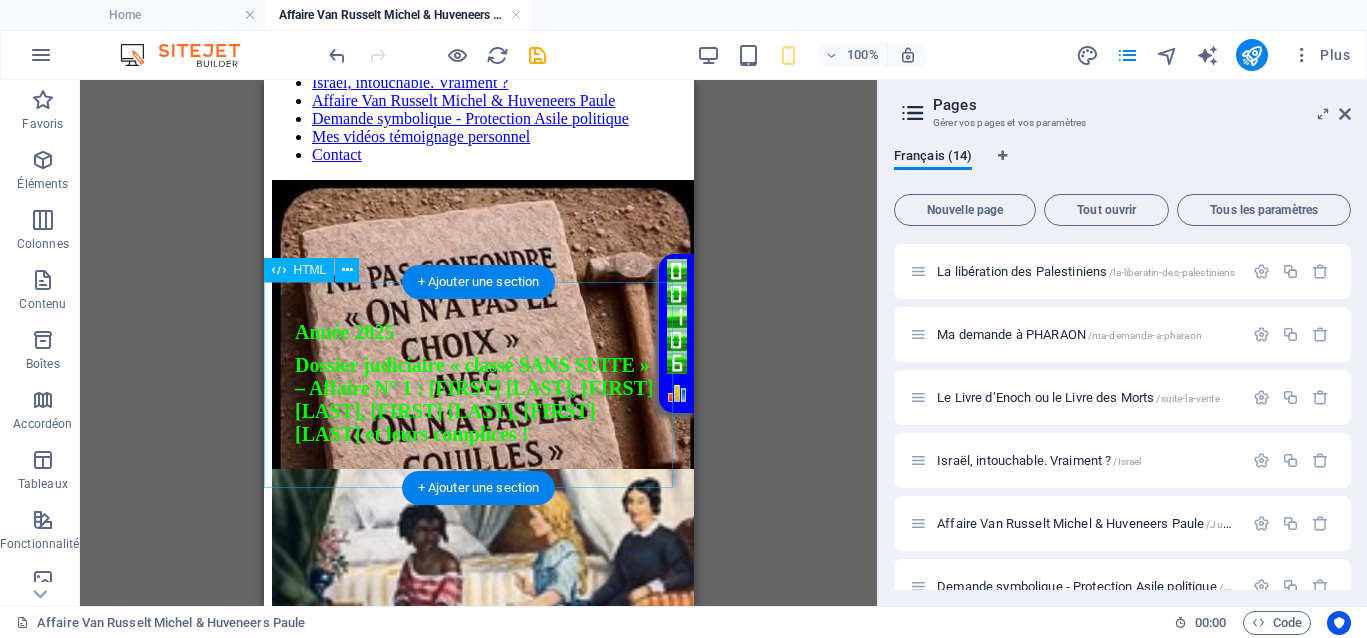 scroll, scrollTop: 163, scrollLeft: 0, axis: vertical 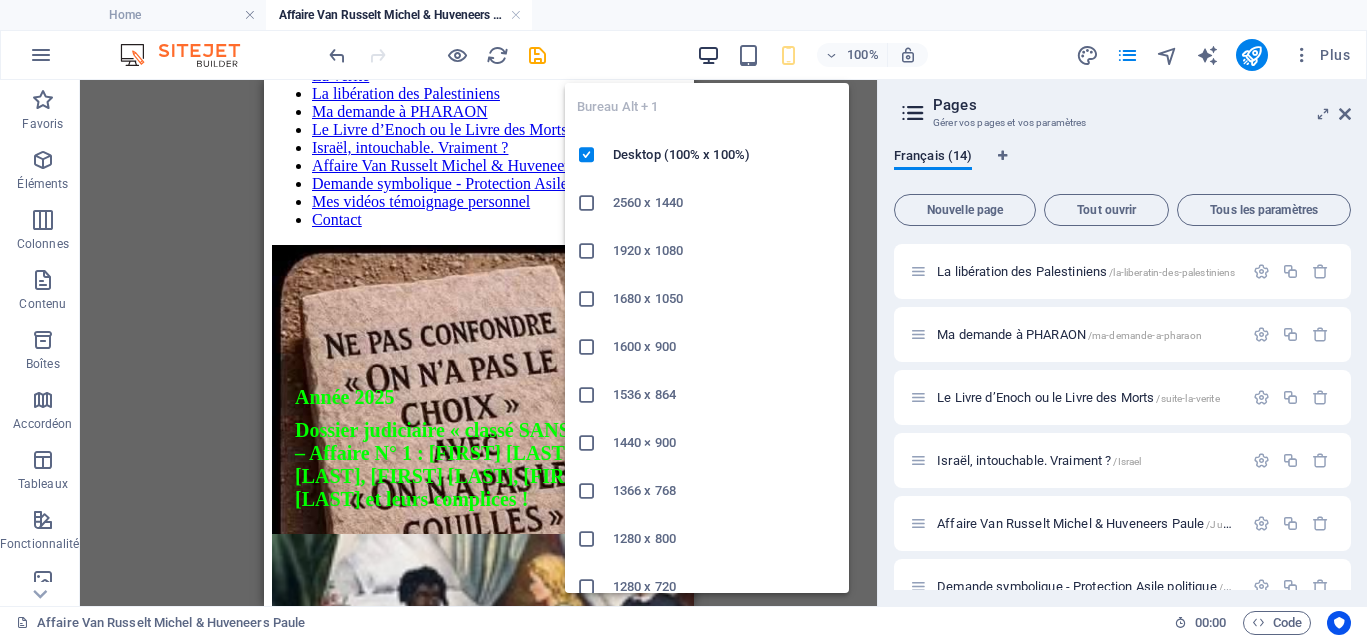 click at bounding box center (708, 55) 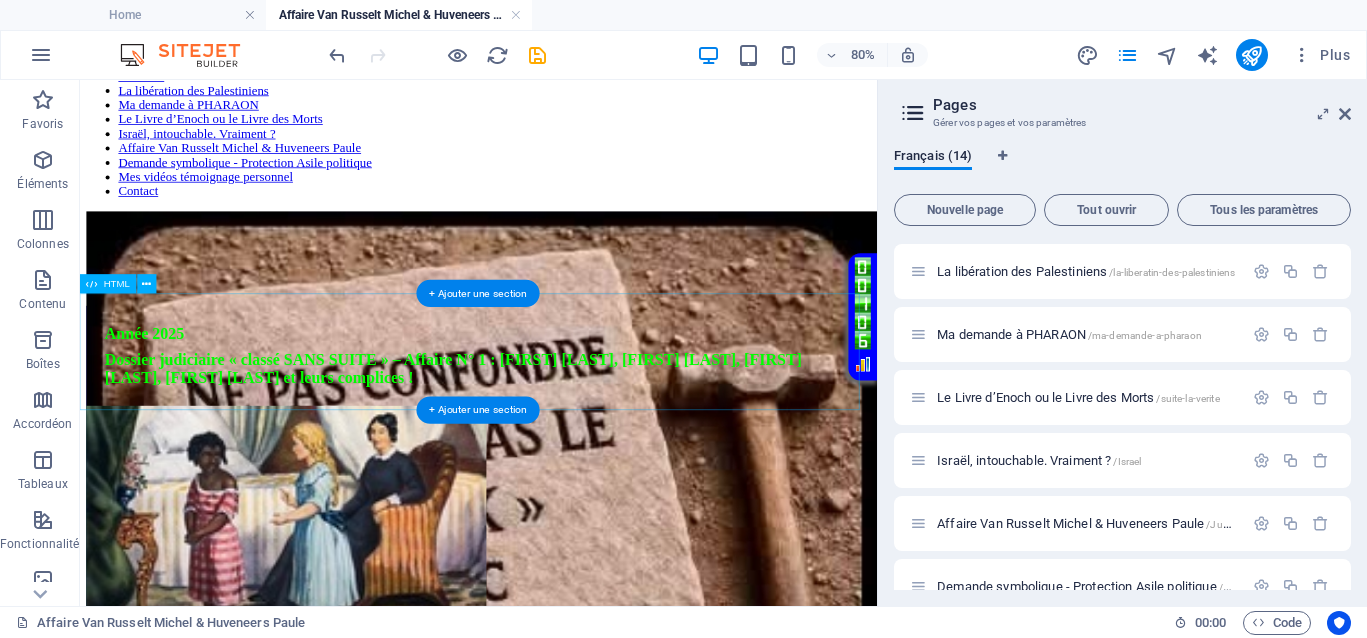 click on "Année 2025
Dossier judiciaire « classé SANS SUITE » – Affaire N° 1 : Van Russelt Michel, Huveneers Paule, Christian Huveneers, Serge Crutzen et leurs complices !" at bounding box center (578, 425) 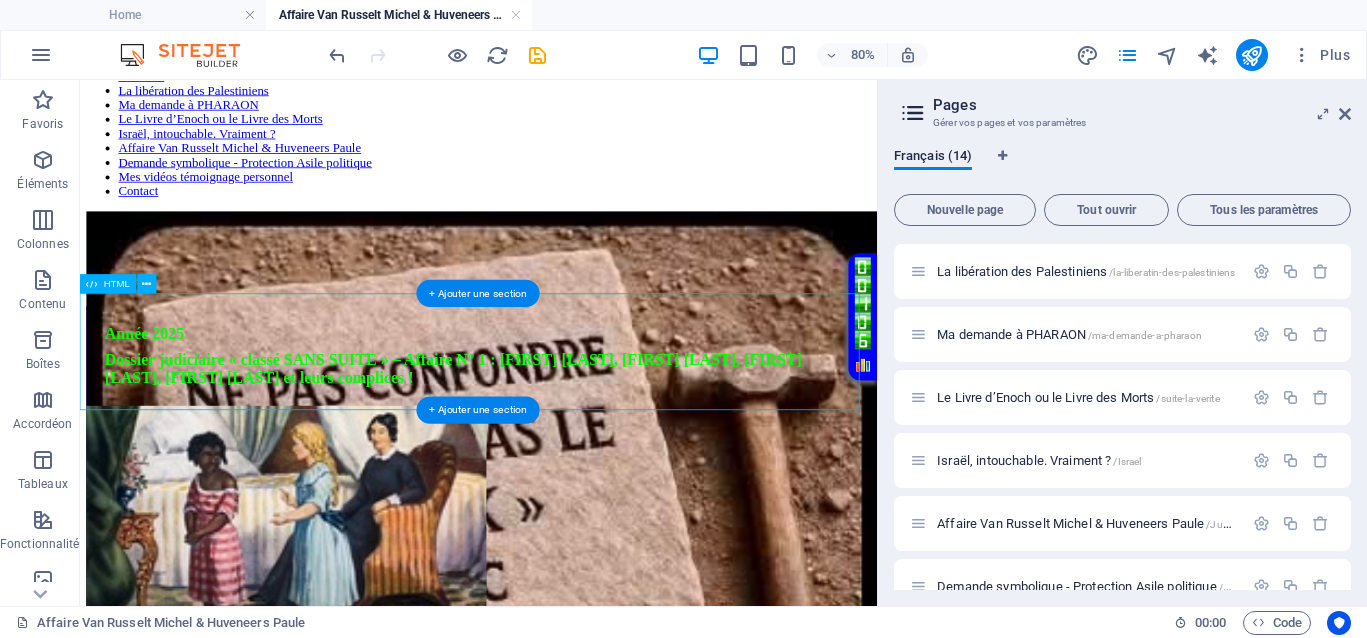click on "Année 2025
Dossier judiciaire « classé SANS SUITE » – Affaire N° 1 : Van Russelt Michel, Huveneers Paule, Christian Huveneers, Serge Crutzen et leurs complices !" at bounding box center (578, 425) 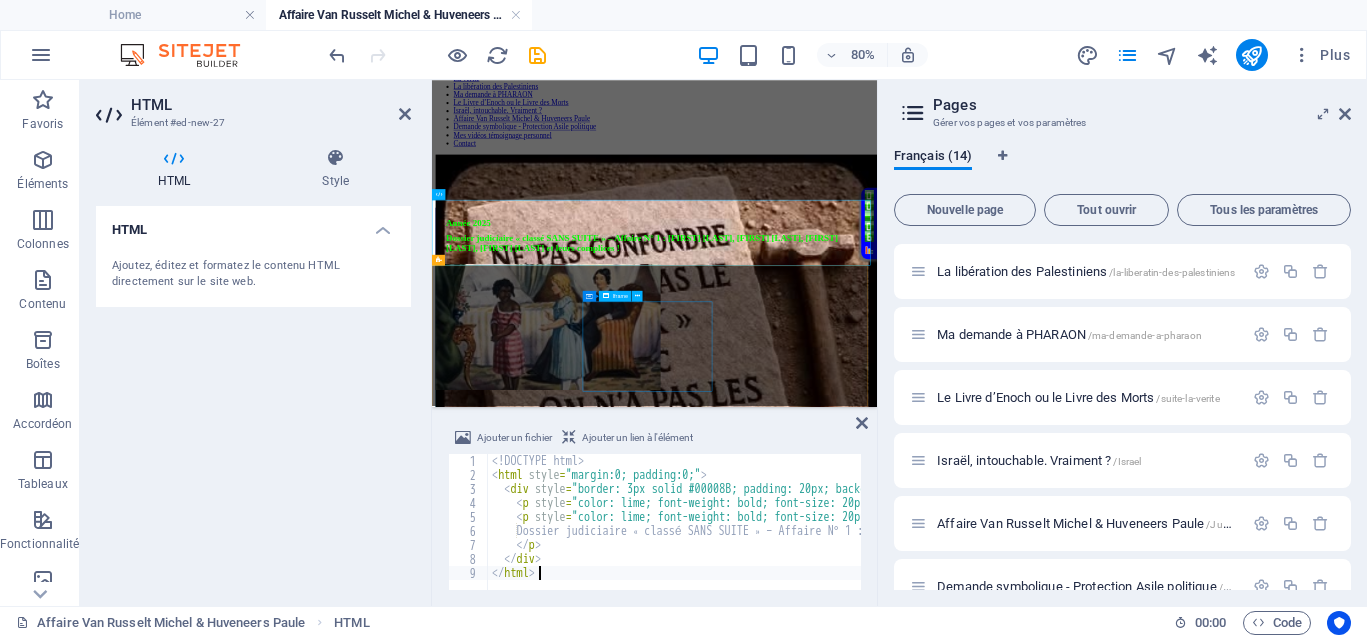scroll, scrollTop: 164, scrollLeft: 0, axis: vertical 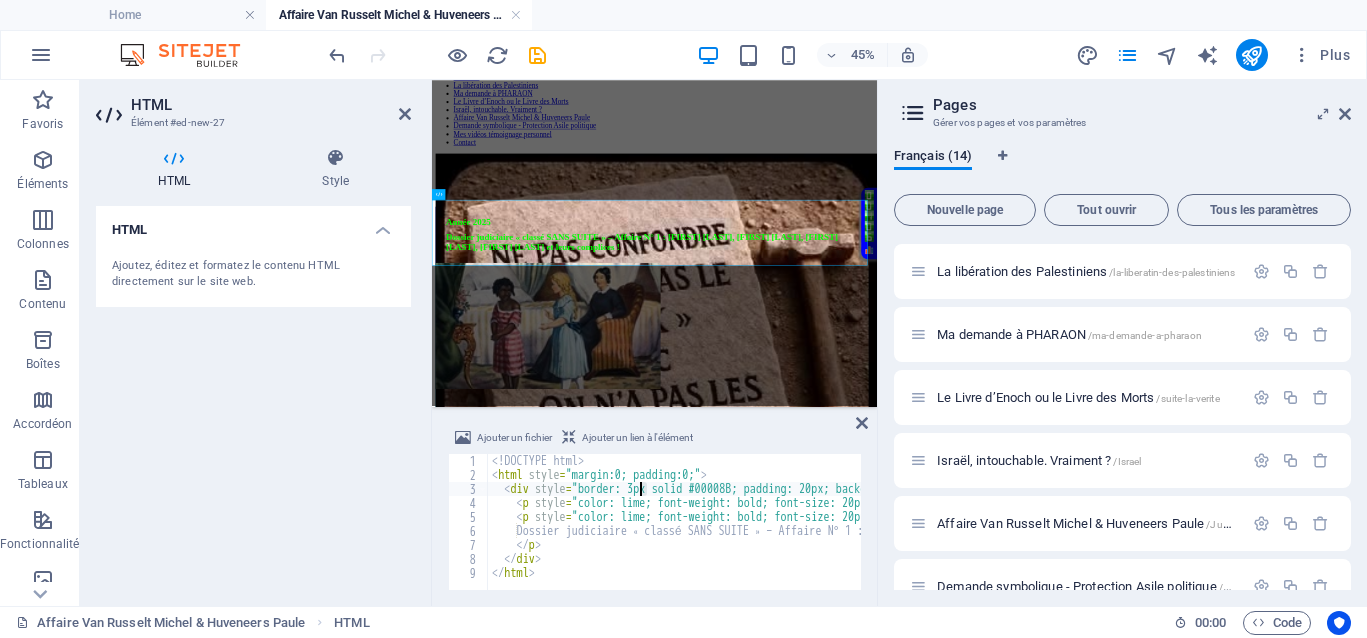 click on "<! DOCTYPE   html > < html   style = "margin:0; padding:0;" >    < div   style = "border: 3px solid #00008B; padding: 20px; background-color: #ffffff;" >      < p   style = "color: lime; font-weight: bold; font-size: 20px; margin: 0;" > Année 2025 </ p >      < p   style = "color: lime; font-weight: bold; font-size: 20px; margin: 10px 0 0 0;" >        Dossier judiciaire « classé SANS SUITE » – Affaire N° 1 : Van Russelt Michel, Huveneers Paule, Christian Huveneers, Serge Crutzen et leurs complices !      </ p >    </ div > </ html >" at bounding box center [1017, 536] 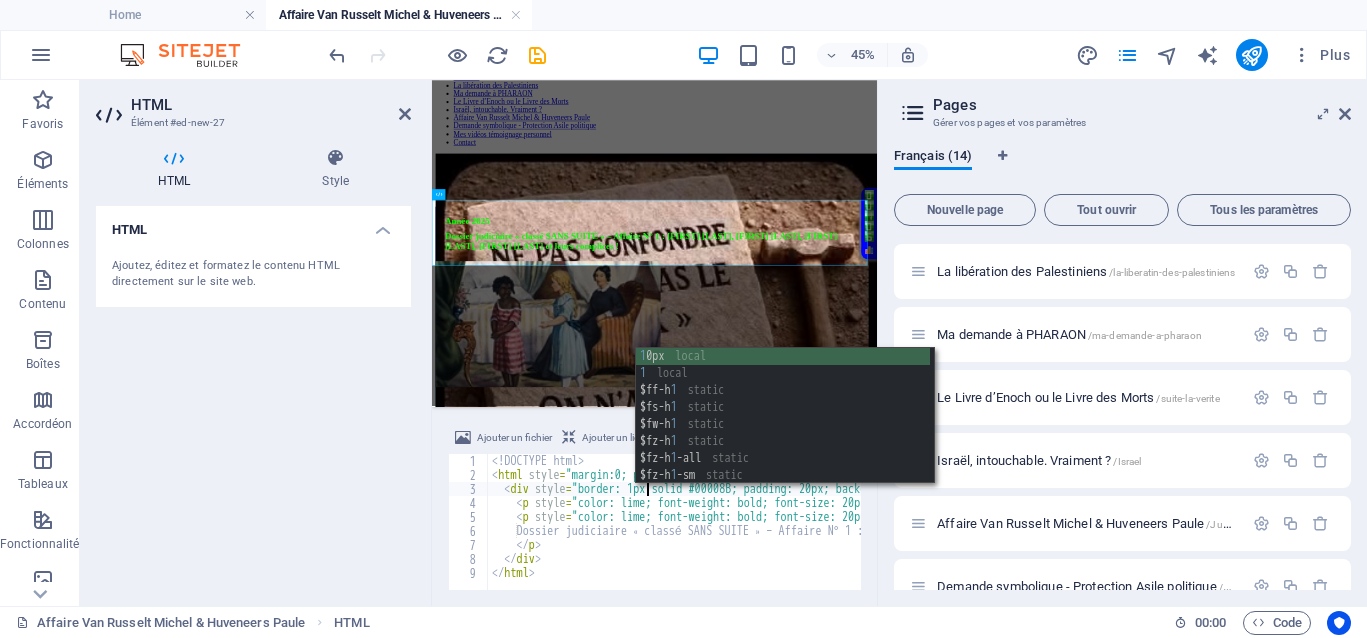 scroll, scrollTop: 0, scrollLeft: 14, axis: horizontal 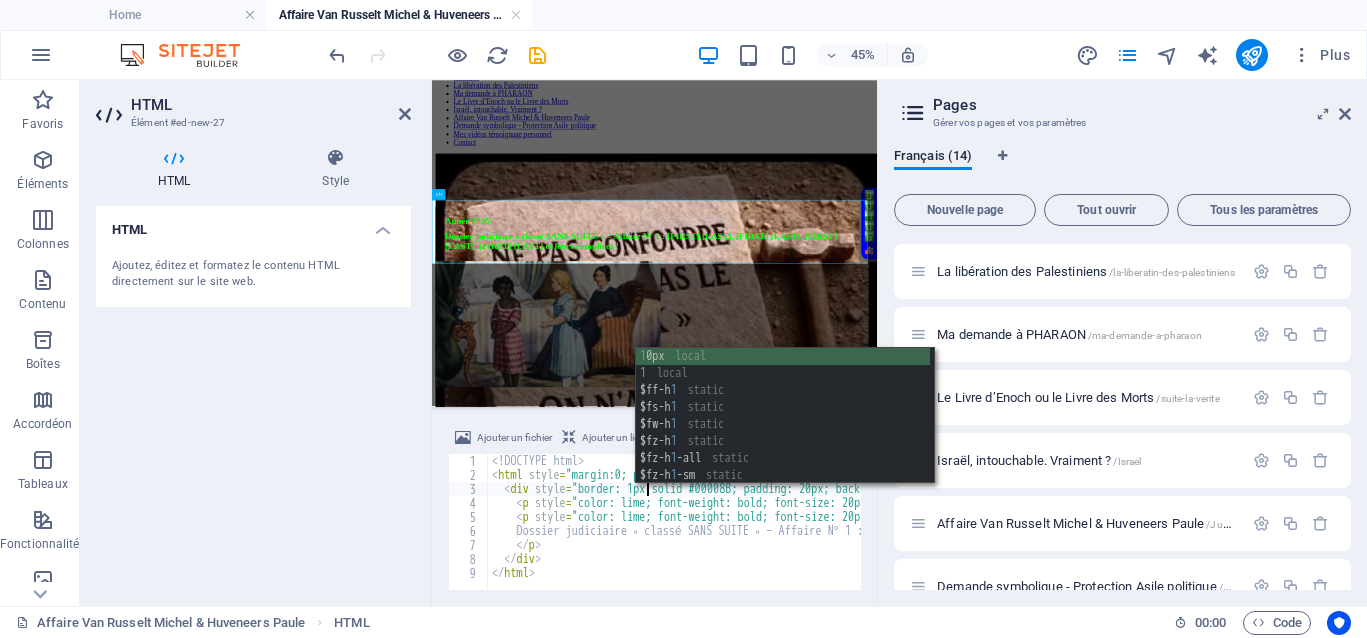 type on "<div style="border: 15px solid #00008B; padding: 20px; background-color: #ffffff;">" 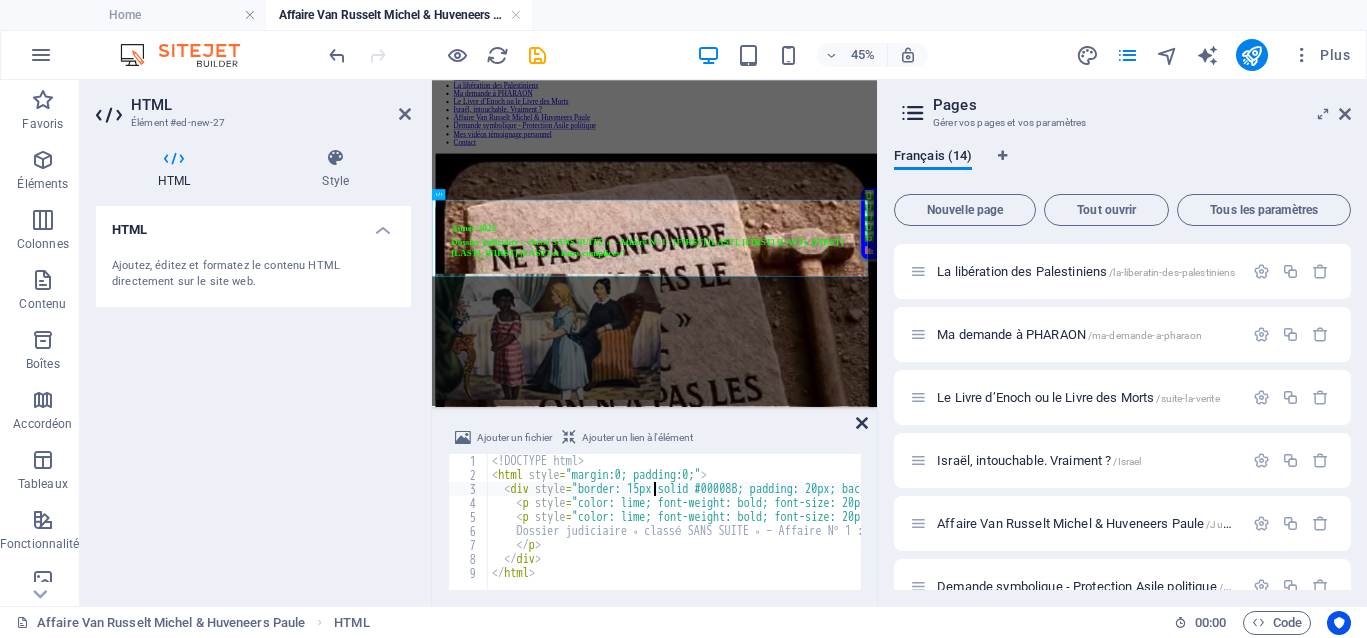 click at bounding box center (862, 423) 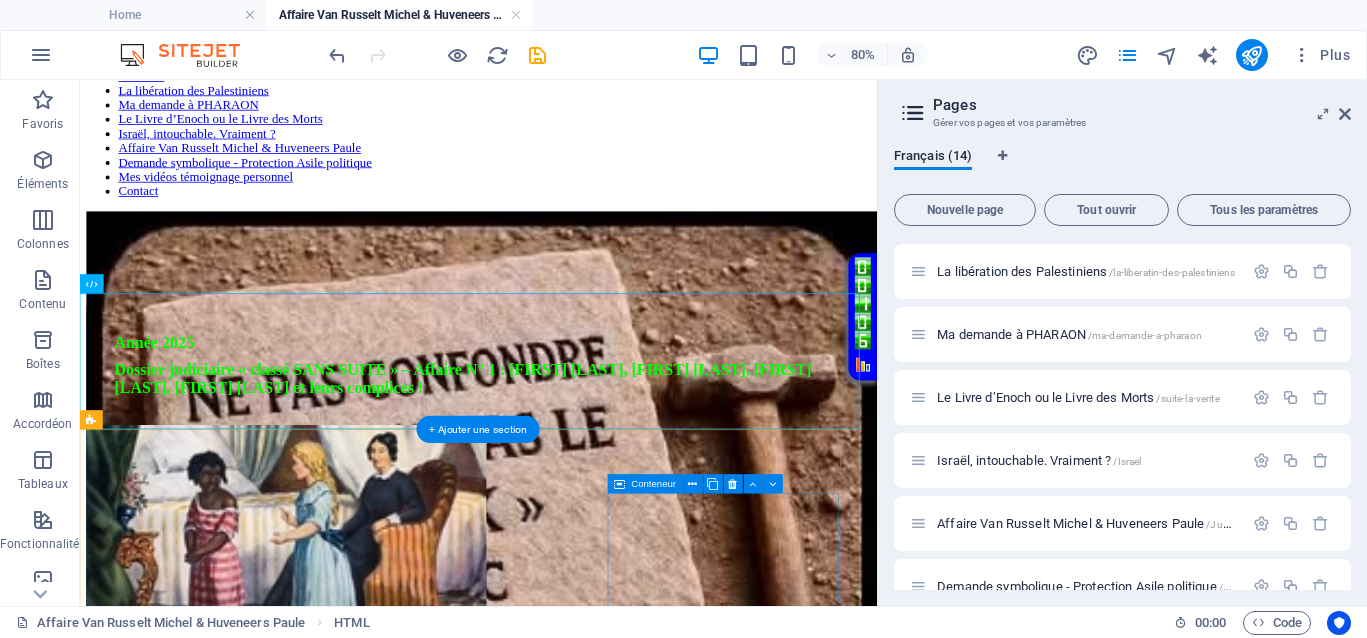 scroll, scrollTop: 288, scrollLeft: 0, axis: vertical 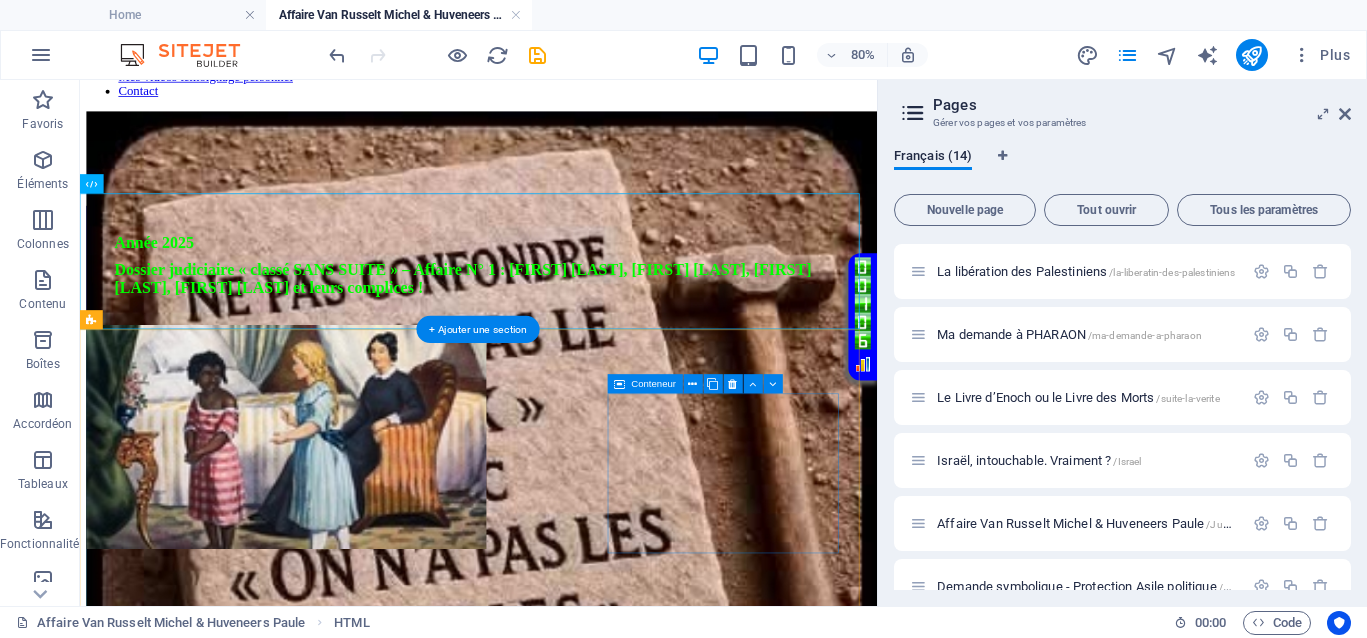 click on "Coller le presse-papiers" at bounding box center [652, 976] 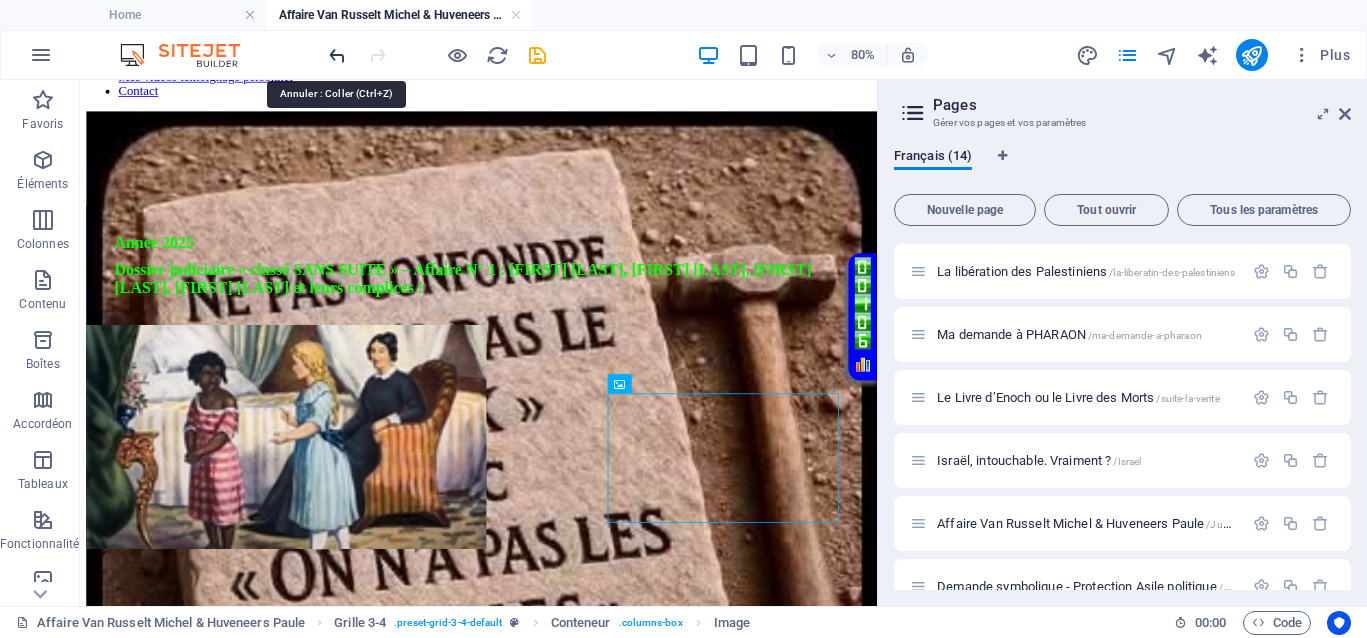 click at bounding box center [337, 55] 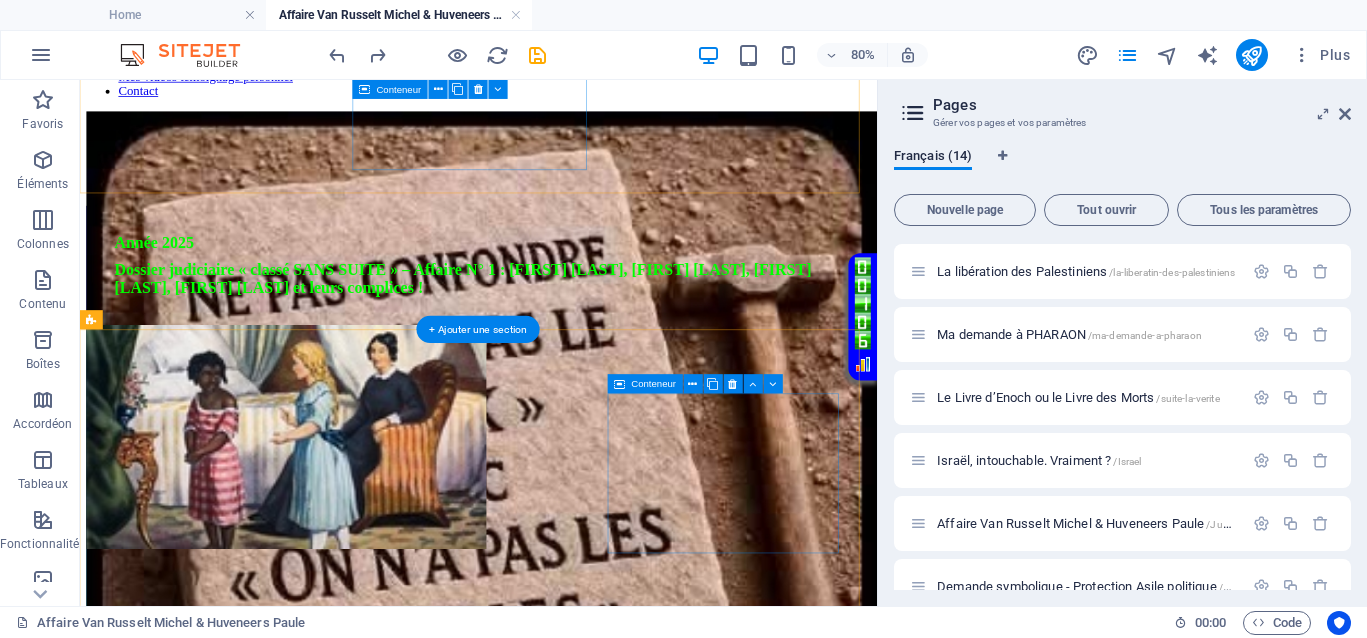 click on "Ajouter les éléments" at bounding box center (494, 976) 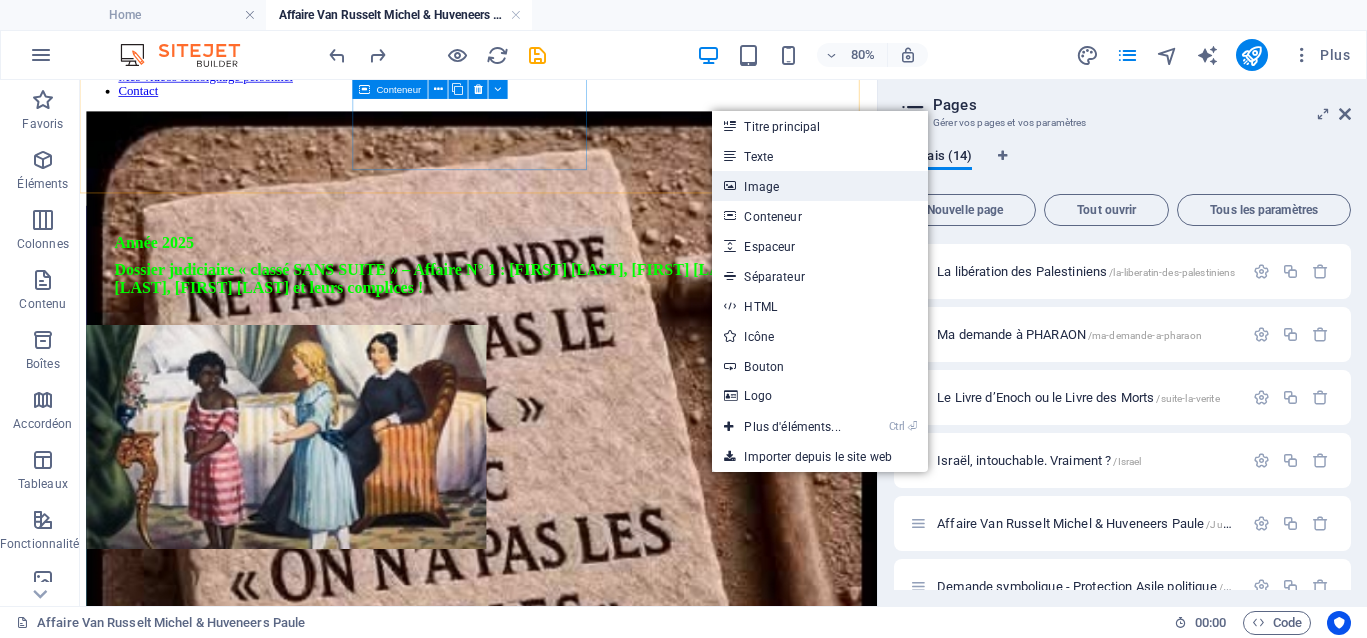 click on "Image" at bounding box center [820, 186] 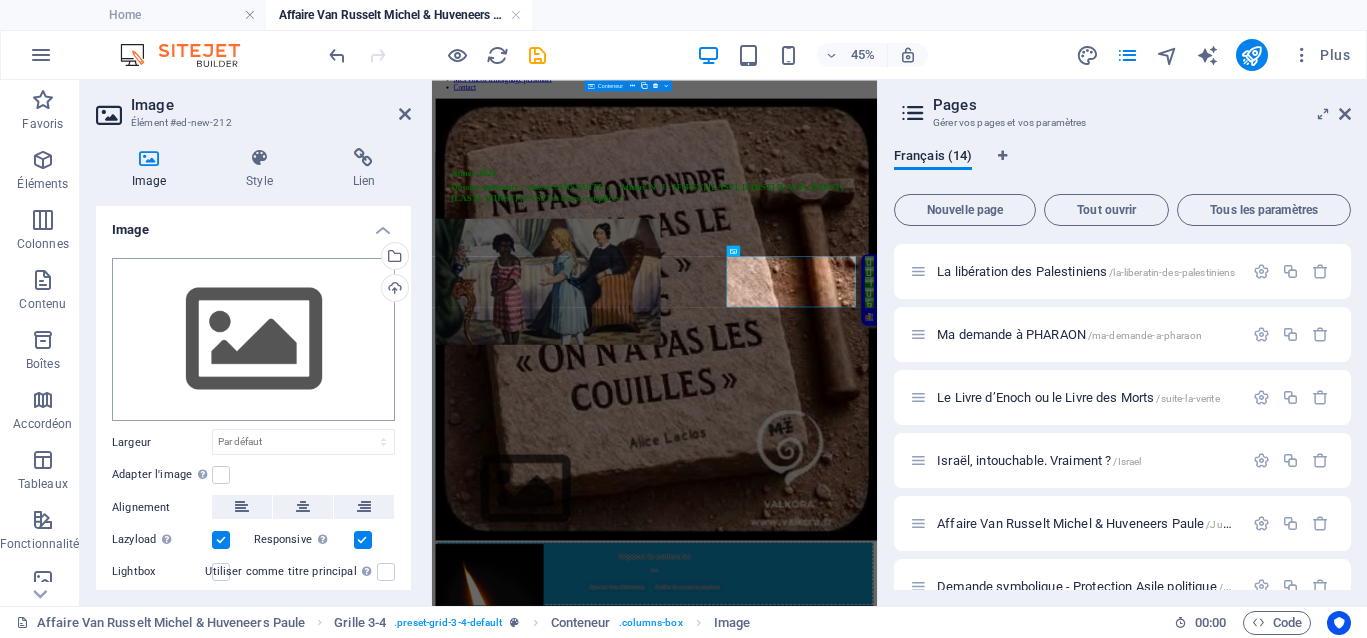 scroll, scrollTop: 289, scrollLeft: 0, axis: vertical 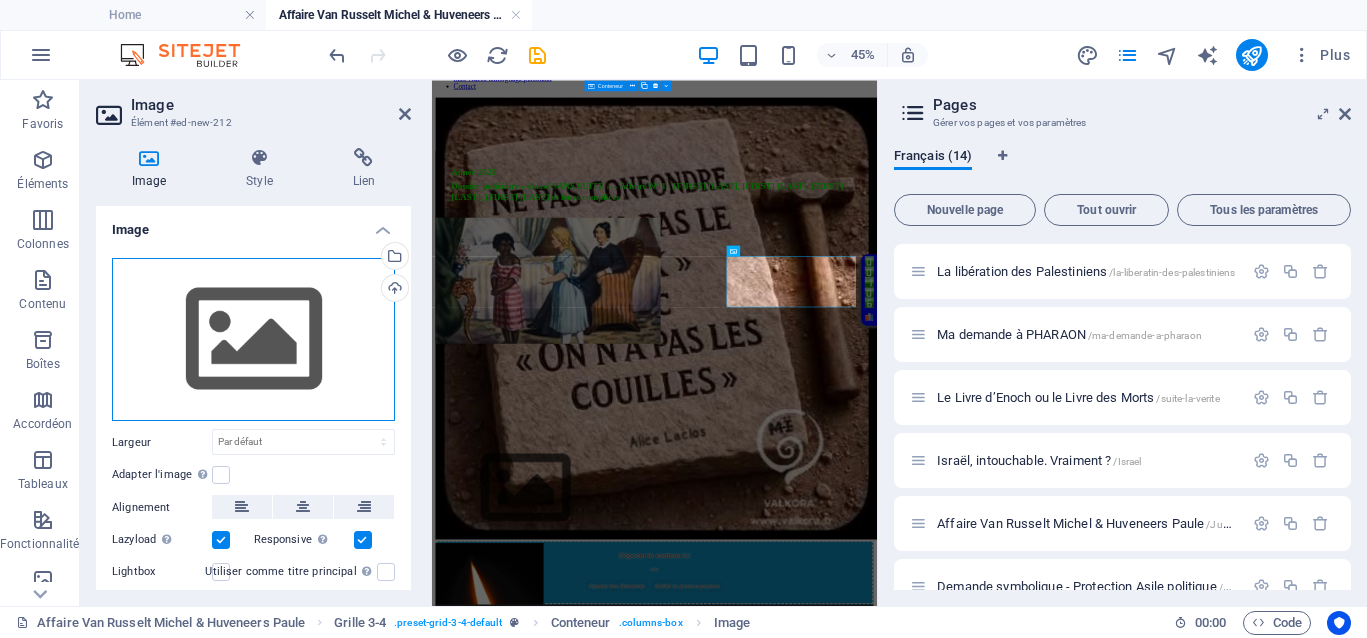 click on "Glissez les fichiers ici, cliquez pour choisir les fichiers ou  sélectionnez les fichiers depuis Fichiers ou depuis notre stock gratuit de photos et de vidéos" at bounding box center (253, 340) 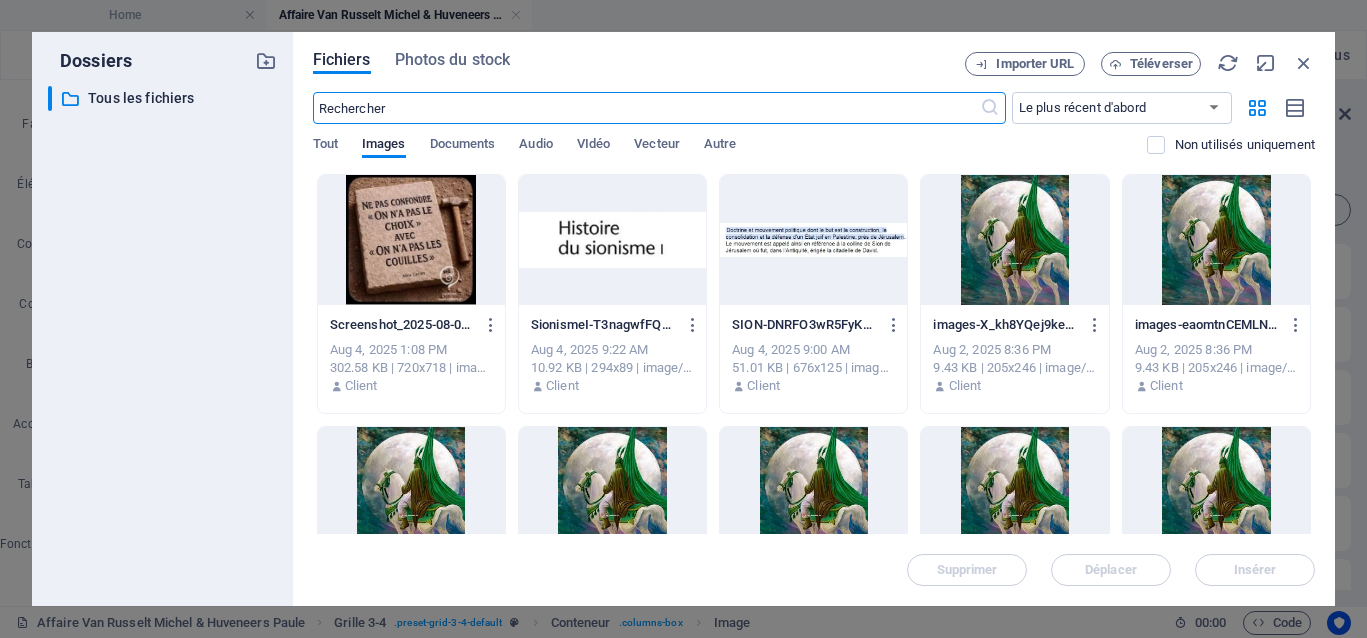 scroll, scrollTop: 1451, scrollLeft: 0, axis: vertical 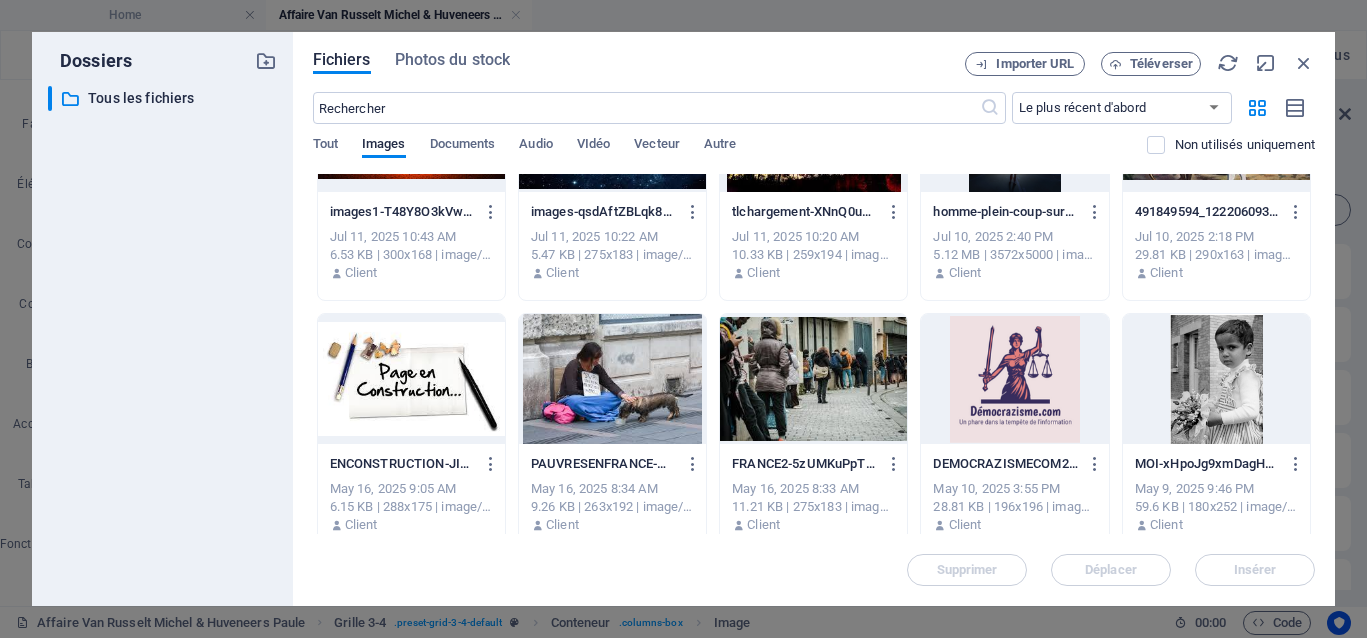 click at bounding box center [411, 379] 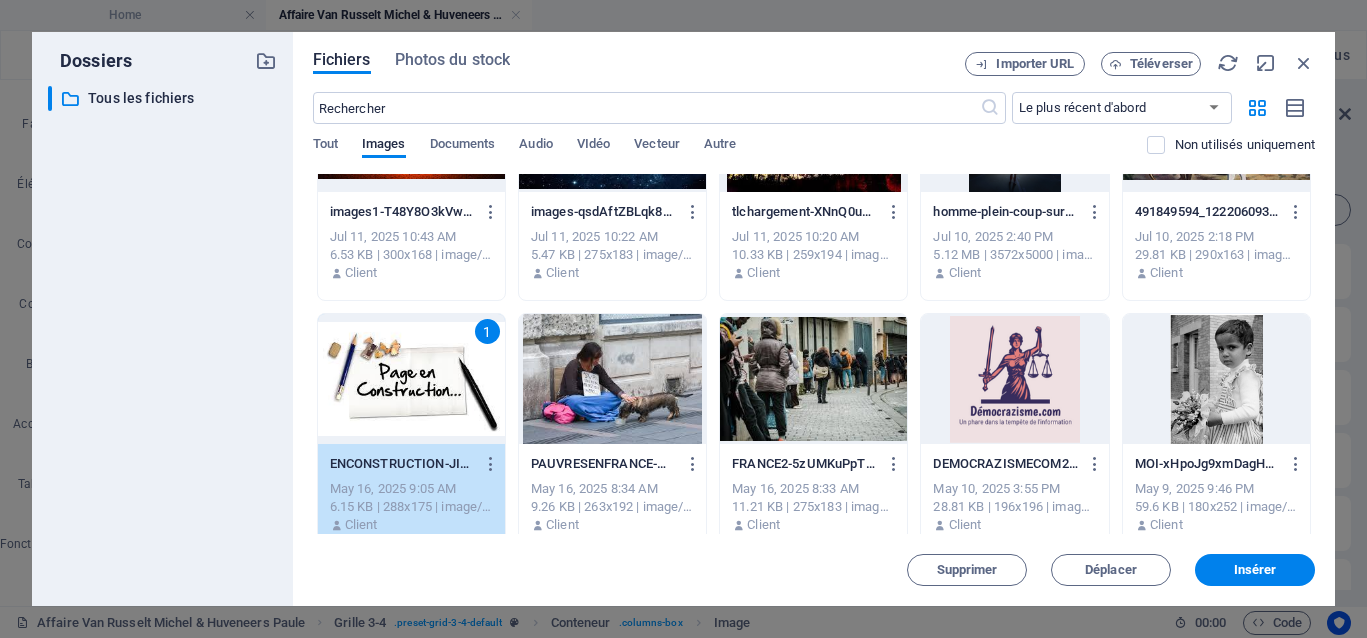 click on "1" at bounding box center (411, 379) 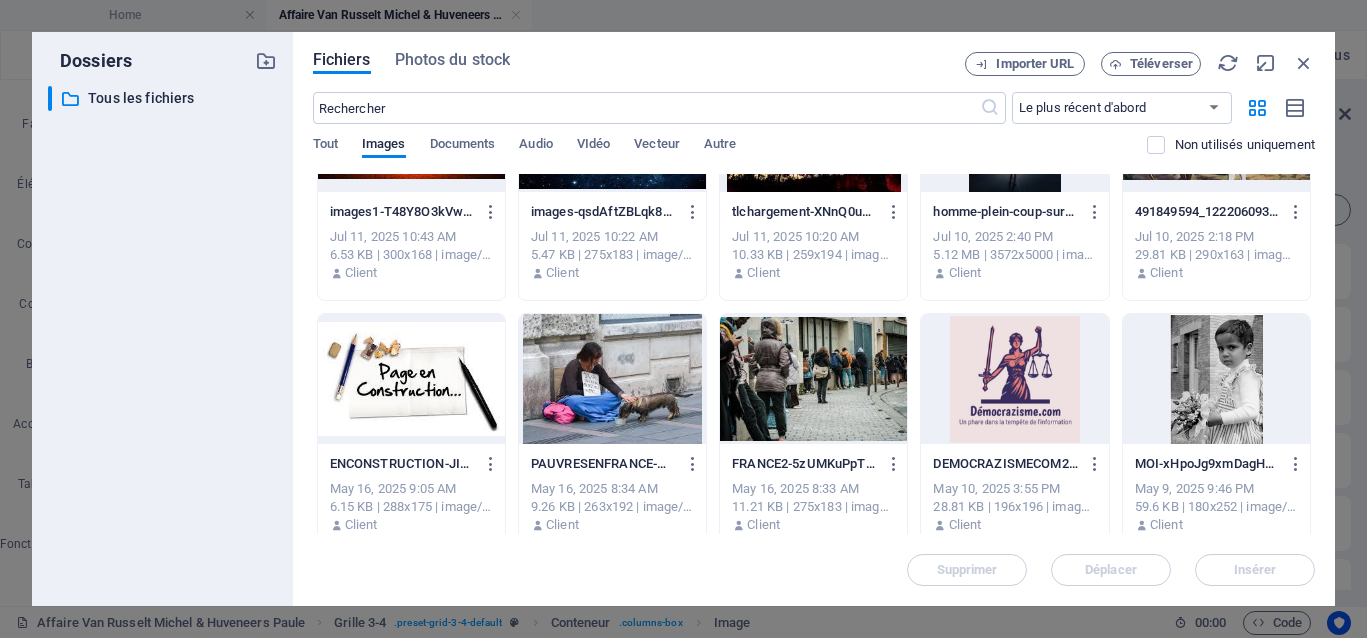 drag, startPoint x: 382, startPoint y: 381, endPoint x: 288, endPoint y: 585, distance: 224.61522 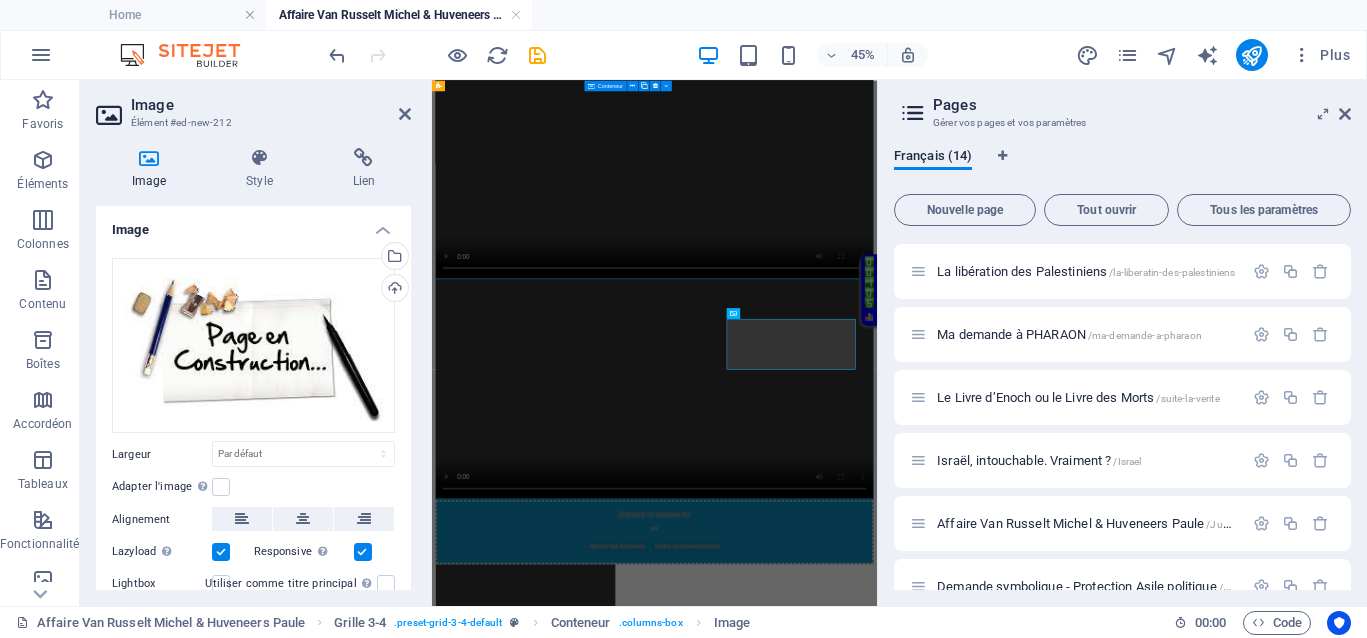 scroll, scrollTop: 150, scrollLeft: 0, axis: vertical 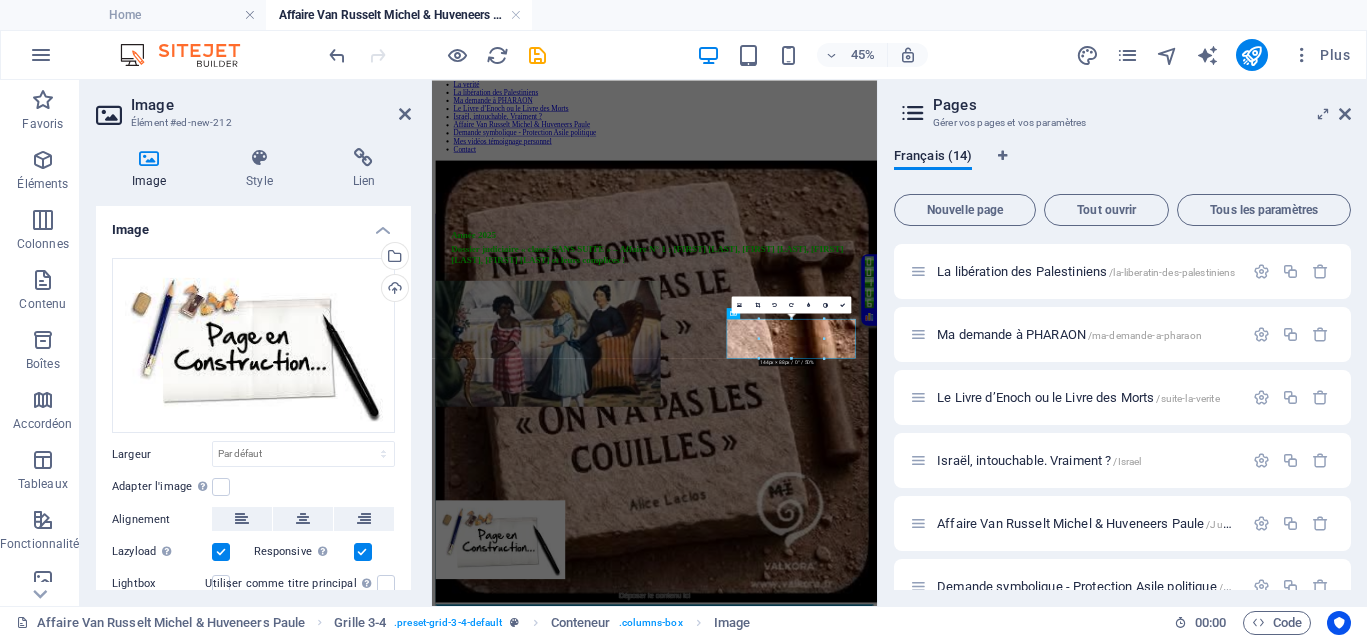 click on "Image" at bounding box center (271, 105) 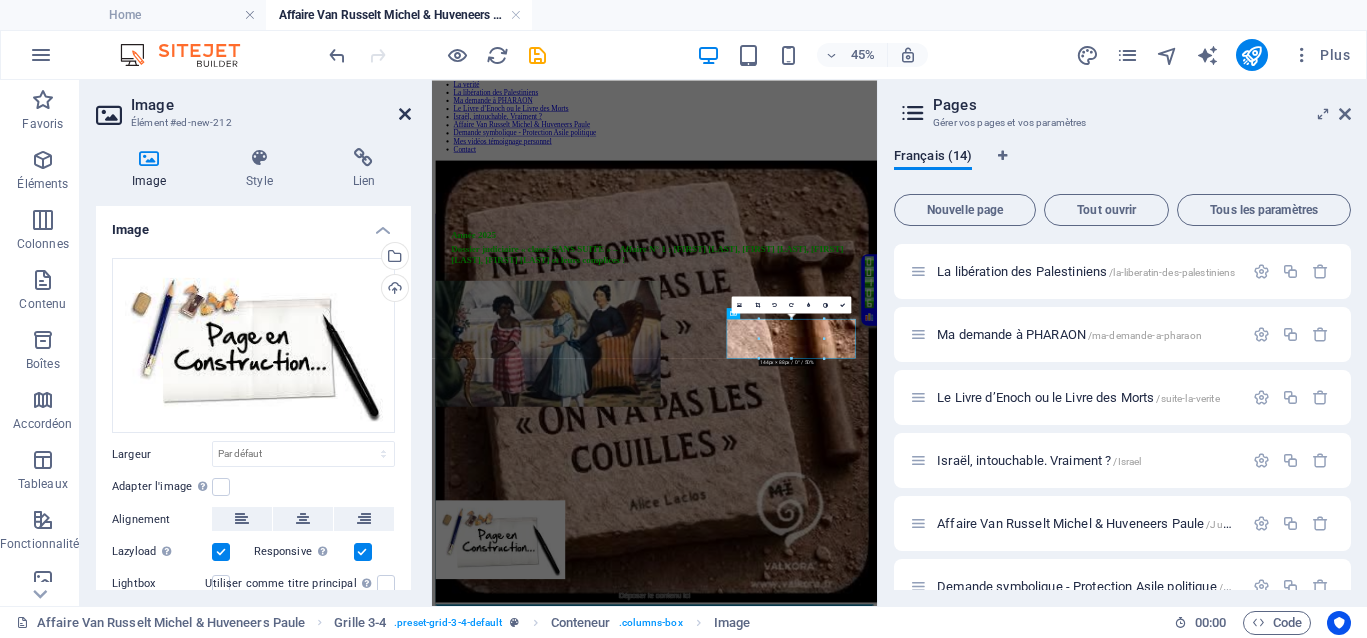 drag, startPoint x: 406, startPoint y: 109, endPoint x: 420, endPoint y: 36, distance: 74.330345 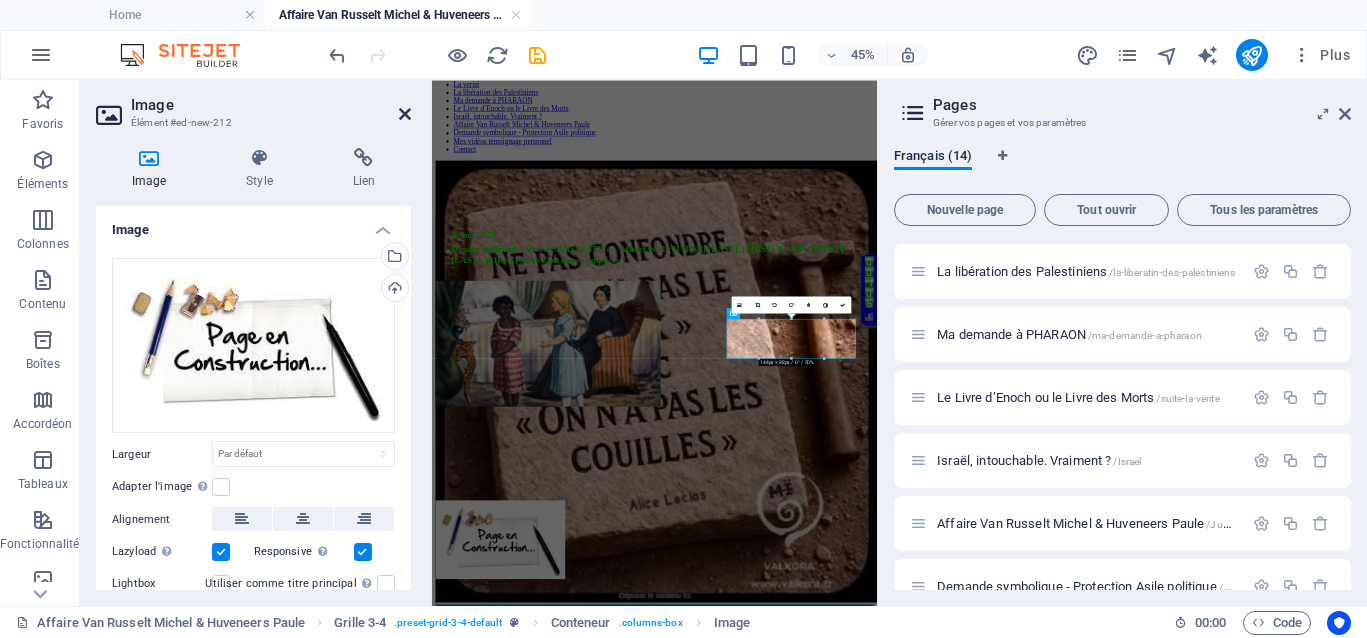 click at bounding box center (405, 114) 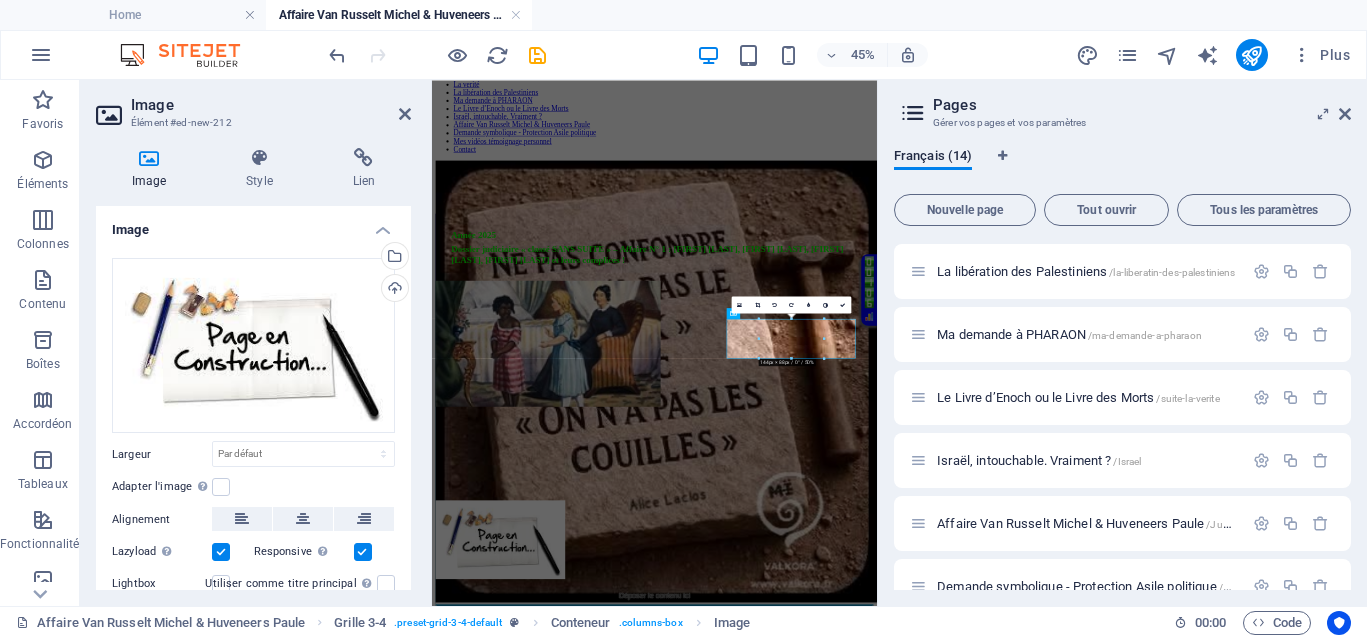 scroll, scrollTop: 149, scrollLeft: 0, axis: vertical 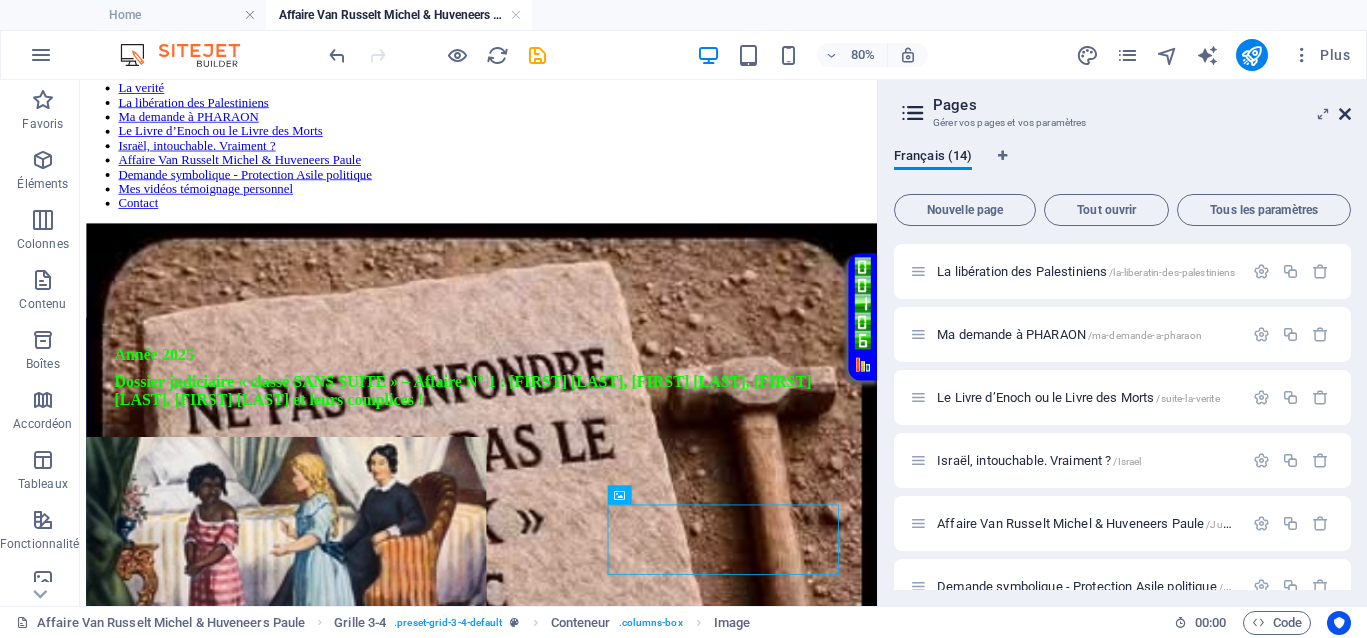 click at bounding box center [1345, 114] 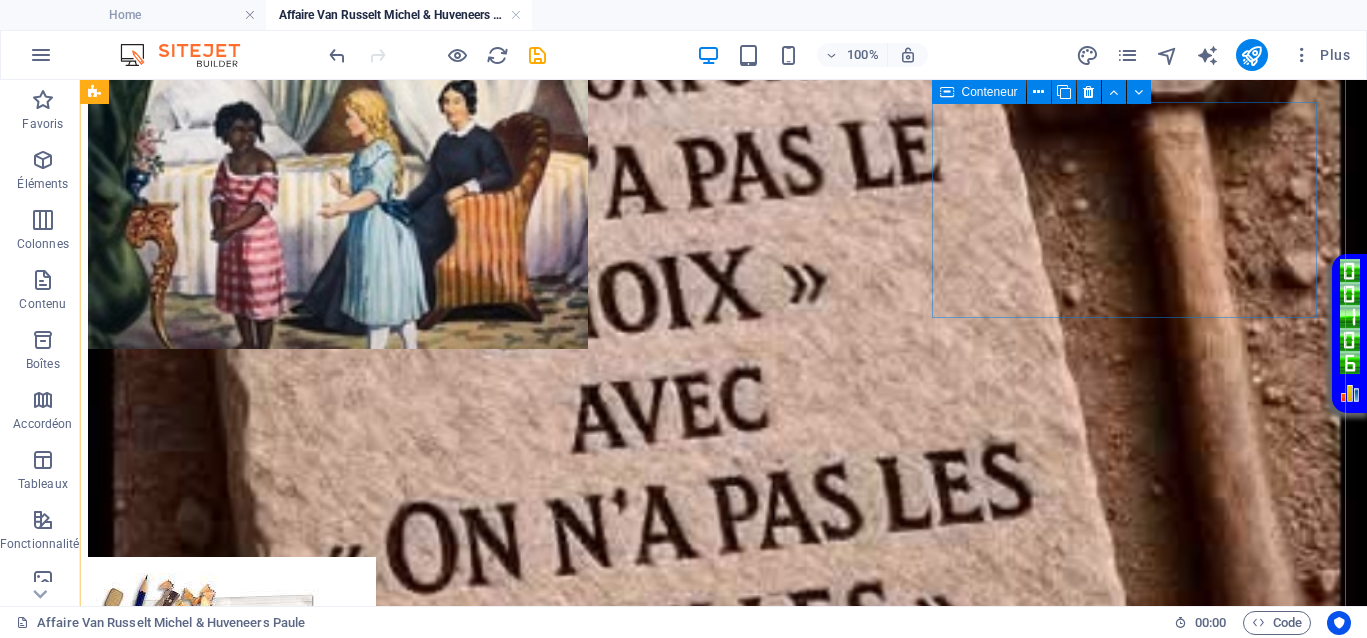 scroll, scrollTop: 460, scrollLeft: 0, axis: vertical 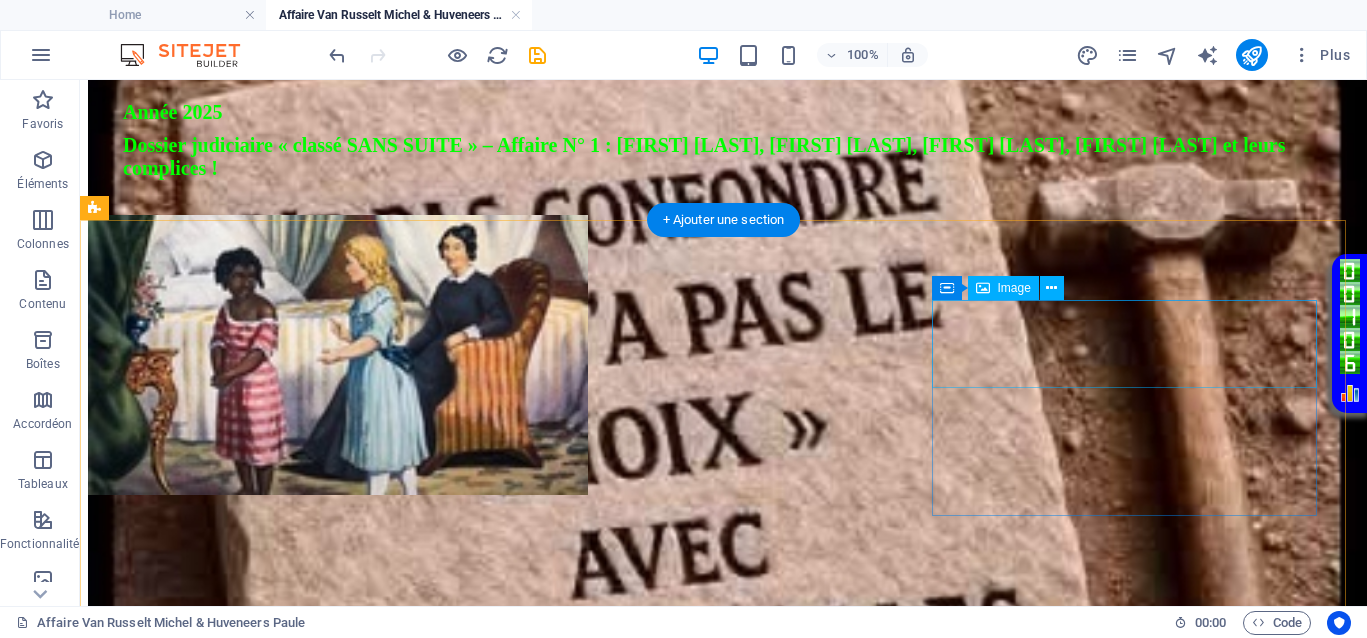 click at bounding box center [723, 792] 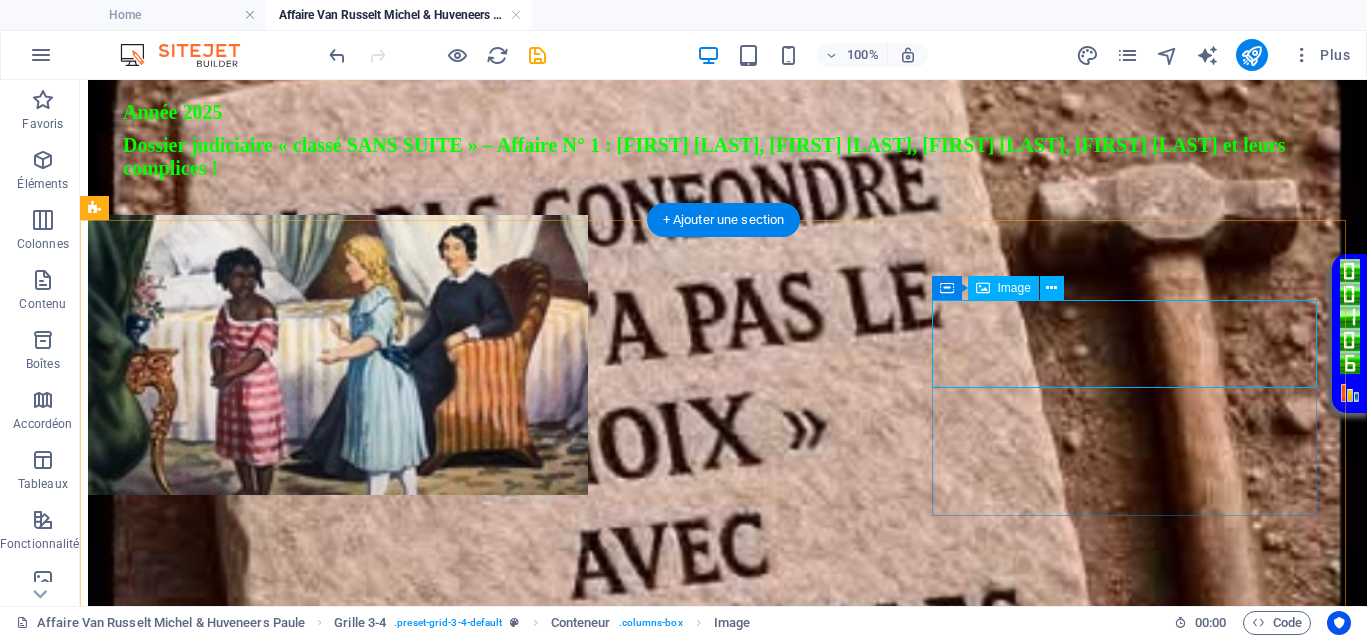 click at bounding box center (723, 792) 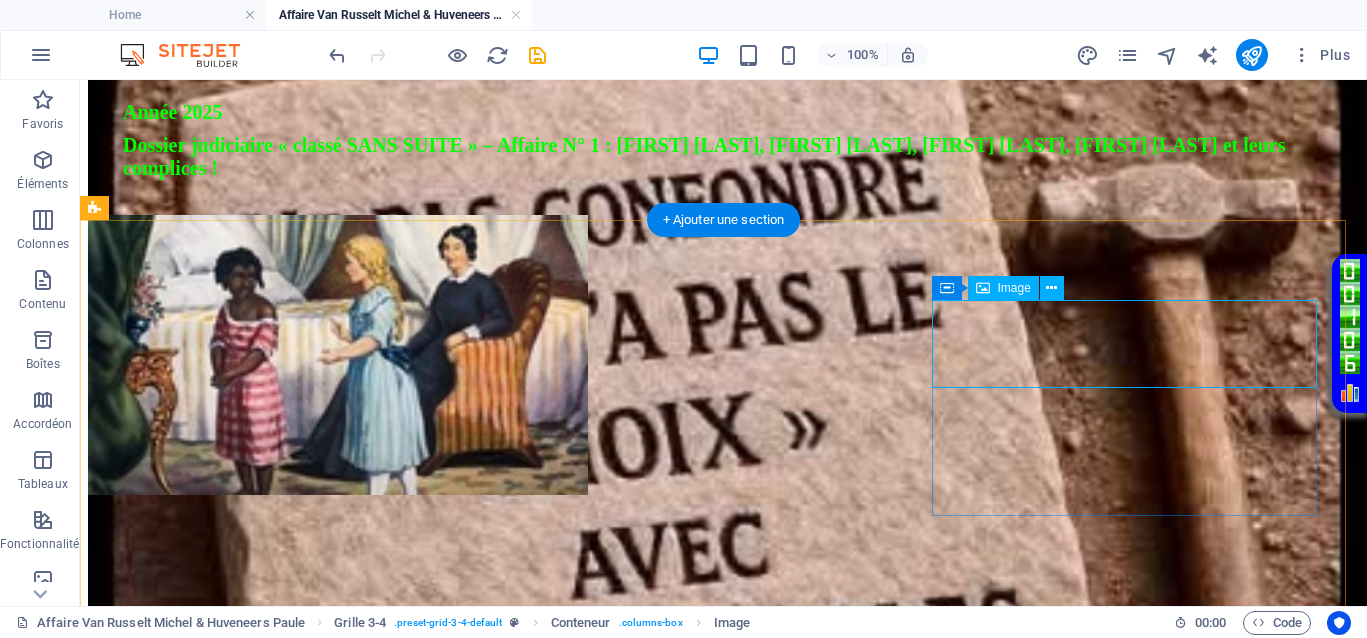 click at bounding box center (723, 792) 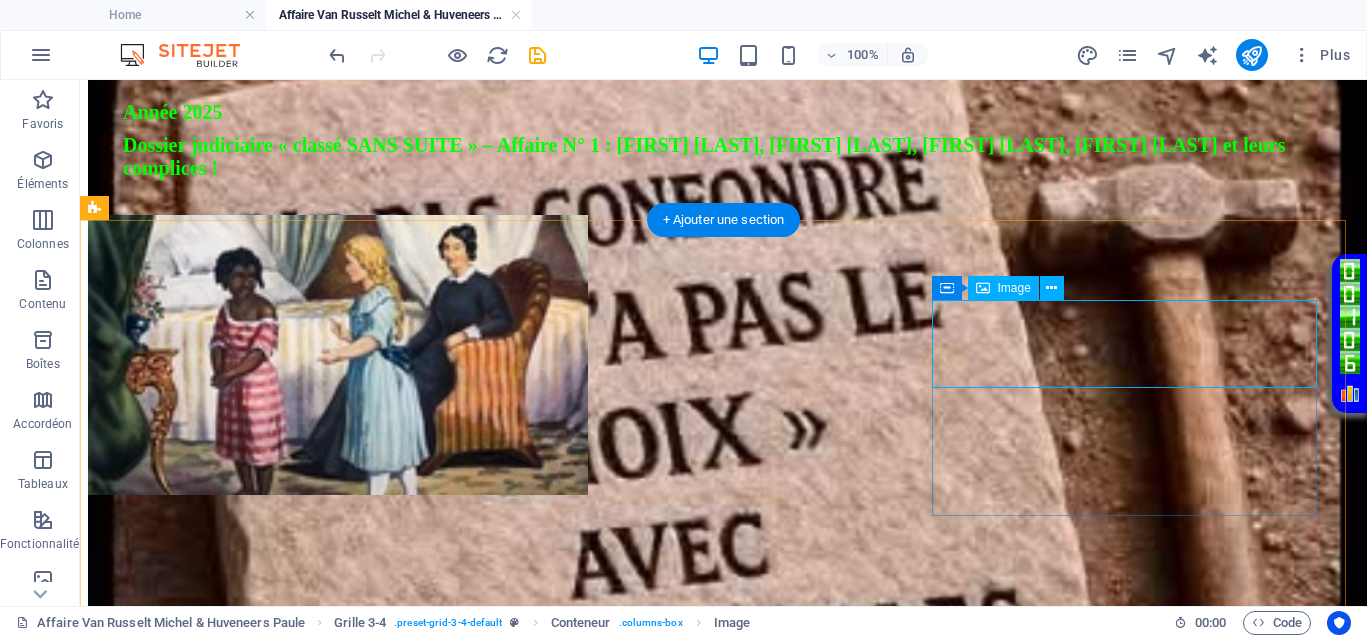 click at bounding box center (723, 792) 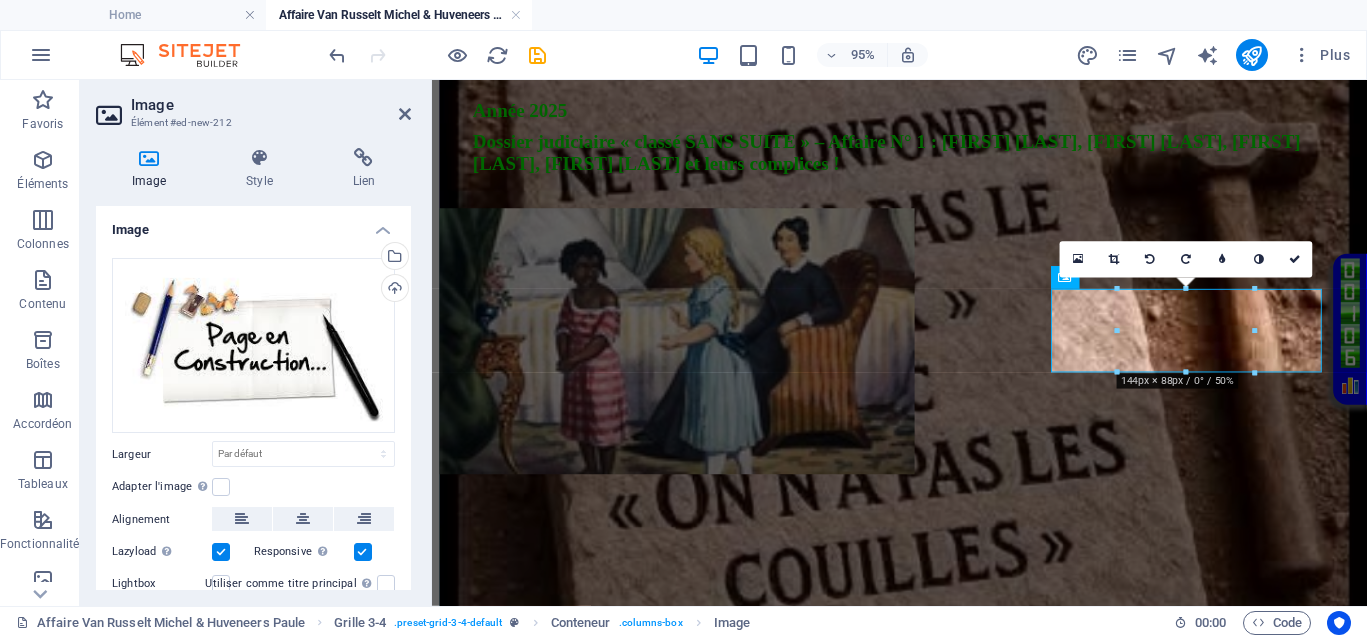 scroll, scrollTop: 100, scrollLeft: 0, axis: vertical 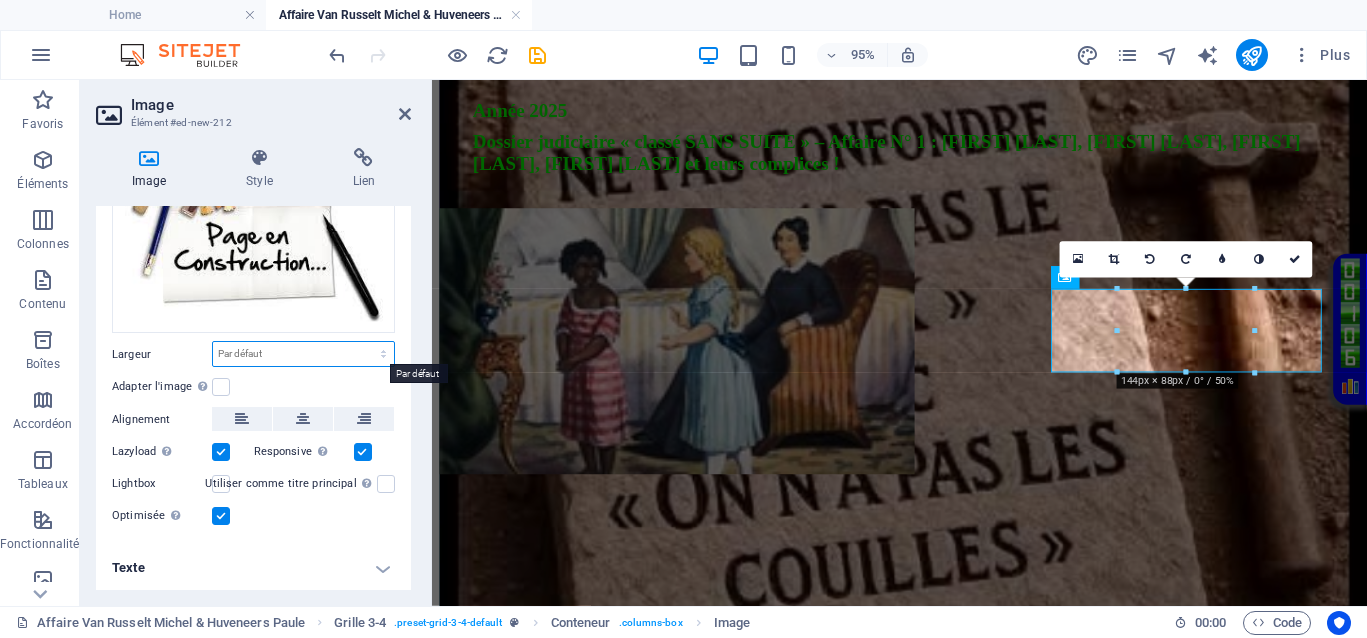 click on "Par défaut auto px rem % em vh vw" at bounding box center (303, 354) 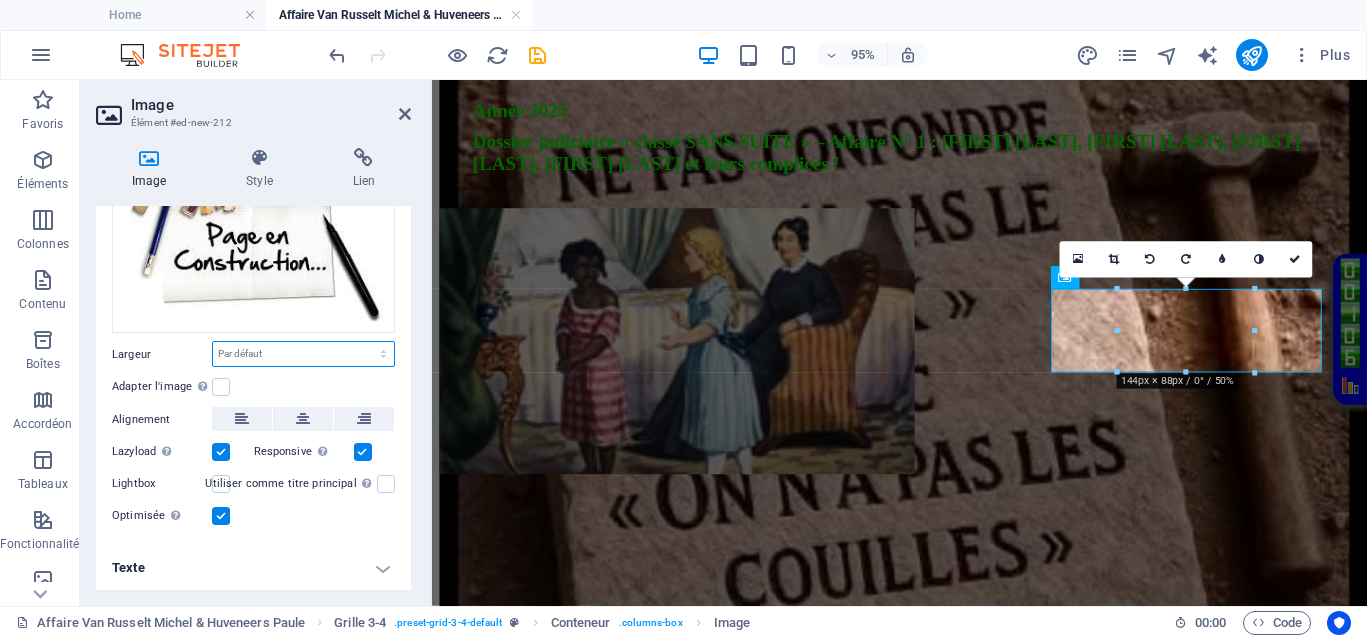 select on "px" 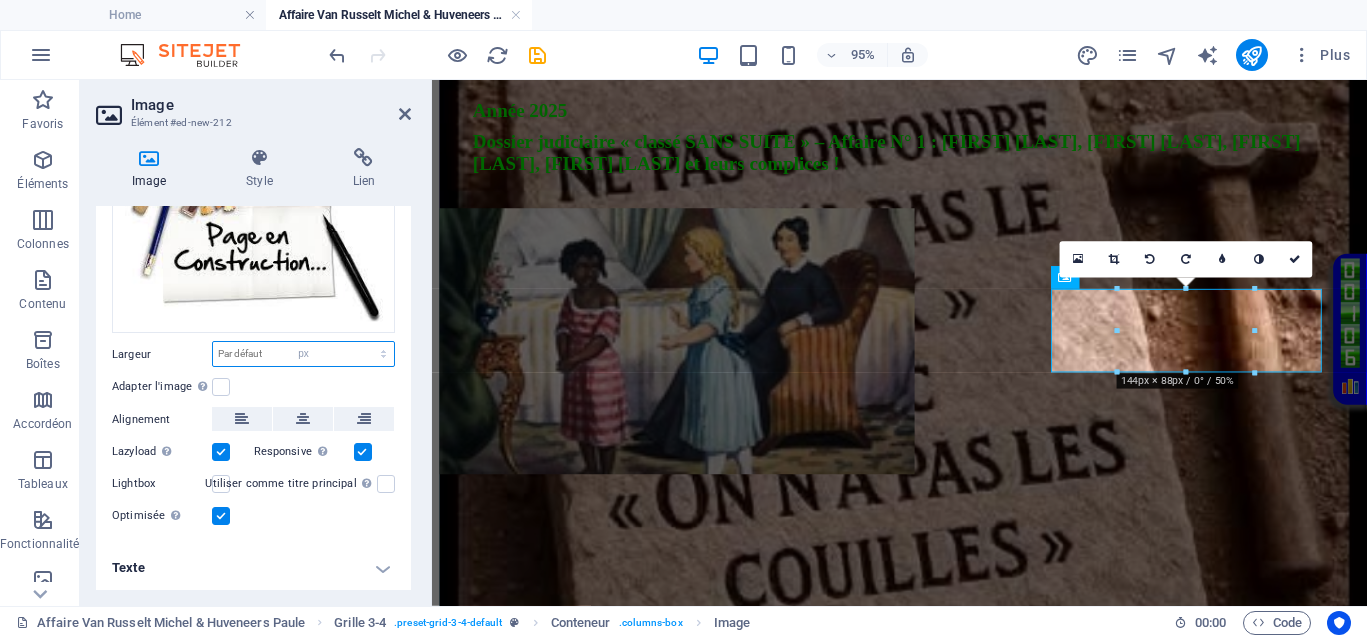 click on "Par défaut auto px rem % em vh vw" at bounding box center (303, 354) 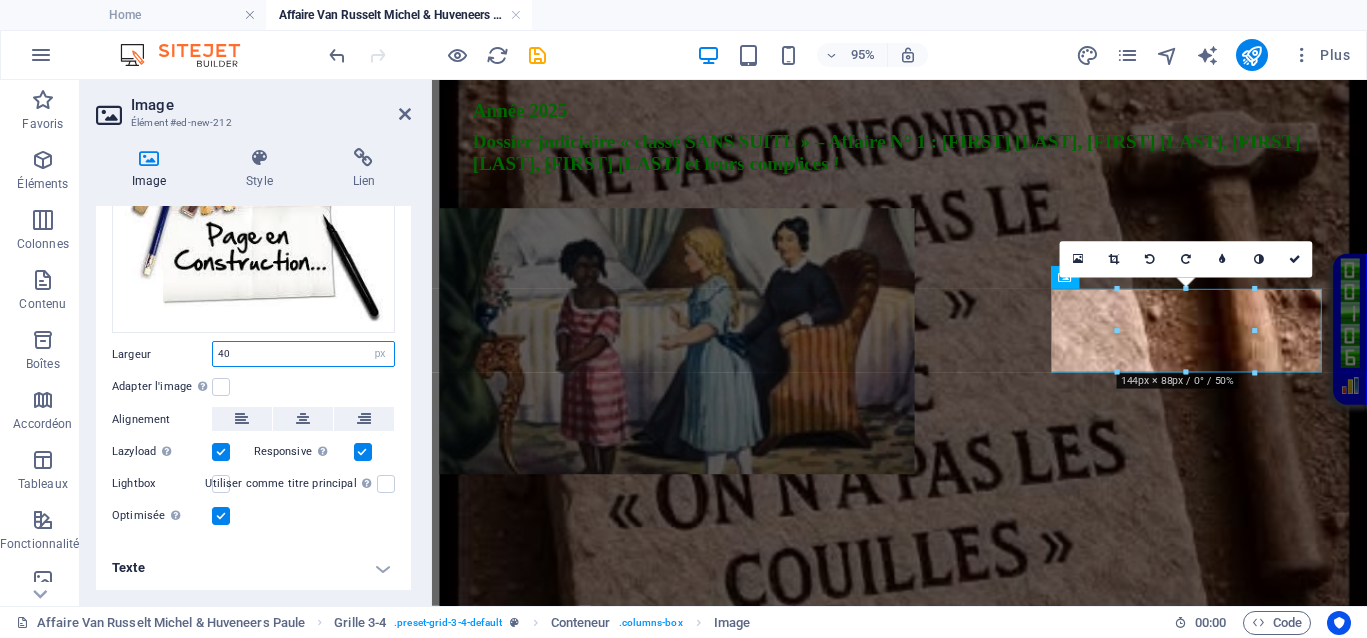 type on "400" 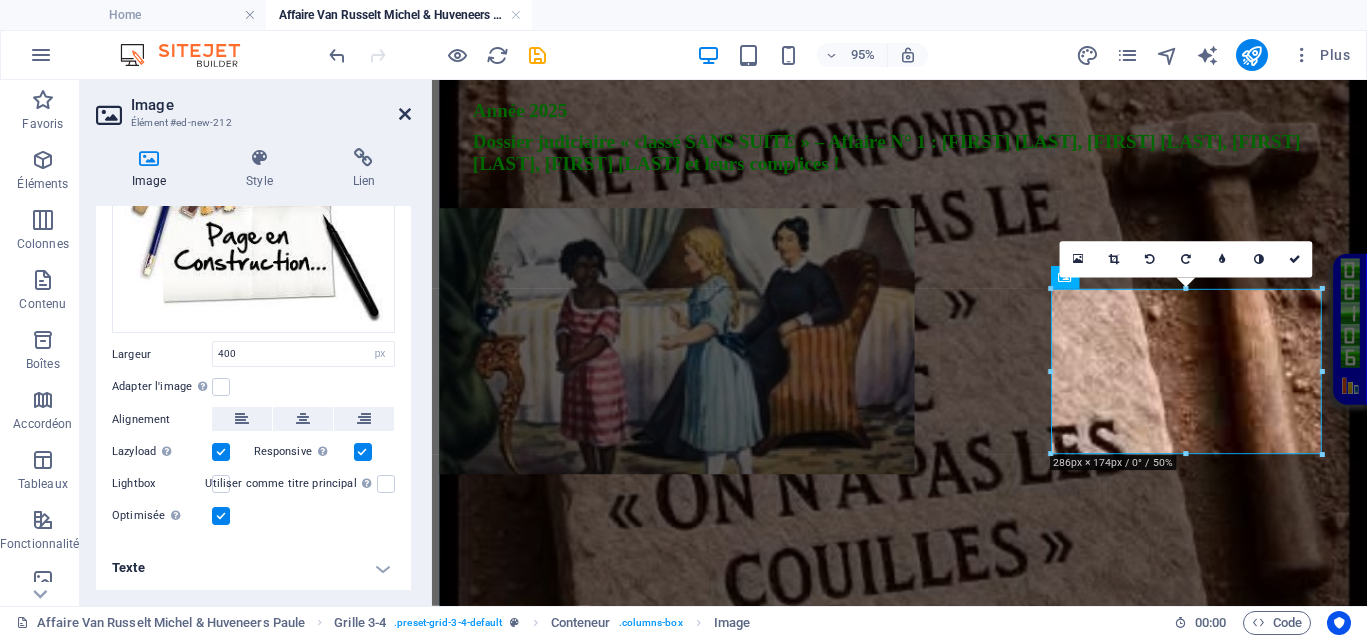 drag, startPoint x: 404, startPoint y: 107, endPoint x: 324, endPoint y: 27, distance: 113.137085 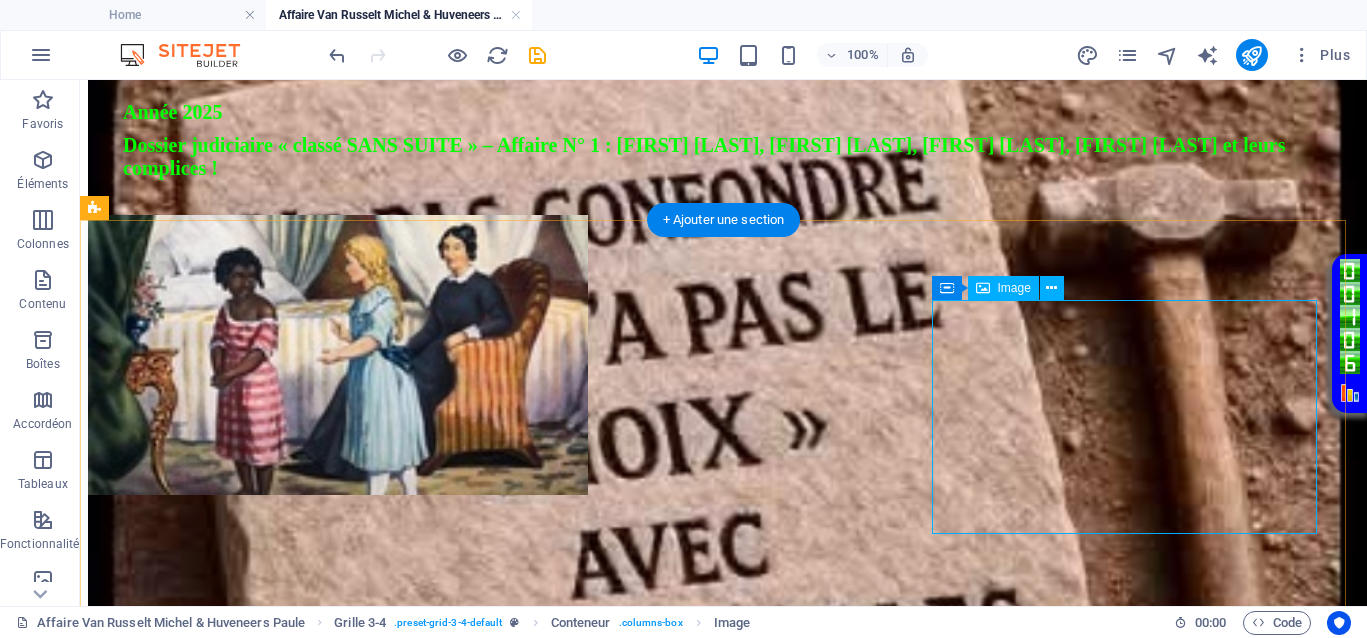 click at bounding box center [723, 826] 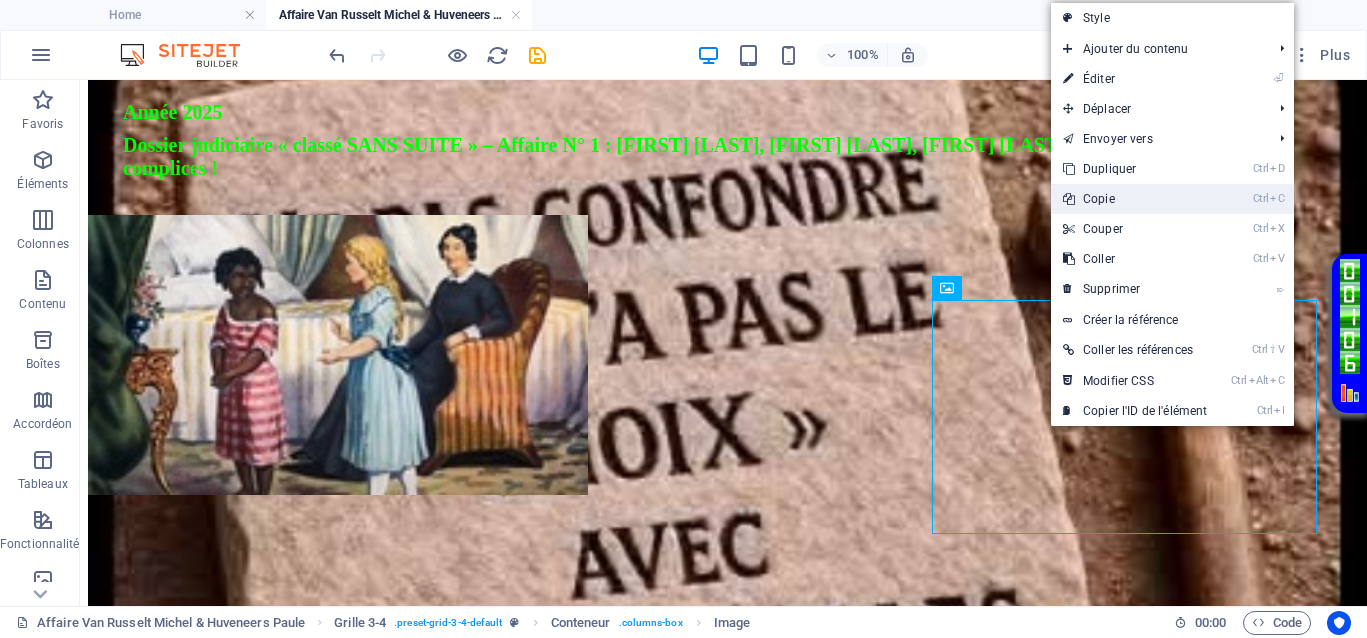 click on "Ctrl C  Copie" at bounding box center [1135, 199] 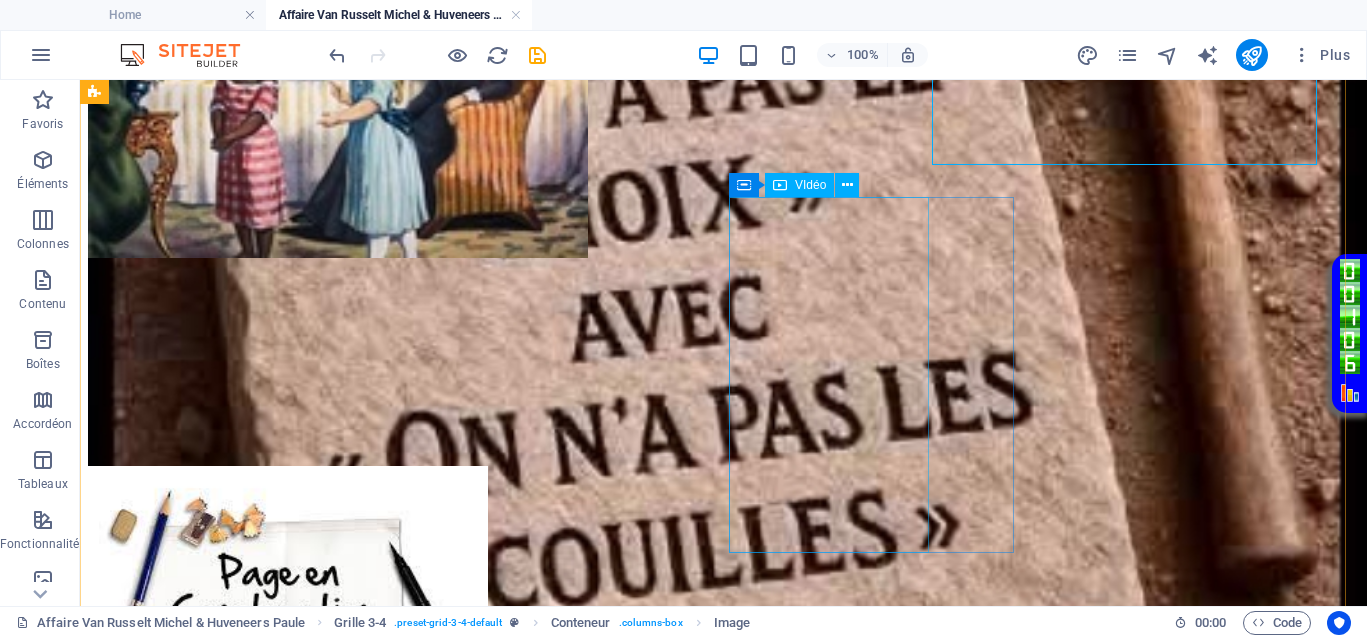 scroll, scrollTop: 835, scrollLeft: 0, axis: vertical 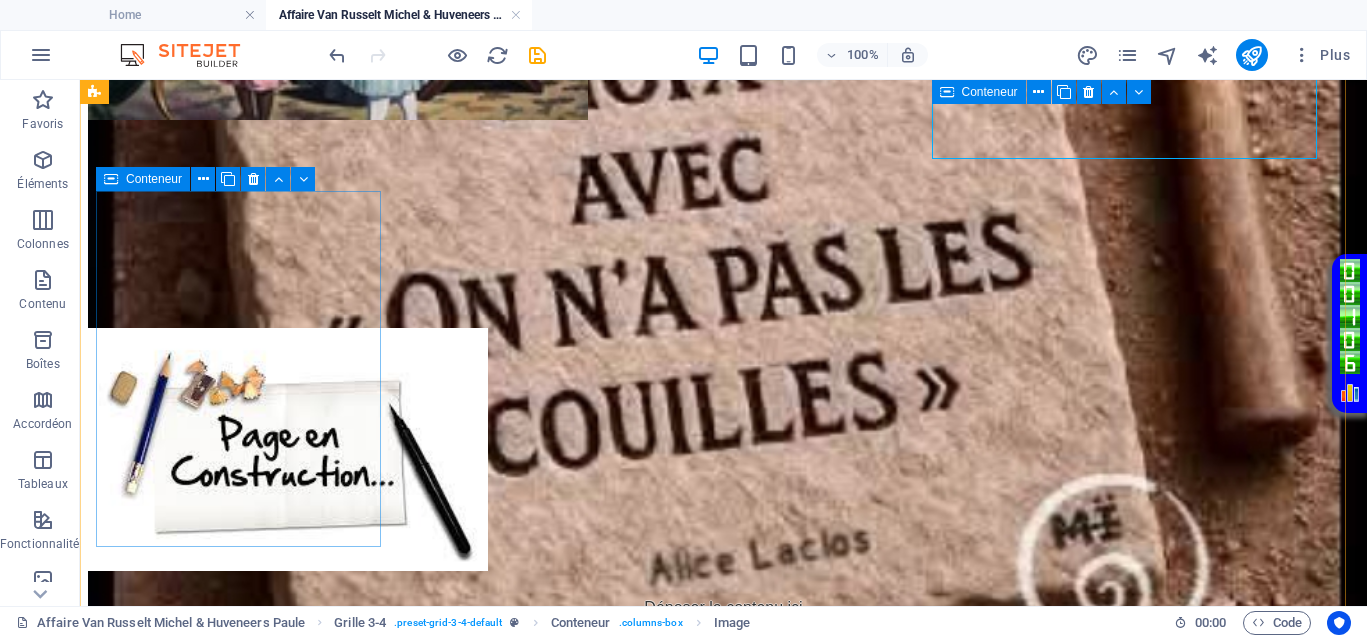 click on "Coller le presse-papiers" at bounding box center (797, 676) 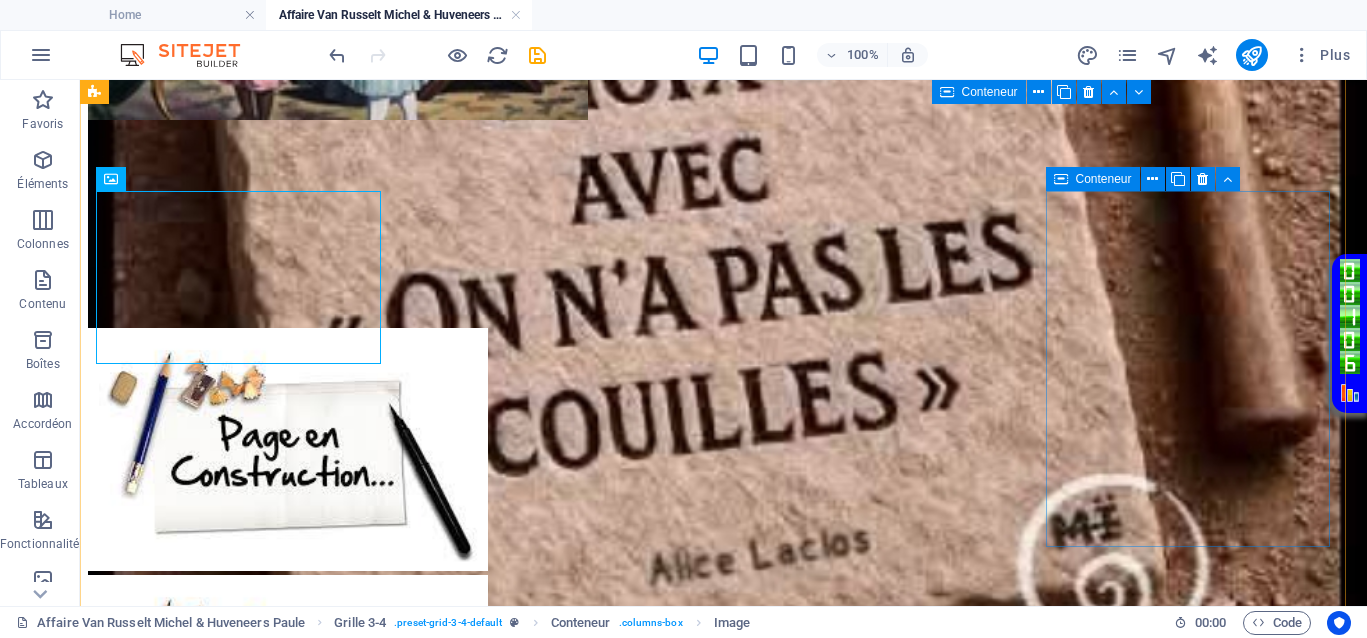 click on "Coller le presse-papiers" at bounding box center [797, 2202] 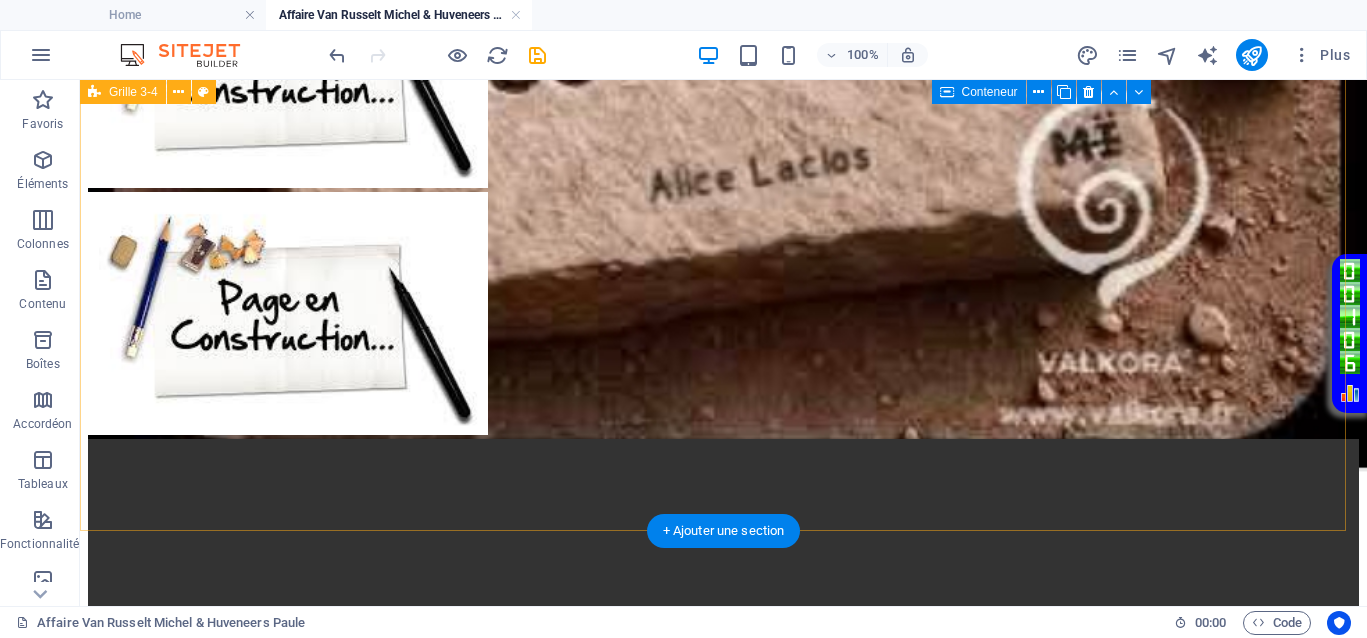 scroll, scrollTop: 1555, scrollLeft: 0, axis: vertical 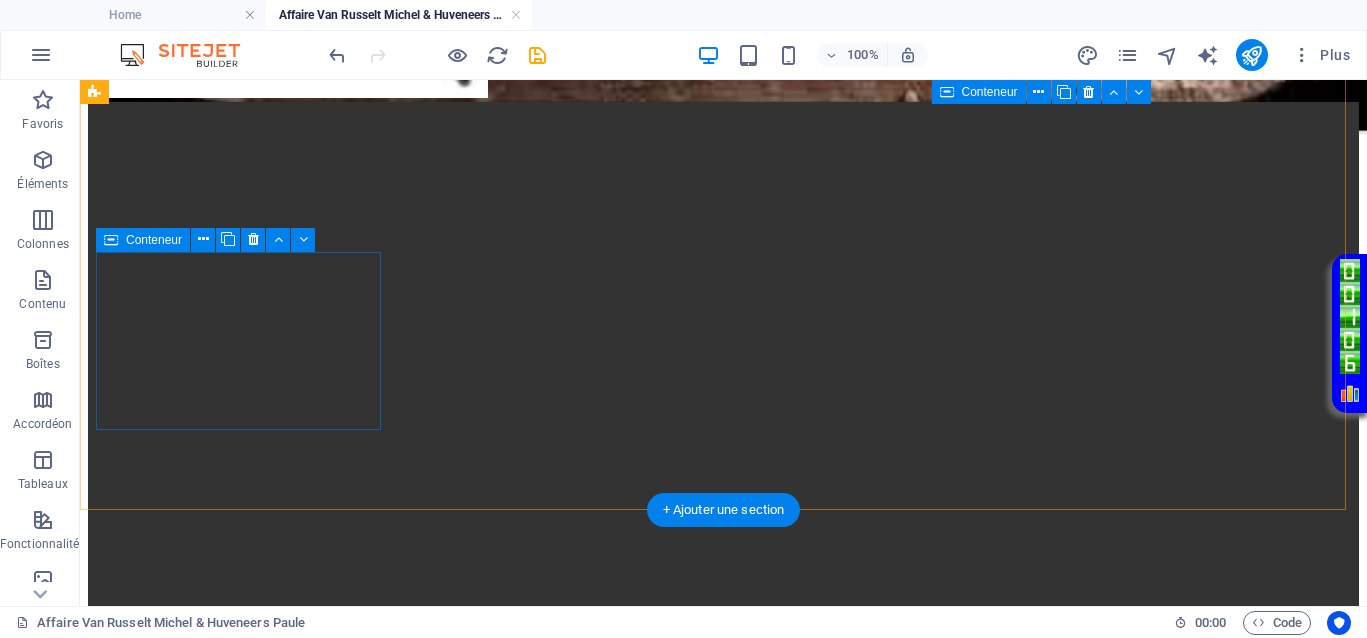 click on "Coller le presse-papiers" at bounding box center [797, 2341] 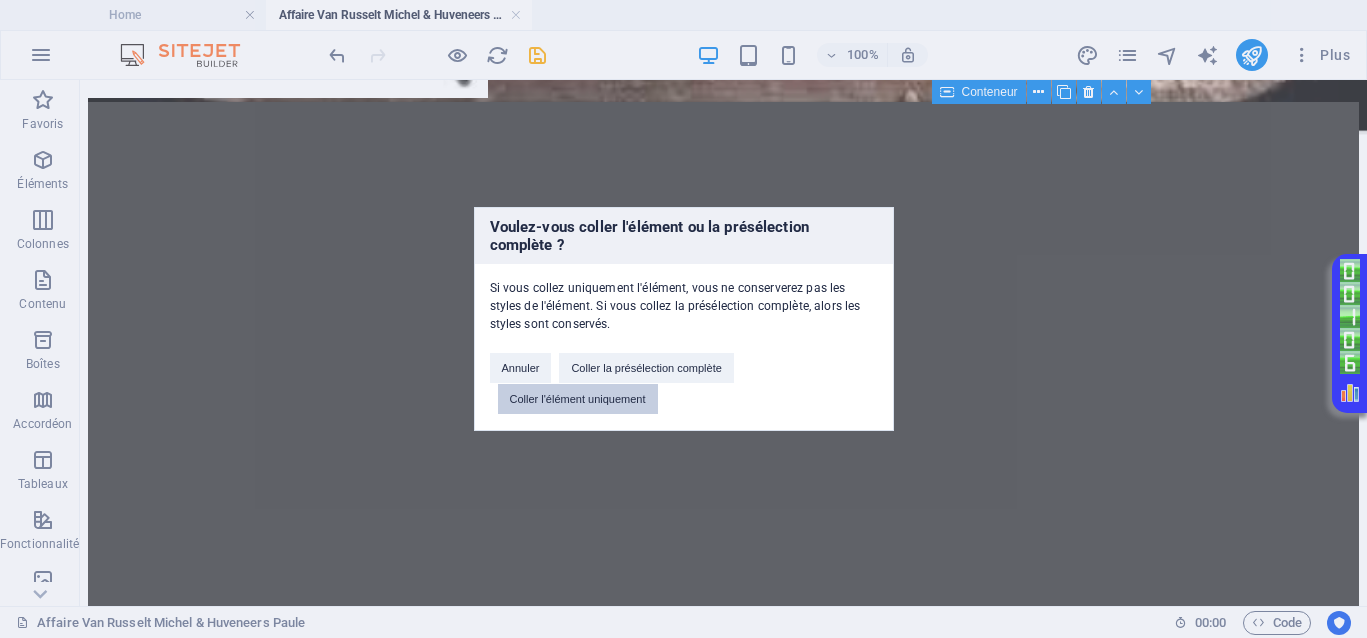 click on "Coller l'élément uniquement" at bounding box center (578, 399) 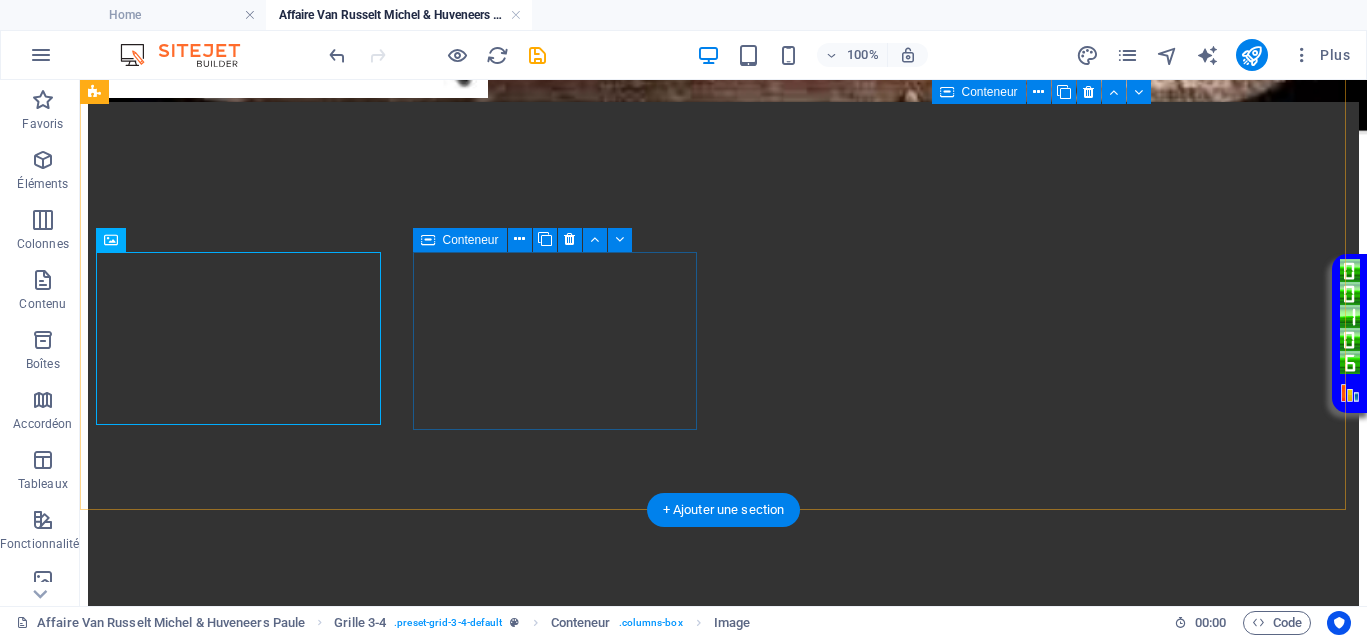 click on "Coller le presse-papiers" at bounding box center [797, 2588] 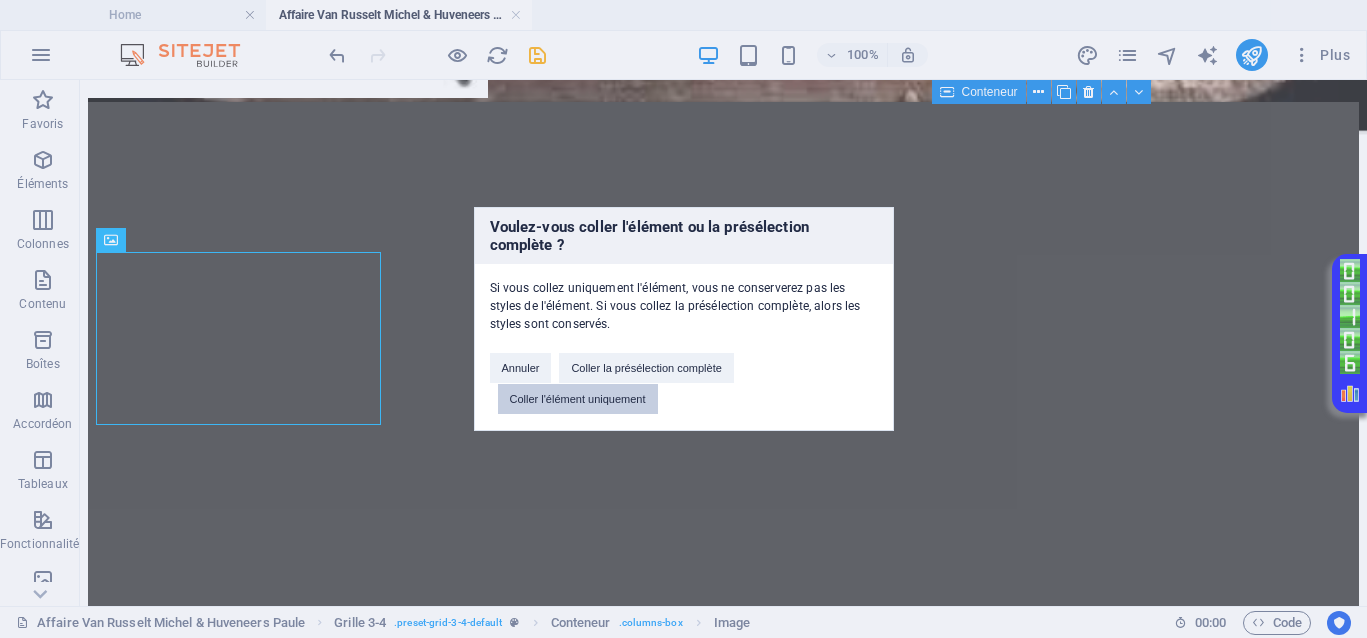 click on "Coller l'élément uniquement" at bounding box center (578, 399) 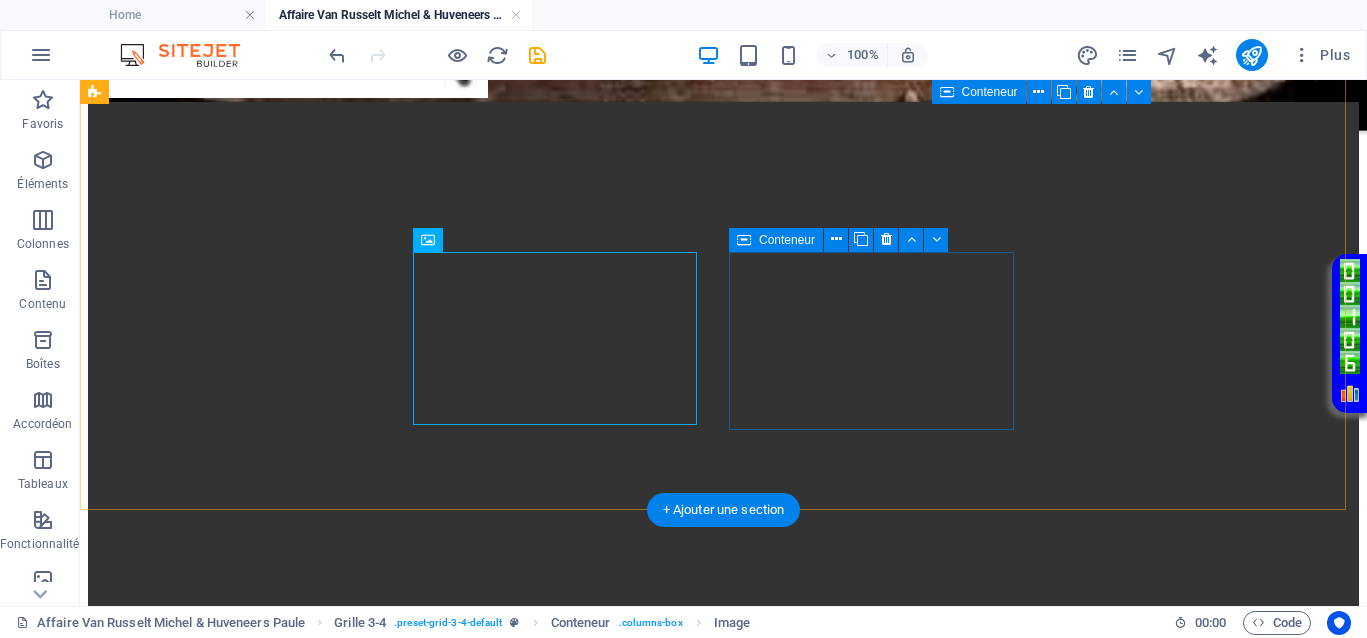 click on "Coller le presse-papiers" at bounding box center (797, 2835) 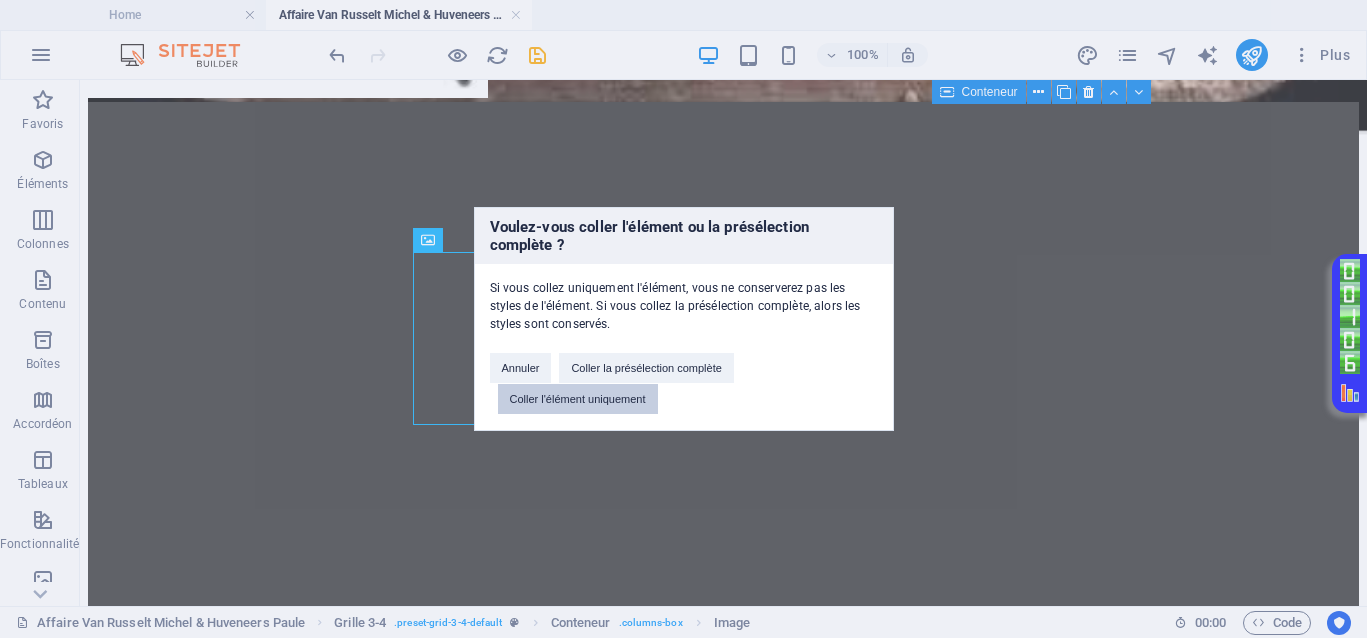 click on "Coller l'élément uniquement" at bounding box center (578, 399) 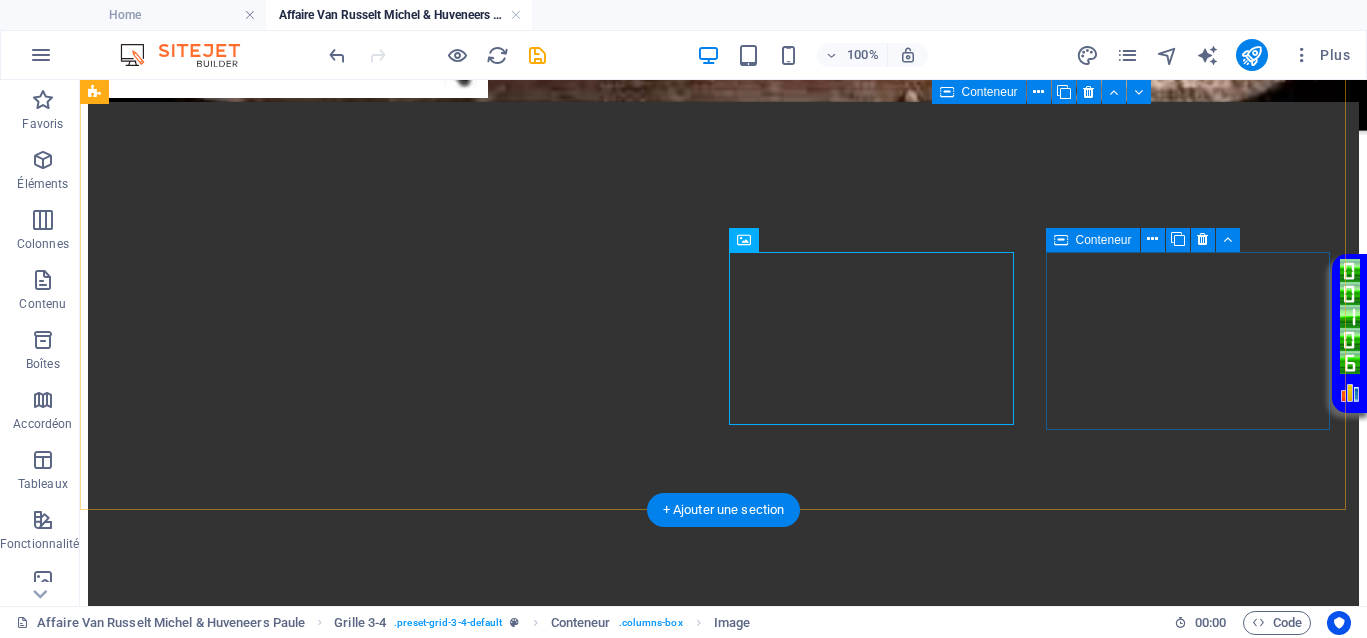 click on "Coller le presse-papiers" at bounding box center [797, 3082] 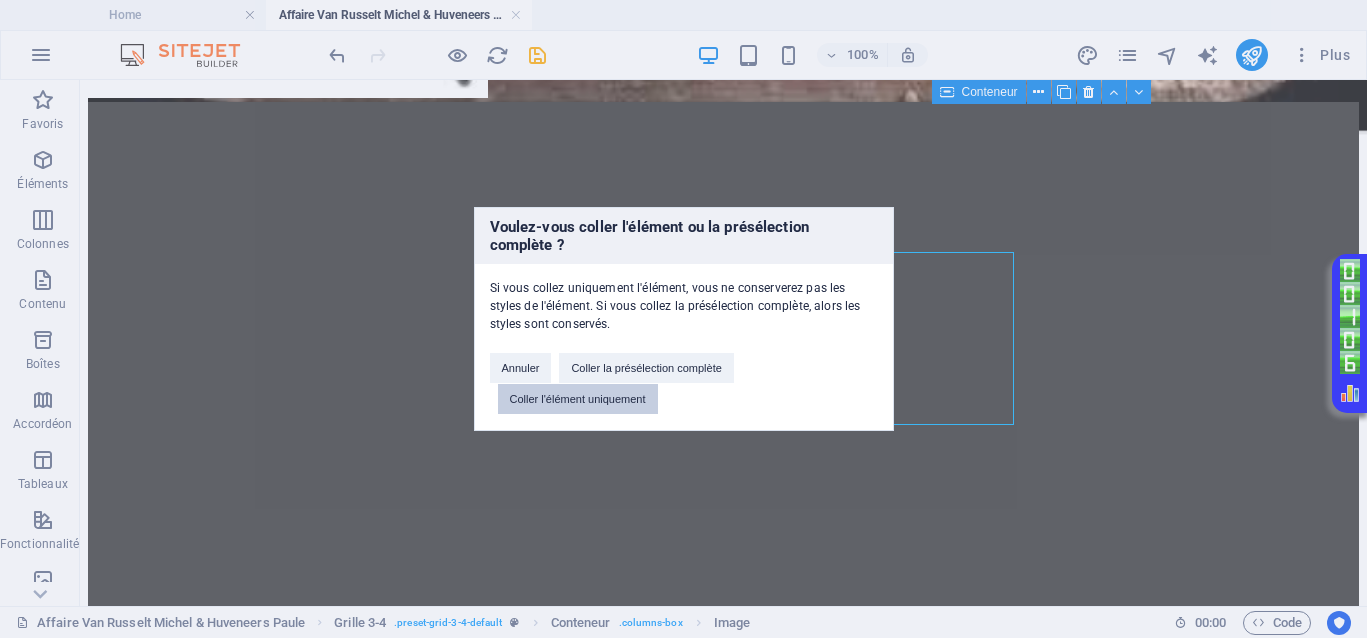 click on "Coller l'élément uniquement" at bounding box center (578, 399) 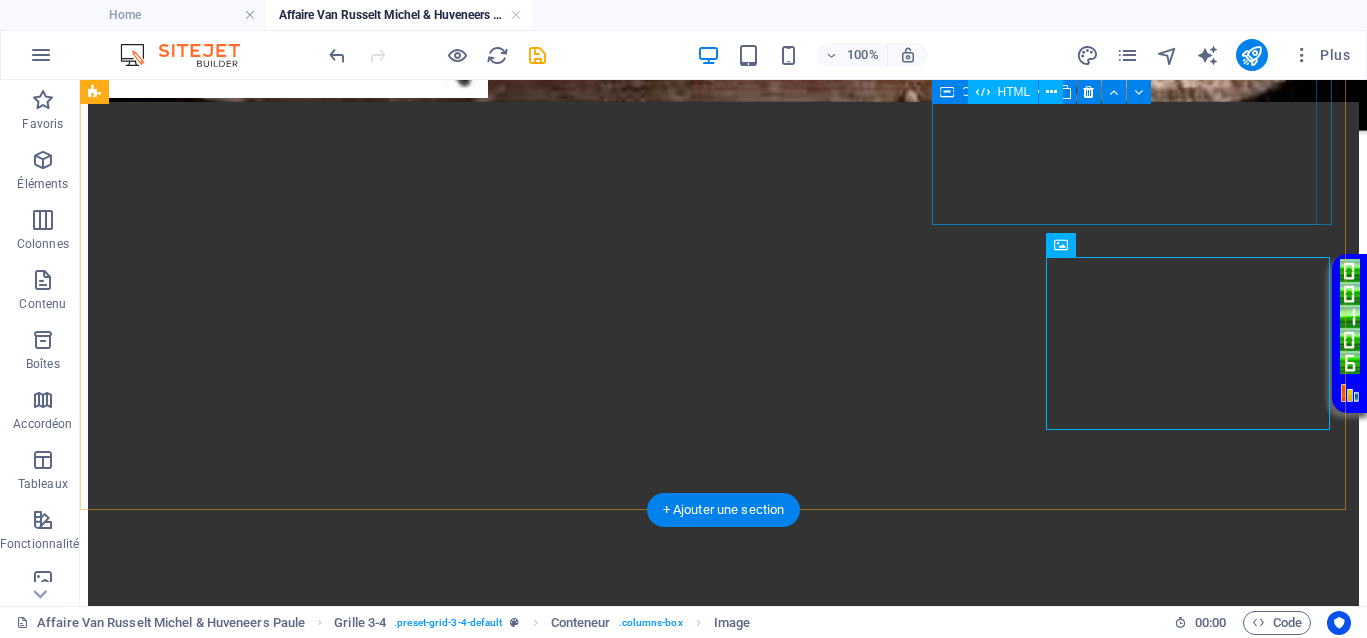 scroll, scrollTop: 1550, scrollLeft: 0, axis: vertical 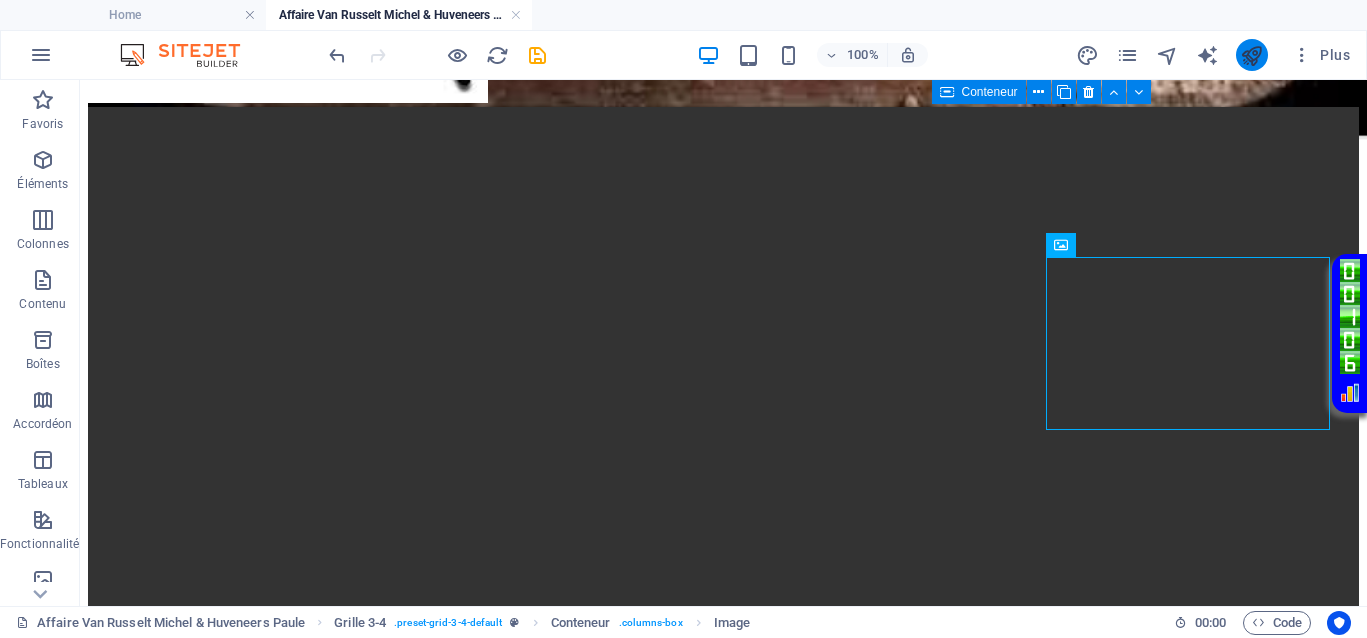 drag, startPoint x: 1242, startPoint y: 59, endPoint x: 1140, endPoint y: 19, distance: 109.56277 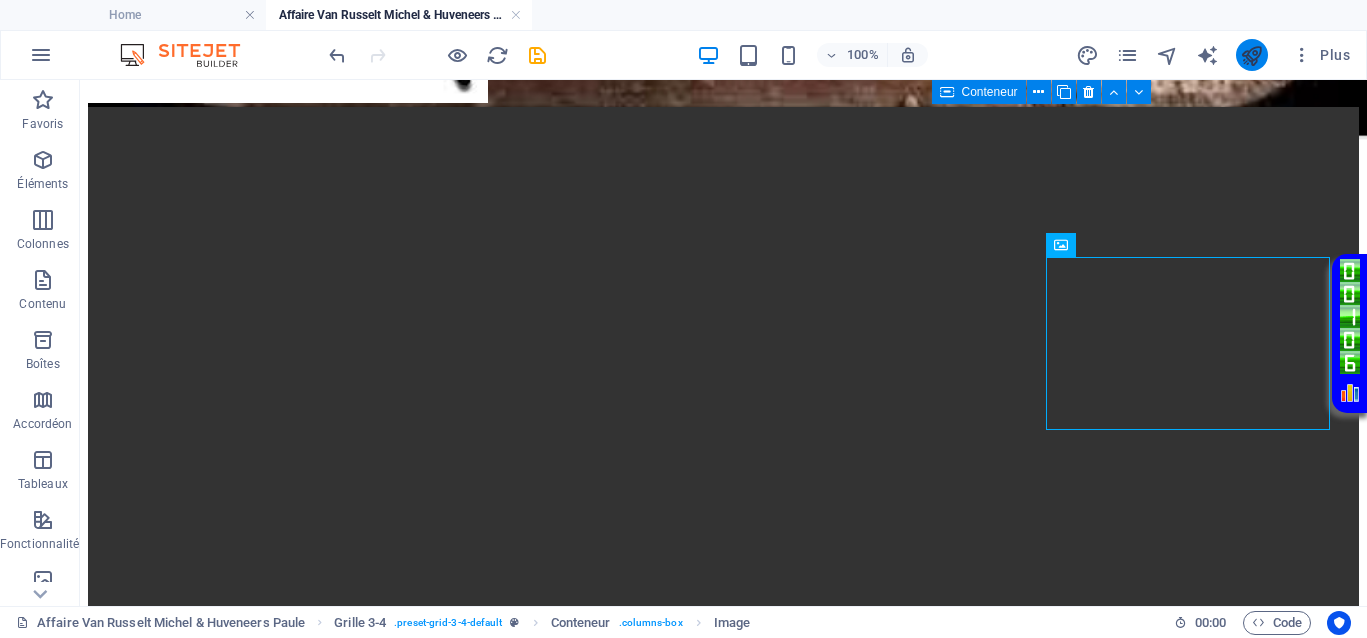 click at bounding box center (1252, 55) 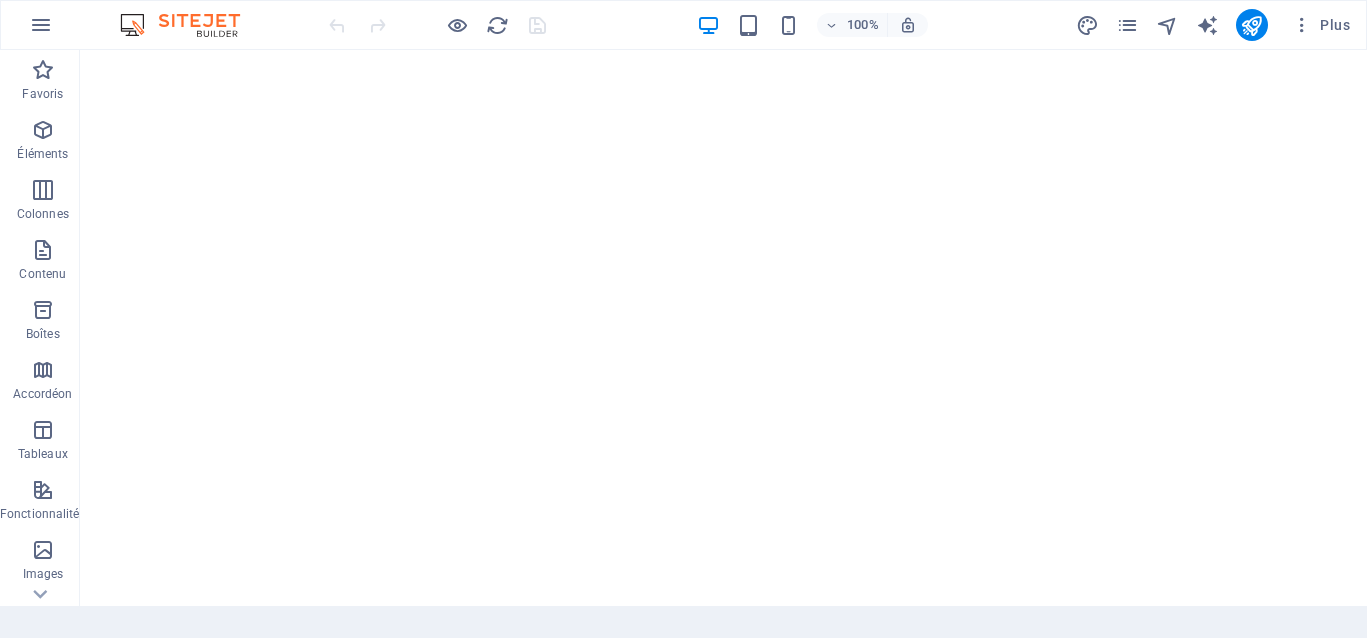 scroll, scrollTop: 0, scrollLeft: 0, axis: both 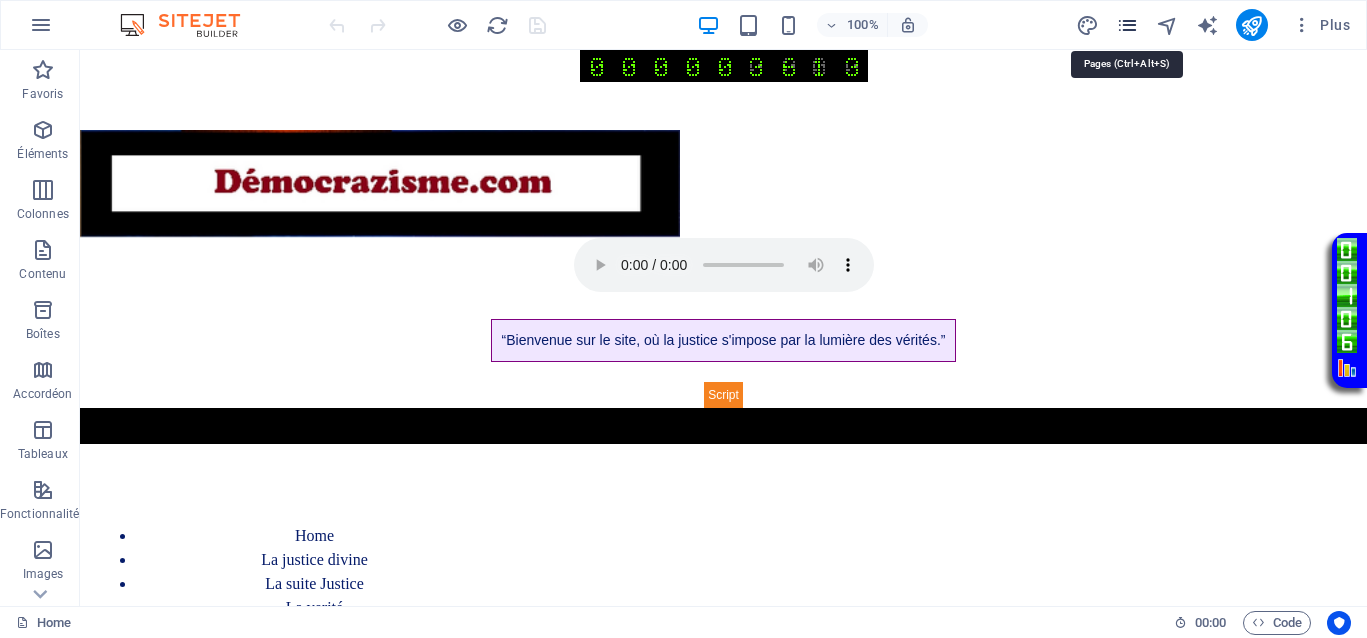 click at bounding box center [1127, 25] 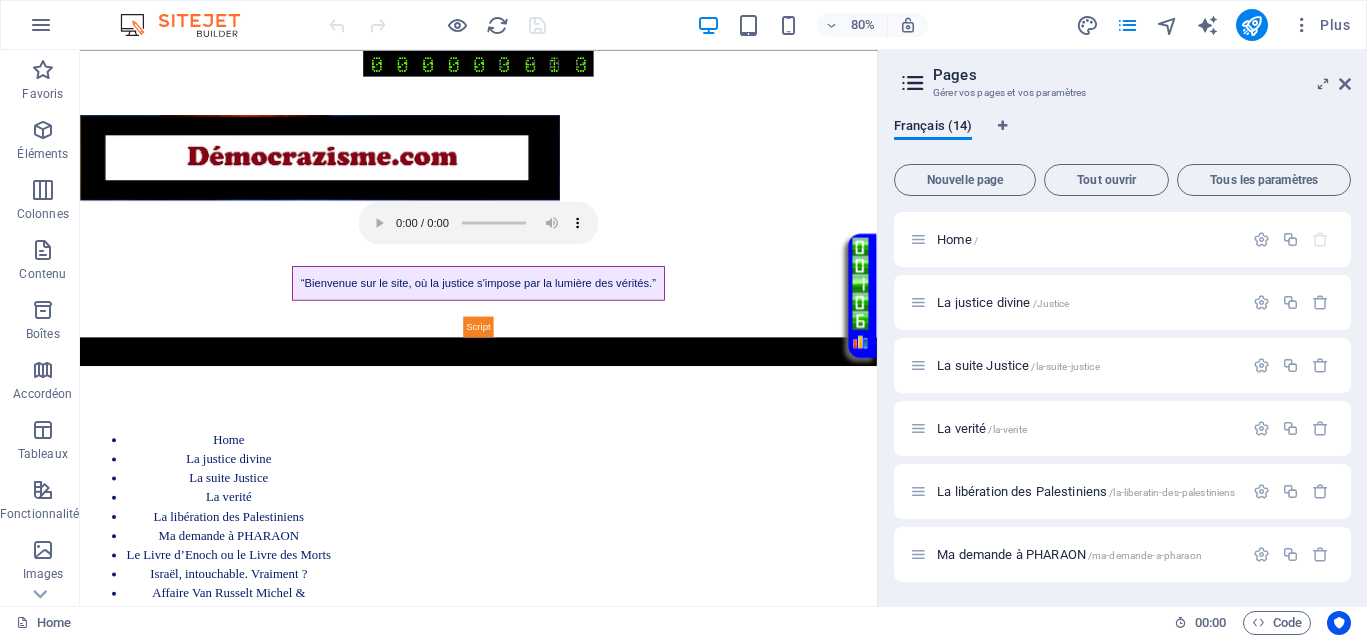 scroll, scrollTop: 375, scrollLeft: 0, axis: vertical 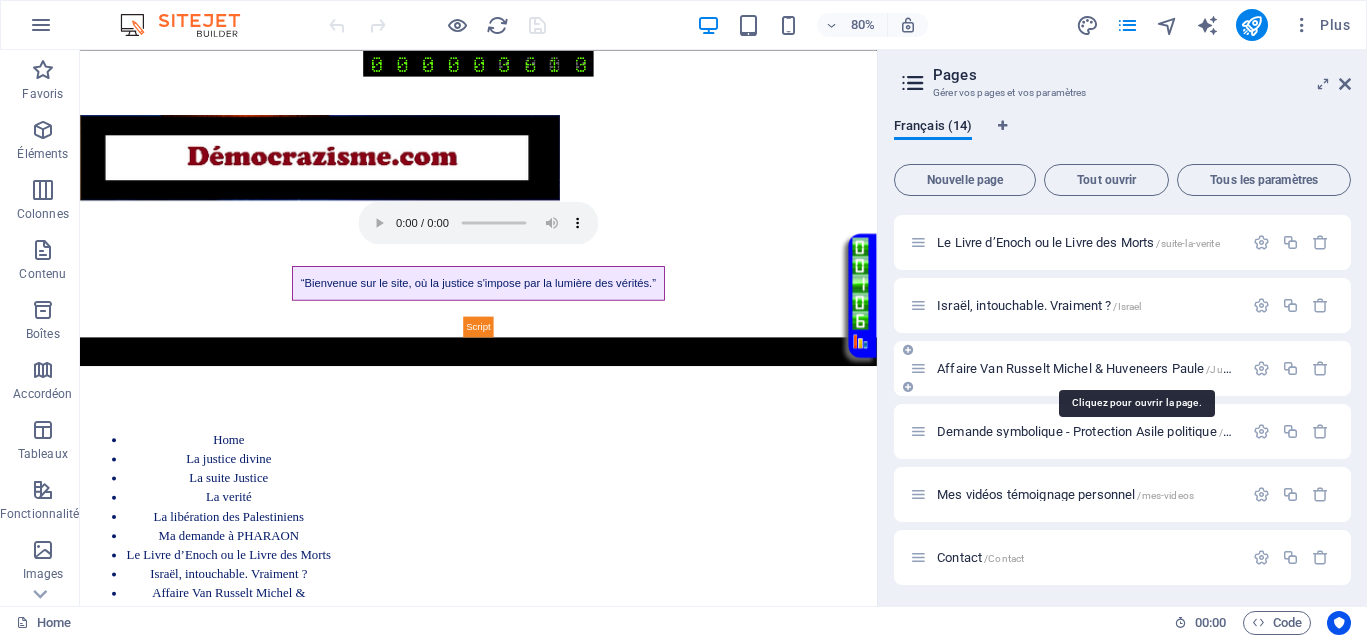 click on "Affaire Van Russelt Michel & Huveneers Paule /JusticeVanrusselthuveneers" at bounding box center [1137, 368] 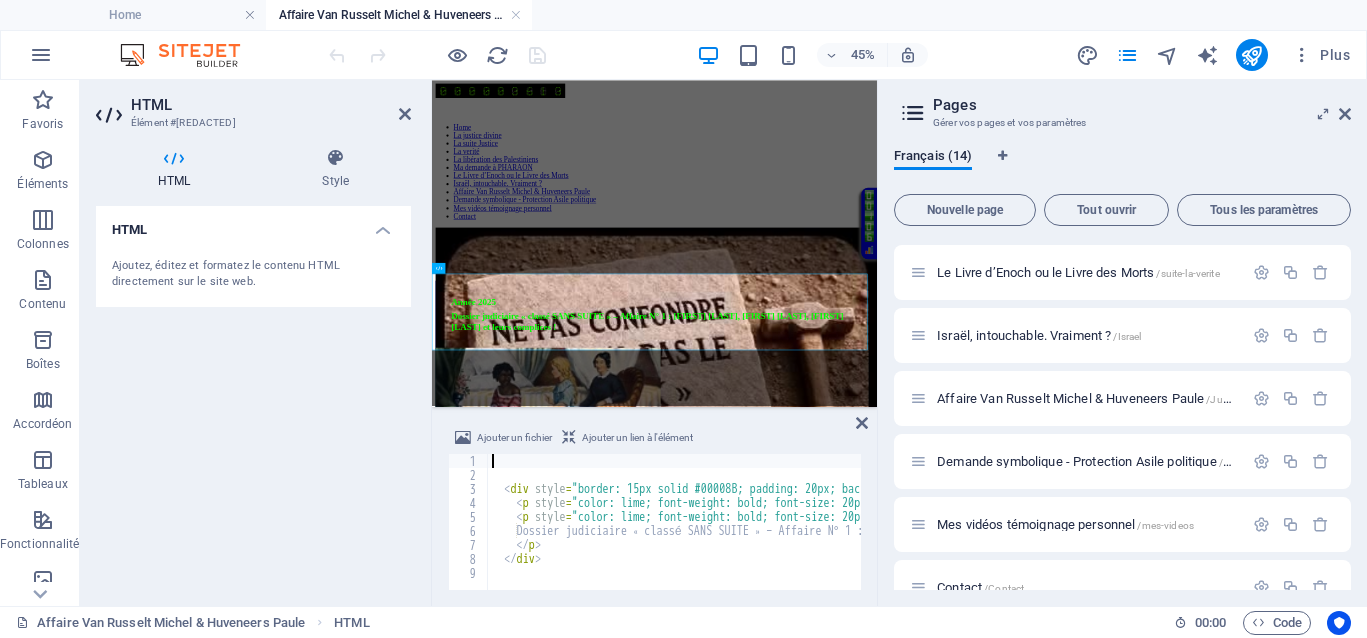 scroll, scrollTop: 0, scrollLeft: 0, axis: both 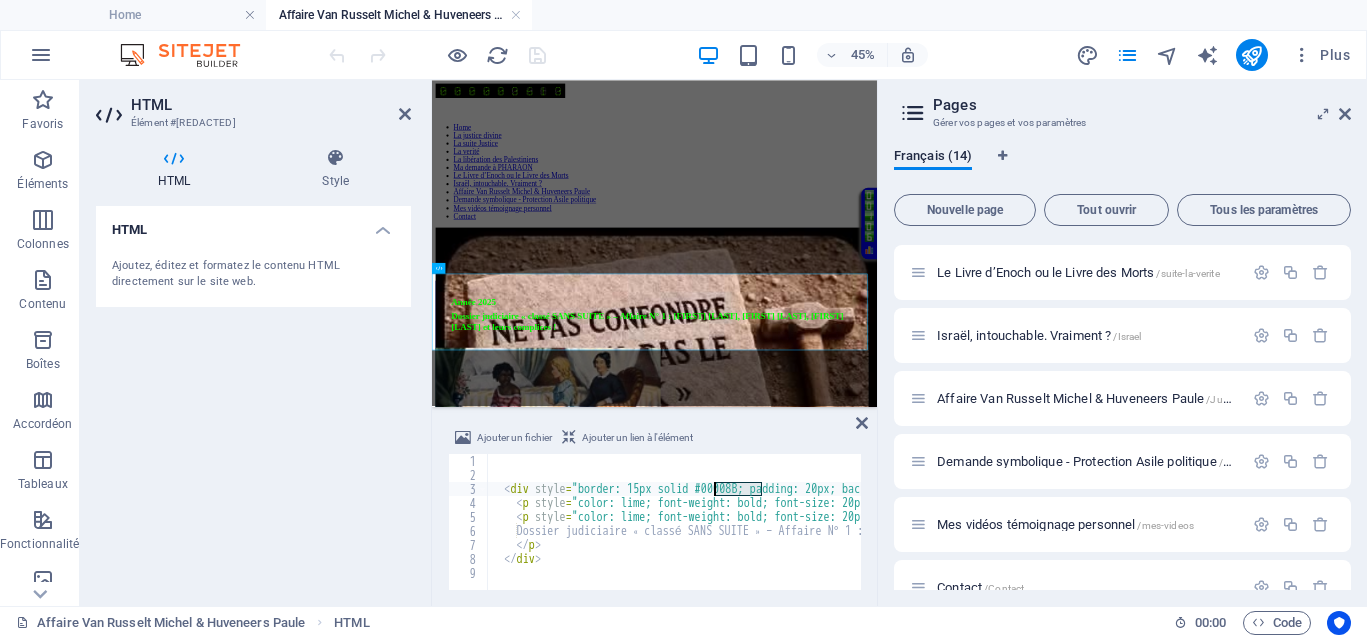 drag, startPoint x: 761, startPoint y: 485, endPoint x: 717, endPoint y: 495, distance: 45.122055 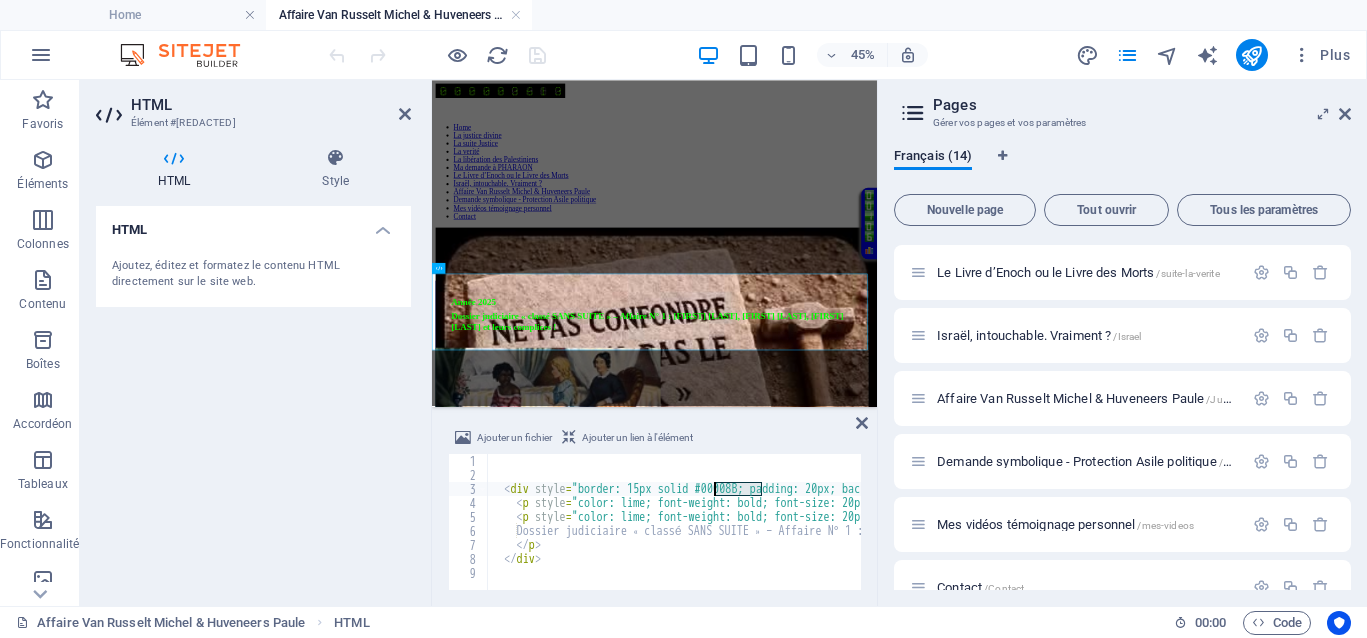 click on "< div   style = "border: 15px solid #00008B; padding: 20px; background-color: #ffffff;" >      < p   style = "color: lime; font-weight: bold; font-size: 20px; margin: 0;" > Année 2025 </ p >      < p   style = "color: lime; font-weight: bold; font-size: 20px; margin: 10px 0 0 0;" >        Dossier judiciaire « classé SANS SUITE » – Affaire N° 1 : Van Russelt Michel, Huveneers Paule, Christian Huveneers, Serge Crutzen et leurs complices !      </ p >    </ div >" at bounding box center (1017, 534) 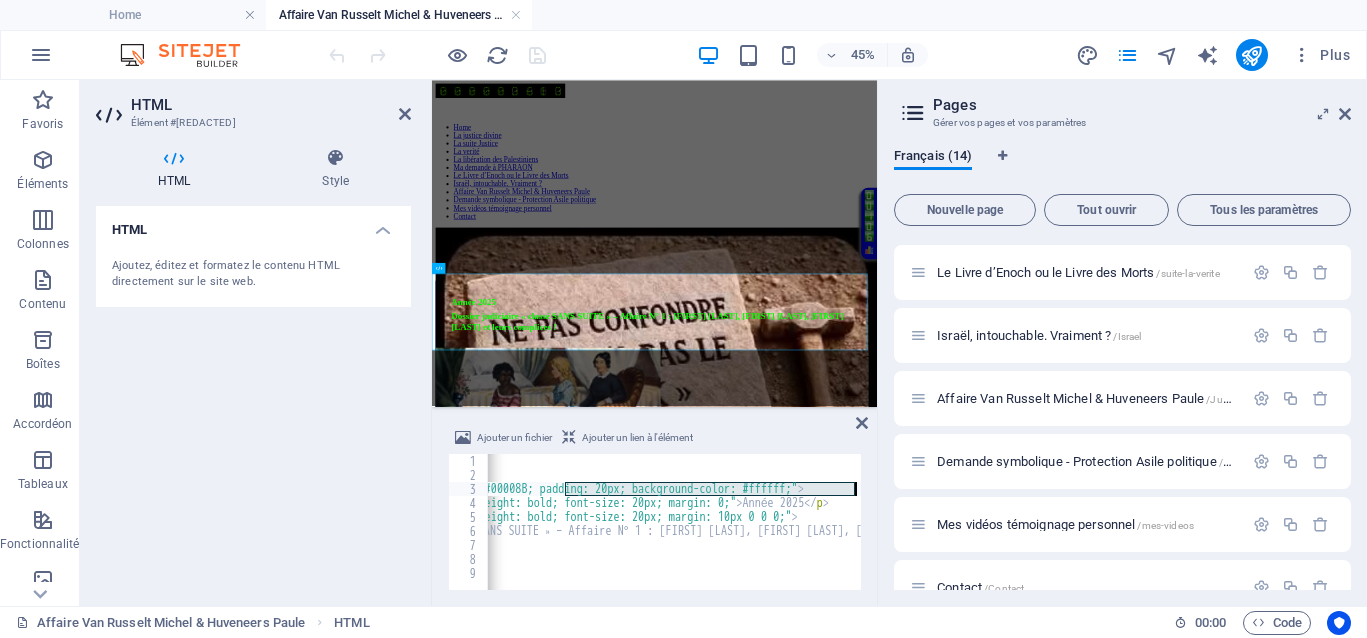 scroll, scrollTop: 0, scrollLeft: 210, axis: horizontal 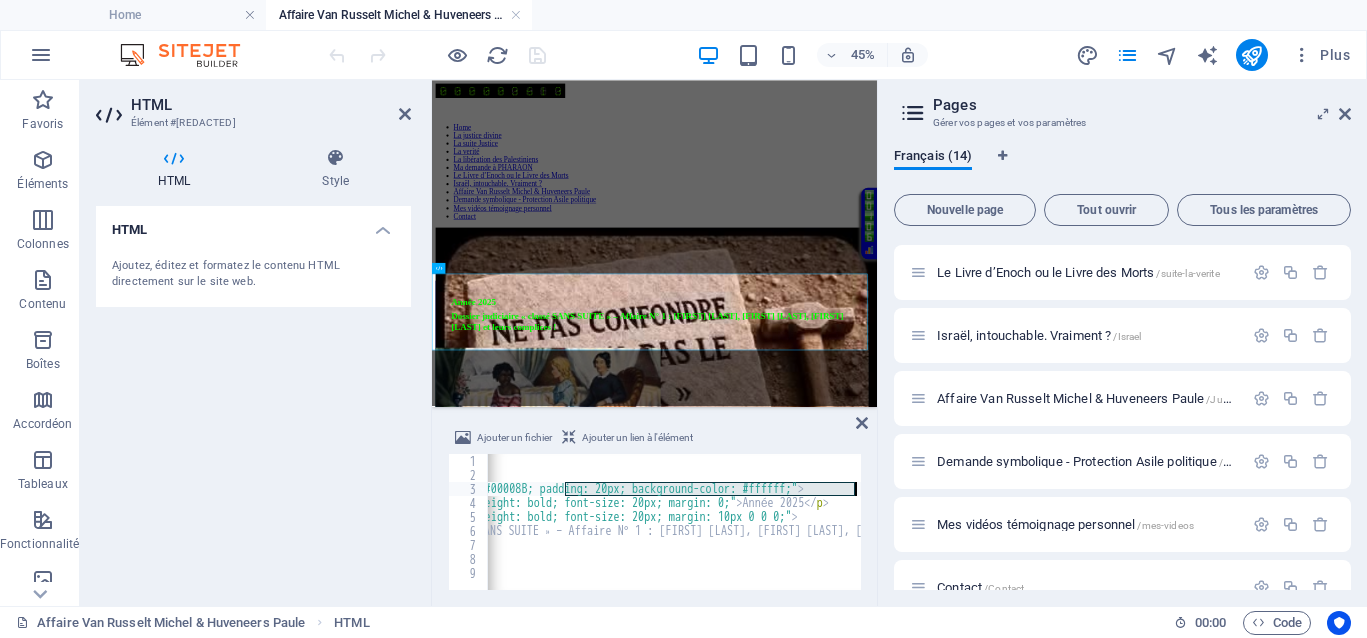 click on "Ajouter un fichier Ajouter un lien à l'élément <p style="color: lime; font-weight: bold; font-size: 20px; margin: 0;">Année 2025</p>
<p style="color: lime; font-weight: bold; font-size: 20px; margin: 10px 0 0 0;"> 1 2 3 4 5 6 7 8 9    < div   style = "border: 15px solid #00008B; padding: 20px; background-color: #ffffff;" >      < p   style = "color: lime; font-weight: bold; font-size: 20px; margin: 0;" > Année 2025 </ p >      < p   style = "color: lime; font-weight: bold; font-size: 20px; margin: 10px 0 0 0;" >        Dossier judiciaire « classé SANS SUITE » – Affaire N° 1 : Van Russelt Michel, Huveneers Paule, Christian Huveneers, Serge Crutzen et leurs complices !      </ p >    </ div >     XXXXXXXXXXXXXXXXXXXXXXXXXXXXXXXXXXXXXXXXXXXXXXXXXXXXXXXXXXXXXXXXXXXXXXXXXXXXXXXXXXXXXXXXXXXXXXXXXXXXXXXXXXXXXXXXXXXXXXXXXXXXXXXXXXXXXXXXXXXXXXXXXXXXXXXXXXXXXXXXXXXXXXXXXXXXXXXXXXXXXXXXXXXXXXXXXXXXXXXXXXXXXXXXXXXXXXXXXXXXXXXXXXXXXXXXXXXXXXXXXXXXXXXXXXXXXXXX" at bounding box center (654, 508) 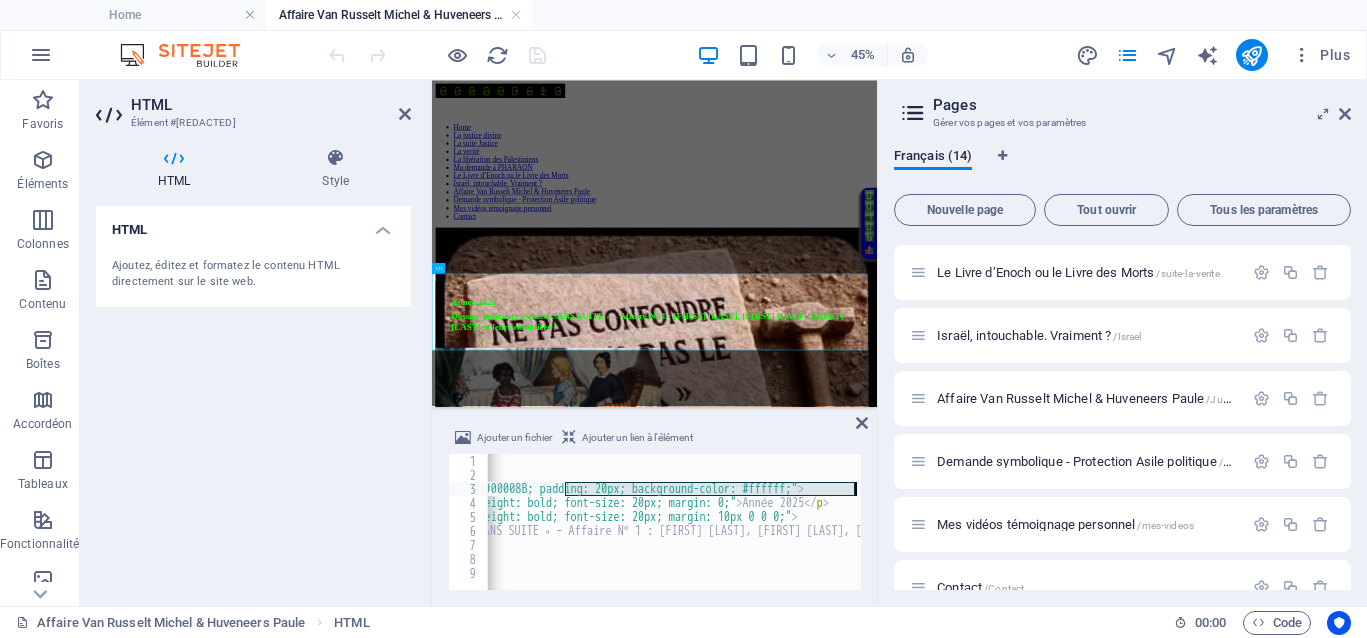 click on "< div   style = "border: 15px solid #00008B; padding: 20px; background-color: #ffffff;" >      < p   style = "color: lime; font-weight: bold; font-size: 20px; margin: 0;" > Année 2025 </ p >      < p   style = "color: lime; font-weight: bold; font-size: 20px; margin: 10px 0 0 0;" >        Dossier judiciaire « classé SANS SUITE » – Affaire N° 1 : Van Russelt Michel, Huveneers Paule, Christian Huveneers, Serge Crutzen et leurs complices !      </ p >    </ div >" at bounding box center [674, 522] 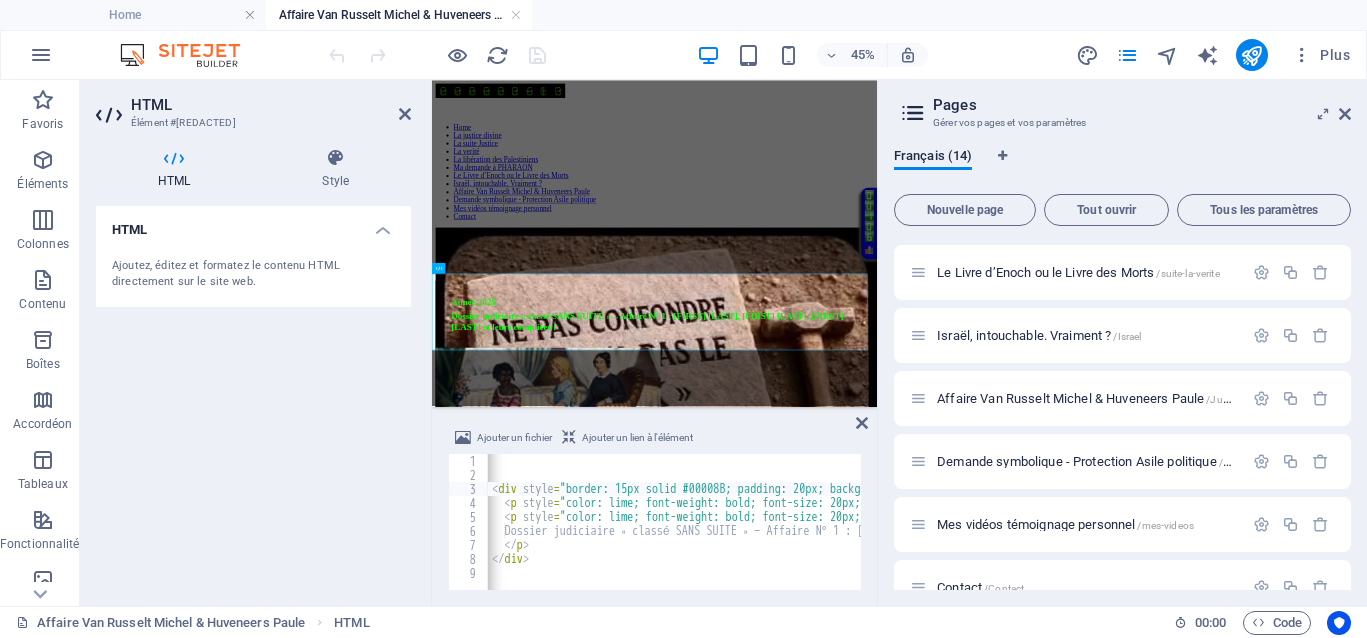 scroll, scrollTop: 0, scrollLeft: 0, axis: both 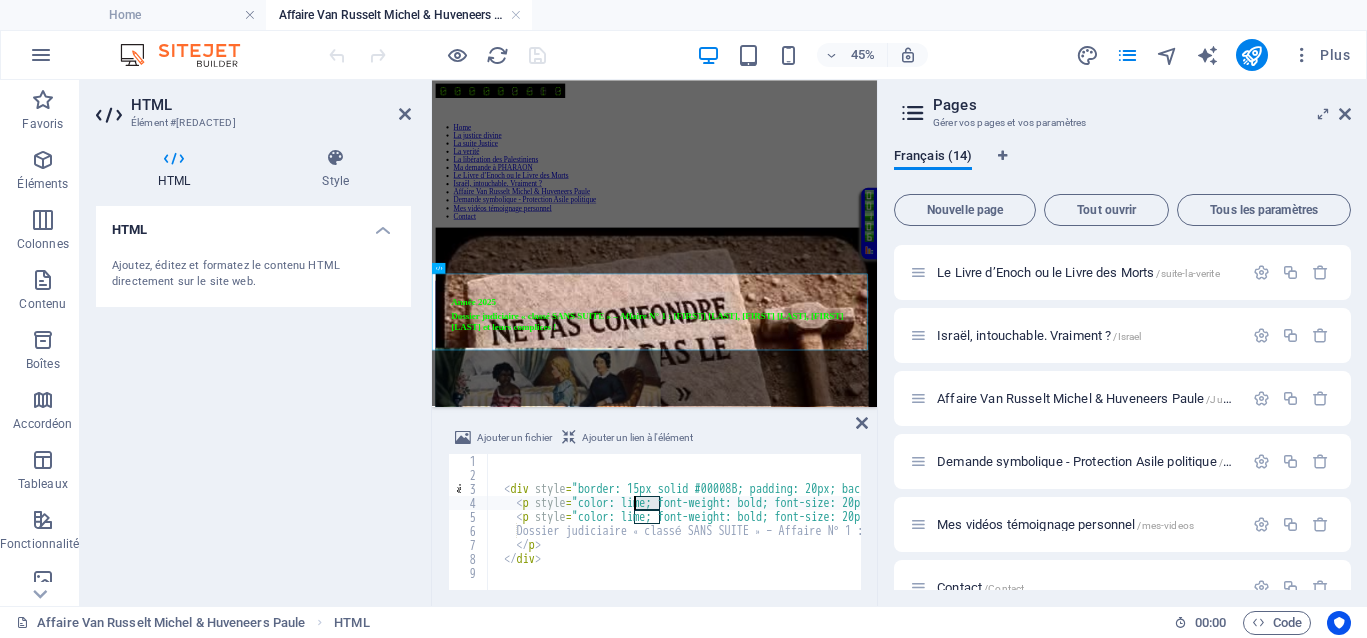 drag, startPoint x: 661, startPoint y: 504, endPoint x: 635, endPoint y: 504, distance: 26 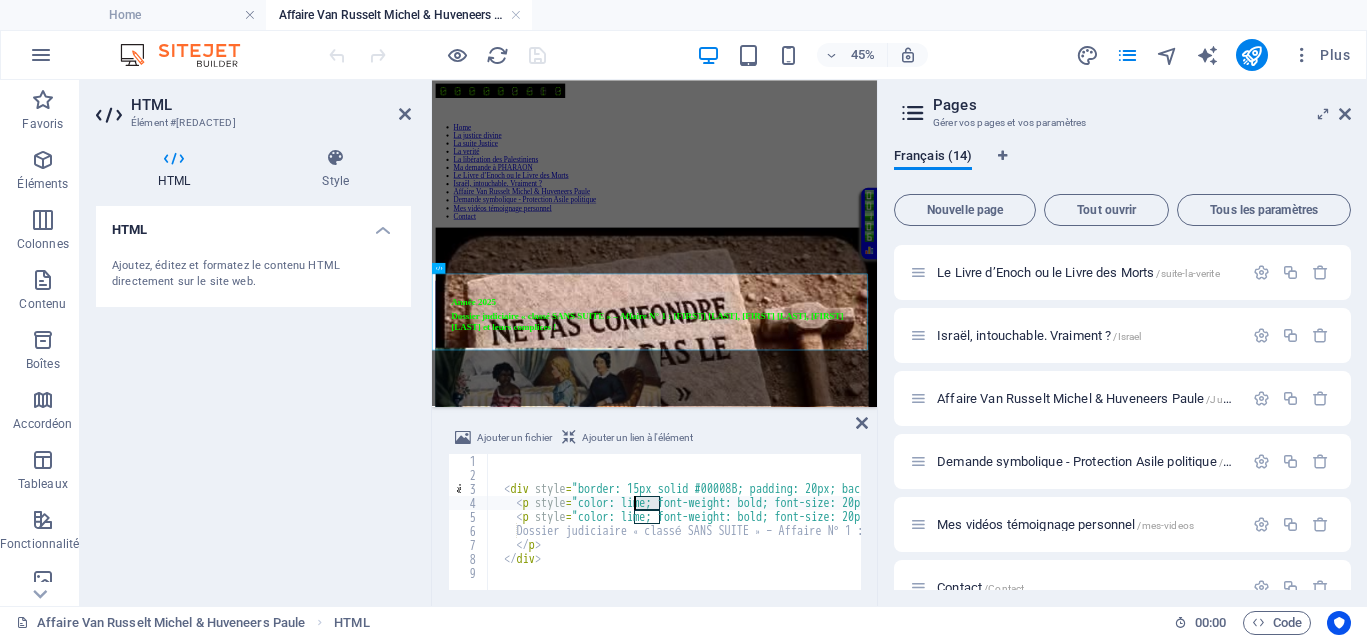 click on "< div   style = "border: 15px solid #00008B; padding: 20px; background-color: #ffffff;" >      < p   style = "color: lime; font-weight: bold; font-size: 20px; margin: 0;" > Année 2025 </ p >      < p   style = "color: lime; font-weight: bold; font-size: 20px; margin: 10px 0 0 0;" >        Dossier judiciaire « classé SANS SUITE » – Affaire N° 1 : Van Russelt Michel, Huveneers Paule, Christian Huveneers, Serge Crutzen et leurs complices !      </ p >    </ div >" at bounding box center [1017, 534] 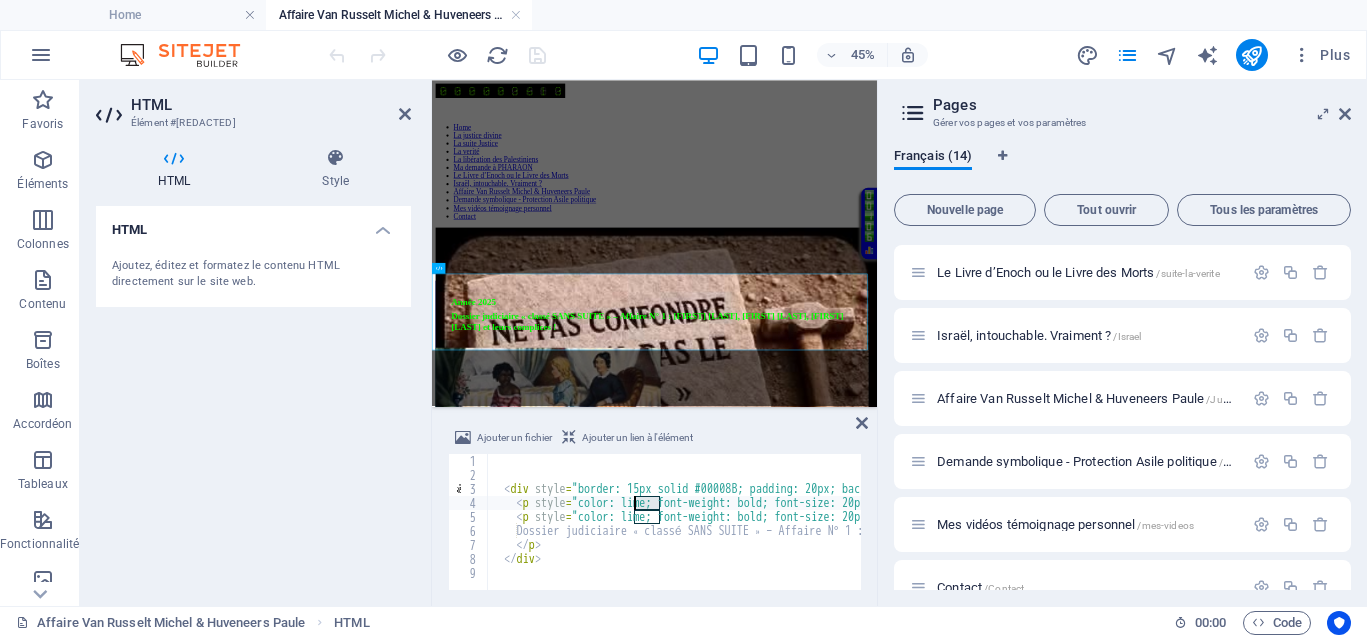 paste on "#00008B" 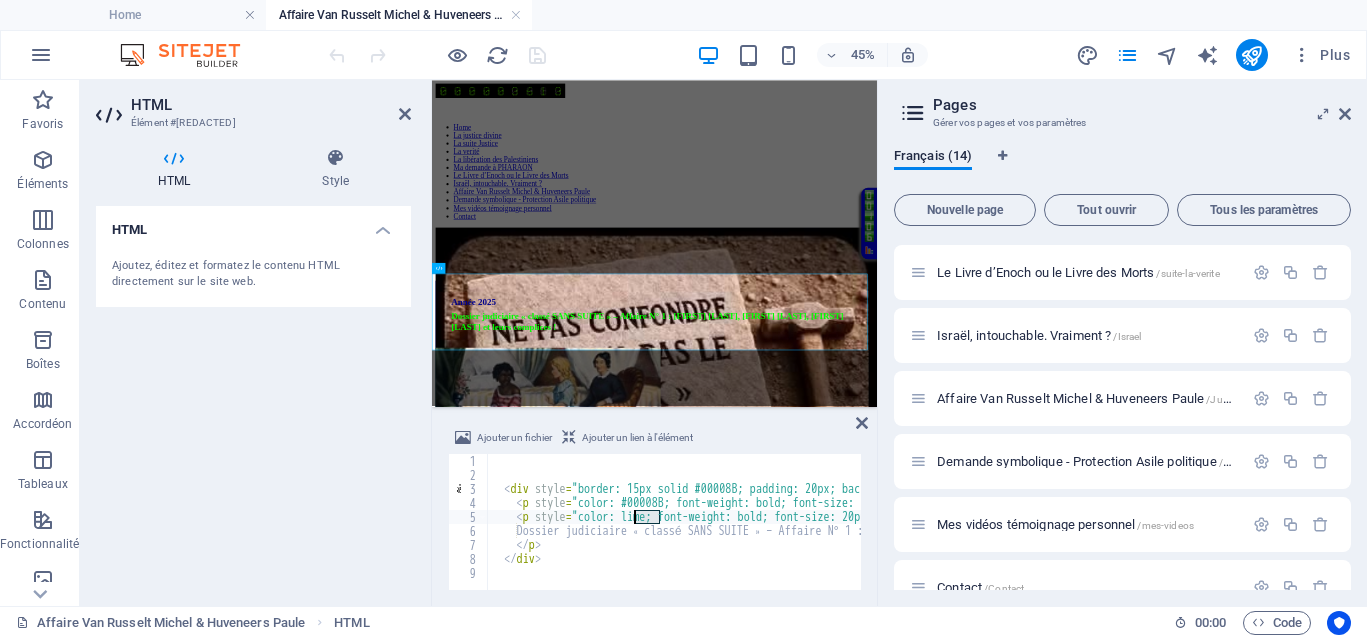 drag, startPoint x: 657, startPoint y: 516, endPoint x: 635, endPoint y: 516, distance: 22 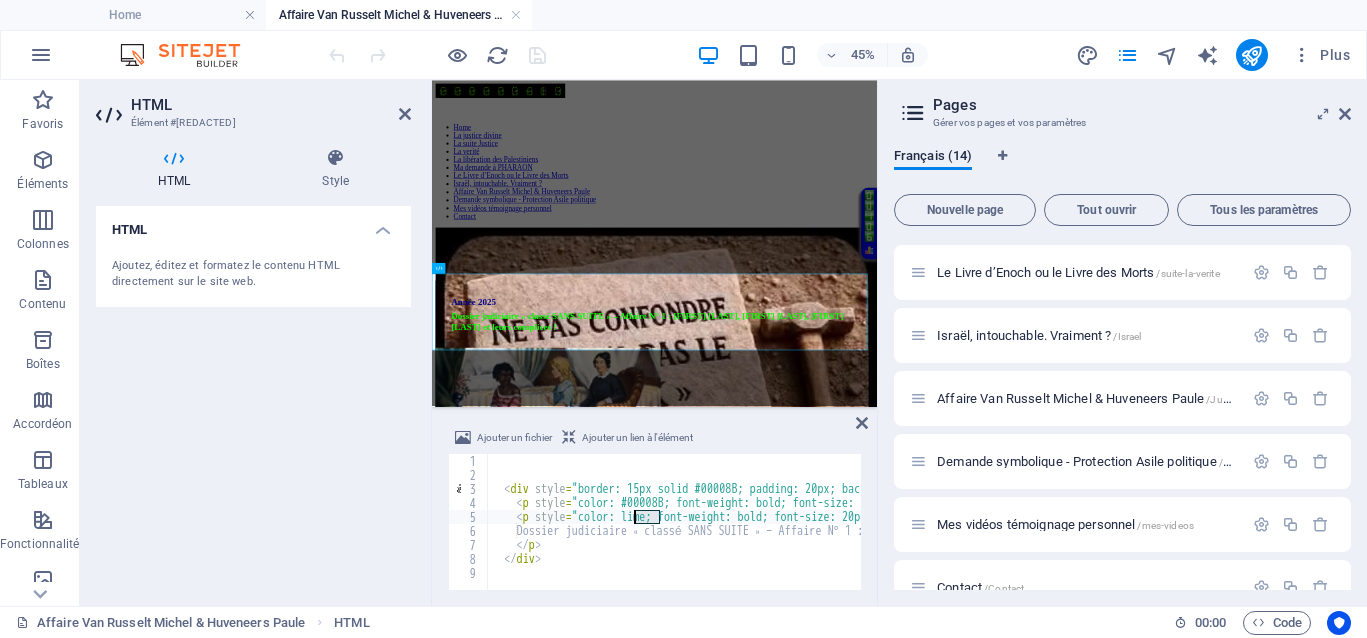 click on "< div   style = "border: 15px solid #00008B; padding: 20px; background-color: #ffffff;" >      < p   style = "color: #00008B; font-weight: bold; font-size: 20px; margin: 0;" > Année 2025 </ p >      < p   style = "color: lime; font-weight: bold; font-size: 20px; margin: 10px 0 0 0;" >        Dossier judiciaire « classé SANS SUITE » – Affaire N° 1 : Van Russelt Michel, Huveneers Paule, Christian Huveneers, Serge Crutzen et leurs complices !      </ p >    </ div >" at bounding box center (1017, 534) 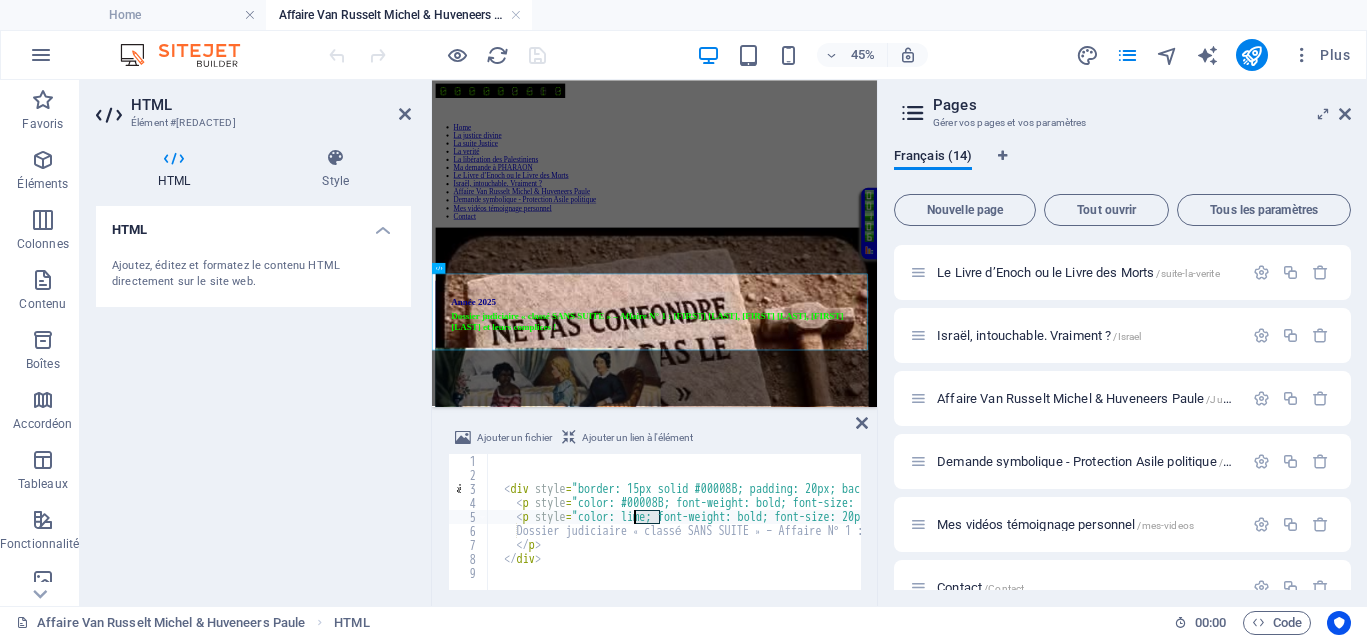 paste on "#00008B" 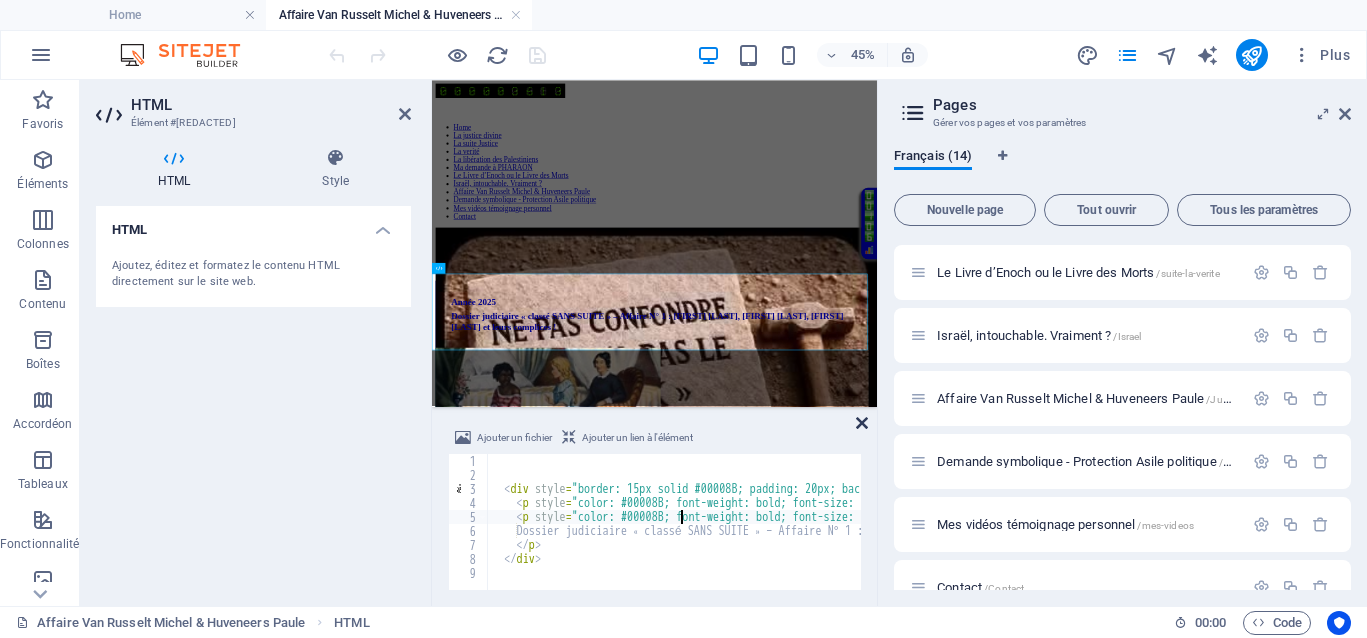 click at bounding box center (862, 423) 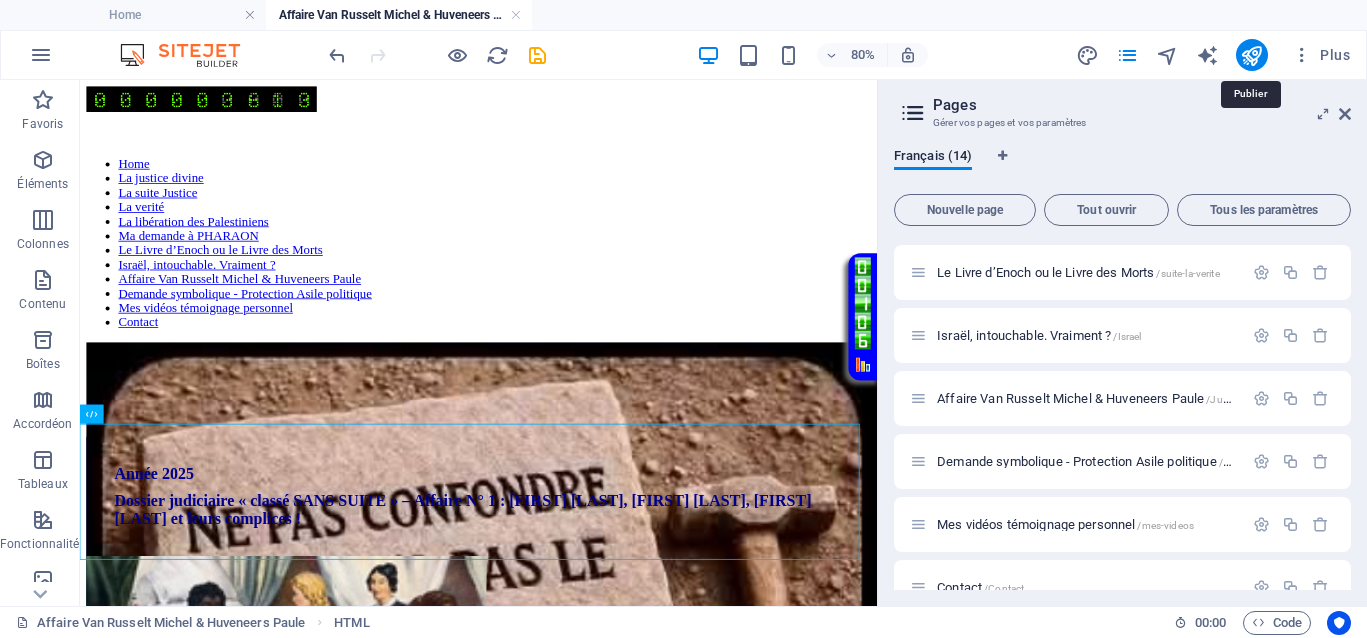 drag, startPoint x: 1250, startPoint y: 46, endPoint x: 1225, endPoint y: 65, distance: 31.400637 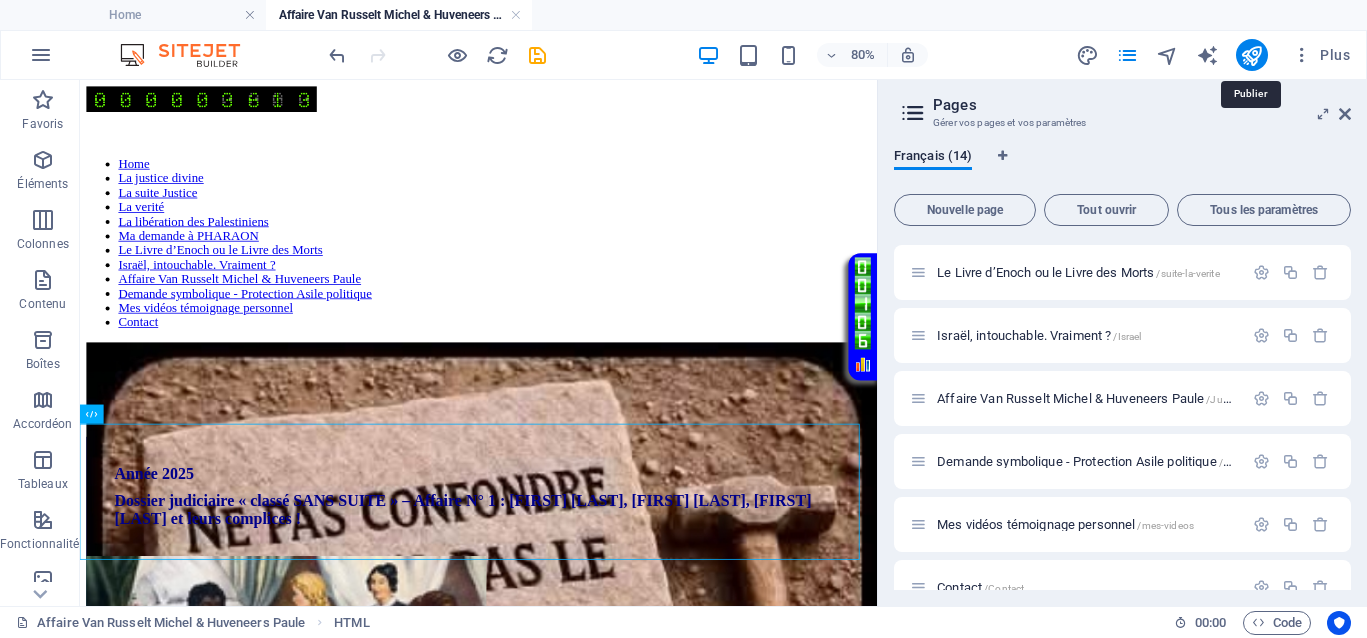 click at bounding box center [1251, 55] 